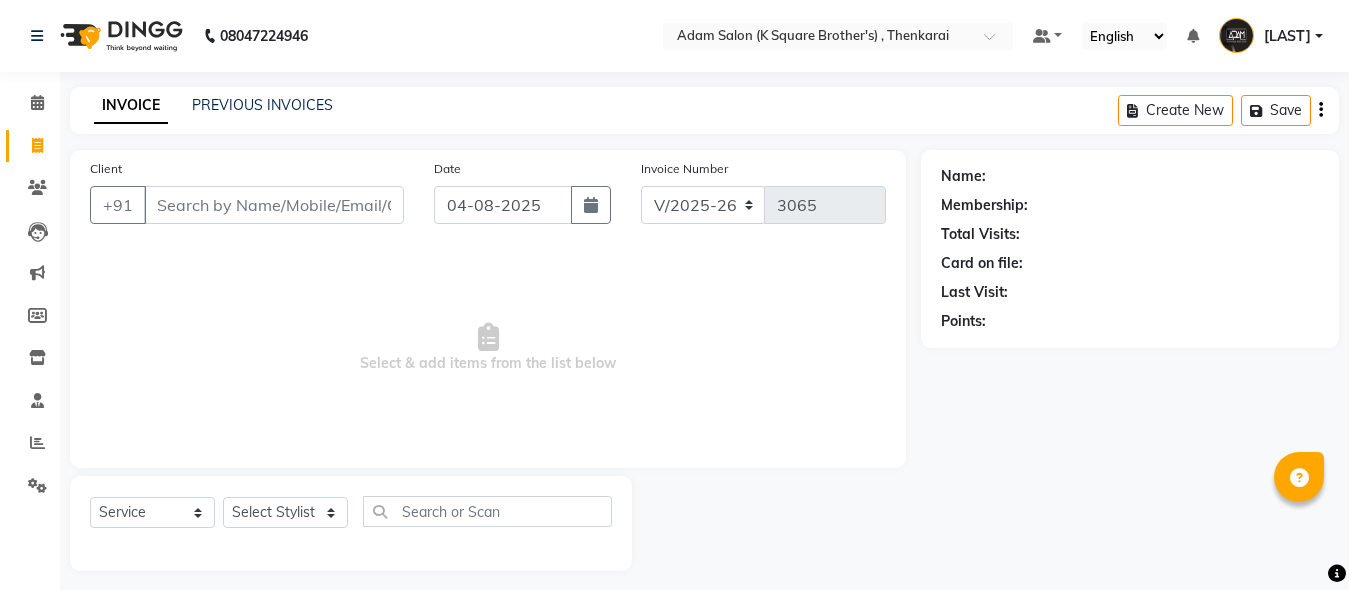select on "8195" 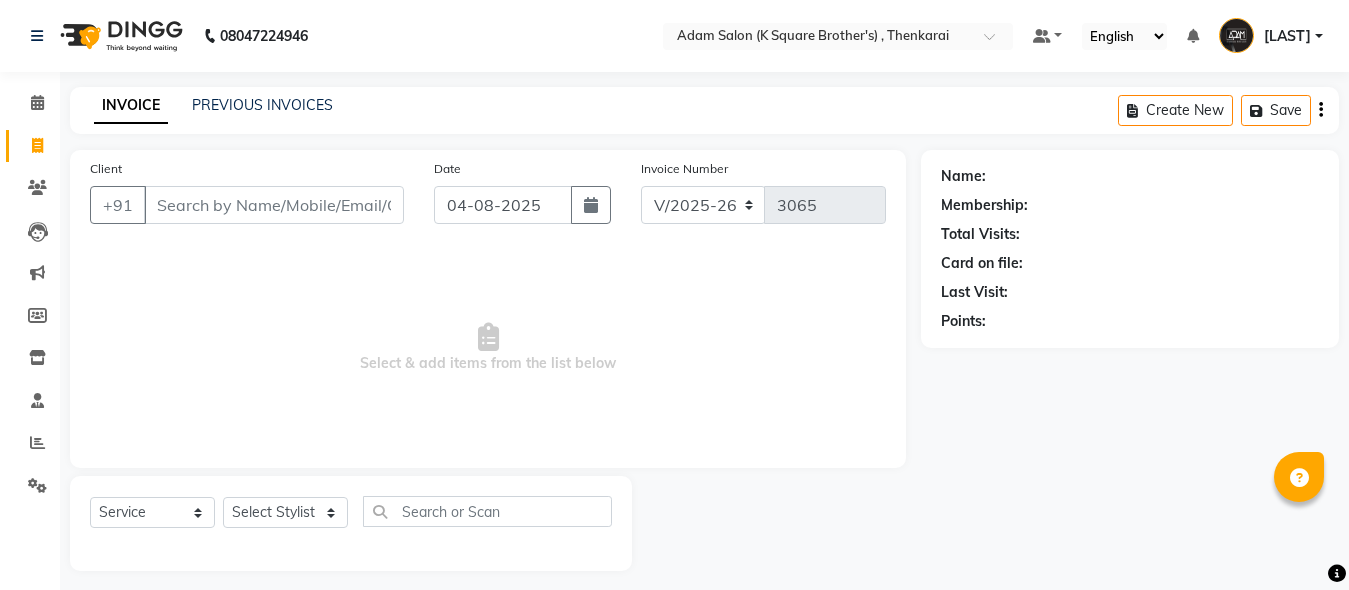 scroll, scrollTop: 11, scrollLeft: 0, axis: vertical 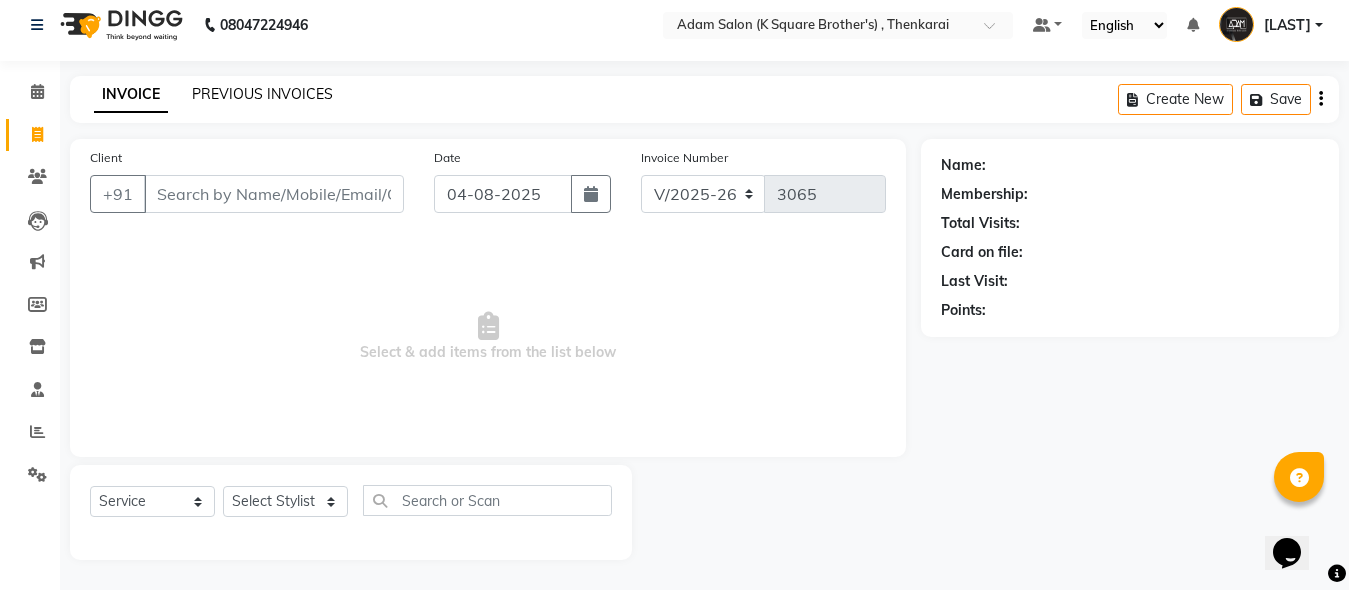 click on "PREVIOUS INVOICES" 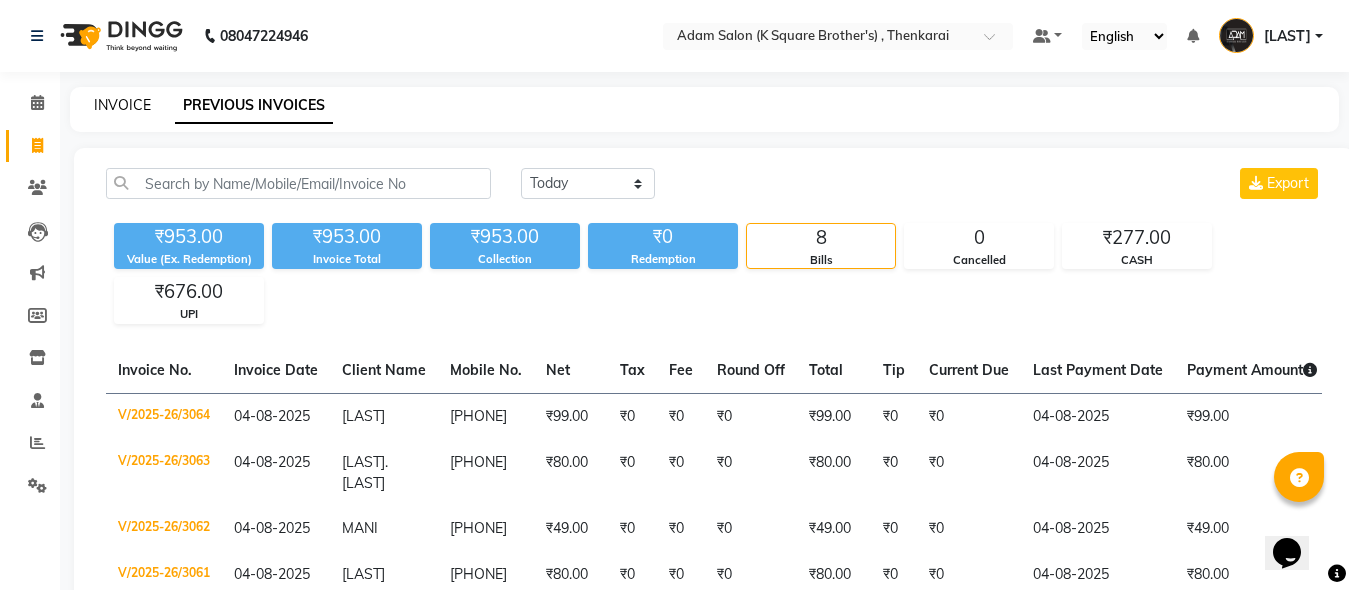 click on "INVOICE" 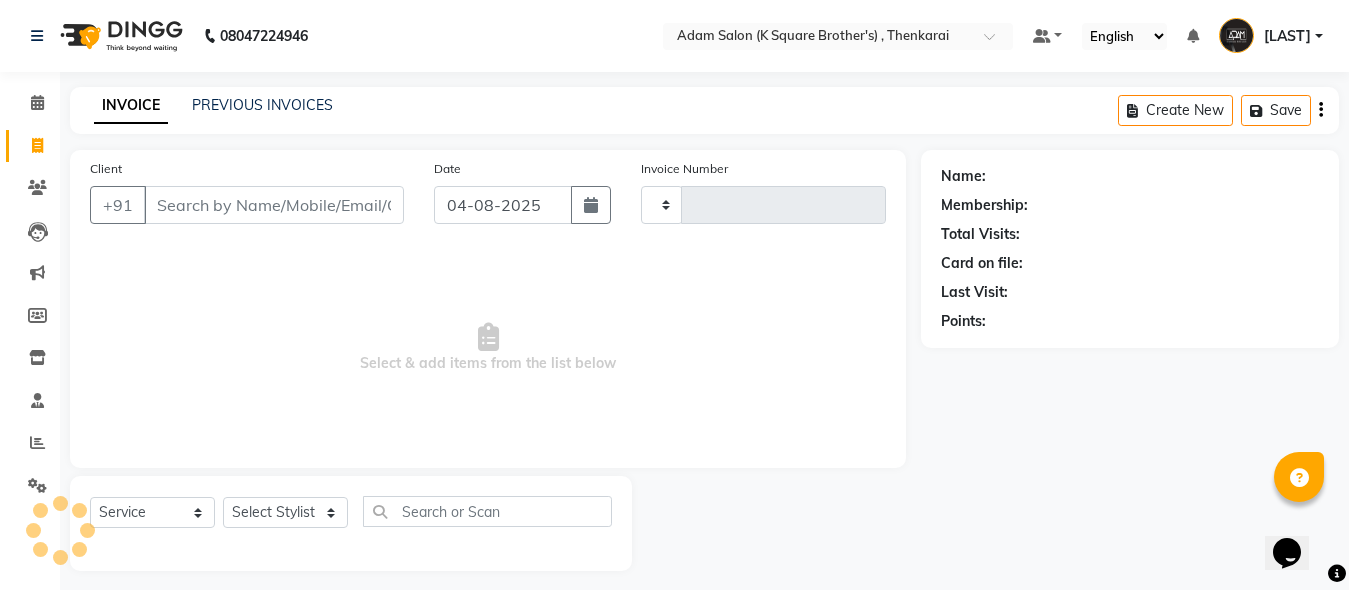 scroll, scrollTop: 11, scrollLeft: 0, axis: vertical 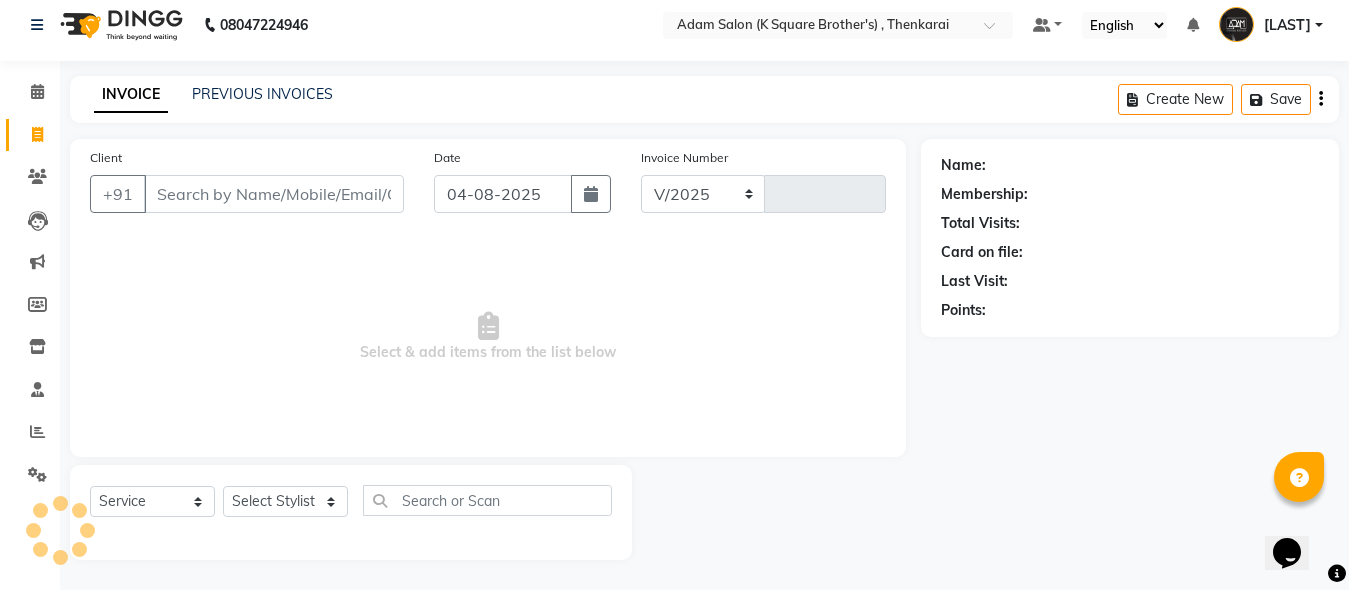 select on "8195" 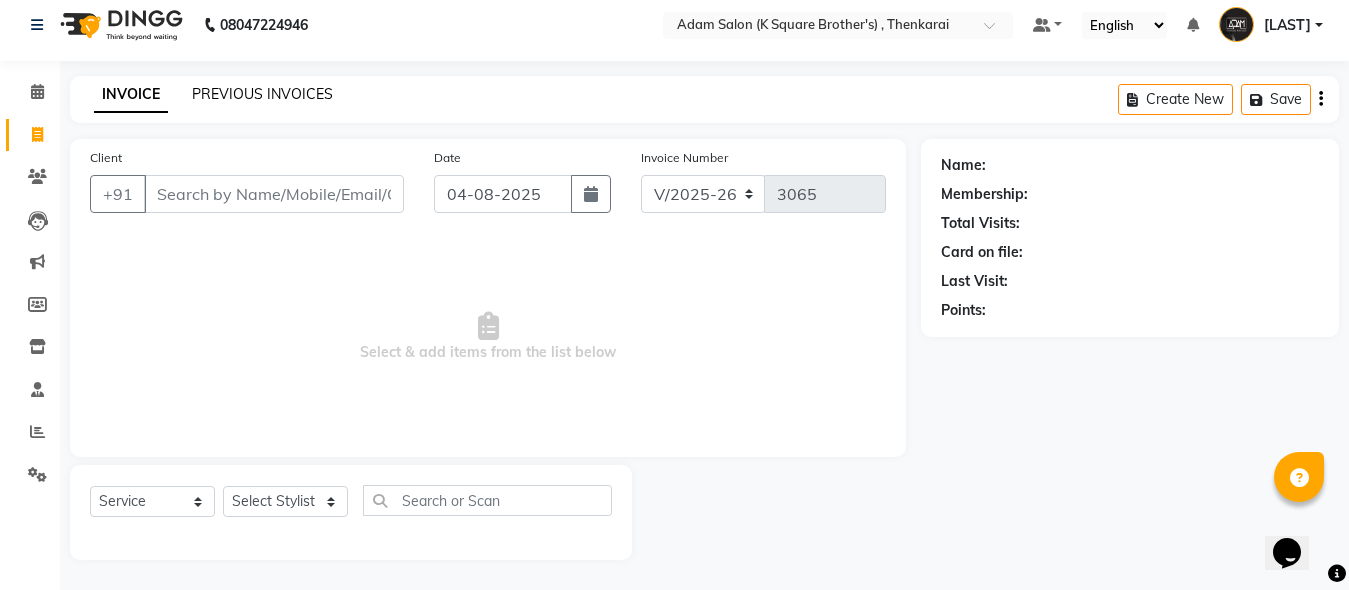 click on "PREVIOUS INVOICES" 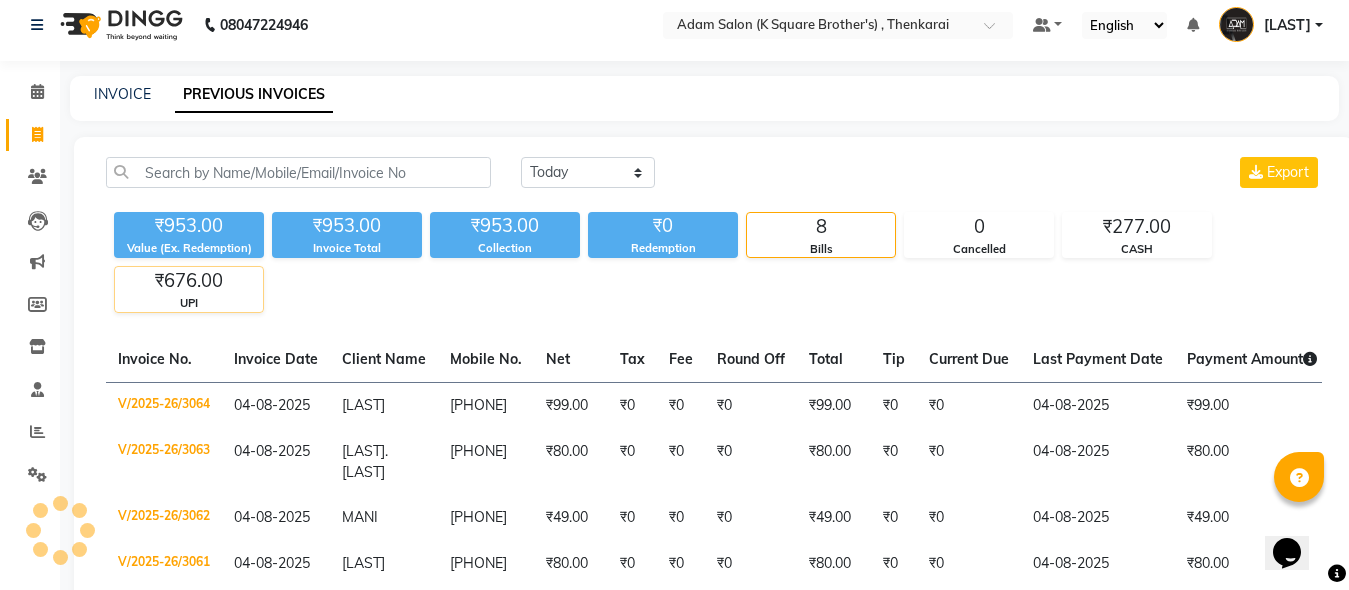 scroll, scrollTop: 0, scrollLeft: 0, axis: both 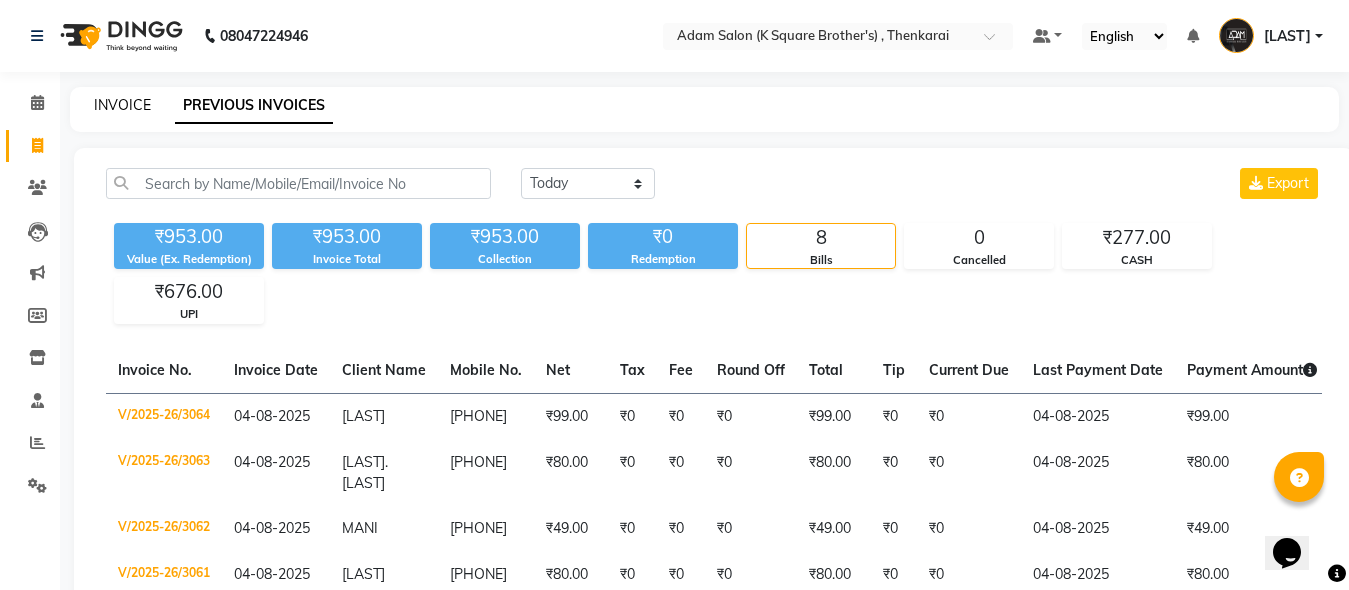 click on "INVOICE" 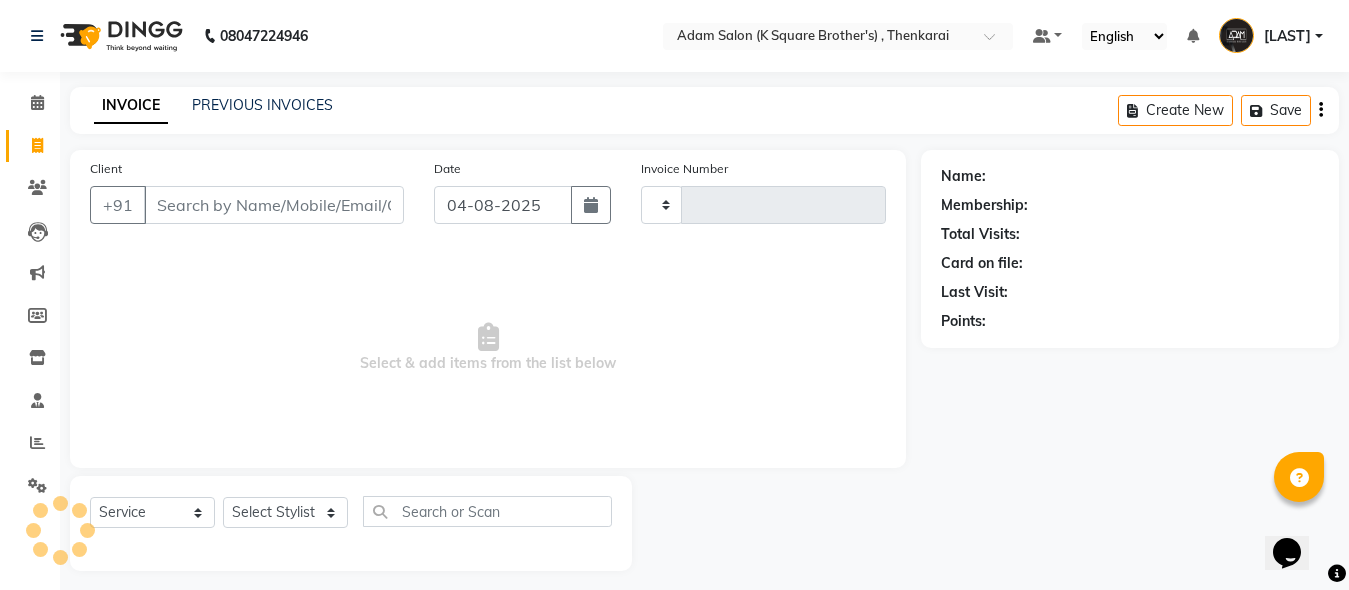 type on "3065" 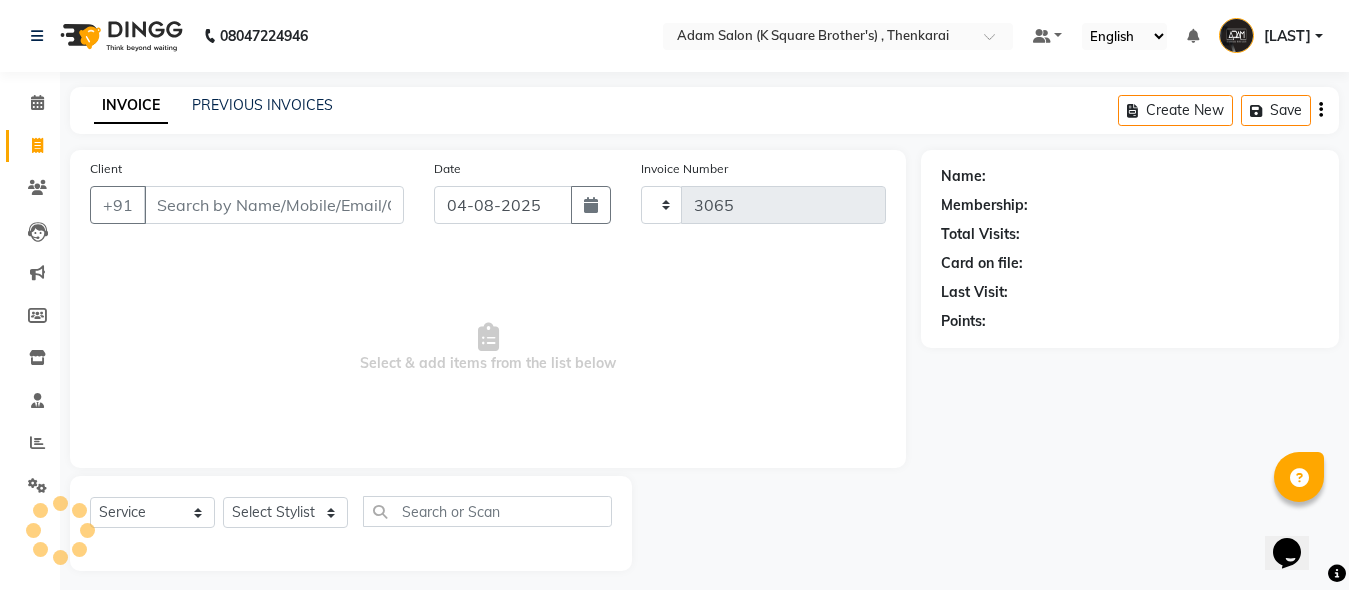 select on "8195" 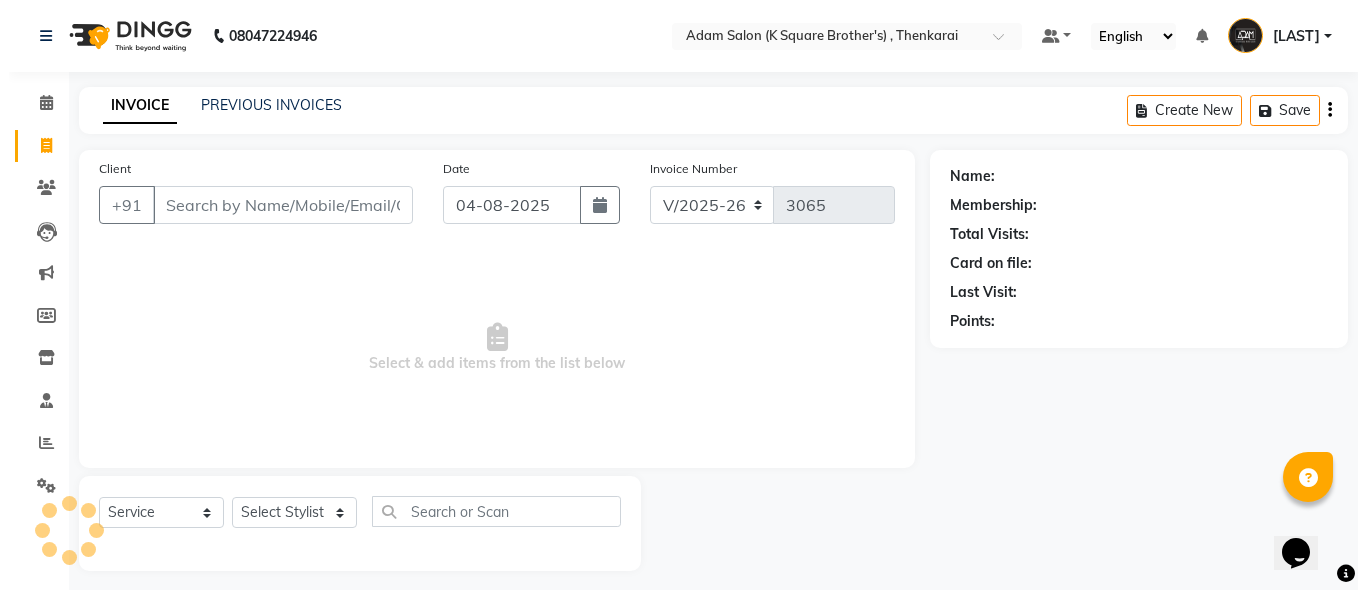 scroll, scrollTop: 11, scrollLeft: 0, axis: vertical 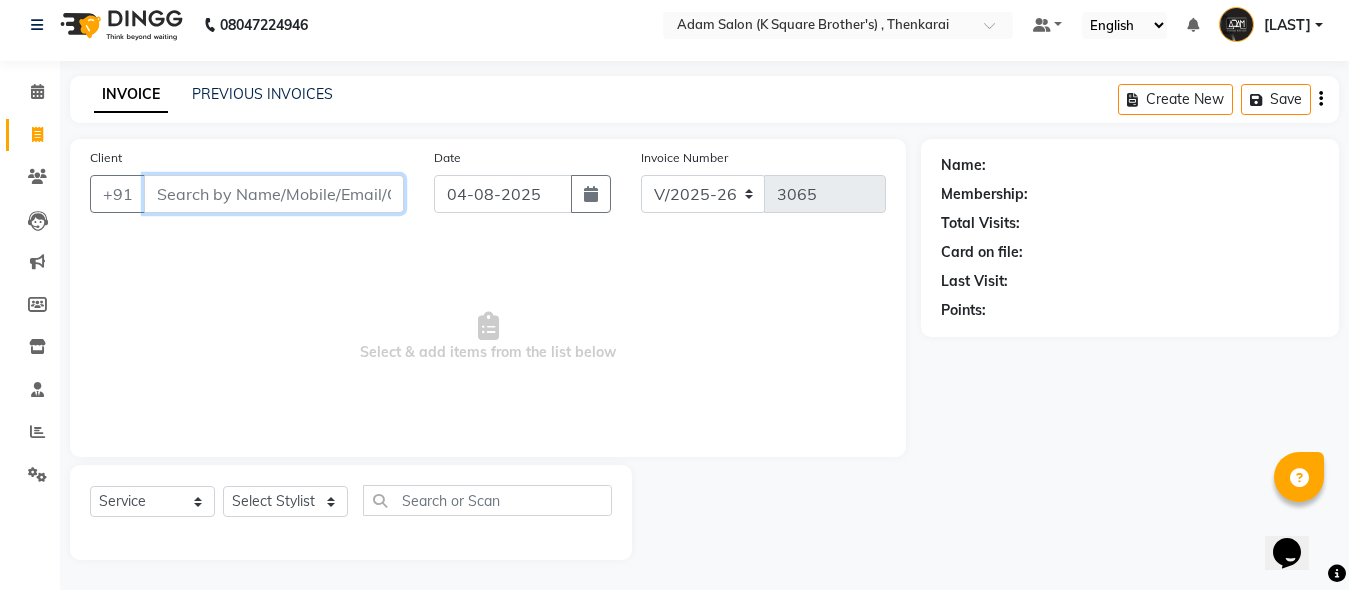 paste on "[PHONE]" 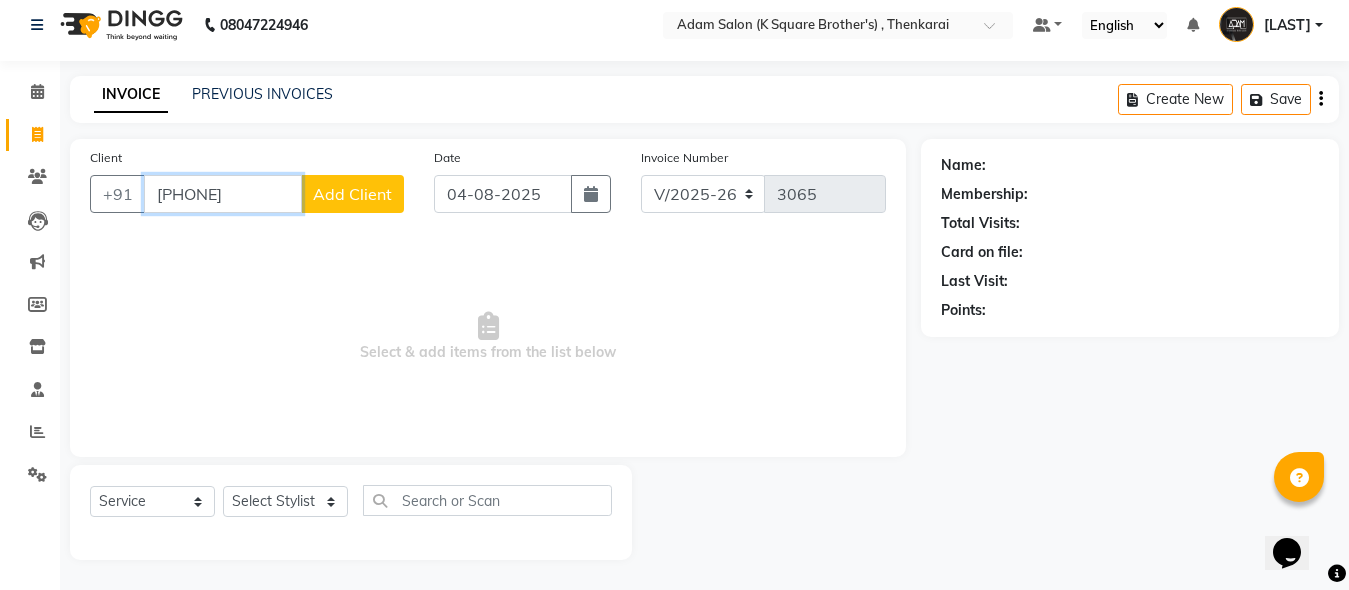 type on "[PHONE]" 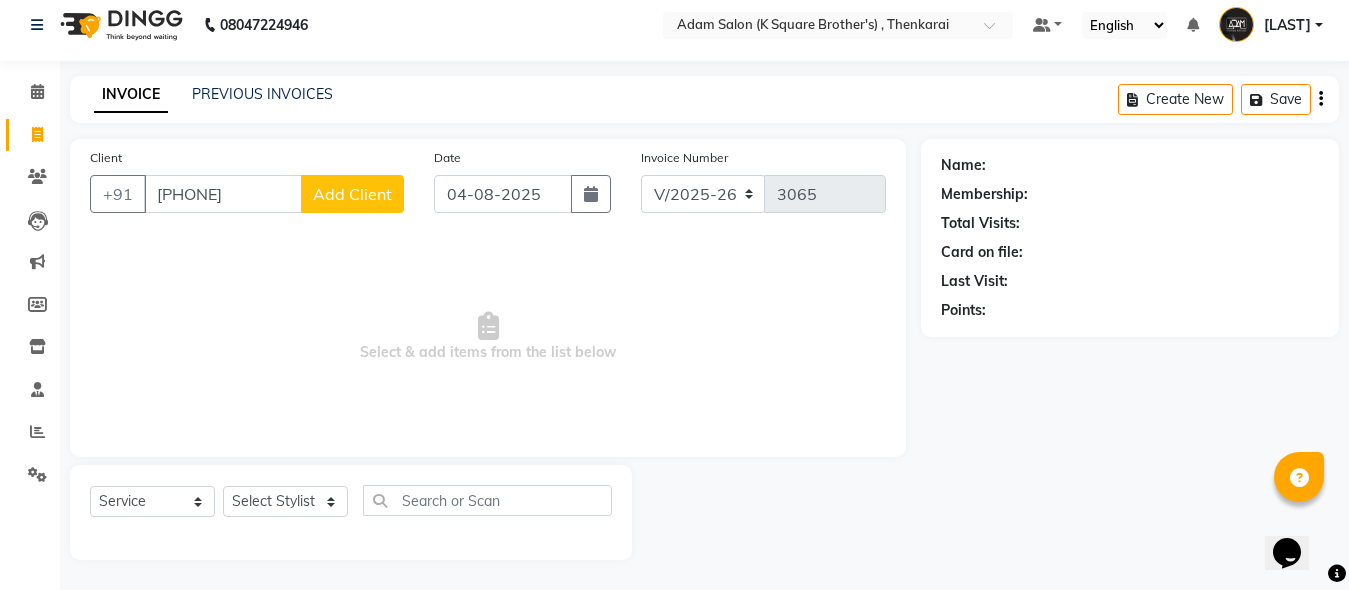 click on "Add Client" 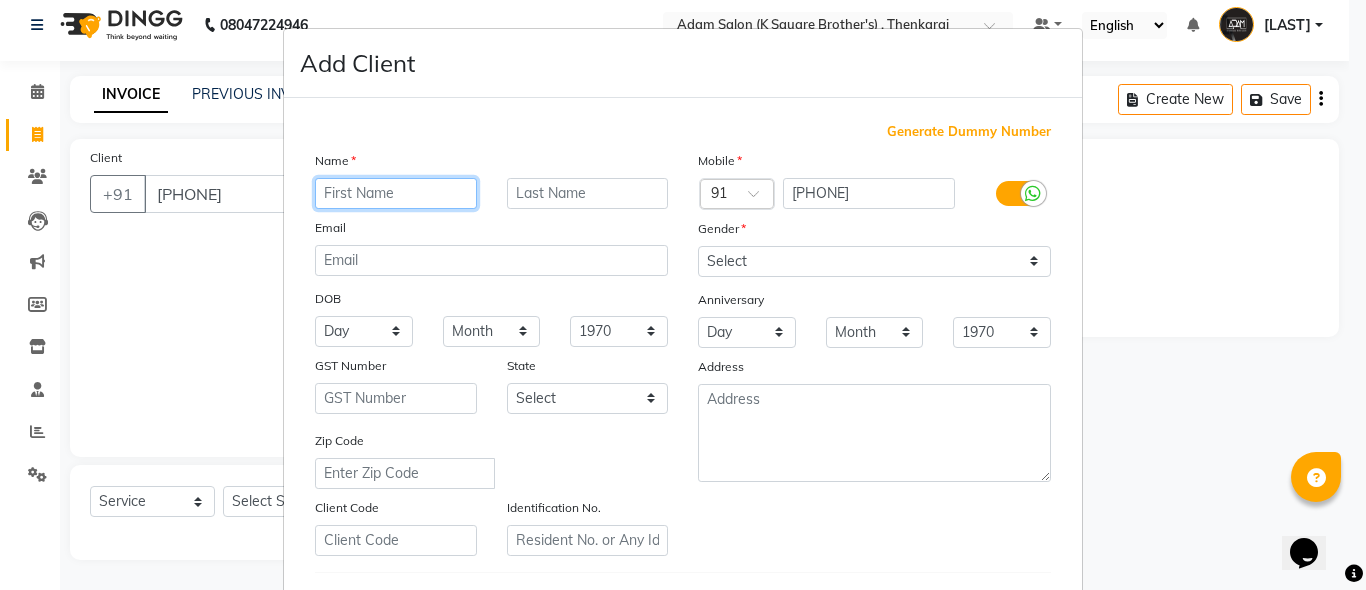 paste on "[LAST]" 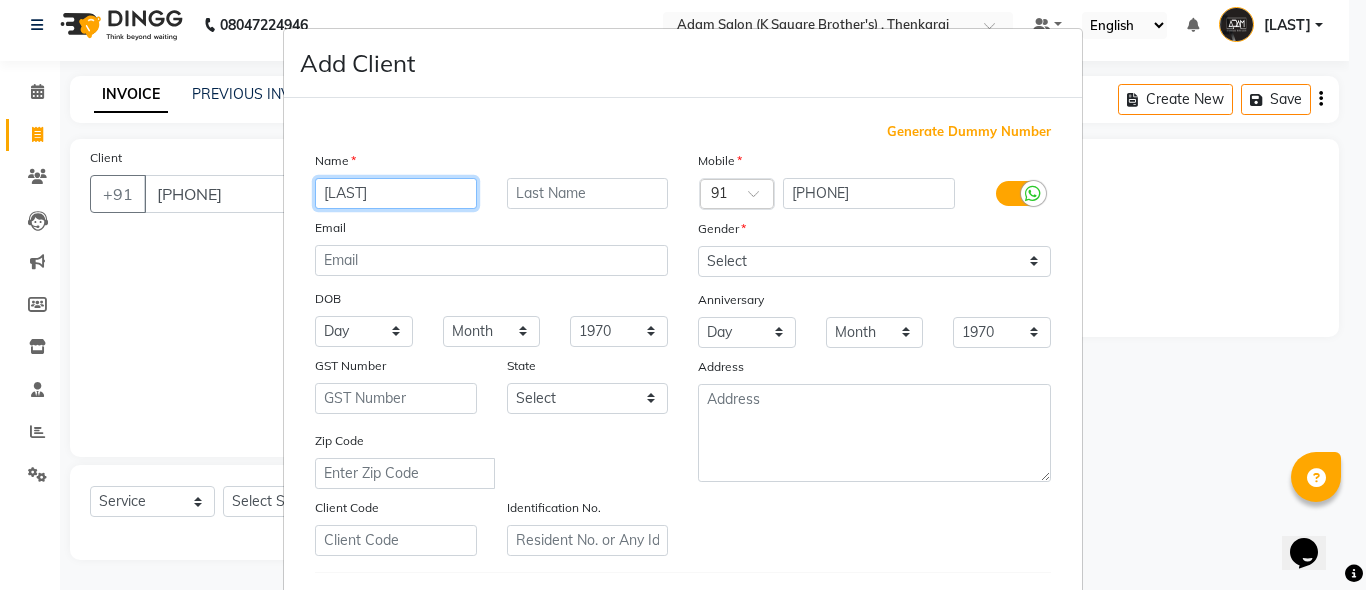 type on "[LAST]" 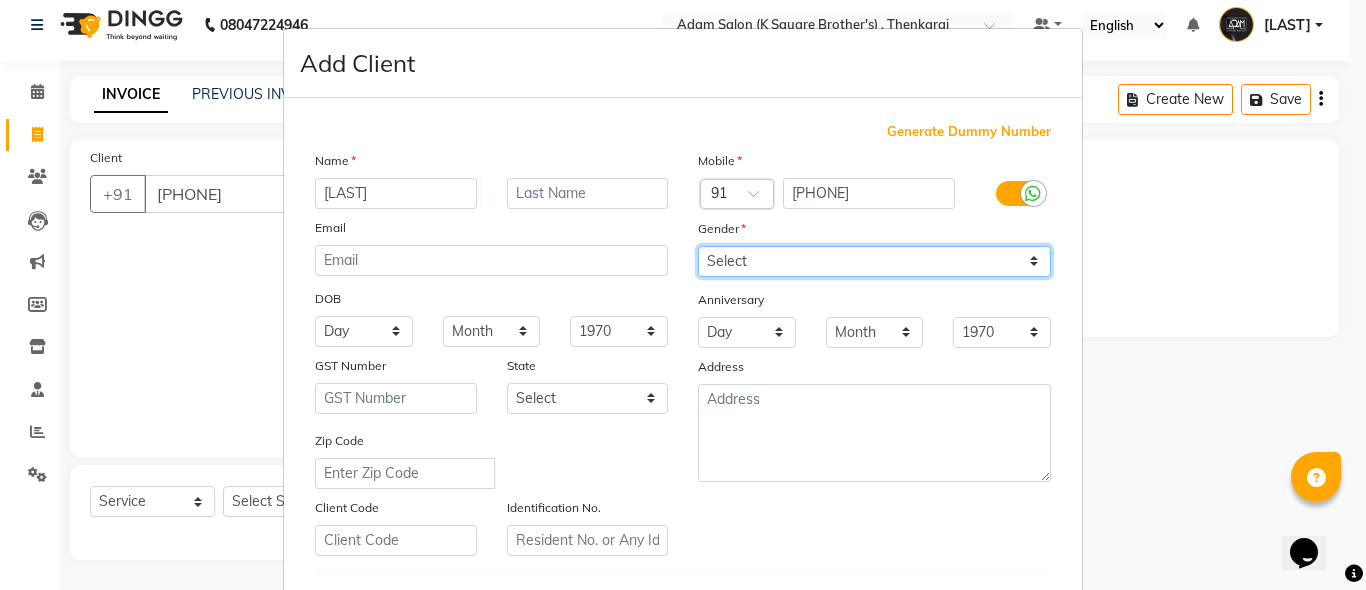 click on "Select Male Female Other Prefer Not To Say" at bounding box center (874, 261) 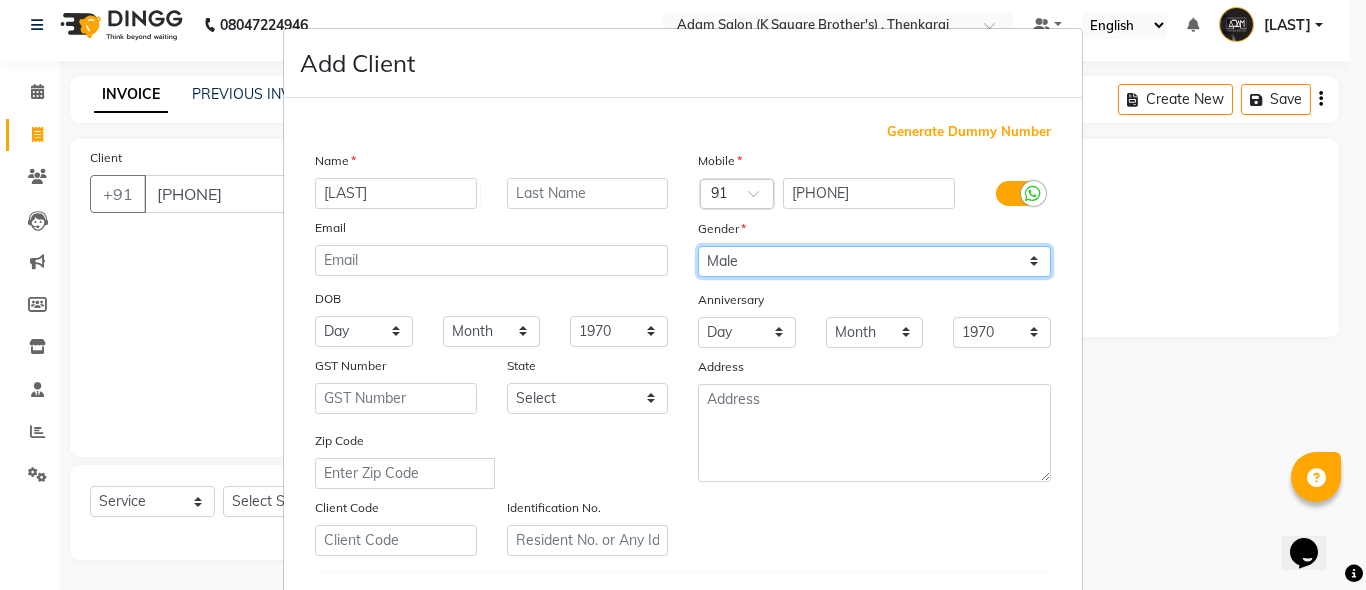 click on "Select Male Female Other Prefer Not To Say" at bounding box center (874, 261) 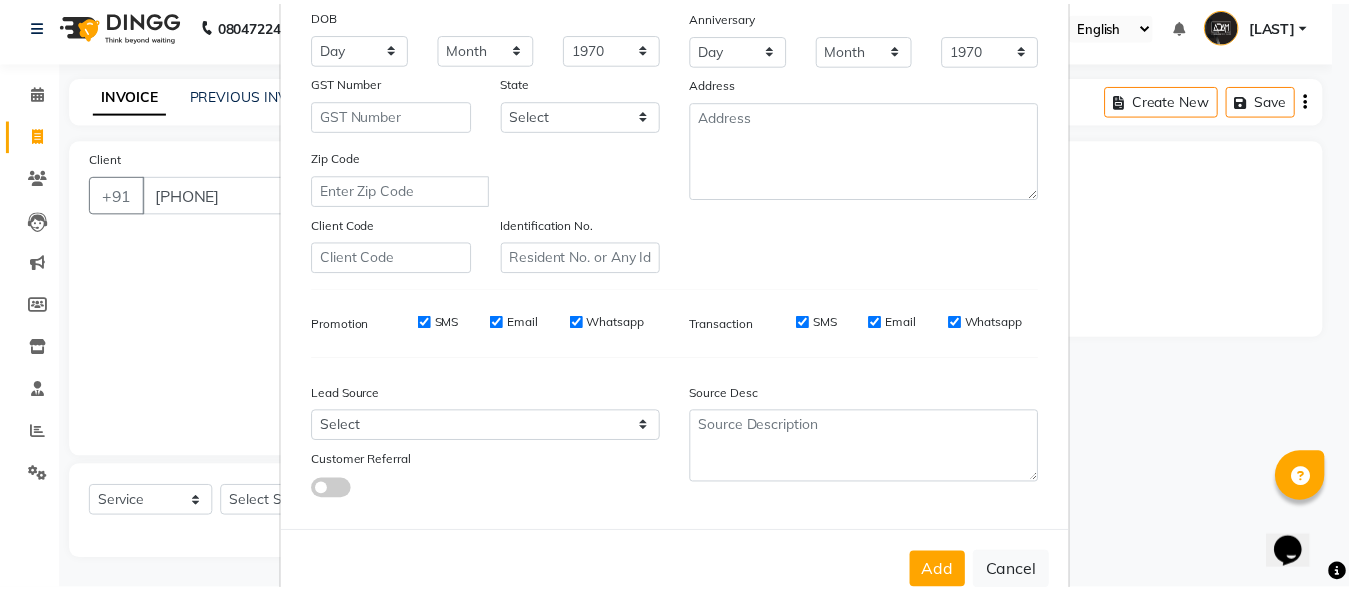 scroll, scrollTop: 333, scrollLeft: 0, axis: vertical 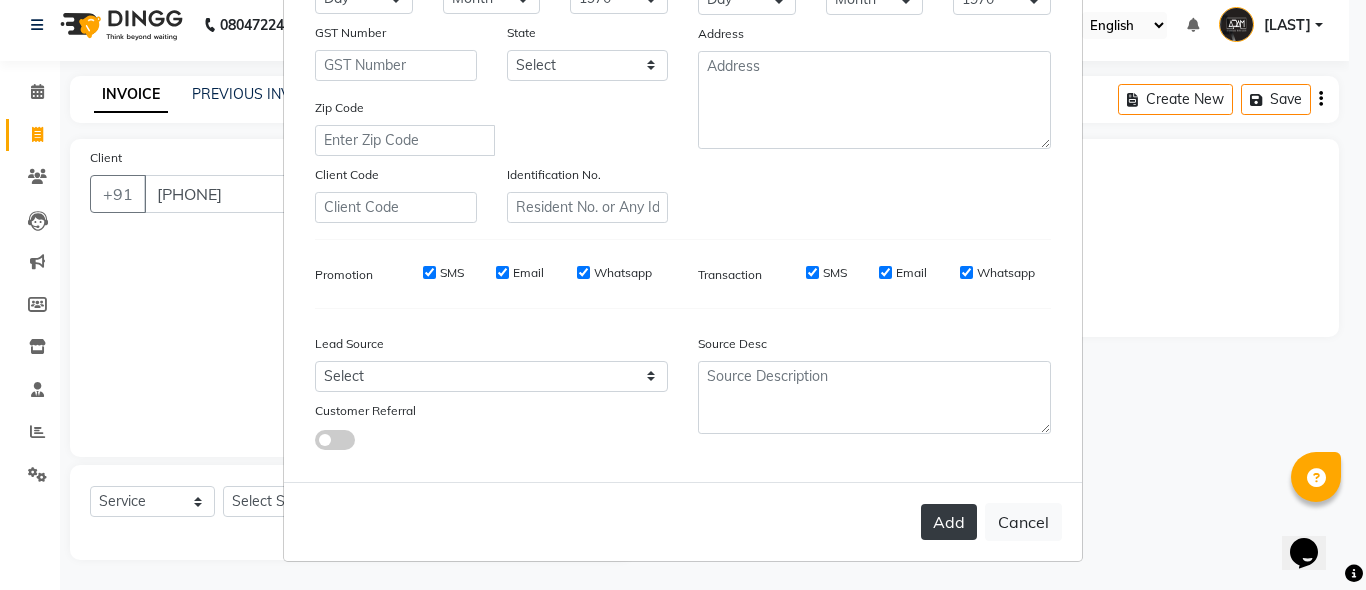 click on "Add" at bounding box center [949, 522] 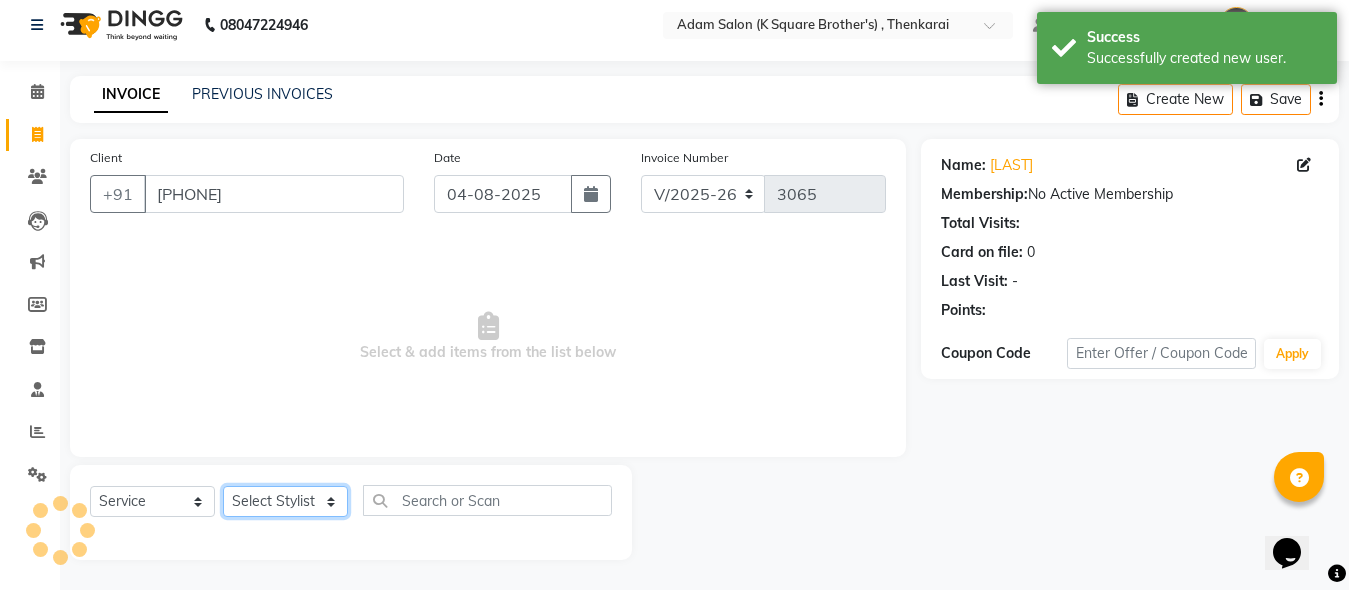 click on "Select Stylist [LAST] [LAST] [LAST] [LAST]" 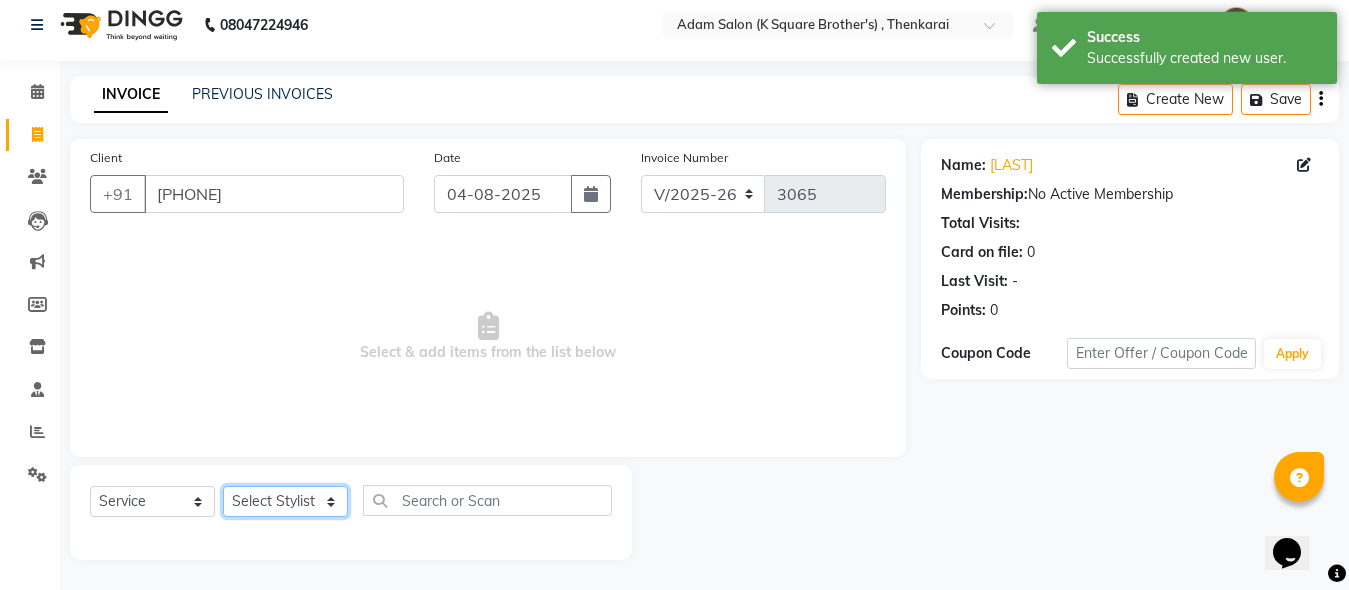 select on "78096" 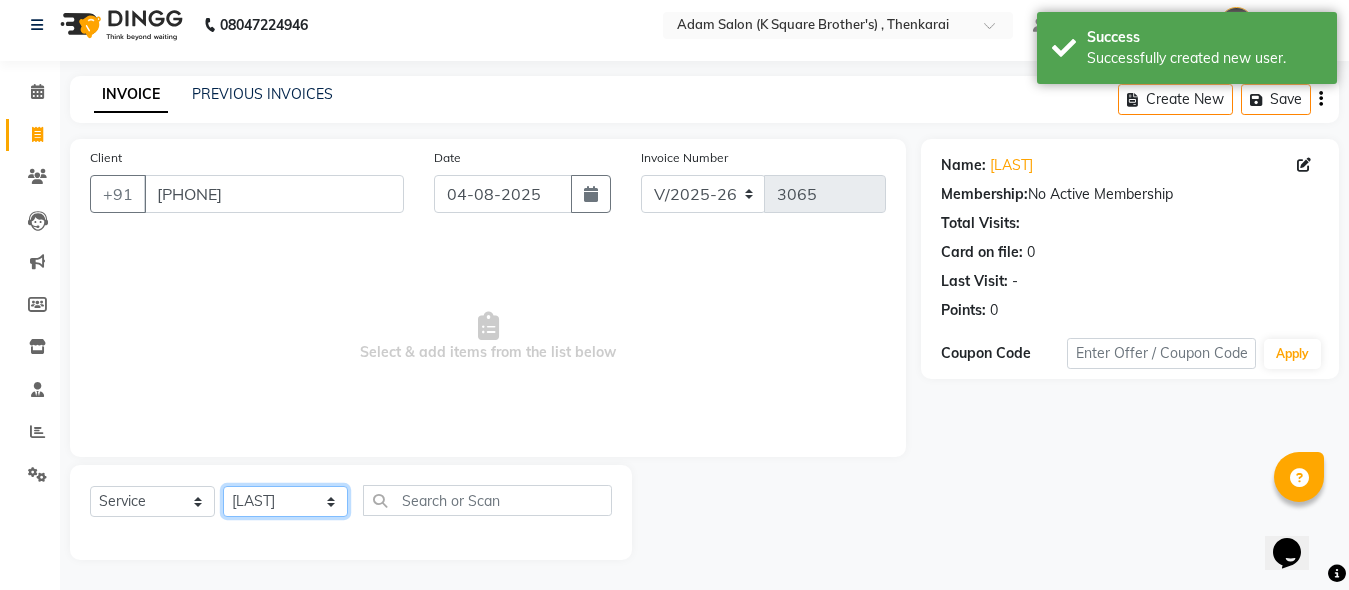 click on "Select Stylist [LAST] [LAST] [LAST] [LAST]" 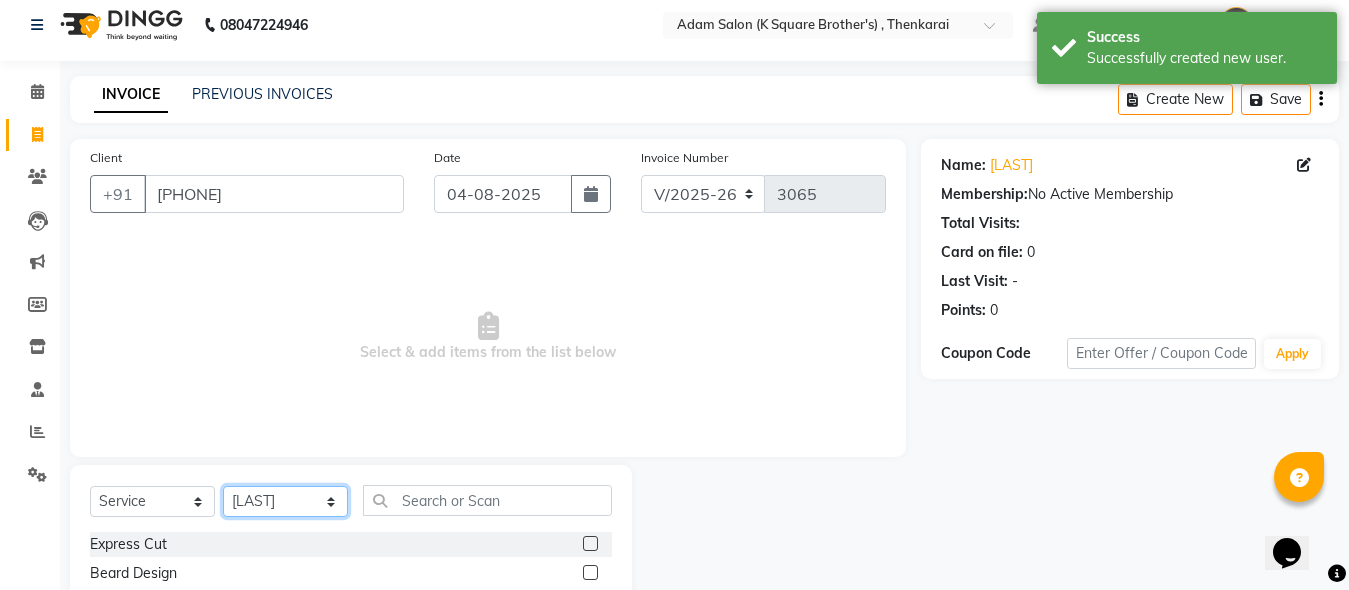 scroll, scrollTop: 211, scrollLeft: 0, axis: vertical 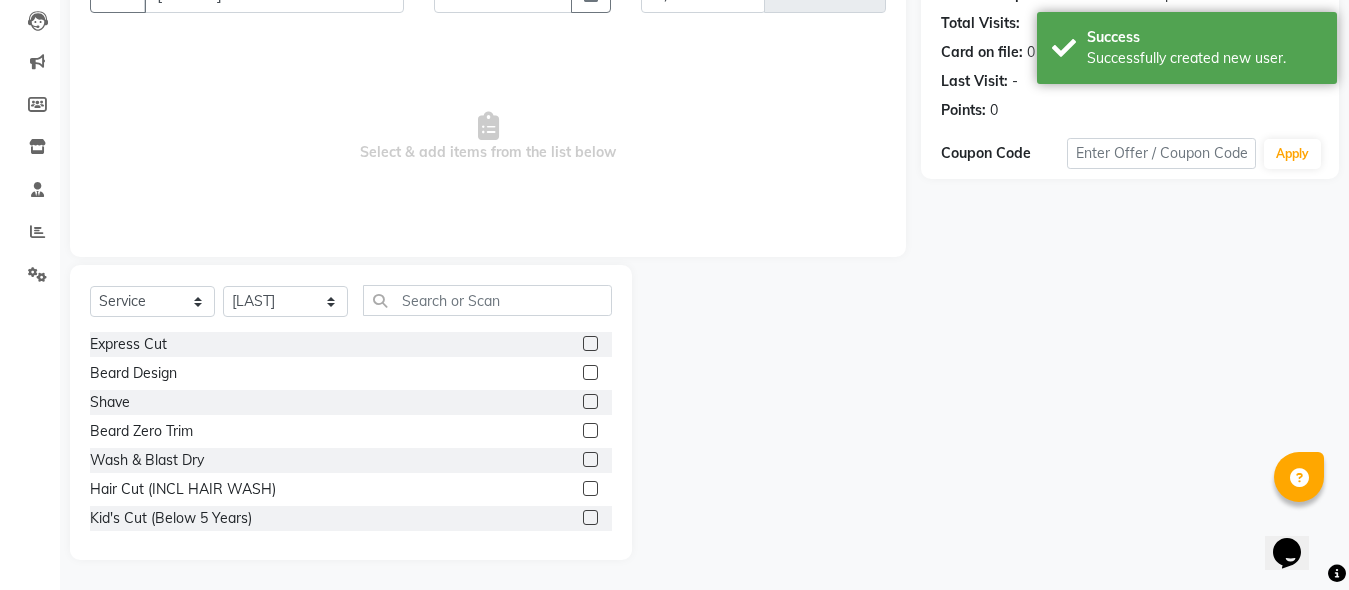 click 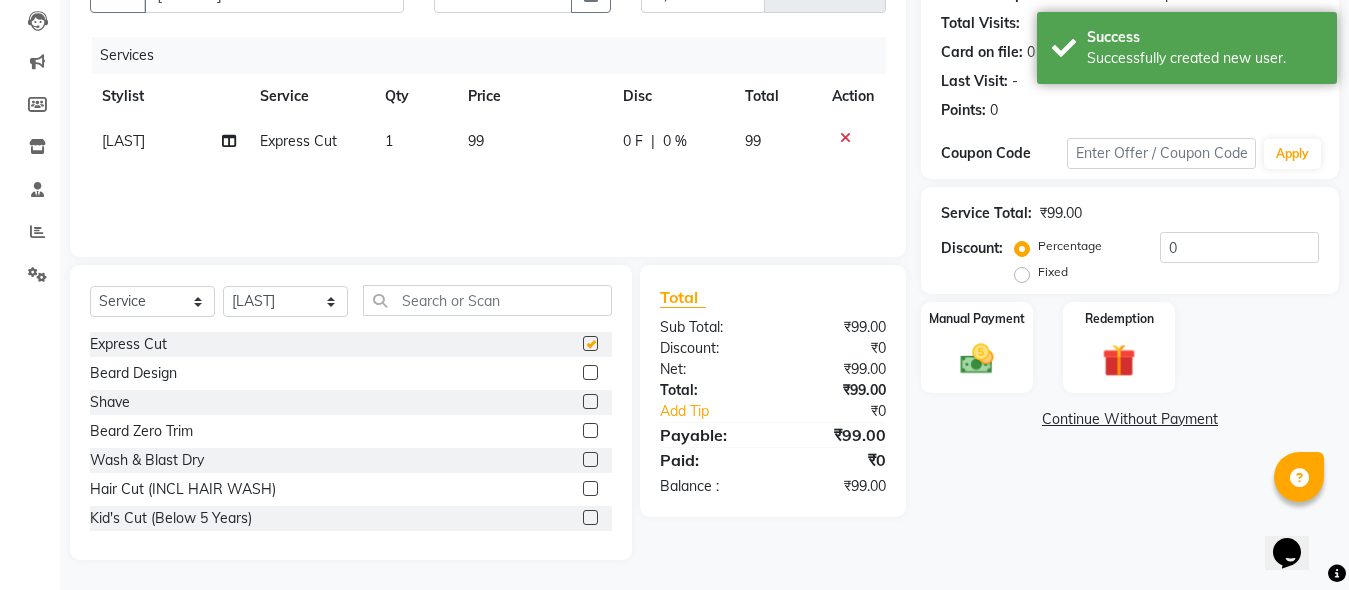 checkbox on "false" 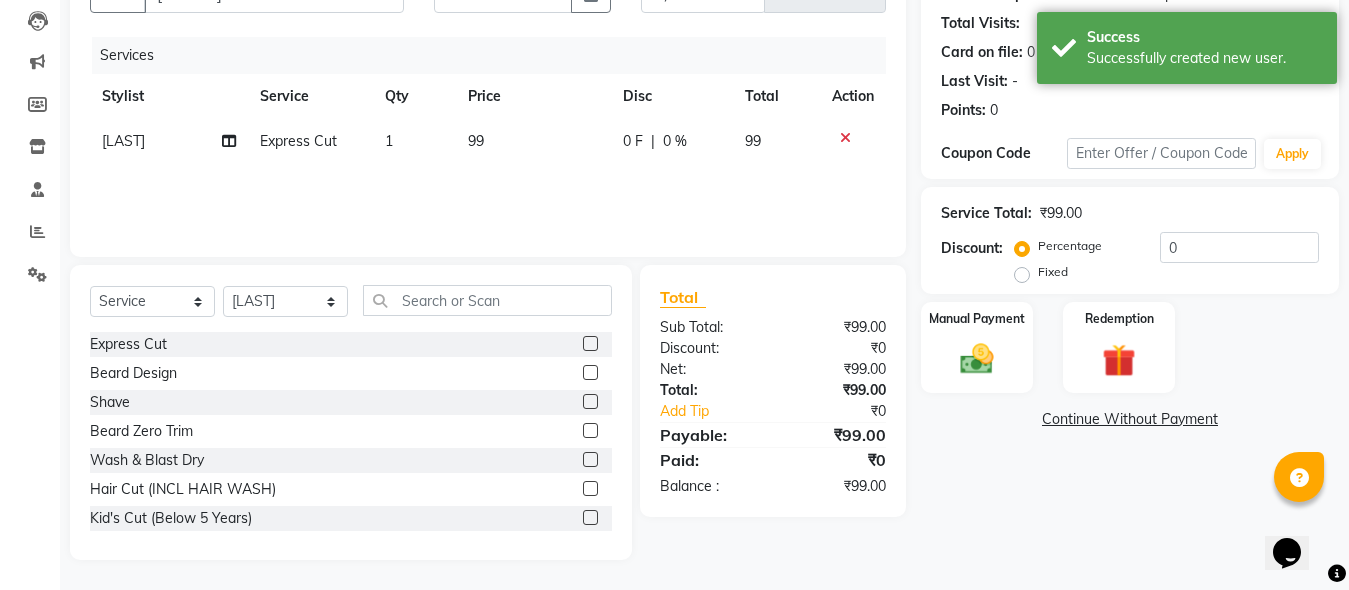 click 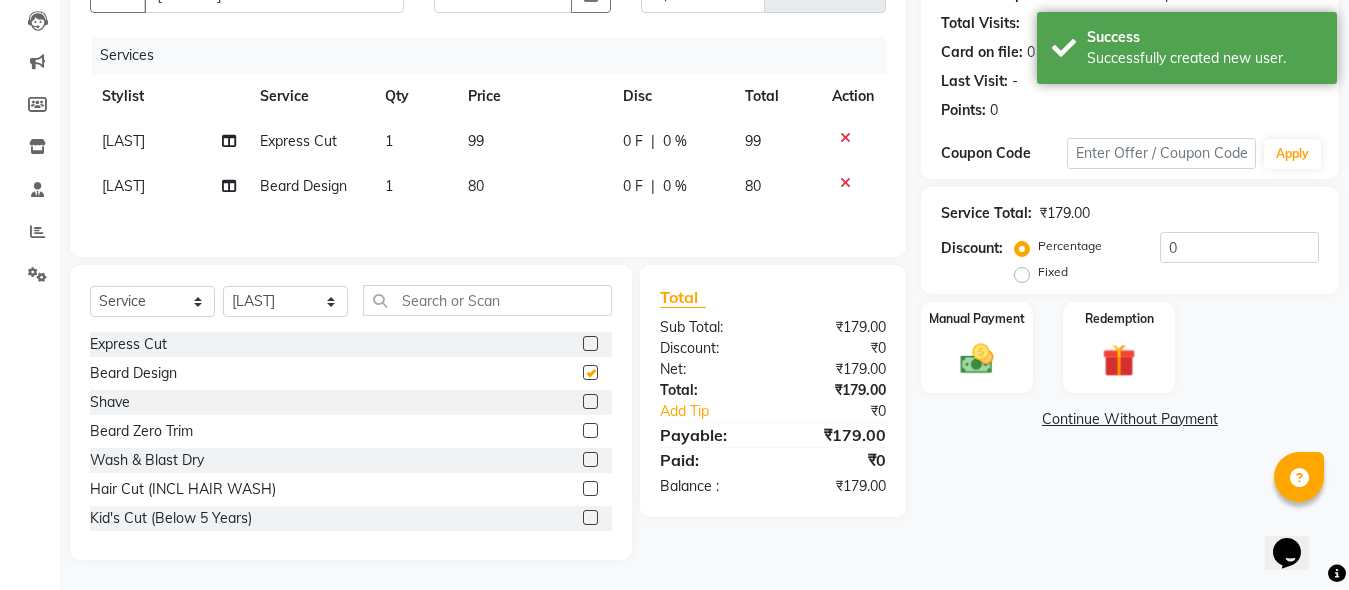 checkbox on "false" 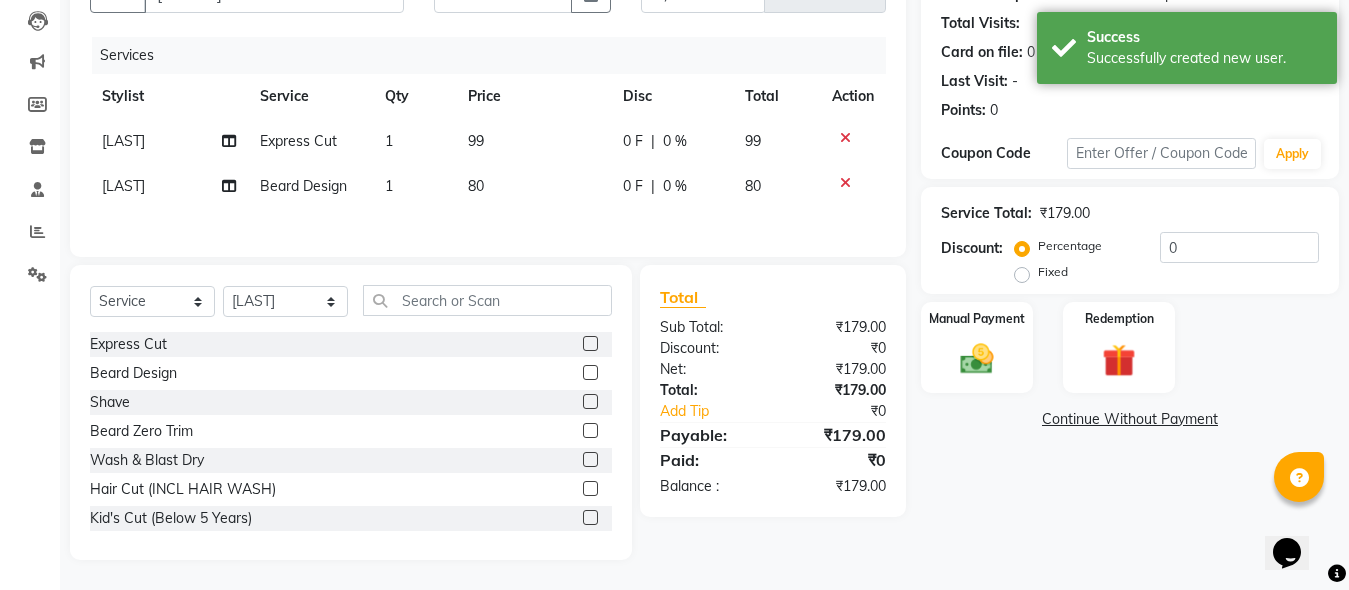 click 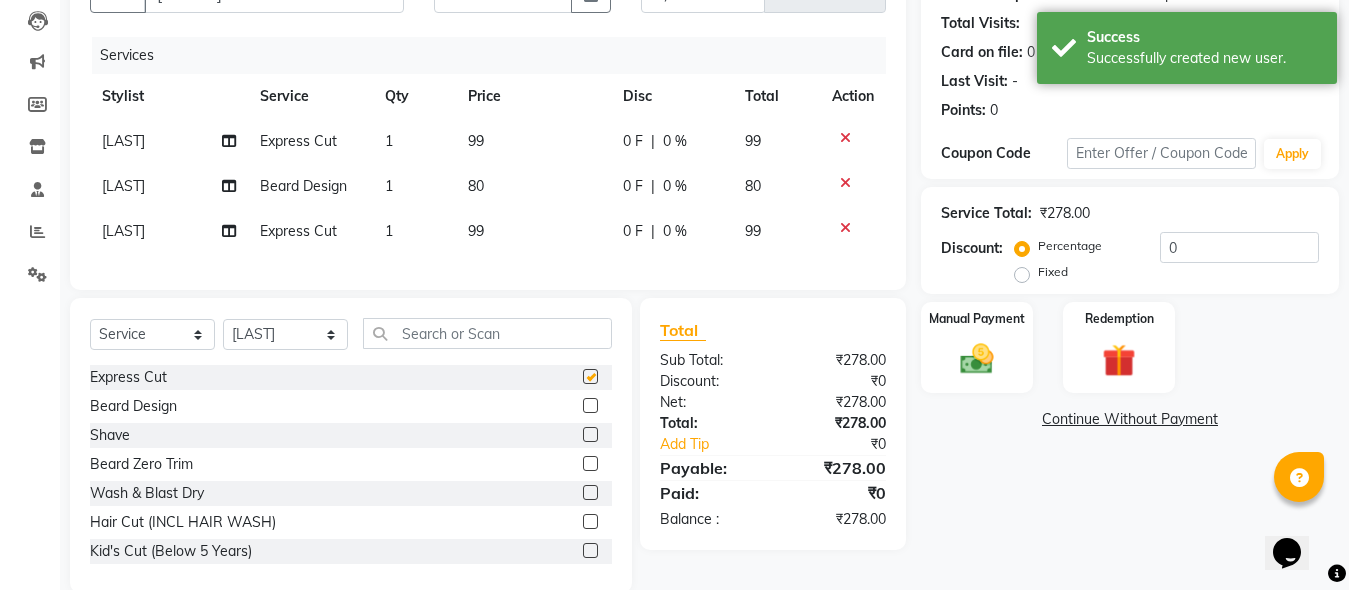 checkbox on "false" 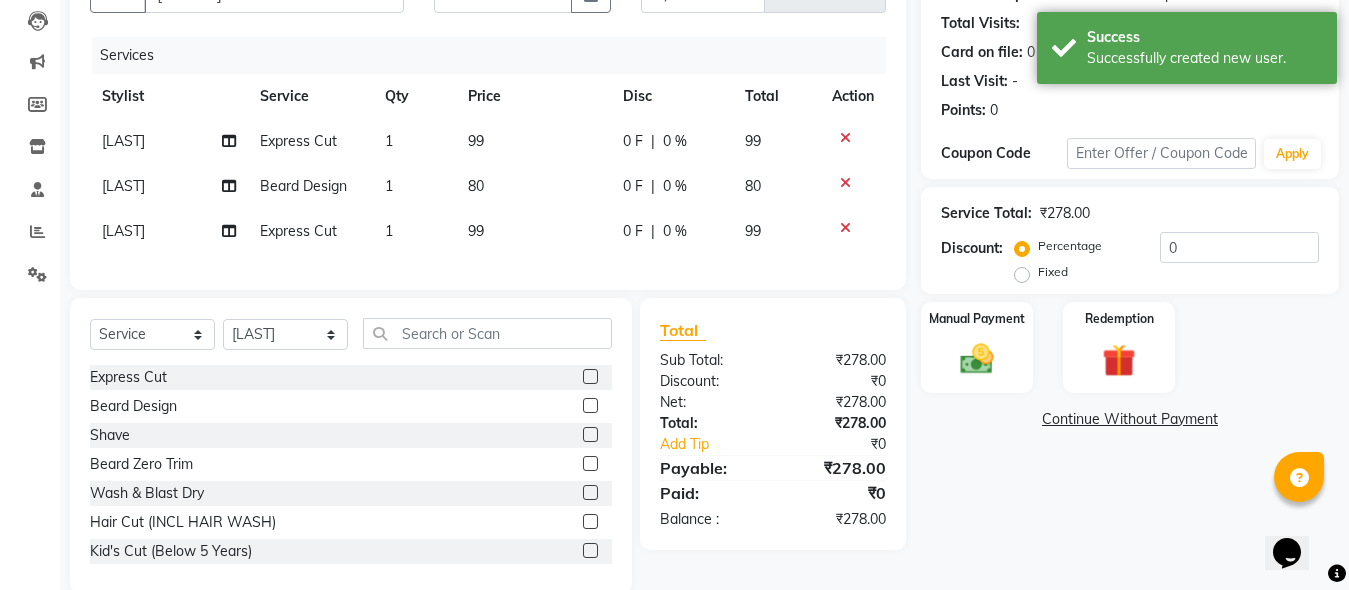 click 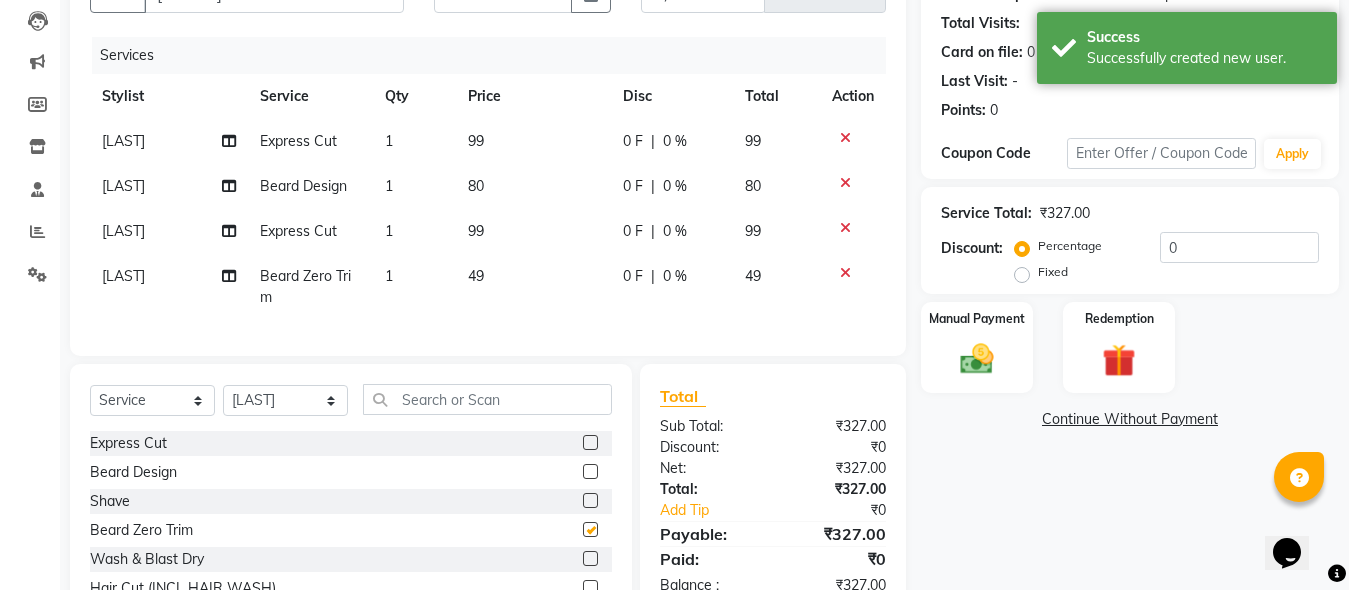 checkbox on "false" 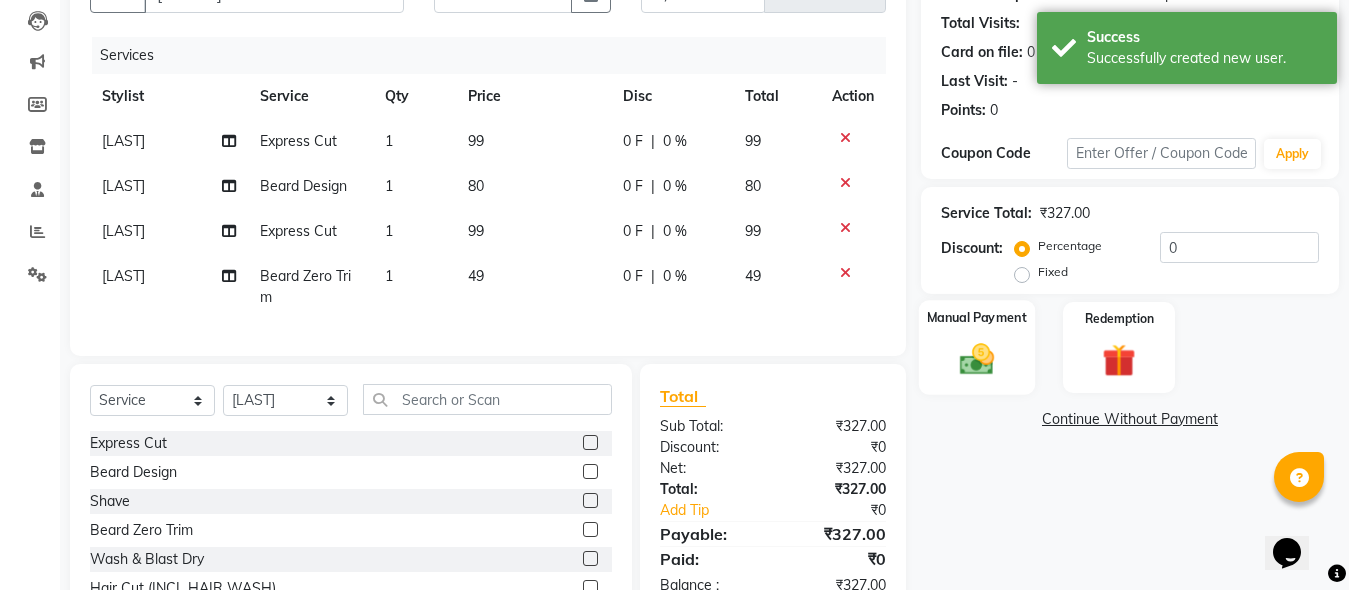 click 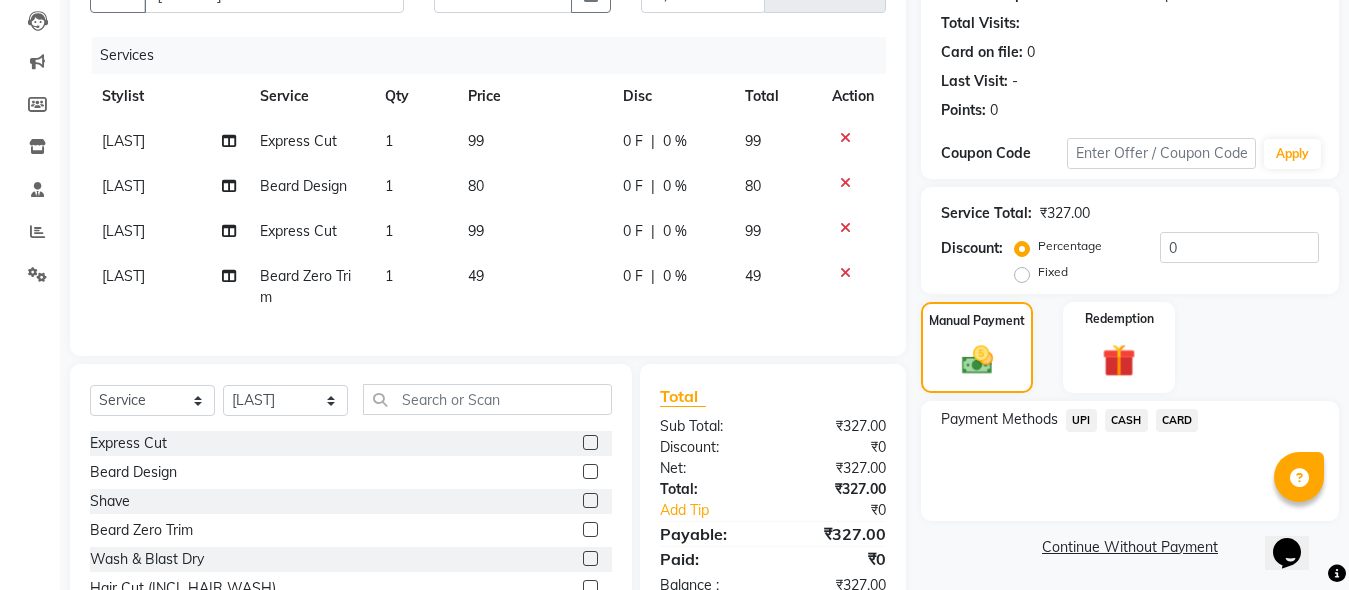 click on "UPI" 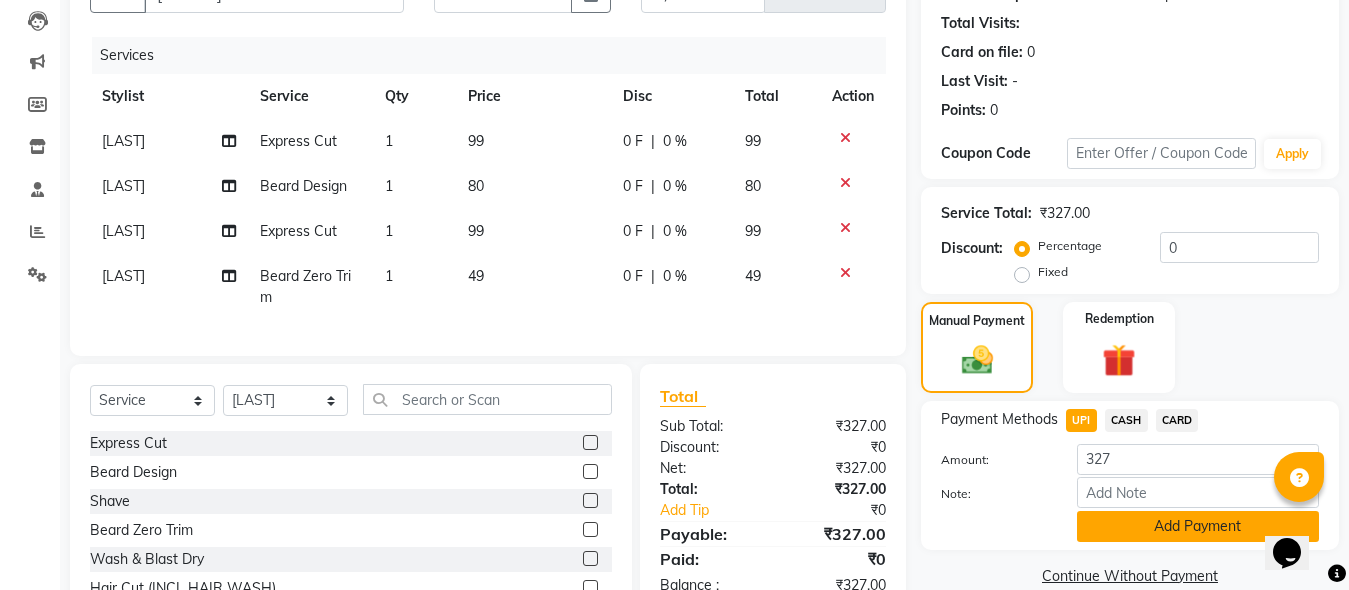 click on "Add Payment" 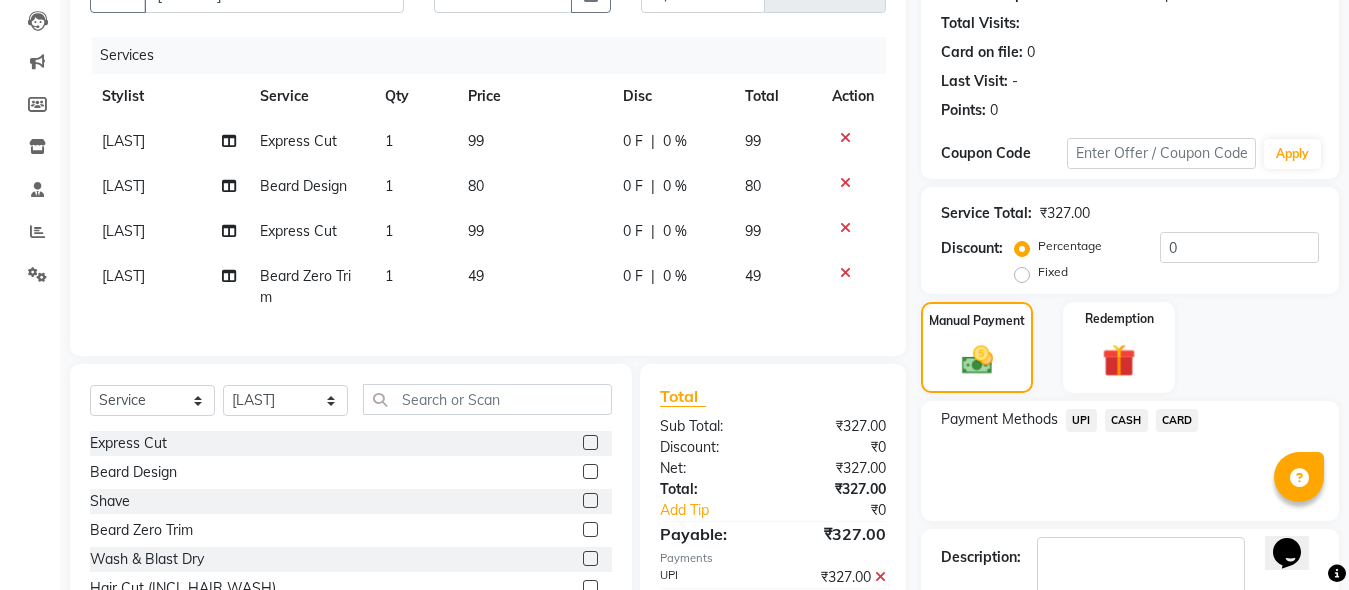 scroll, scrollTop: 327, scrollLeft: 0, axis: vertical 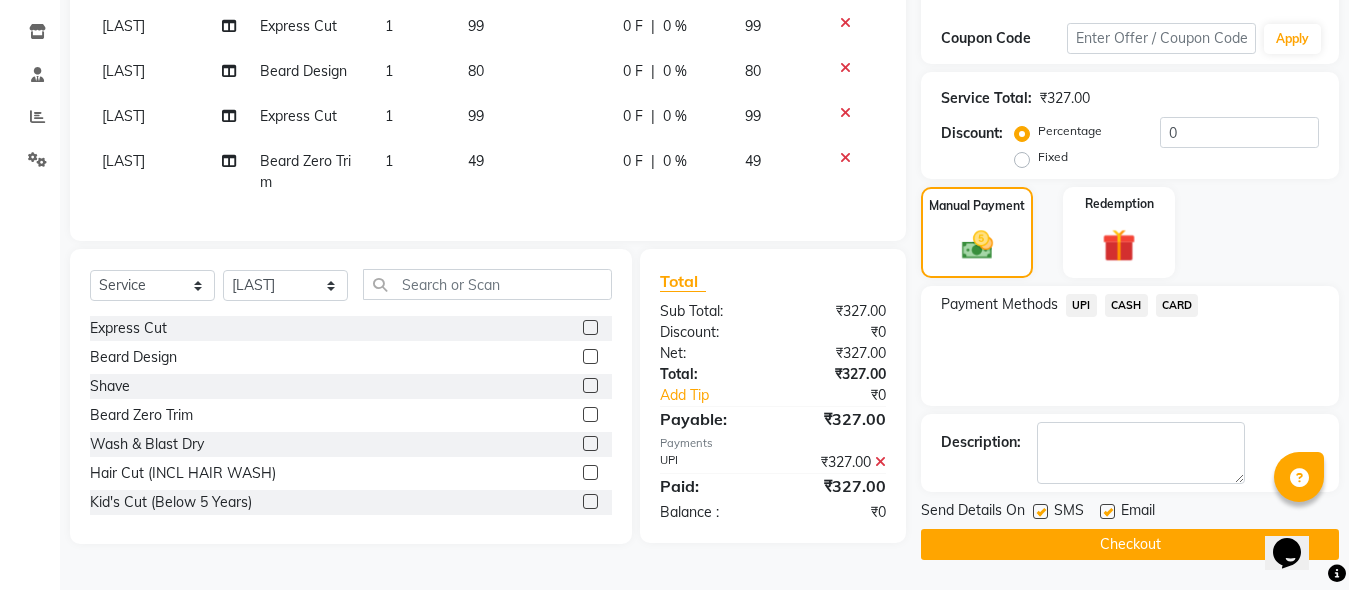 click on "Checkout" 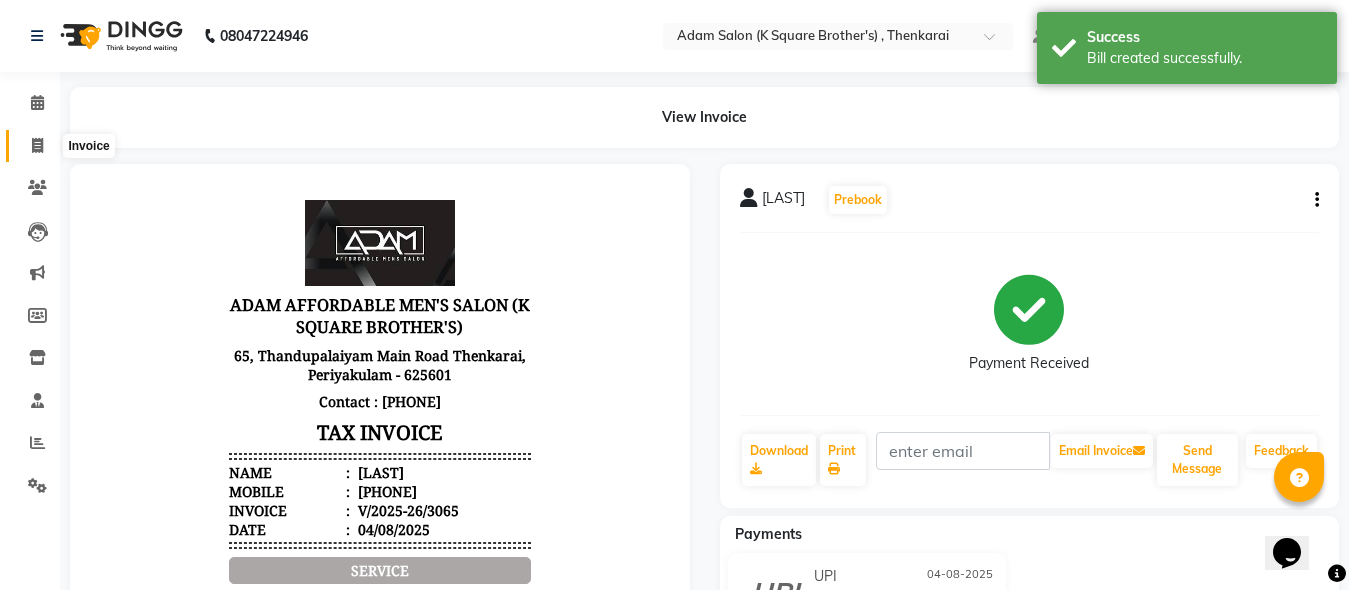 scroll, scrollTop: 0, scrollLeft: 0, axis: both 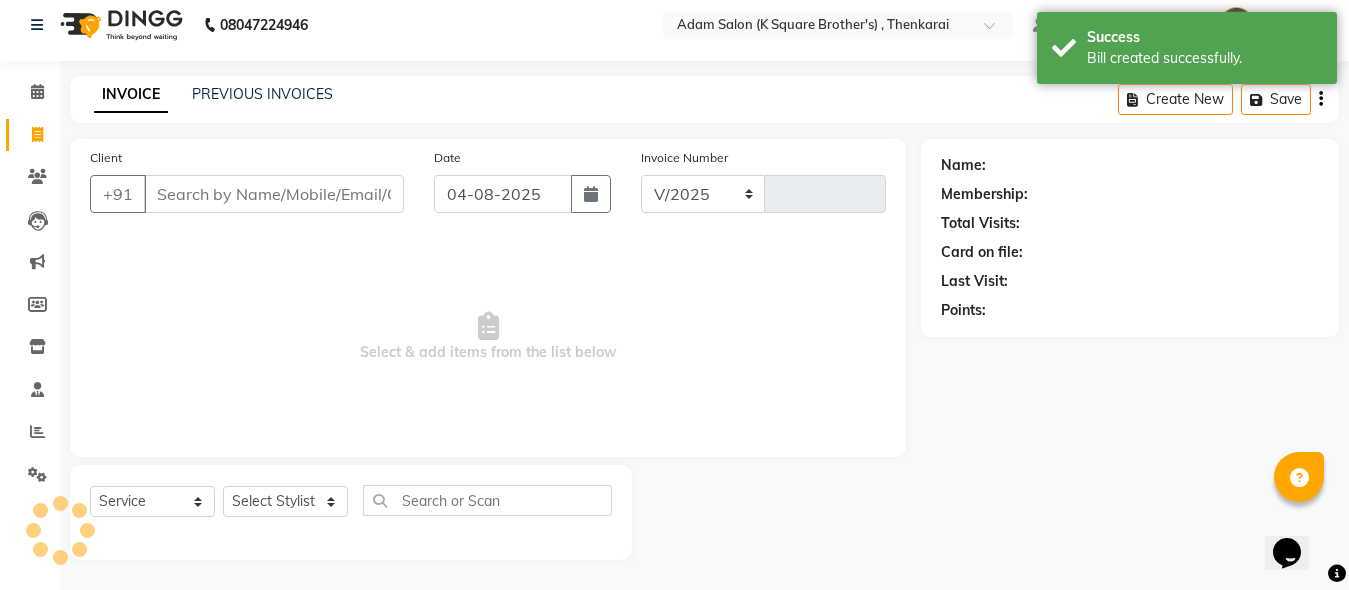 select on "8195" 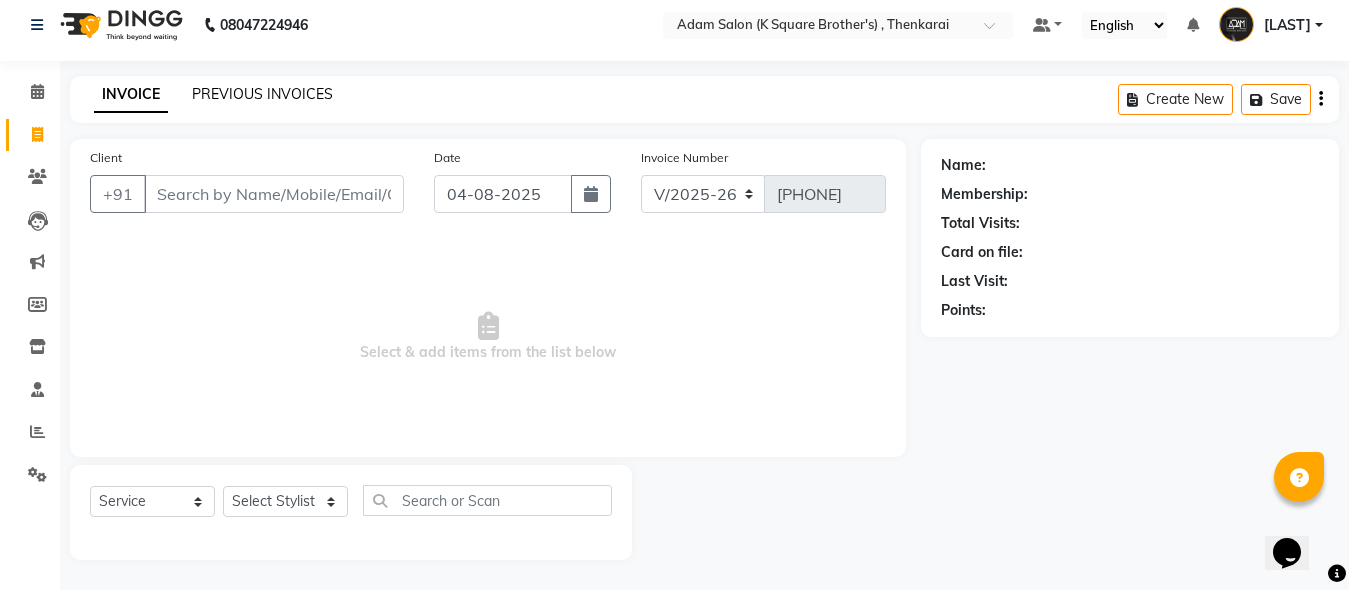 click on "PREVIOUS INVOICES" 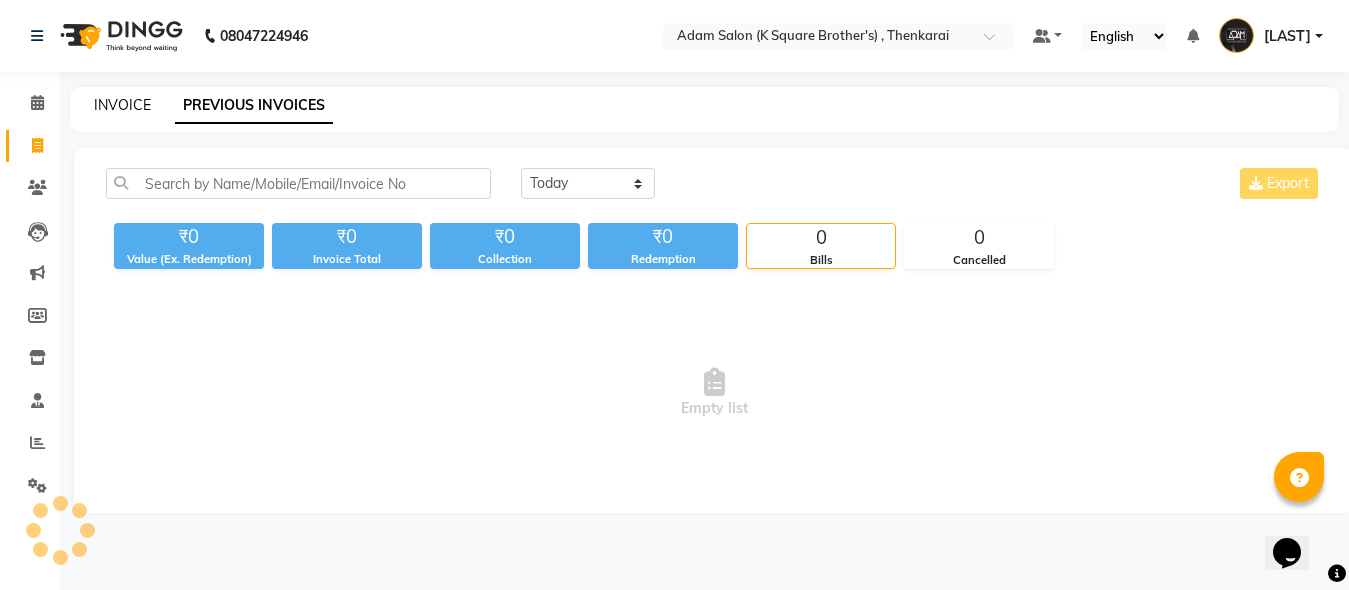 scroll, scrollTop: 0, scrollLeft: 0, axis: both 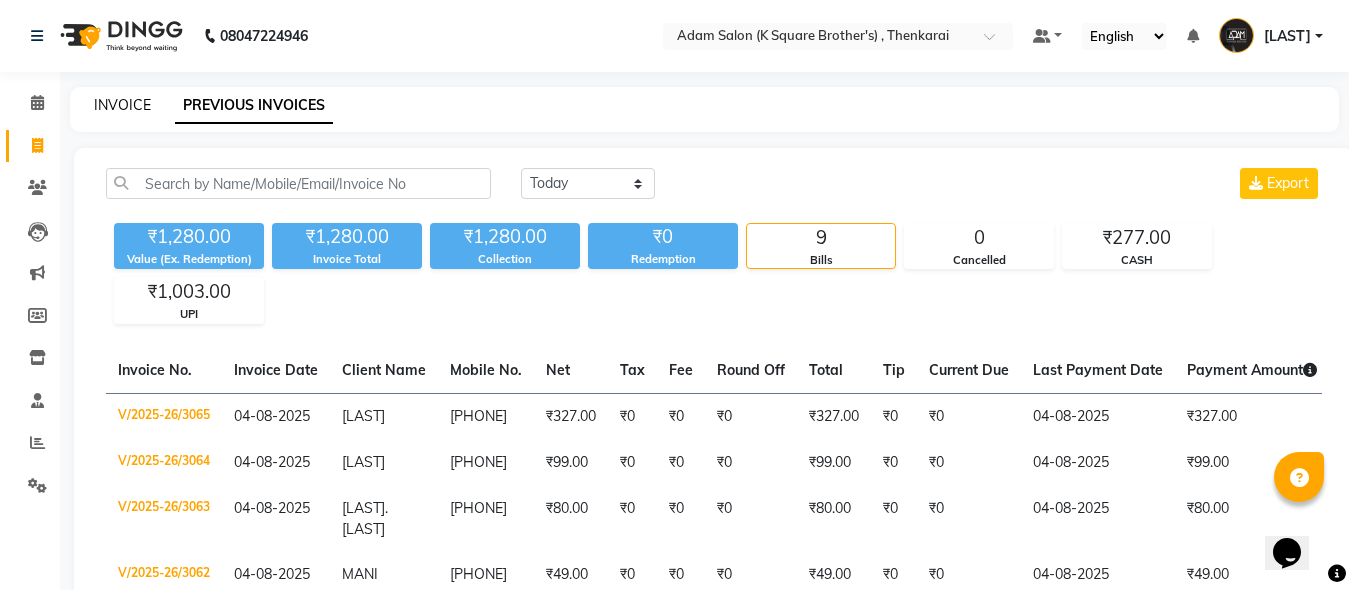 click on "INVOICE" 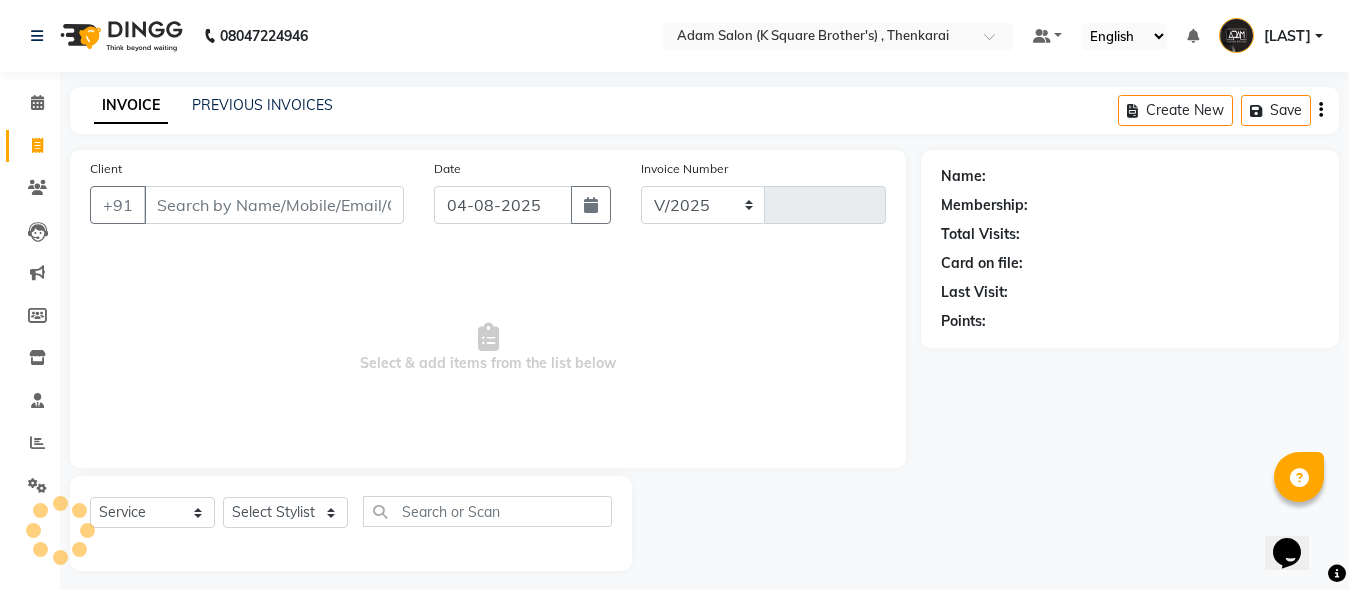select on "8195" 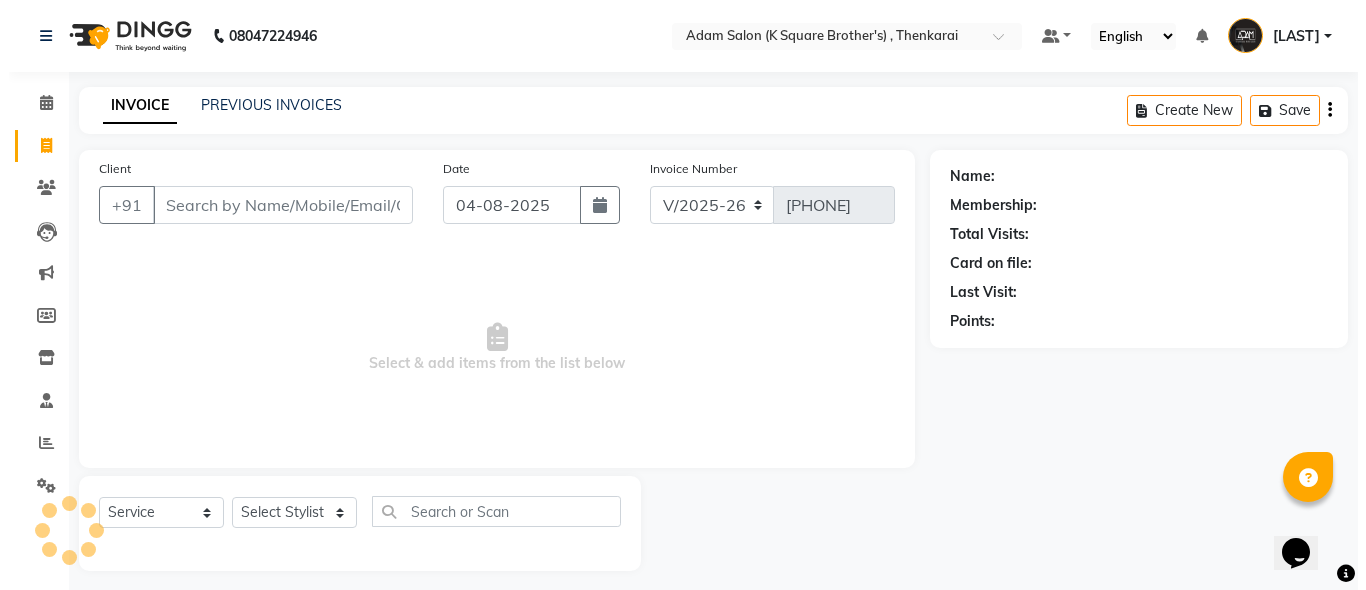 scroll, scrollTop: 11, scrollLeft: 0, axis: vertical 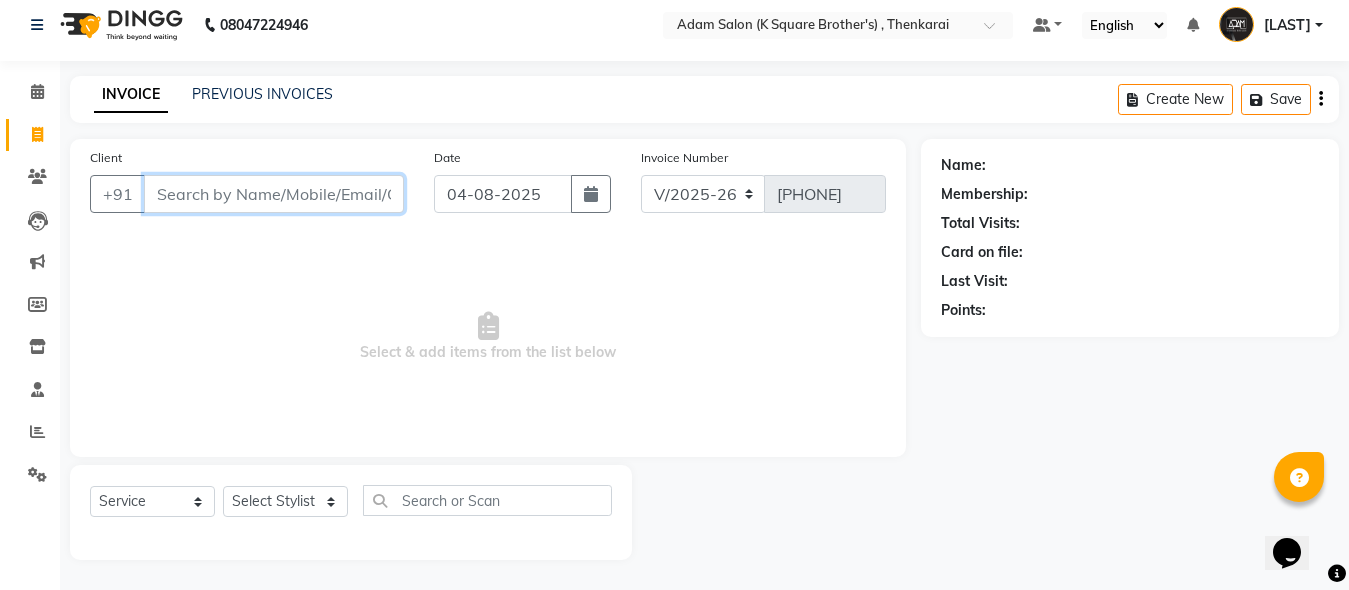 paste on "[PHONE]" 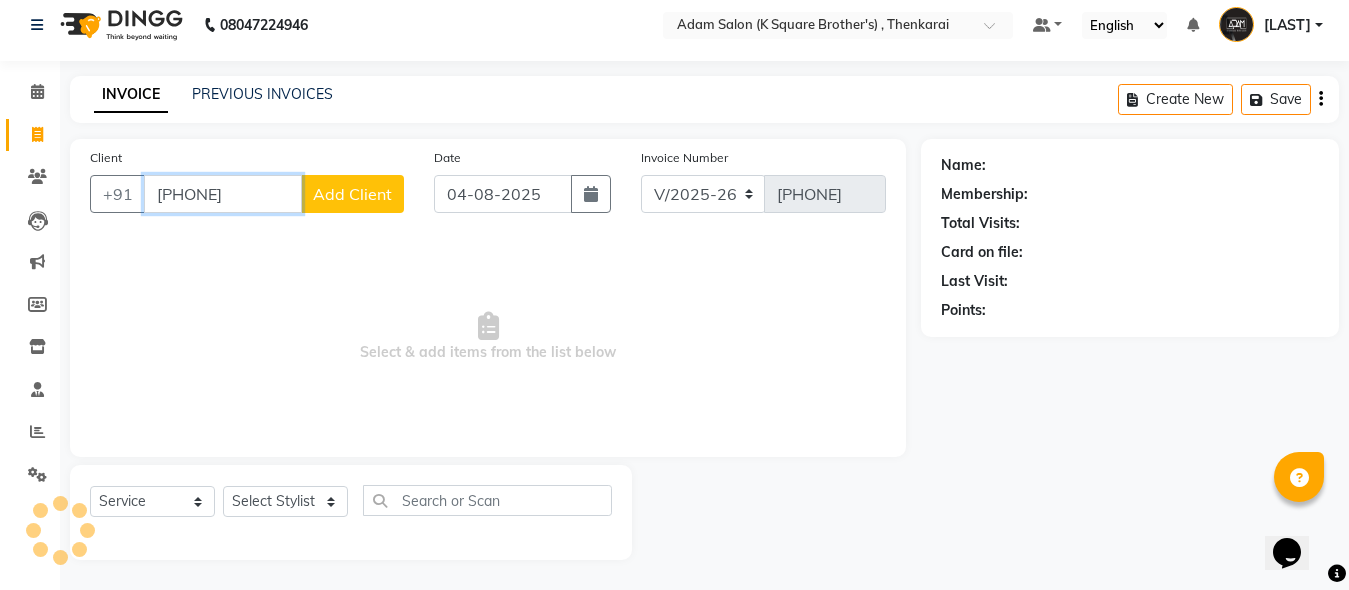 type on "[PHONE]" 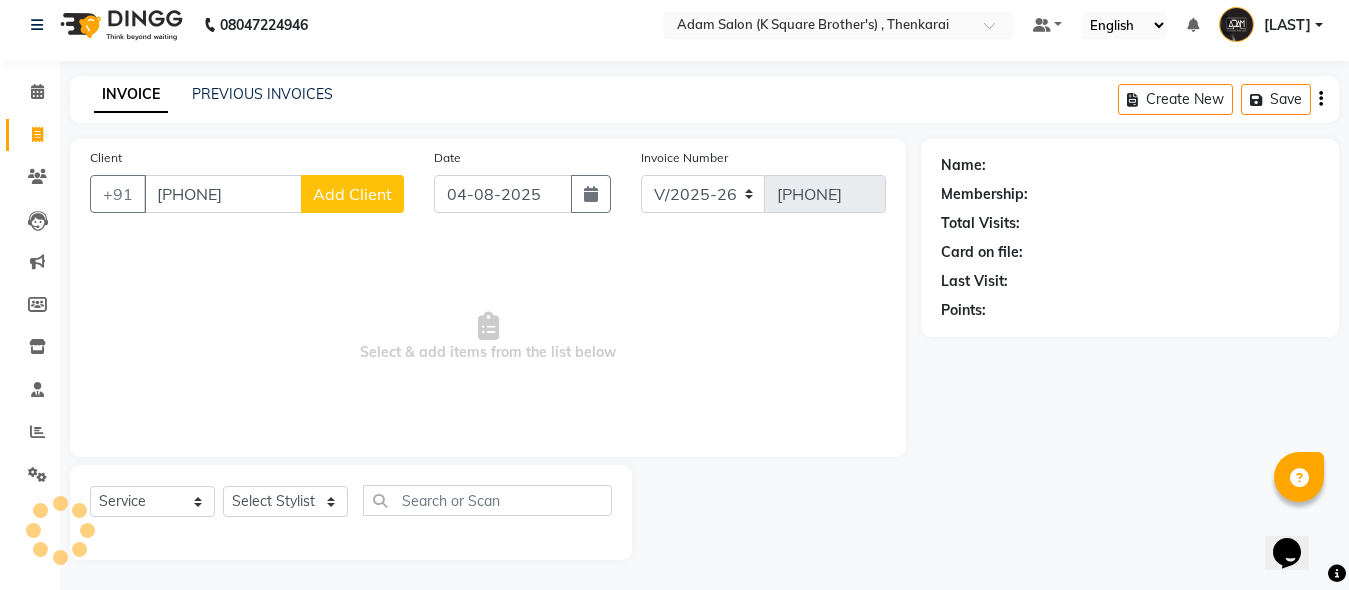 click on "Add Client" 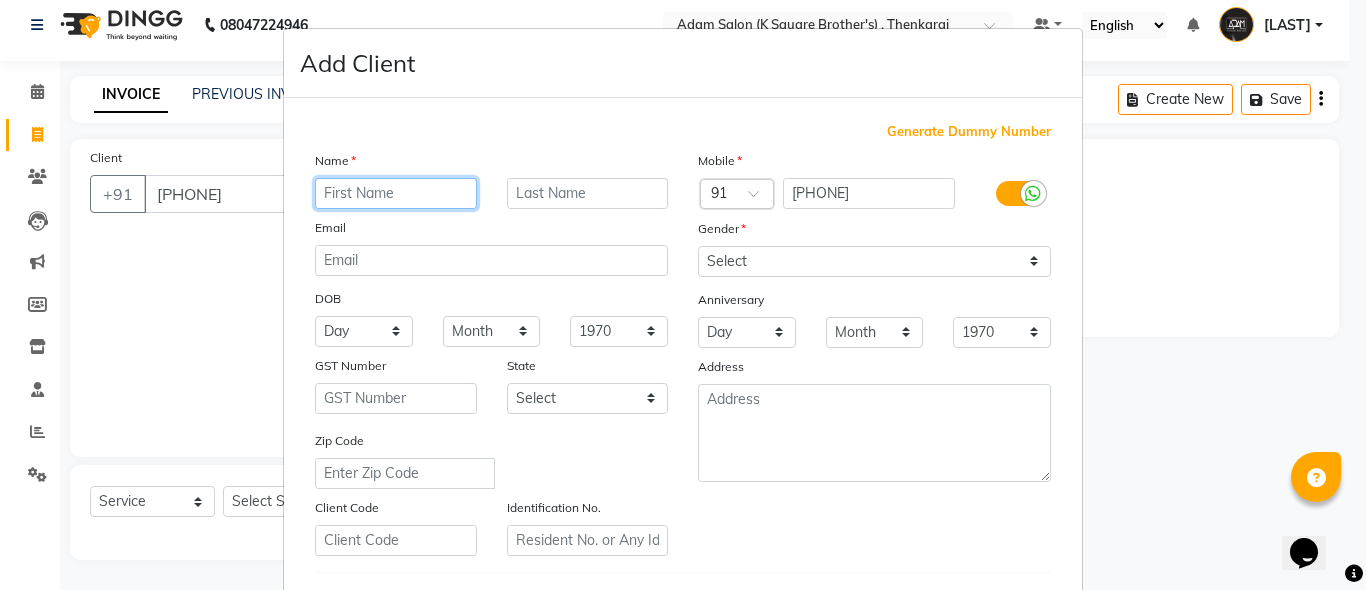 paste on "[LAST]" 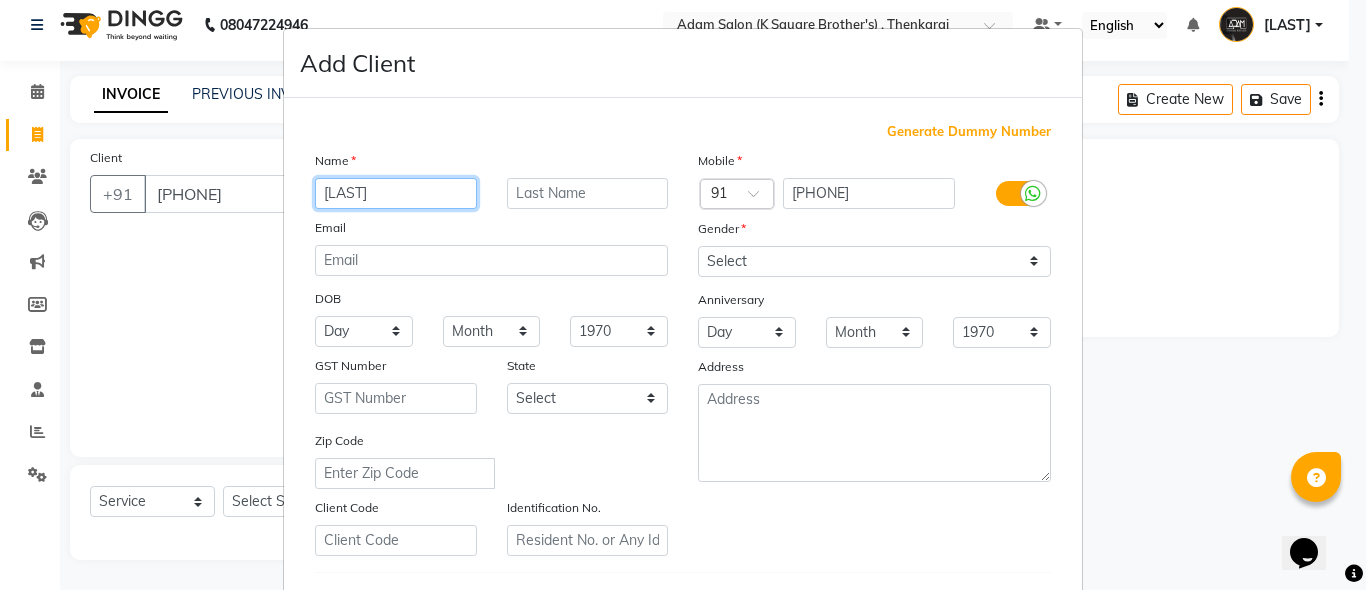 type on "[LAST]" 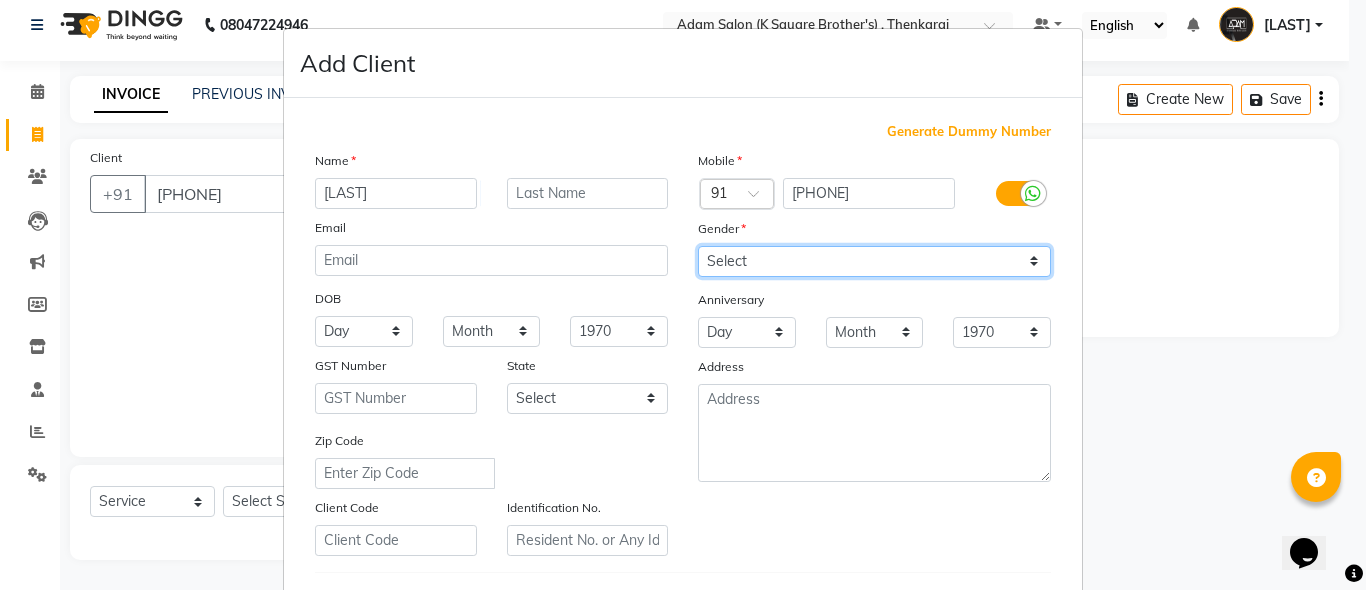 click on "Select Male Female Other Prefer Not To Say" at bounding box center [874, 261] 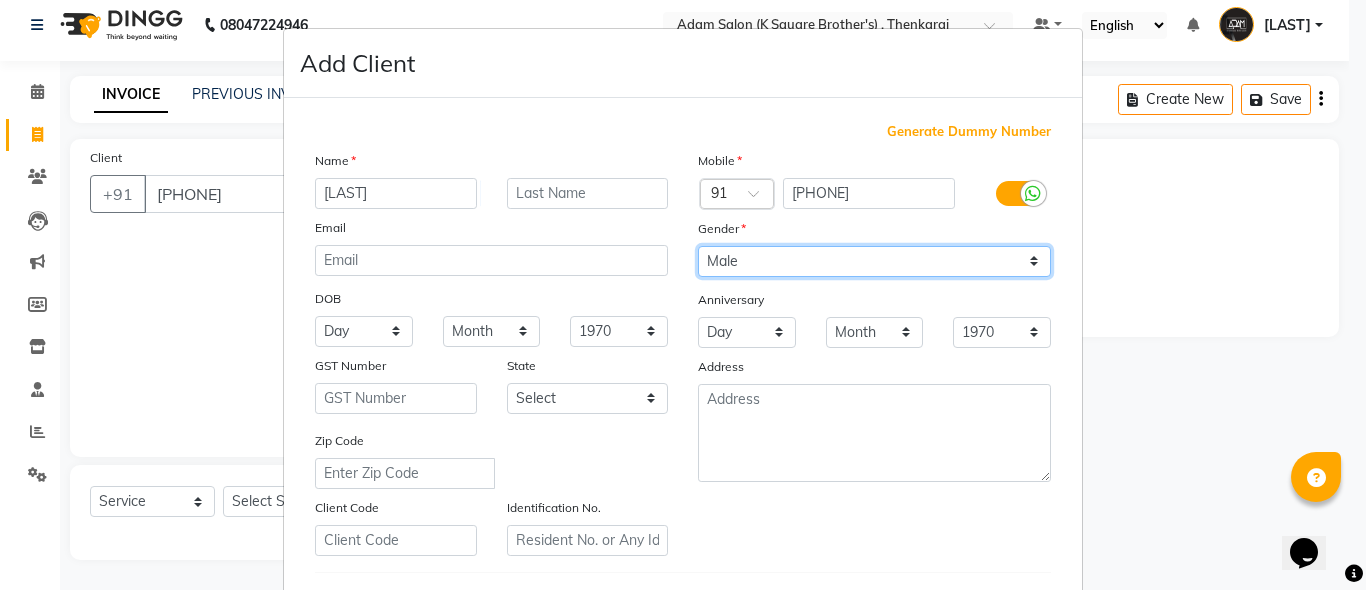 click on "Select Male Female Other Prefer Not To Say" at bounding box center [874, 261] 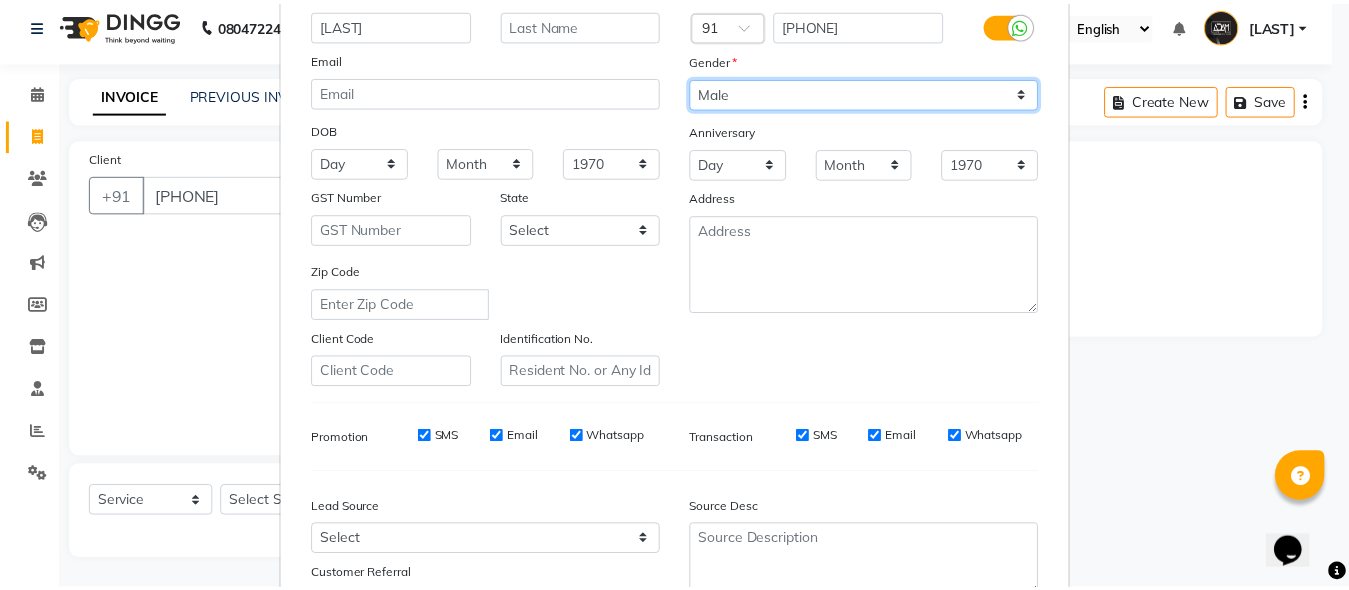 scroll, scrollTop: 333, scrollLeft: 0, axis: vertical 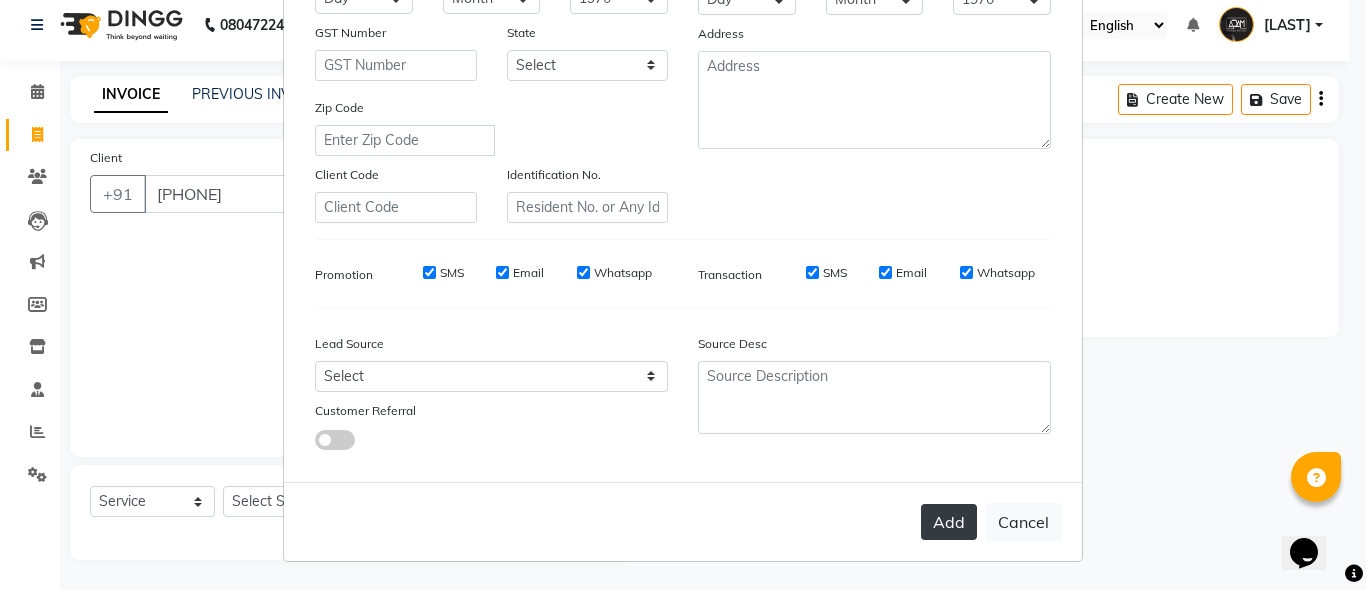 click on "Add" at bounding box center (949, 522) 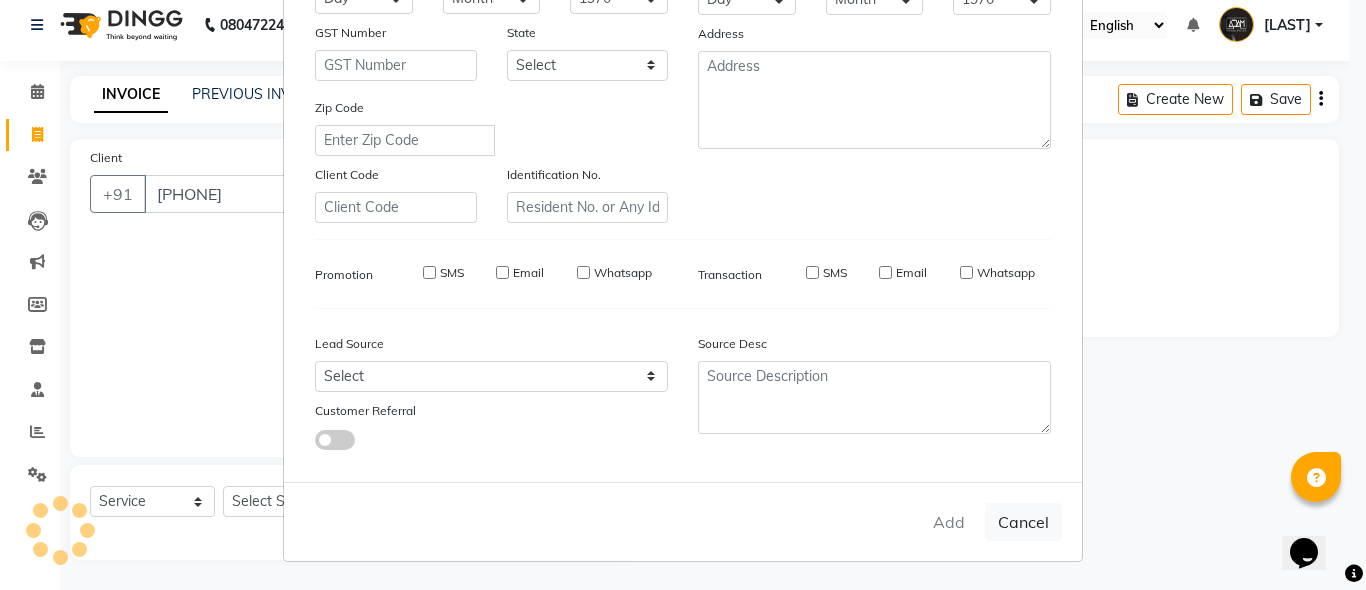 type 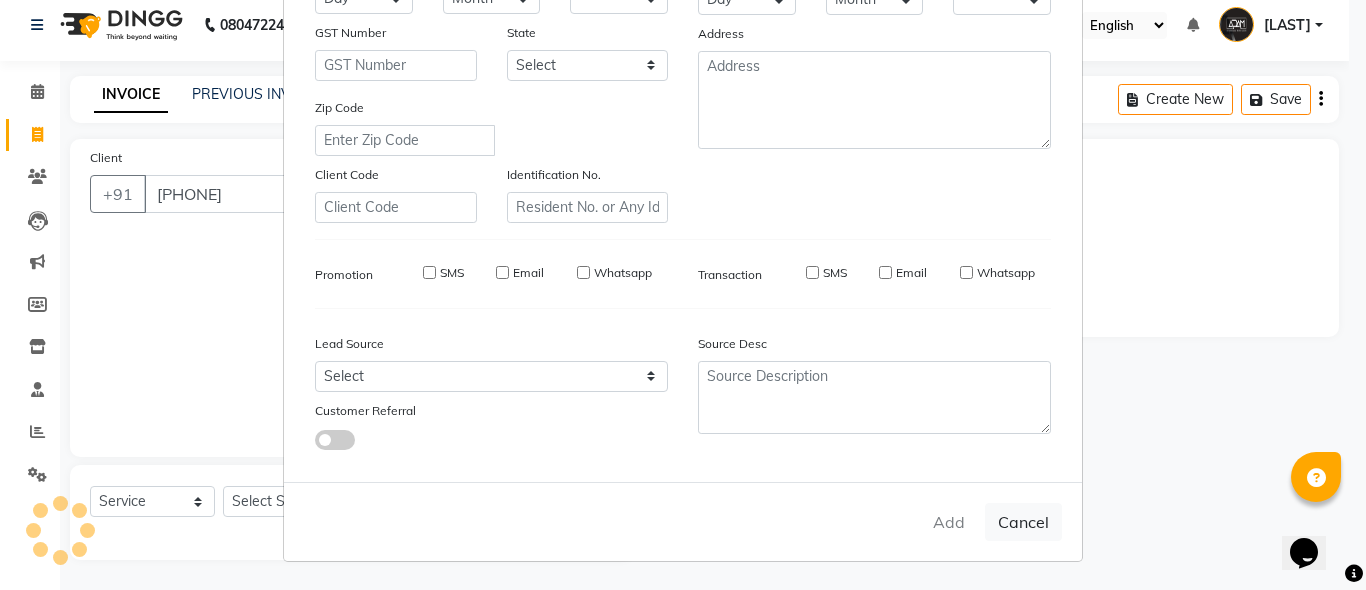 checkbox on "false" 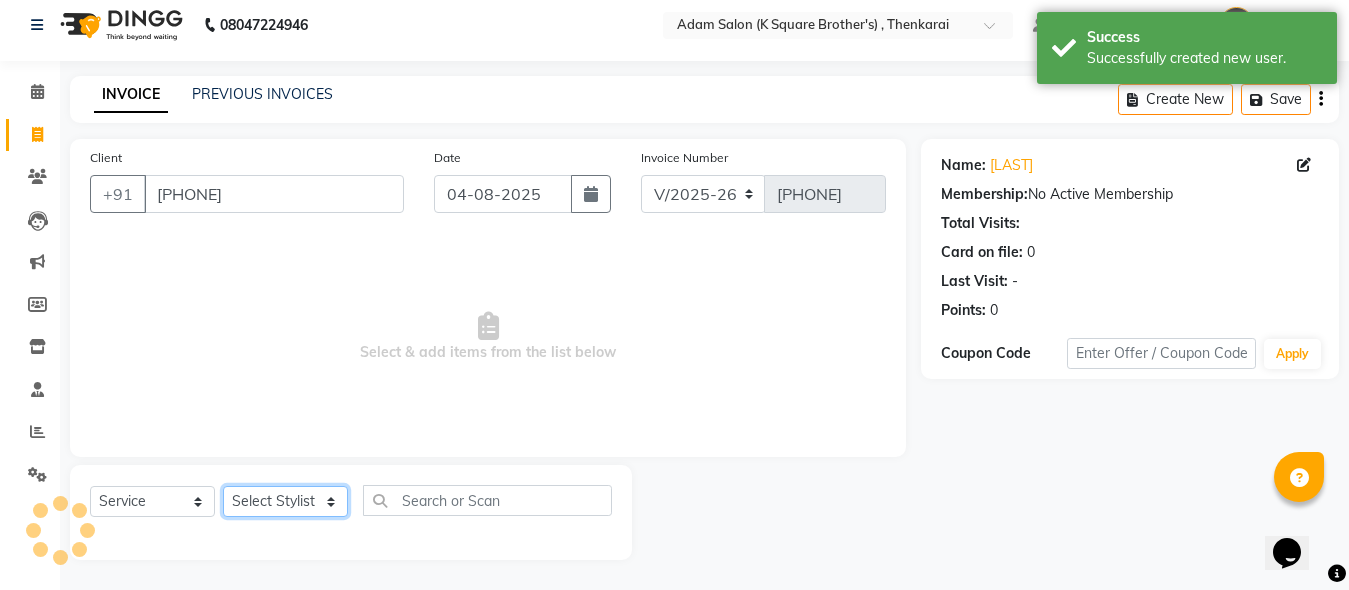 click on "Select Stylist [LAST] [LAST] [LAST] [LAST]" 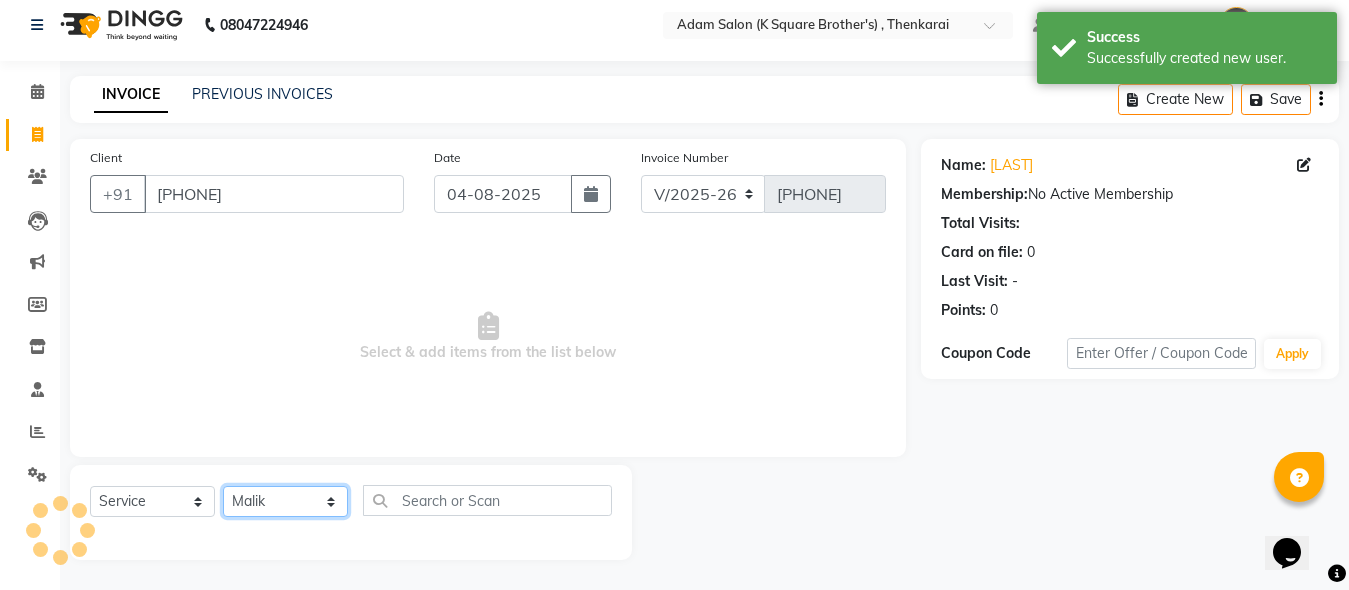 click on "Select Stylist [LAST] [LAST] [LAST] [LAST]" 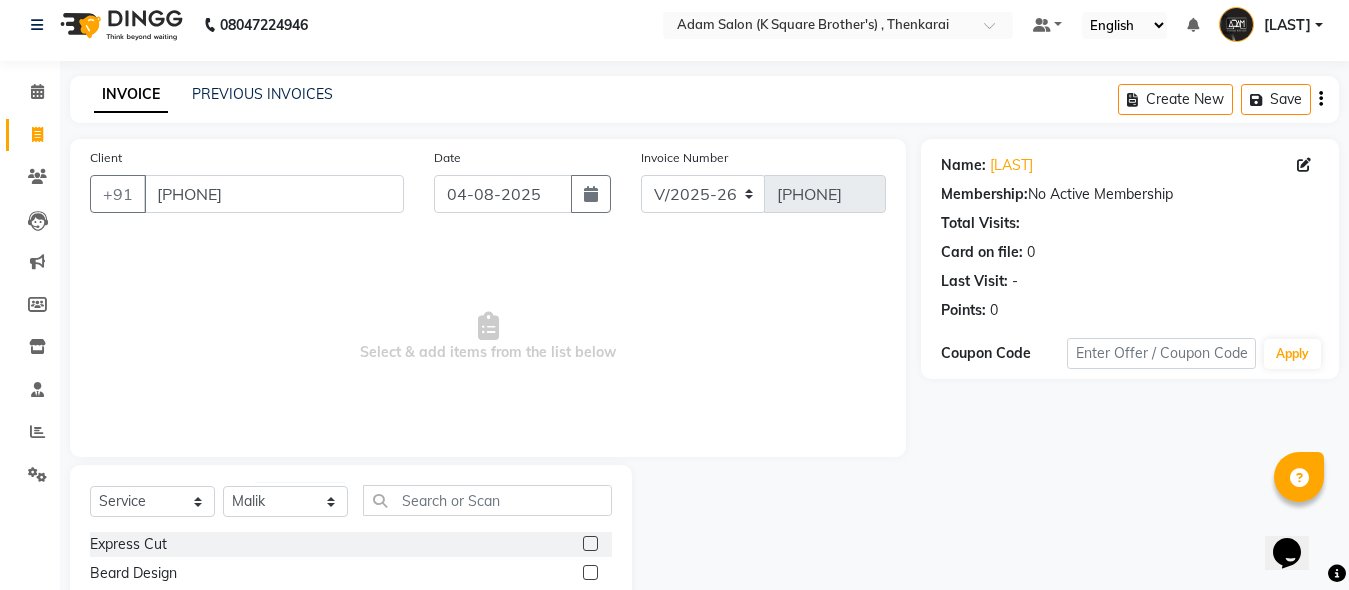 click 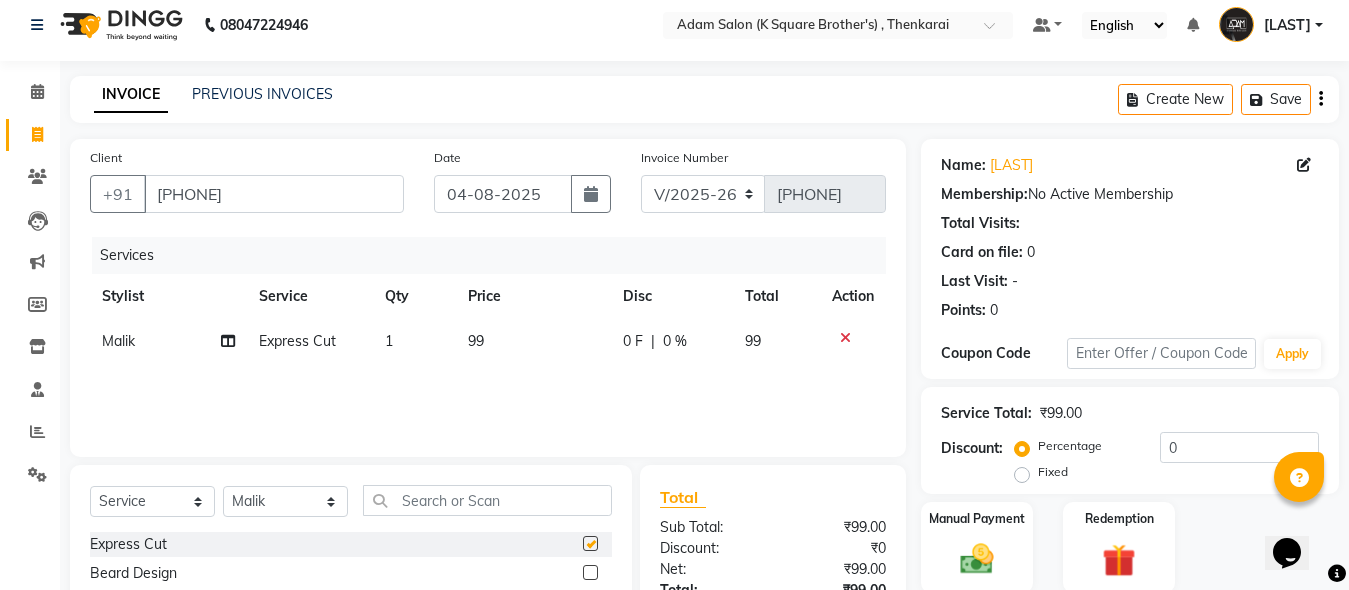 checkbox on "false" 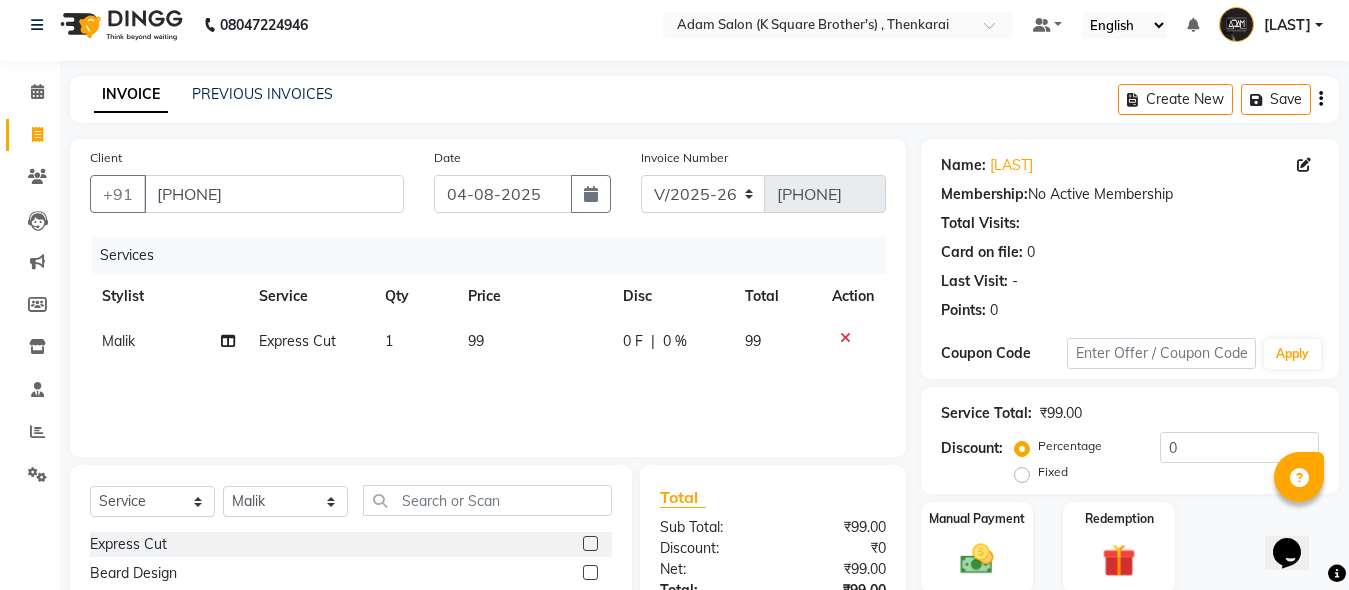 click 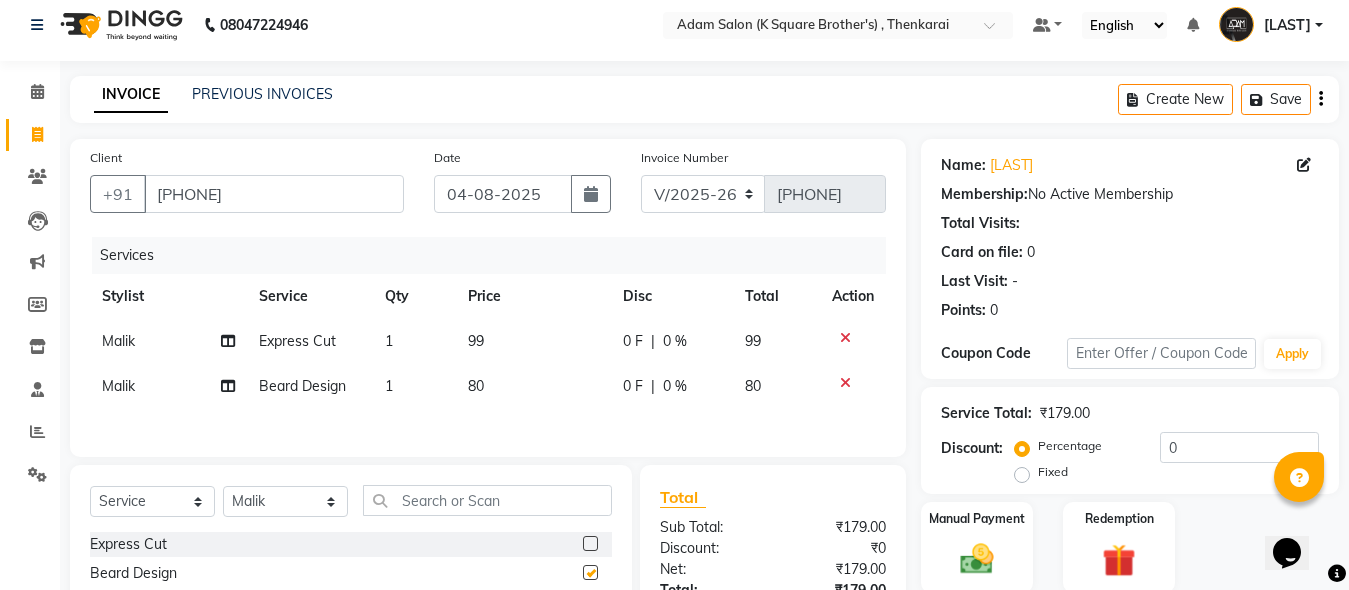 checkbox on "false" 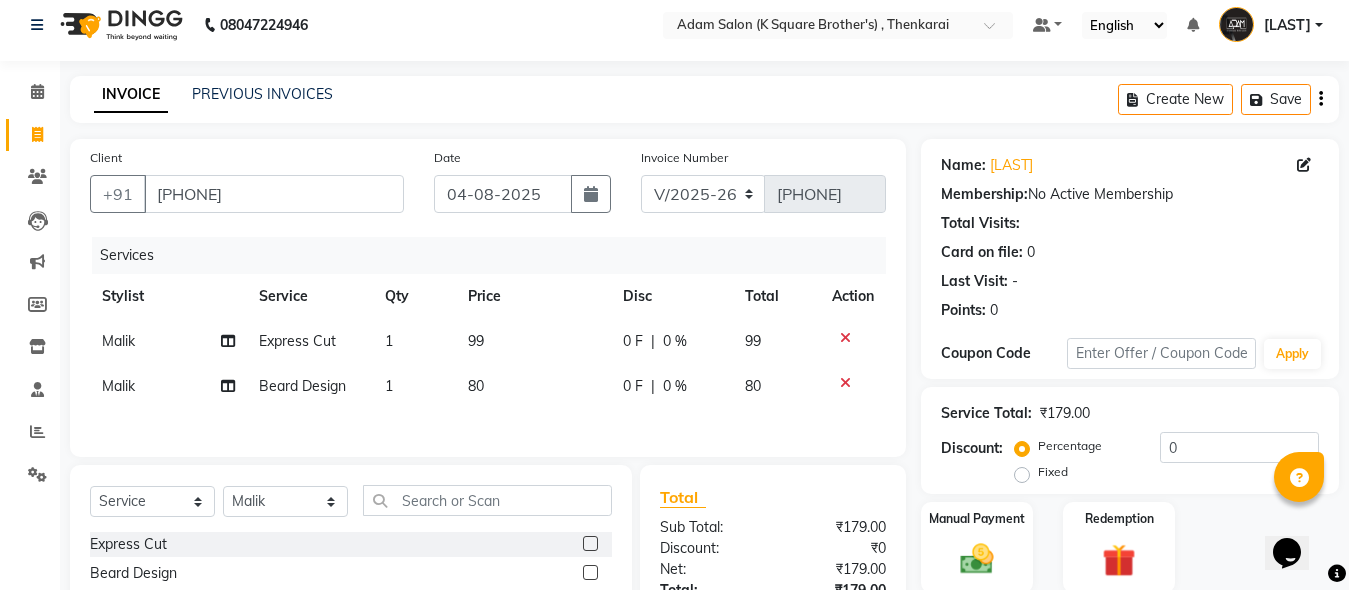 scroll, scrollTop: 216, scrollLeft: 0, axis: vertical 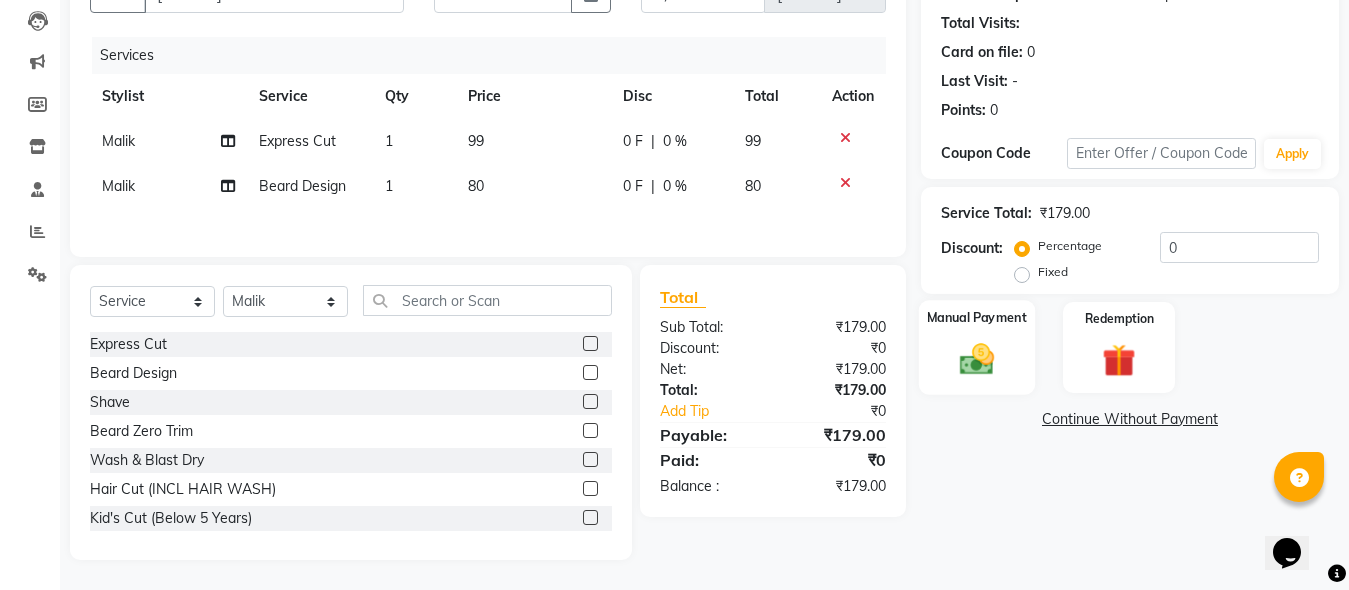 click on "Manual Payment" 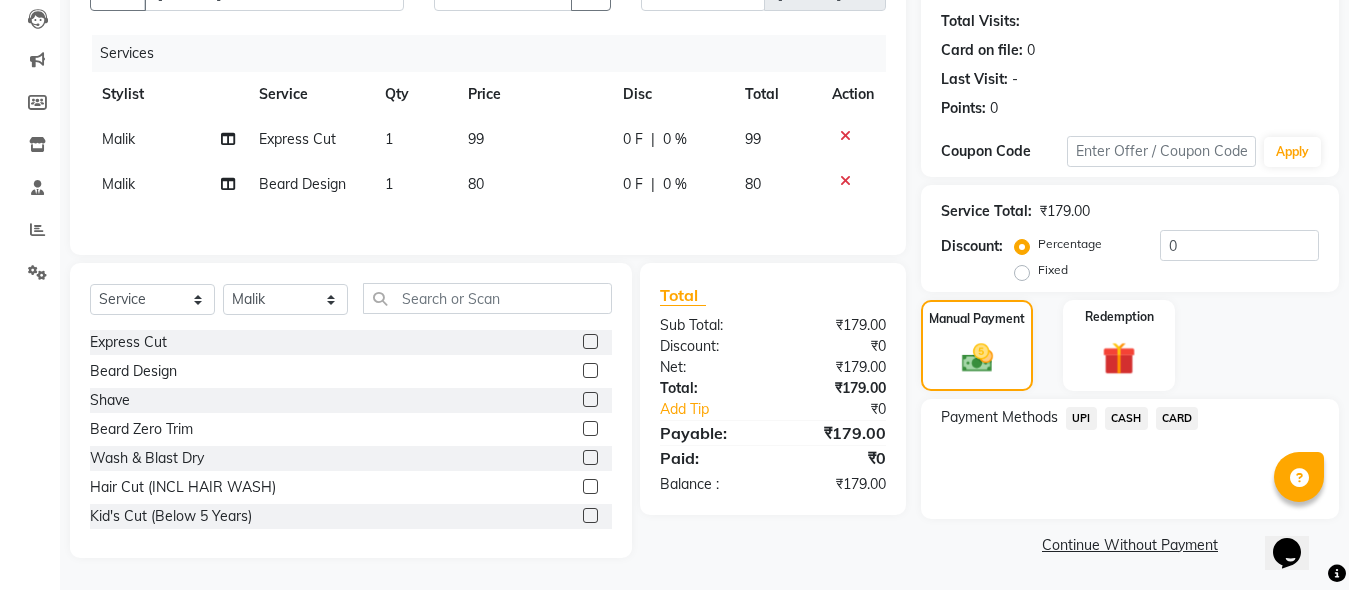 click on "CASH" 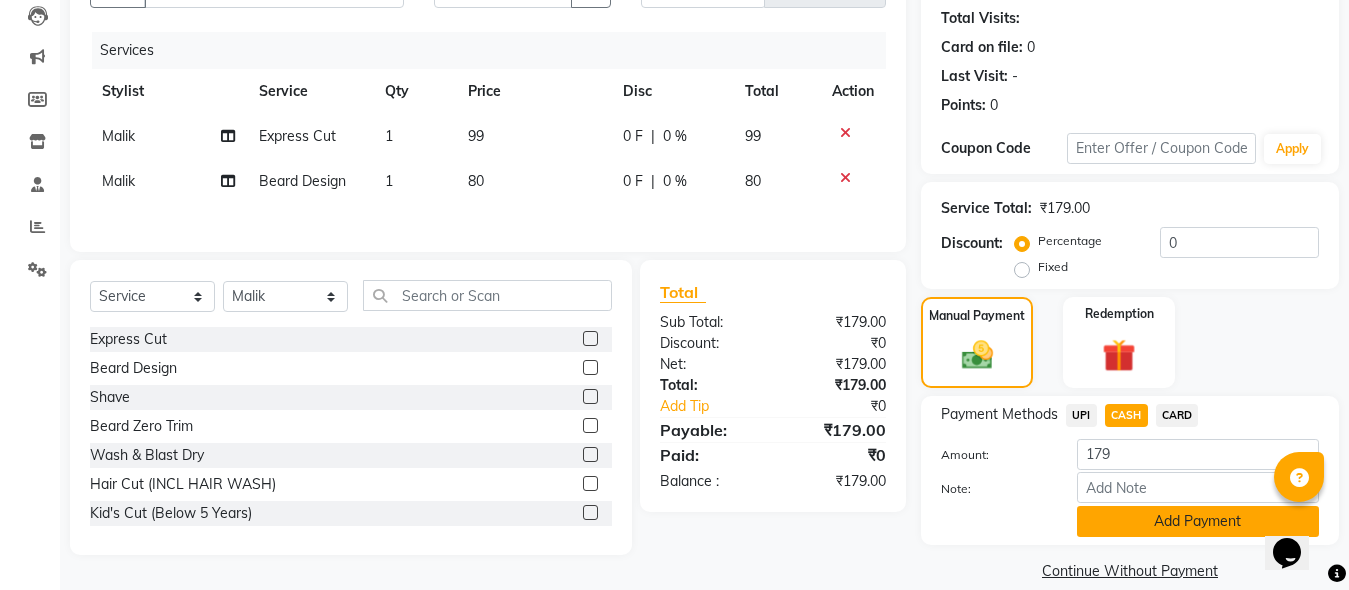 click on "Add Payment" 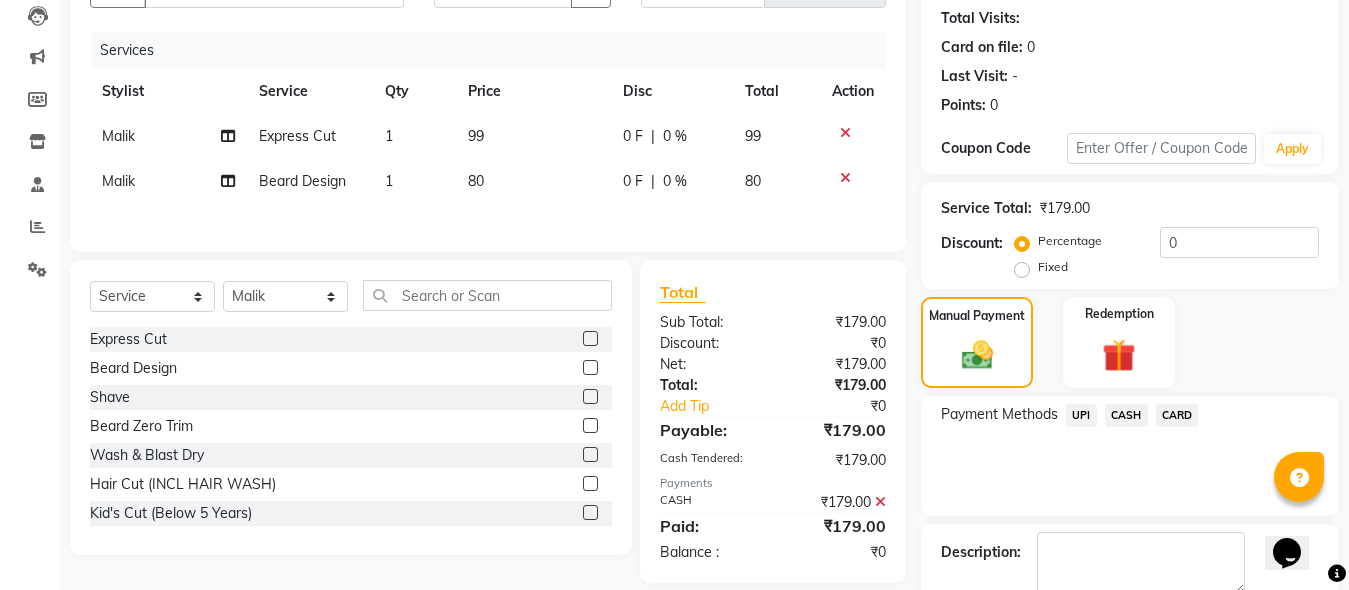 scroll, scrollTop: 326, scrollLeft: 0, axis: vertical 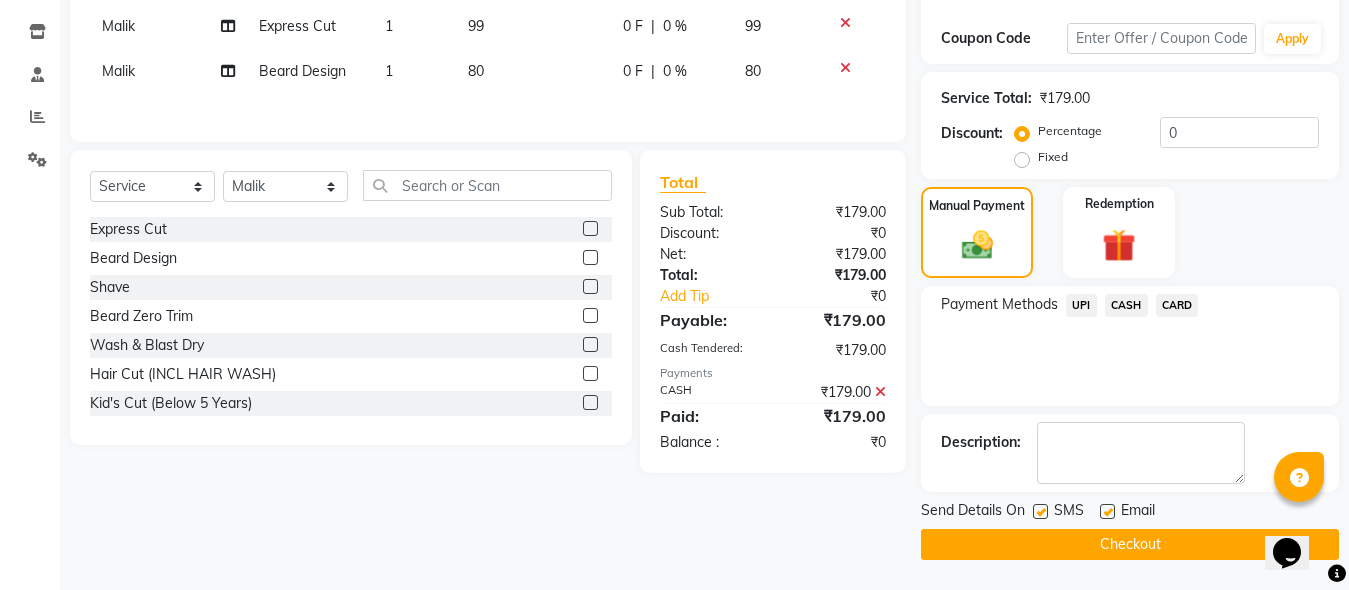 click on "Checkout" 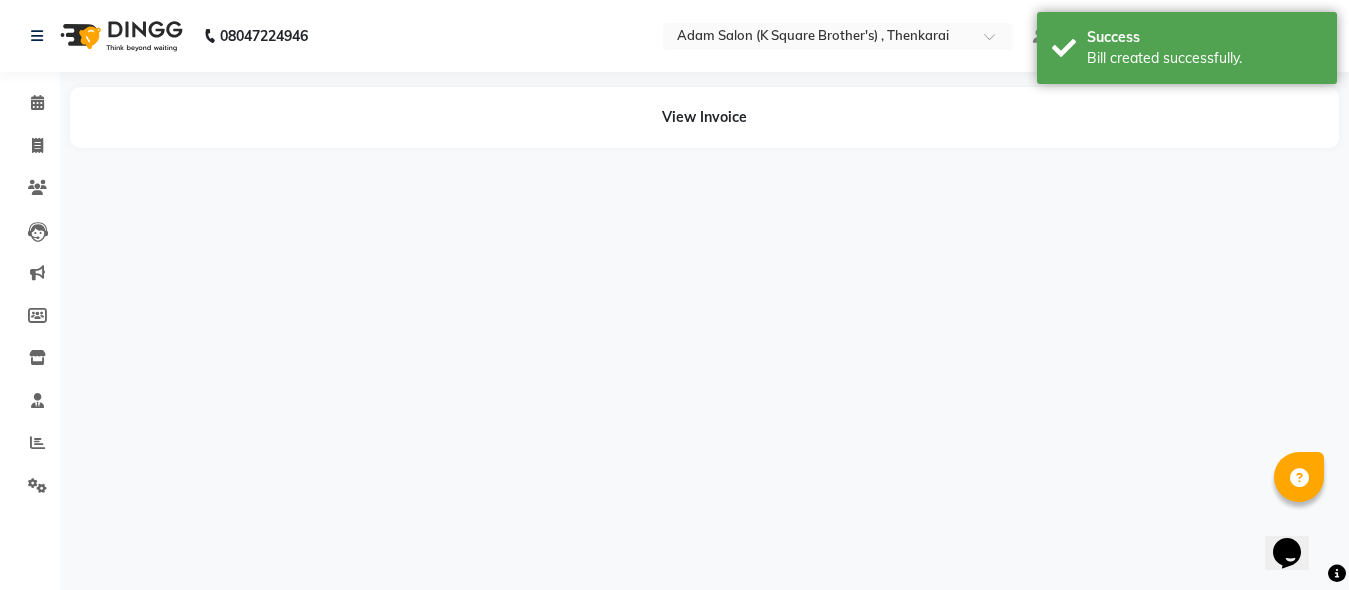 scroll, scrollTop: 0, scrollLeft: 0, axis: both 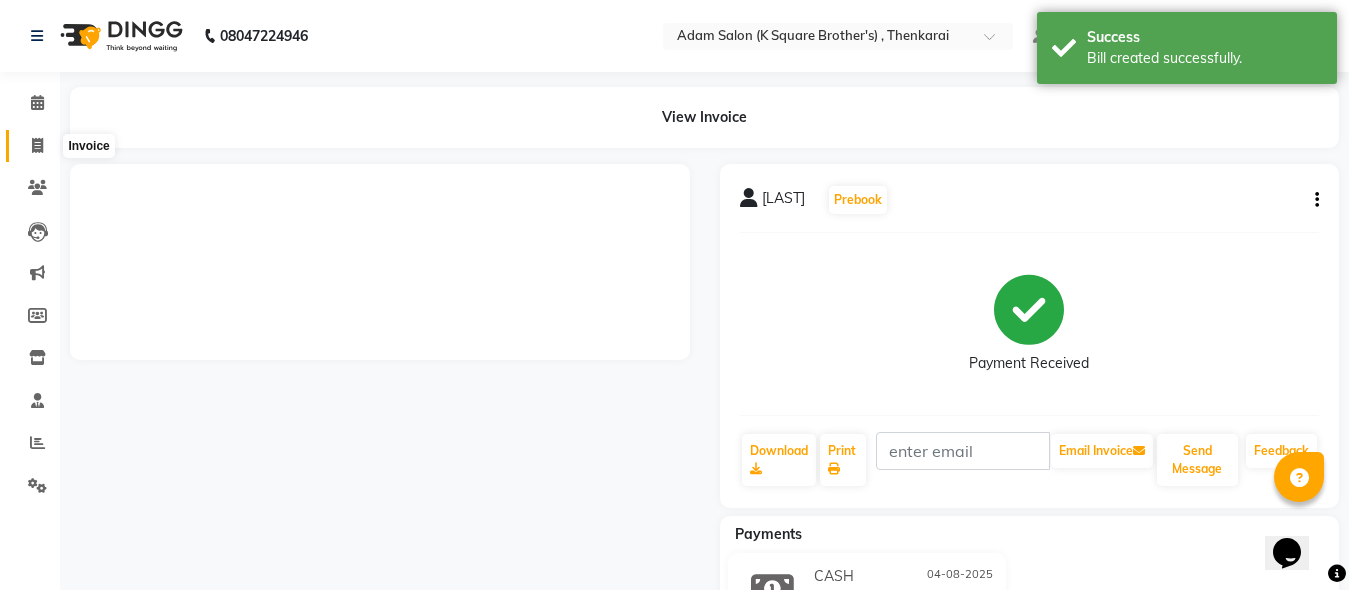 click 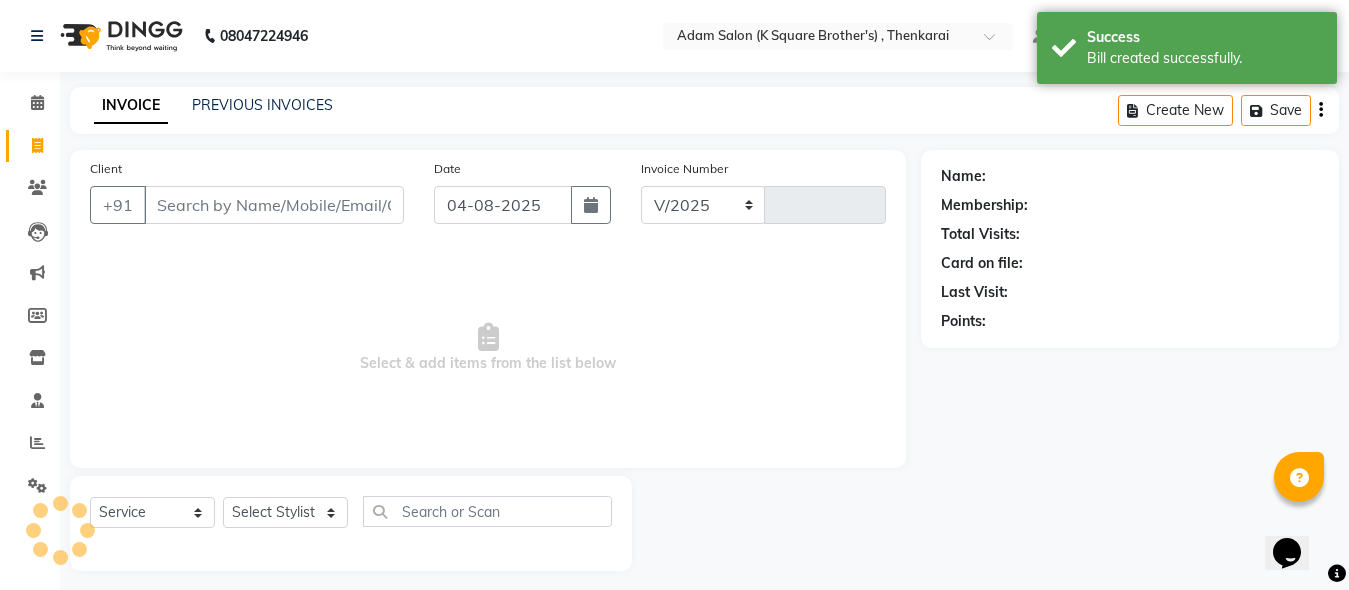 select on "8195" 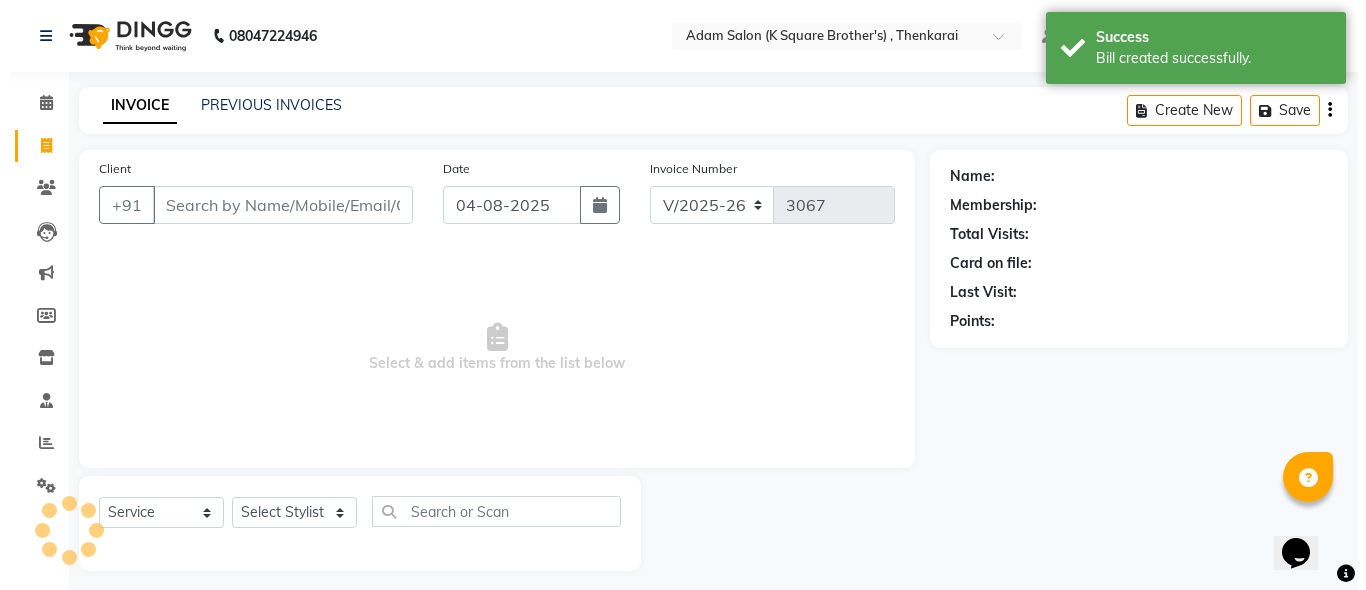 scroll, scrollTop: 11, scrollLeft: 0, axis: vertical 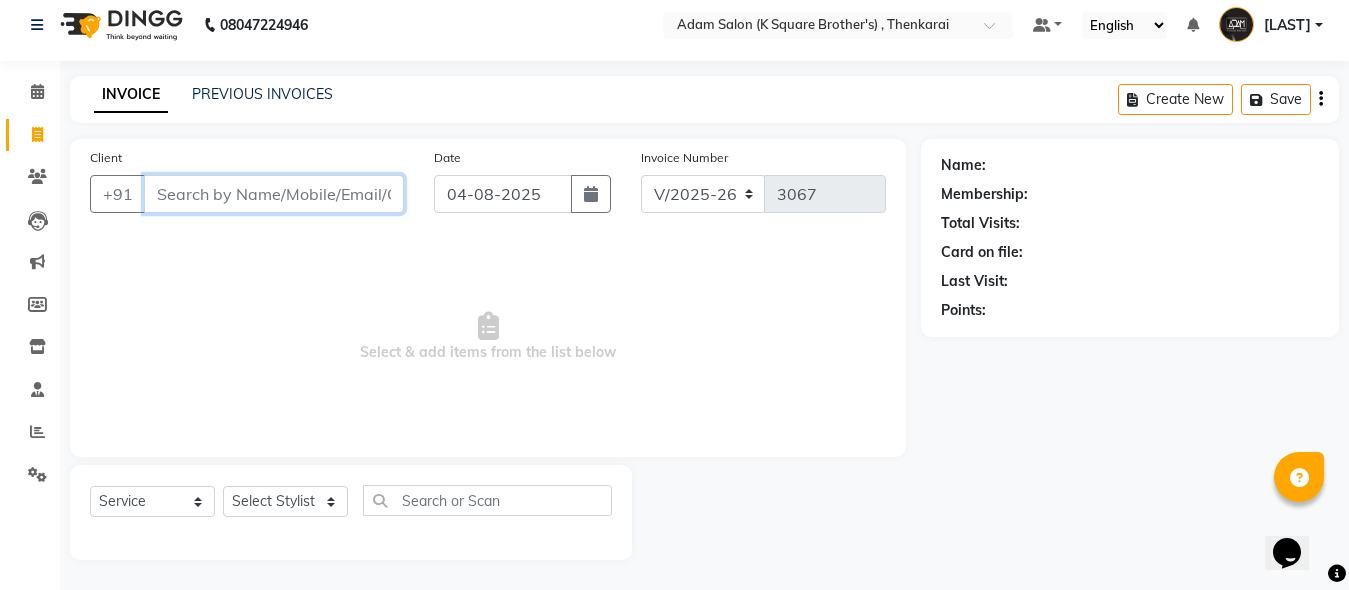 paste on "[PHONE]" 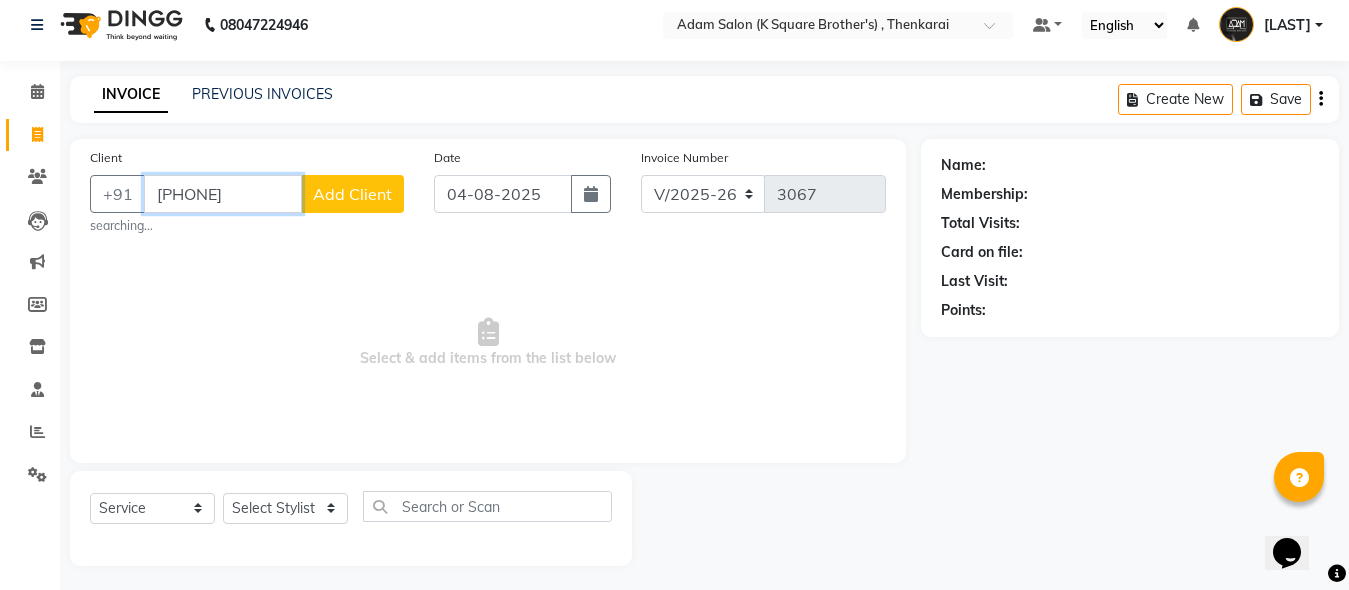 type on "[PHONE]" 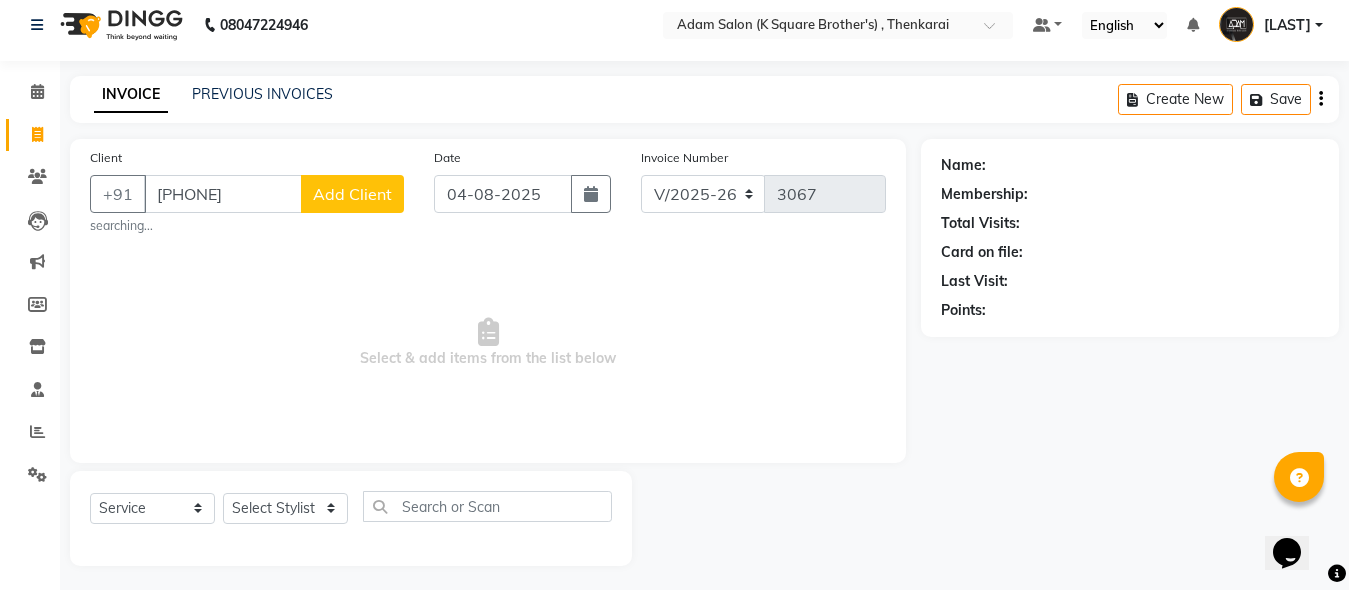 click on "Add Client" 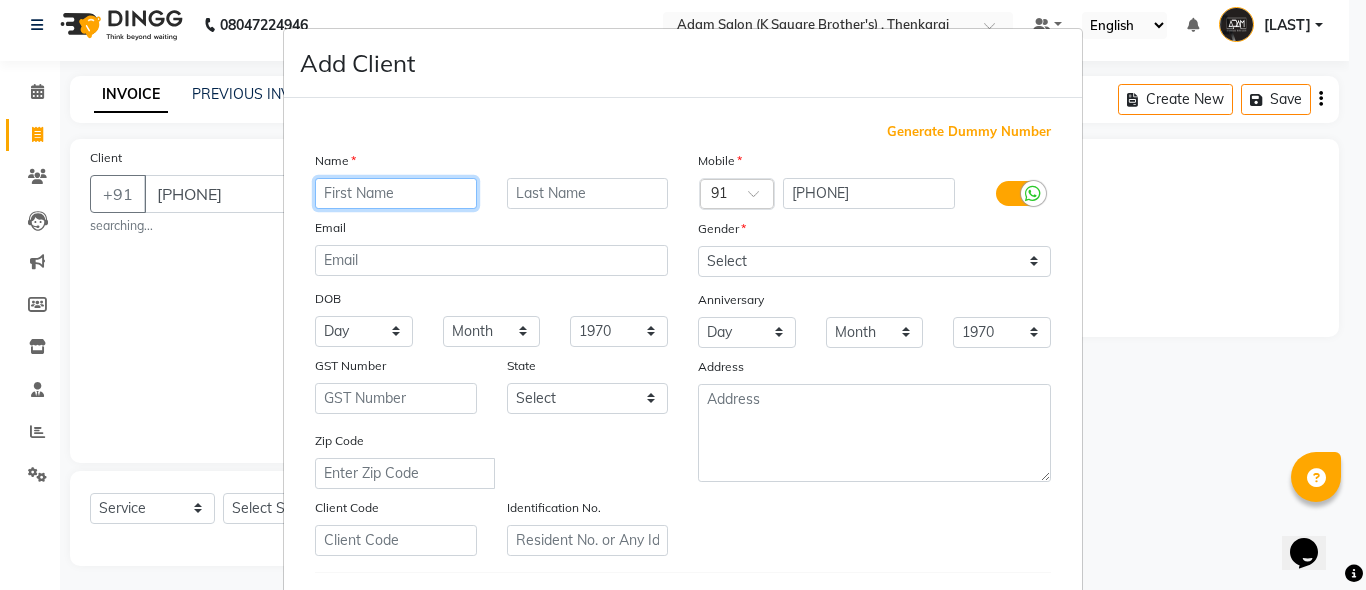 paste on "[LAST]" 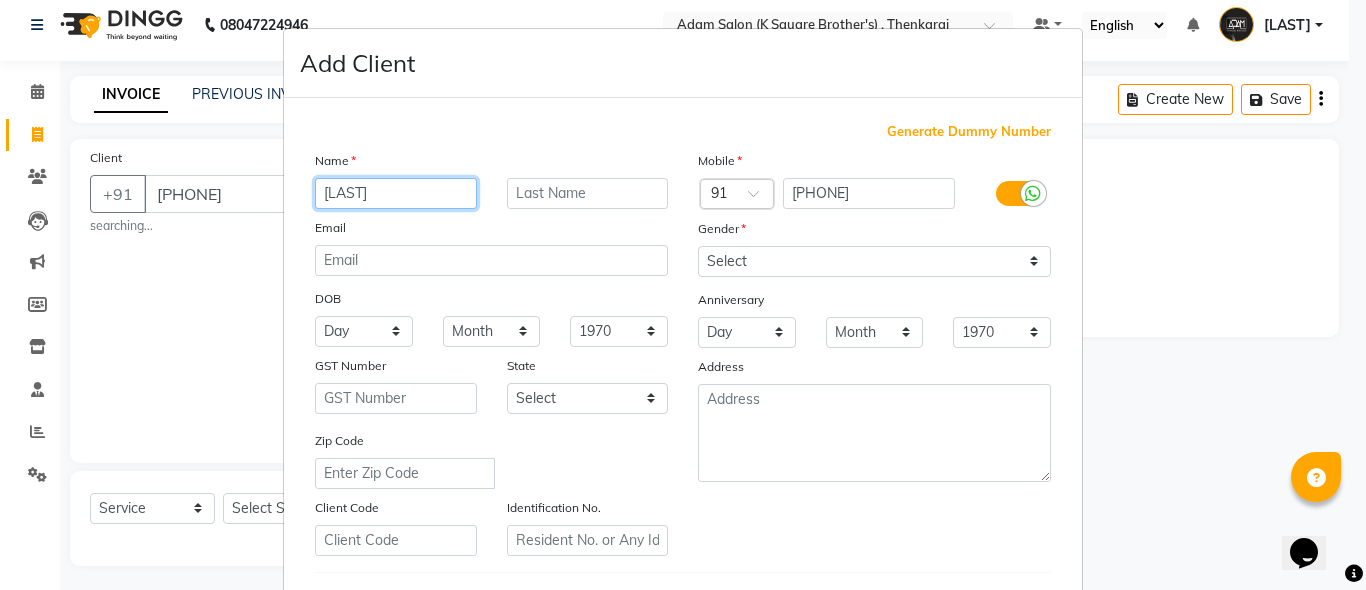 type on "[LAST]" 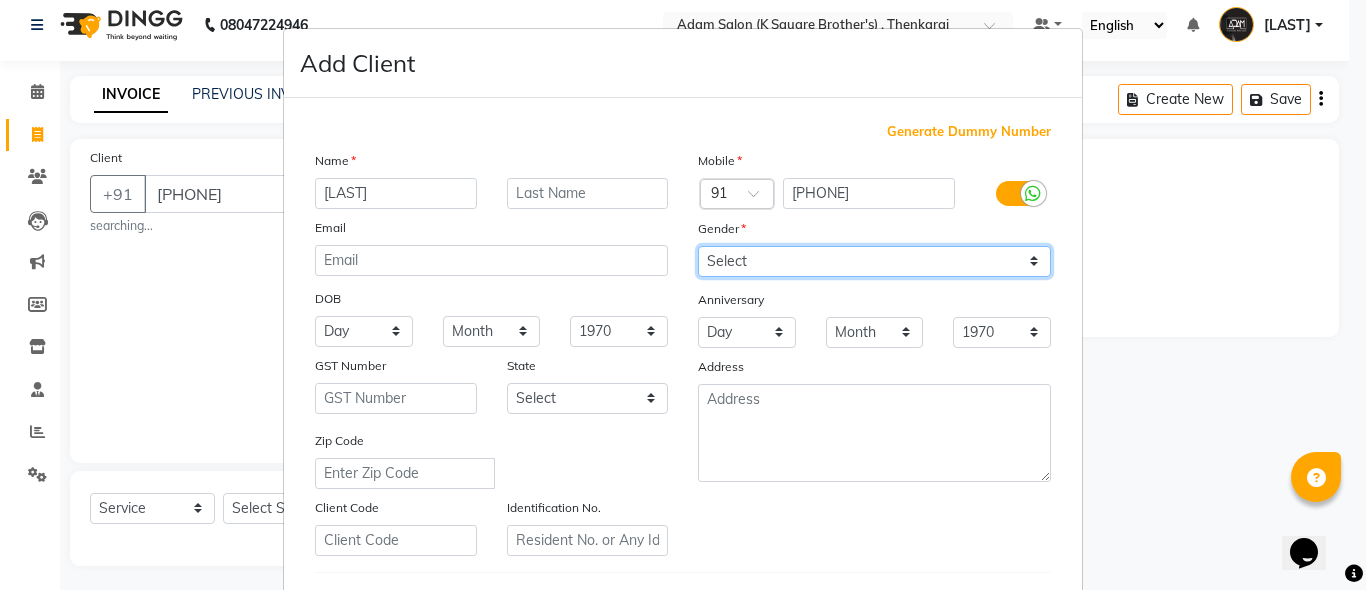 click on "Select Male Female Other Prefer Not To Say" at bounding box center (874, 261) 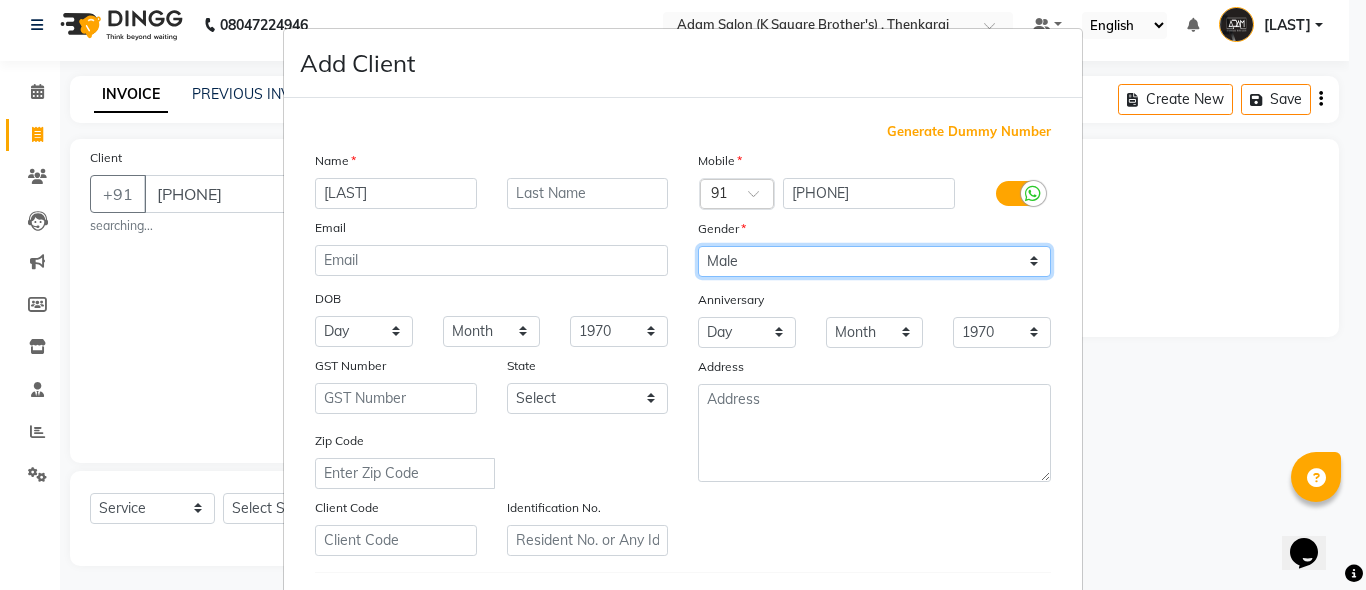 click on "Select Male Female Other Prefer Not To Say" at bounding box center [874, 261] 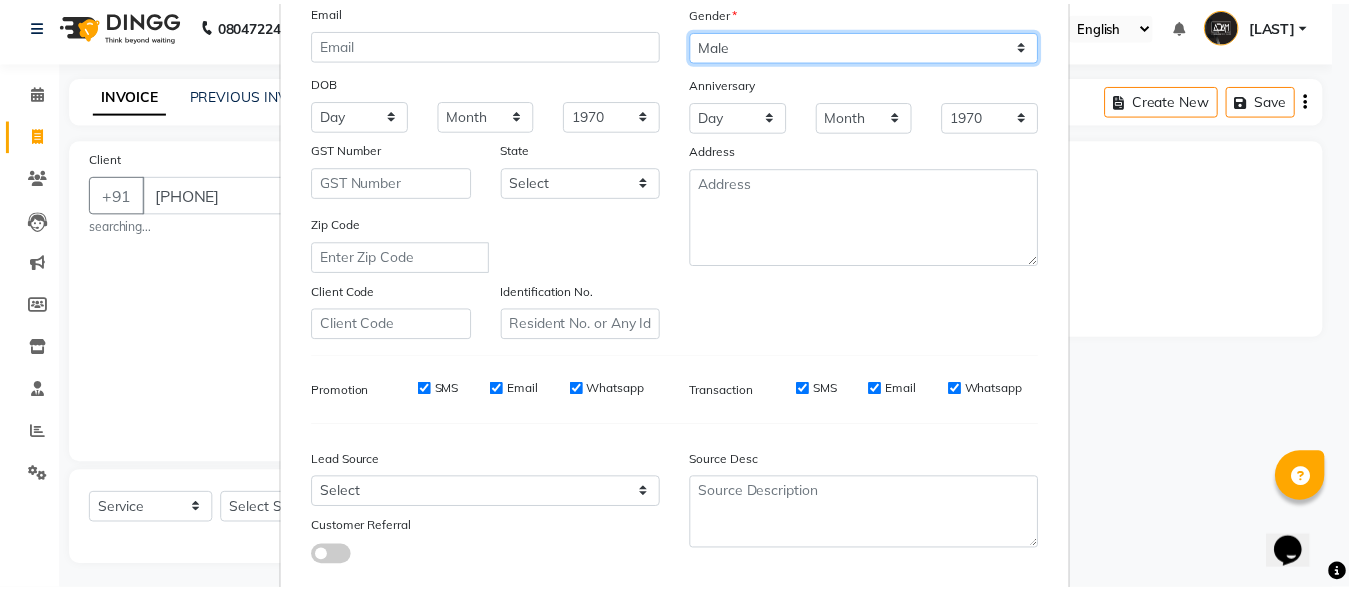 scroll, scrollTop: 333, scrollLeft: 0, axis: vertical 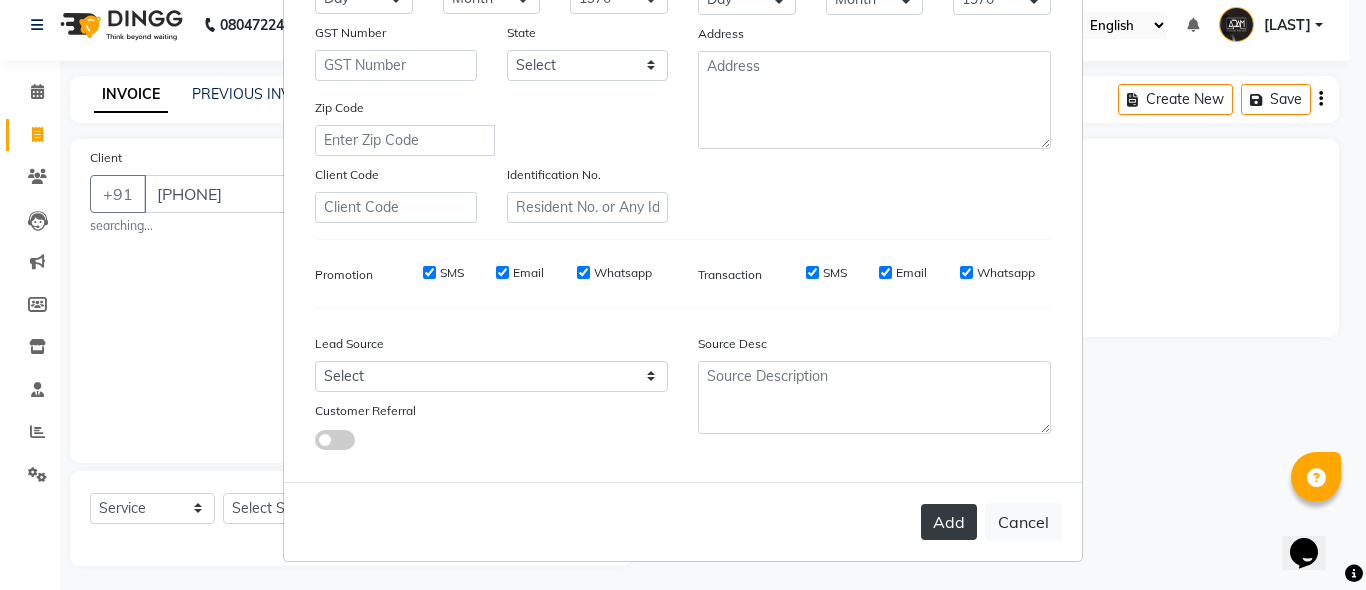 click on "Add" at bounding box center [949, 522] 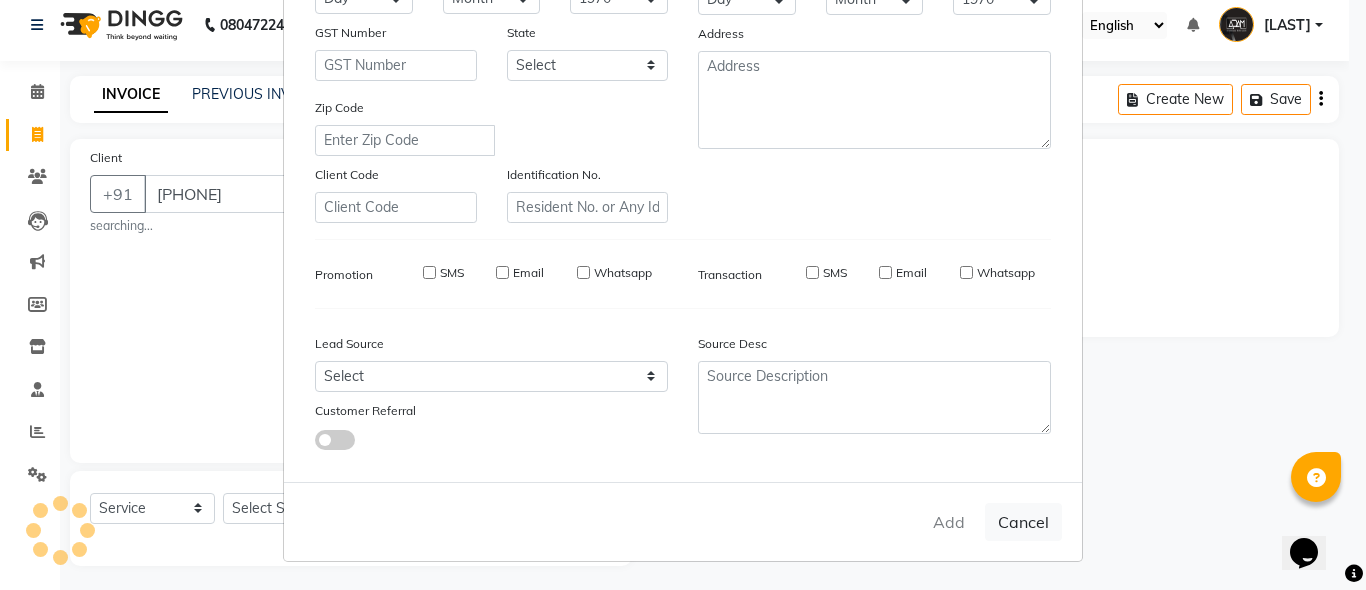 type 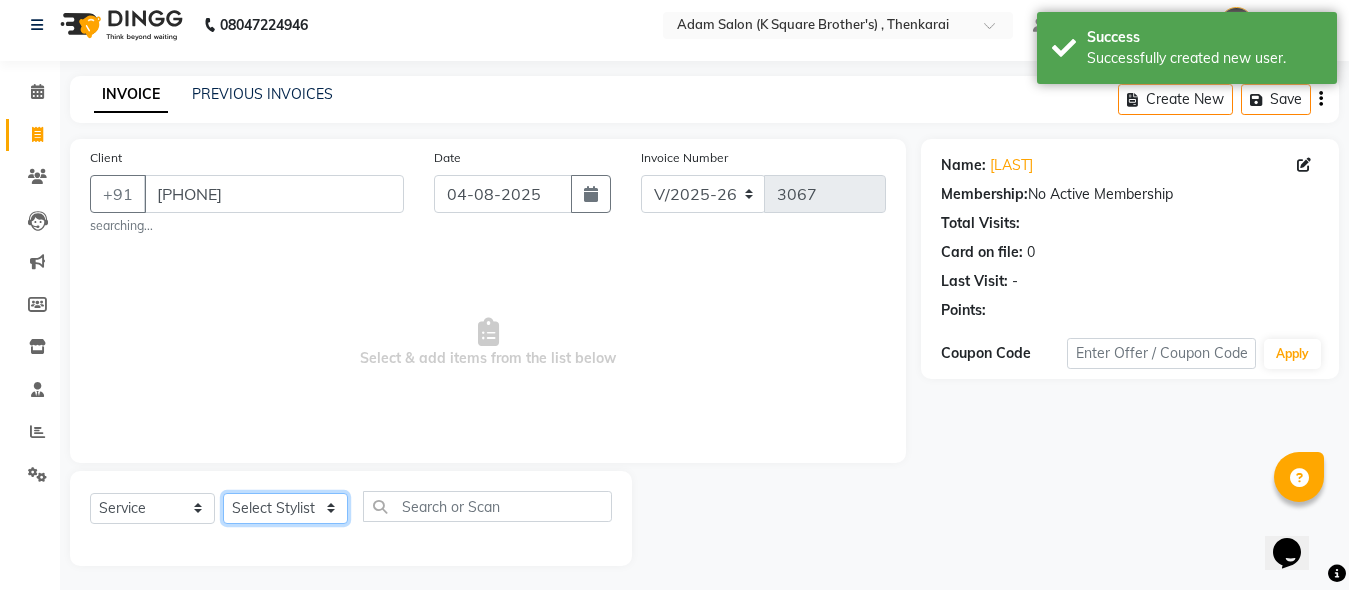 click on "Select Stylist [LAST] [LAST] [LAST] [LAST]" 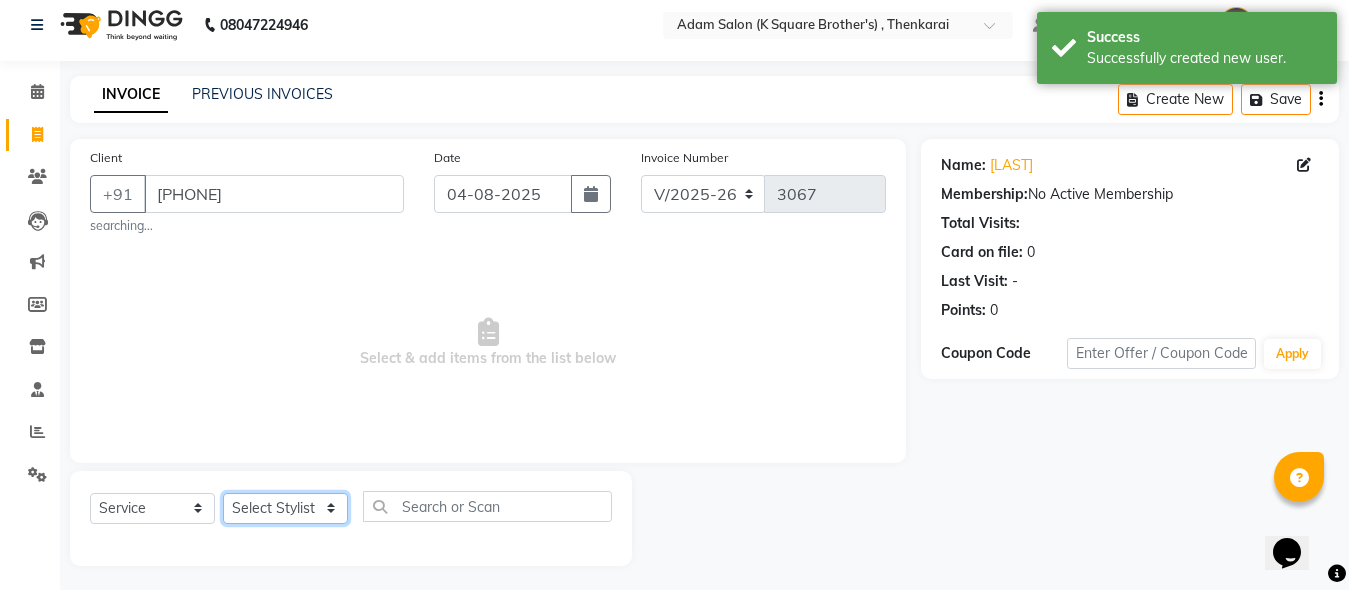 select on "78096" 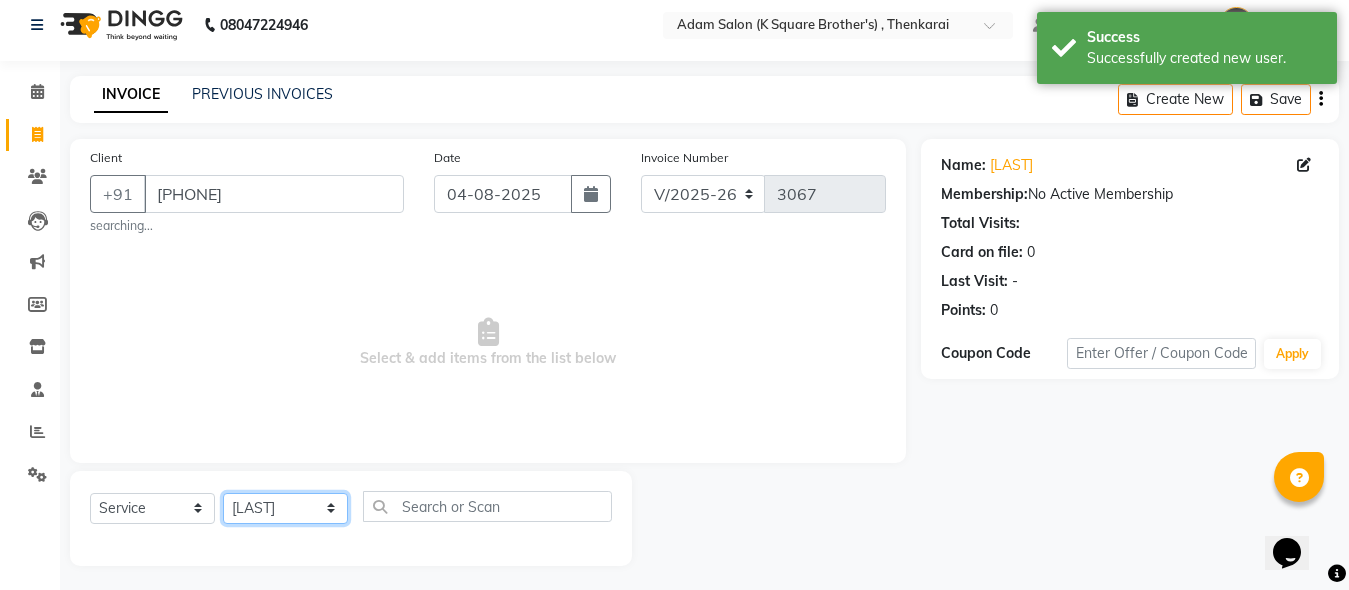 click on "Select Stylist [LAST] [LAST] [LAST] [LAST]" 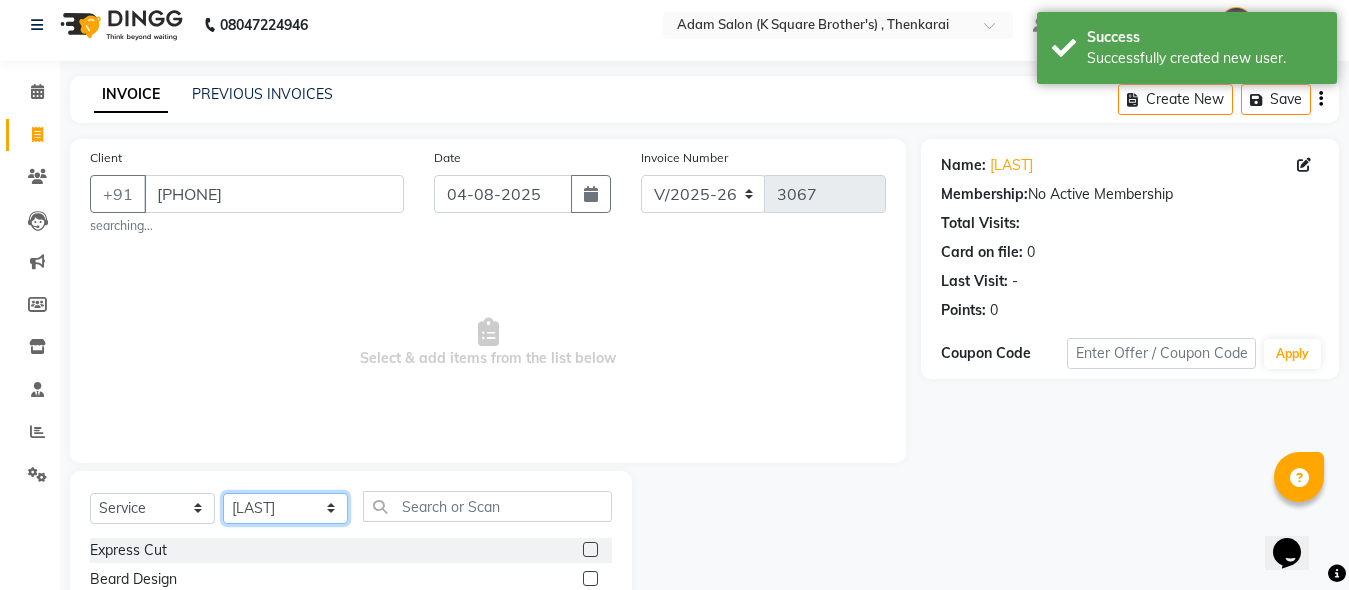 scroll, scrollTop: 217, scrollLeft: 0, axis: vertical 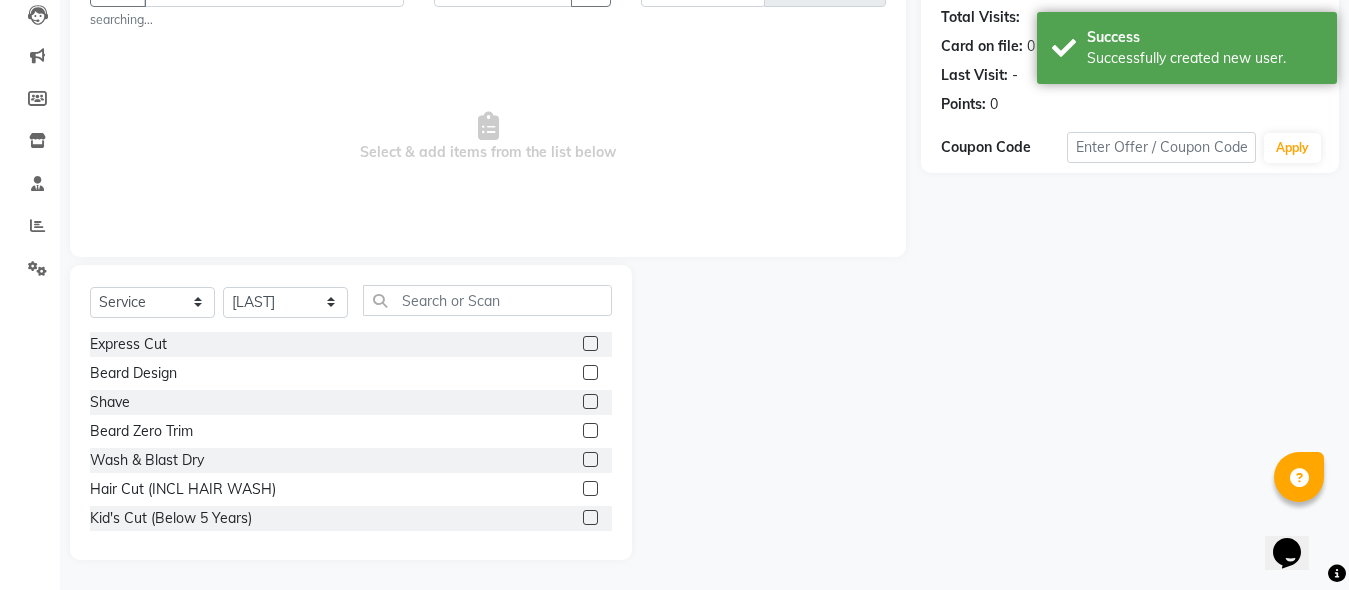 click 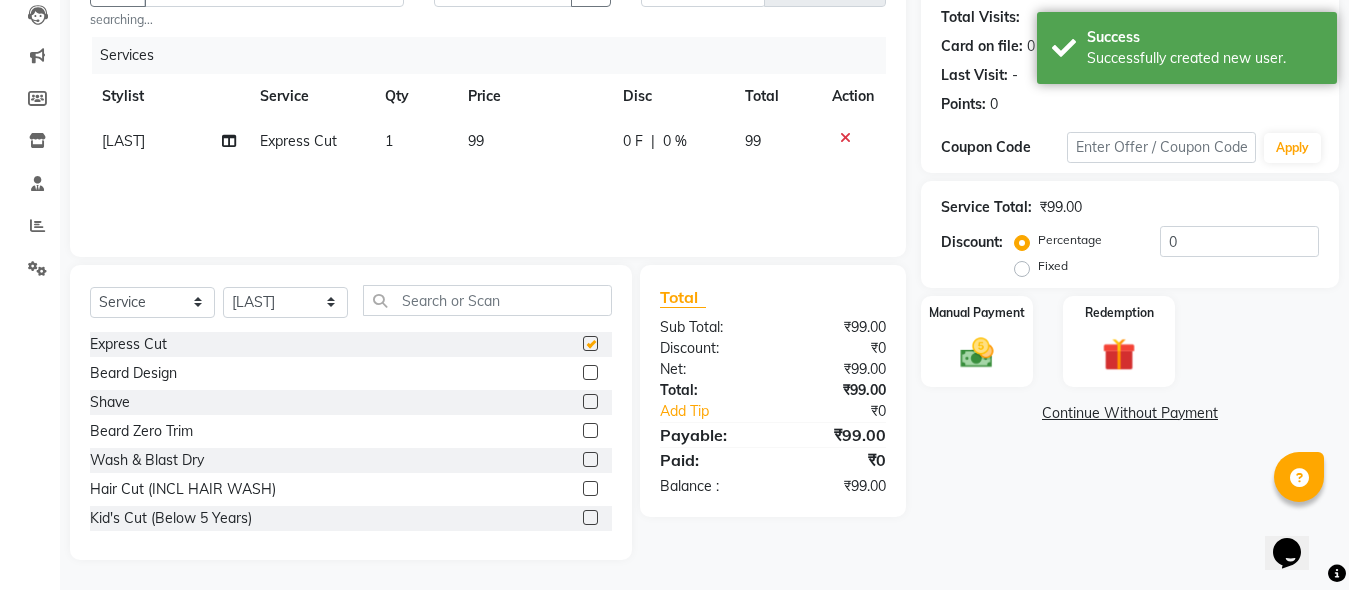 checkbox on "false" 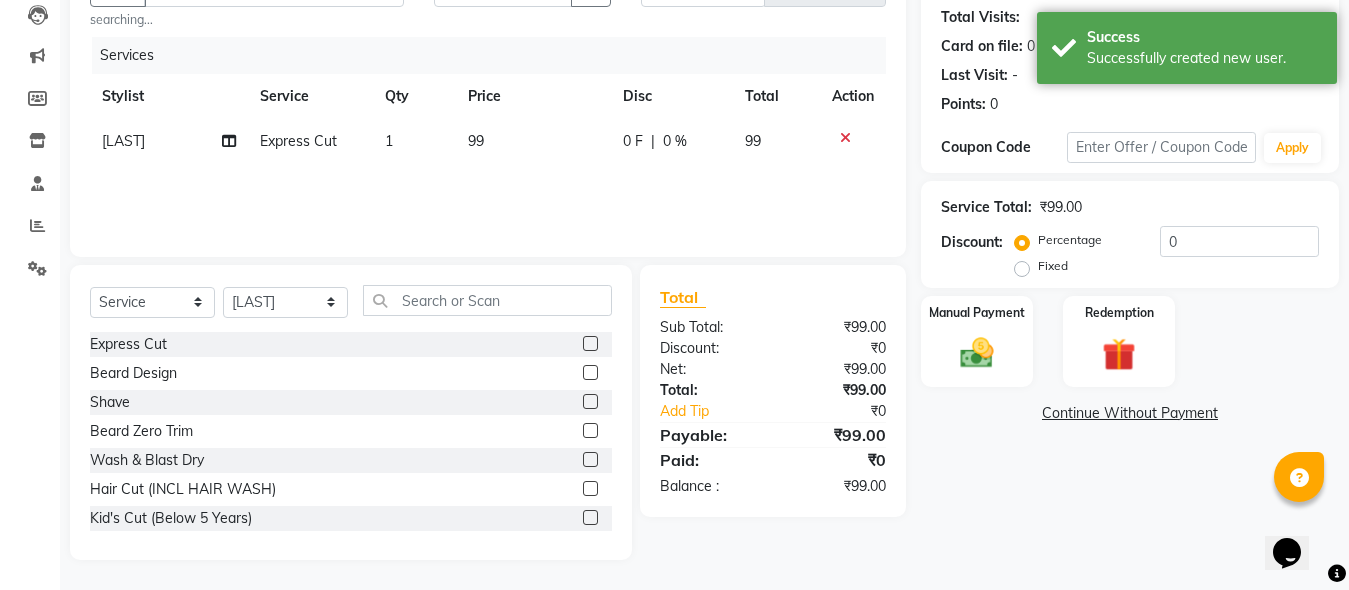 click 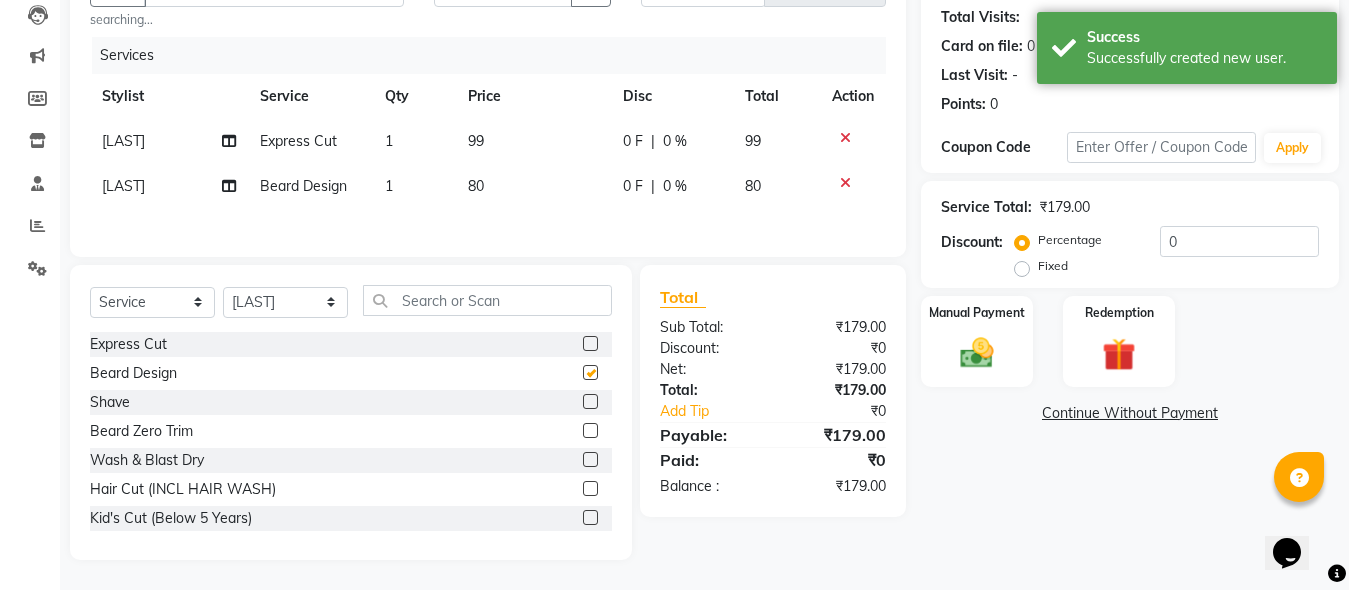 checkbox on "false" 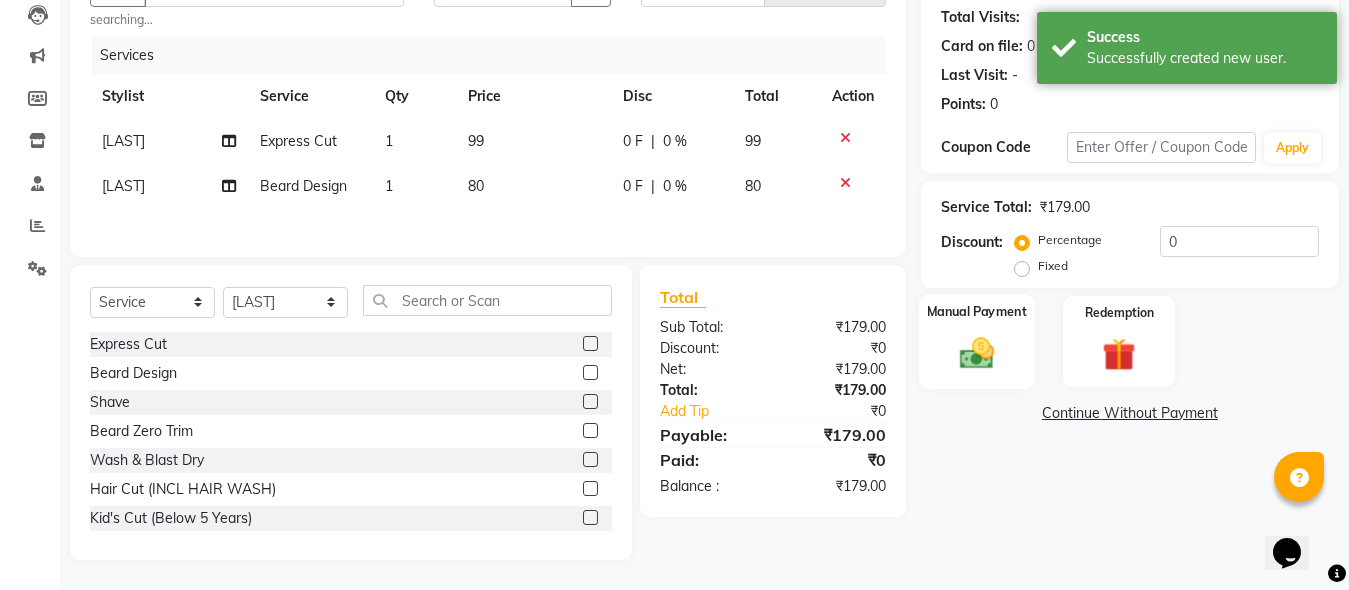 click 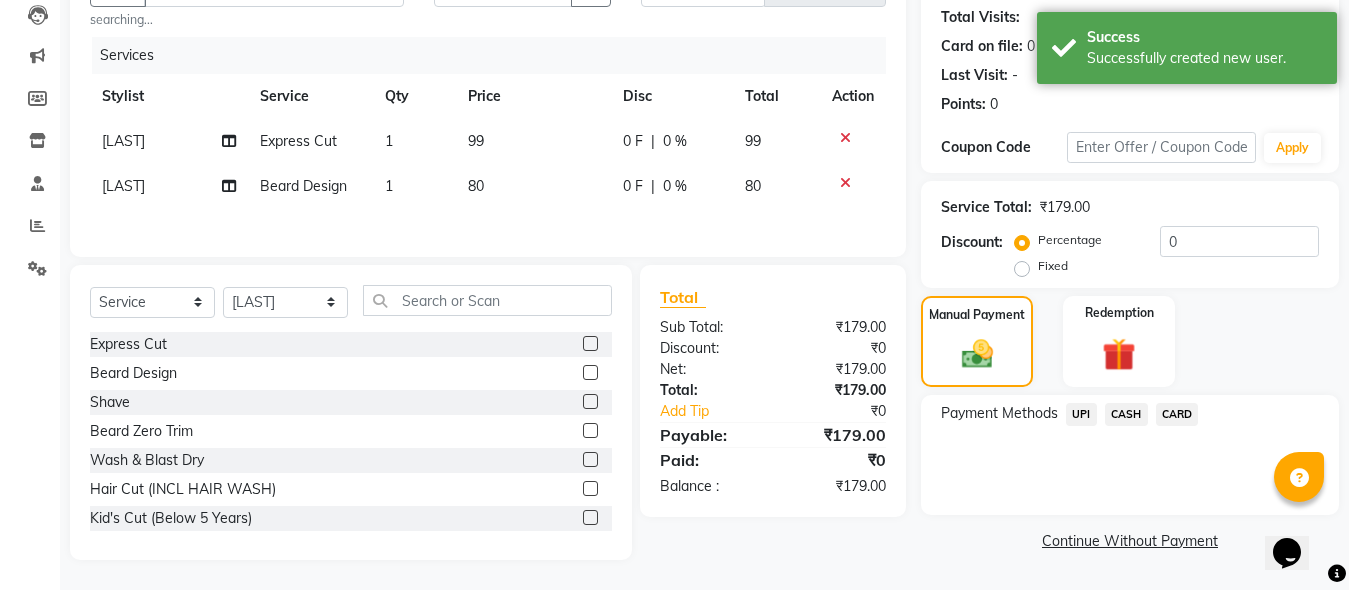 click on "CASH" 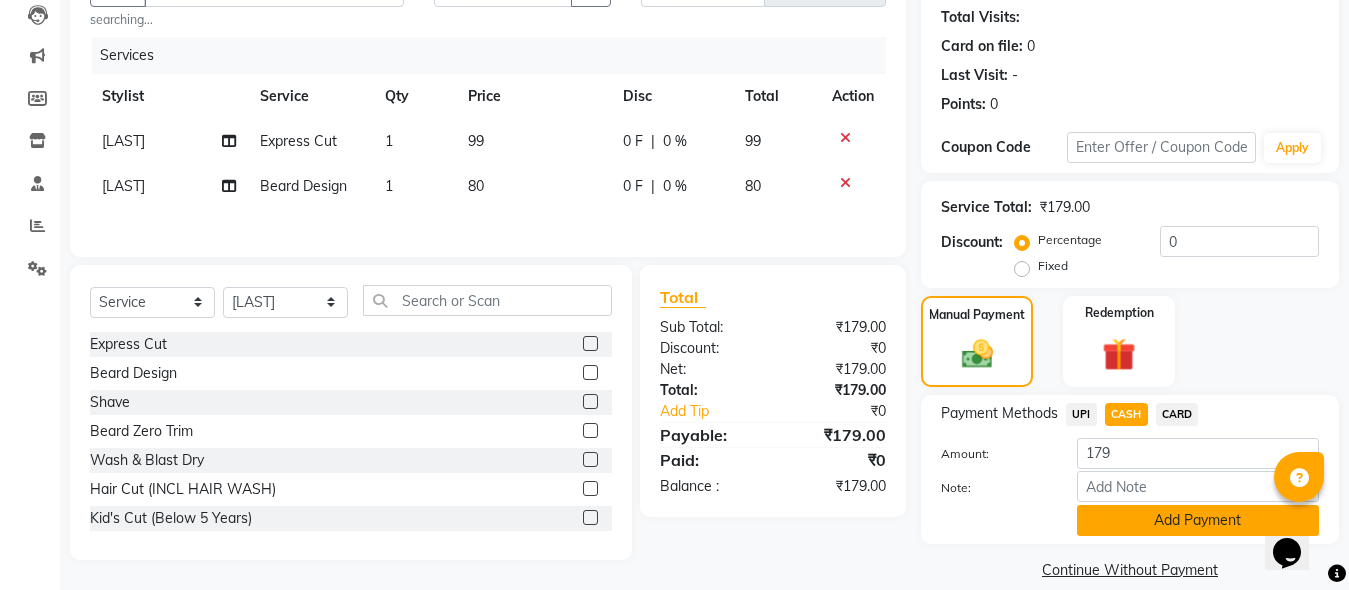 click on "Add Payment" 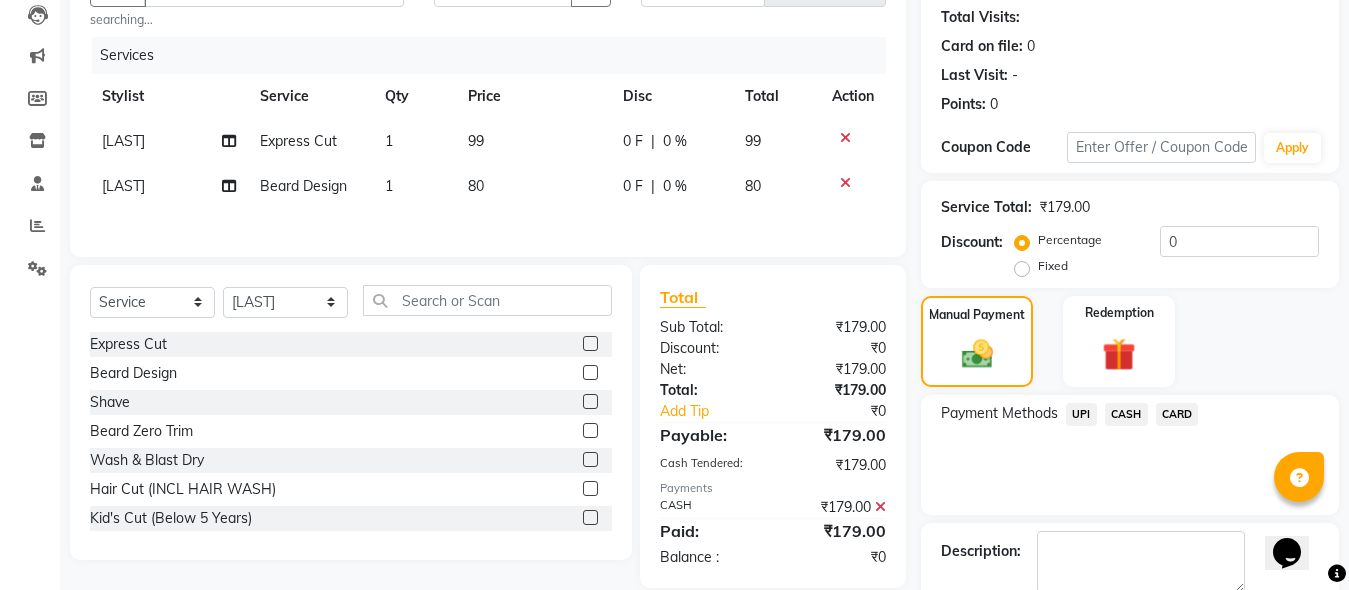 scroll, scrollTop: 326, scrollLeft: 0, axis: vertical 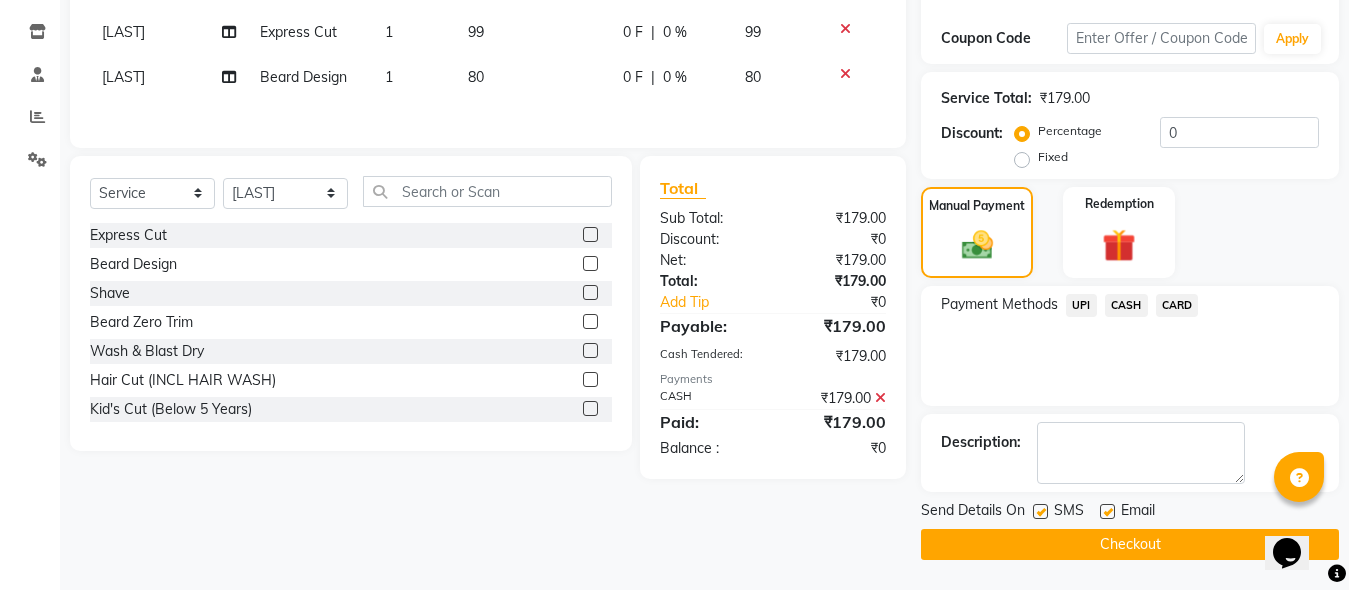 click on "Checkout" 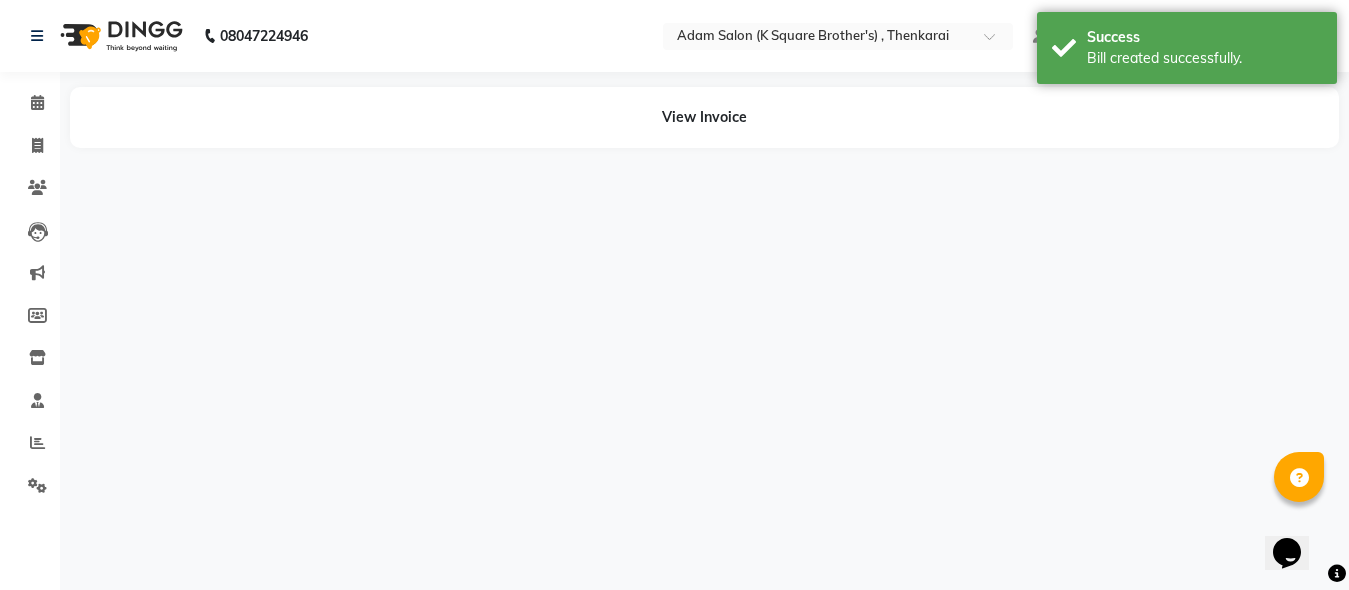 scroll, scrollTop: 0, scrollLeft: 0, axis: both 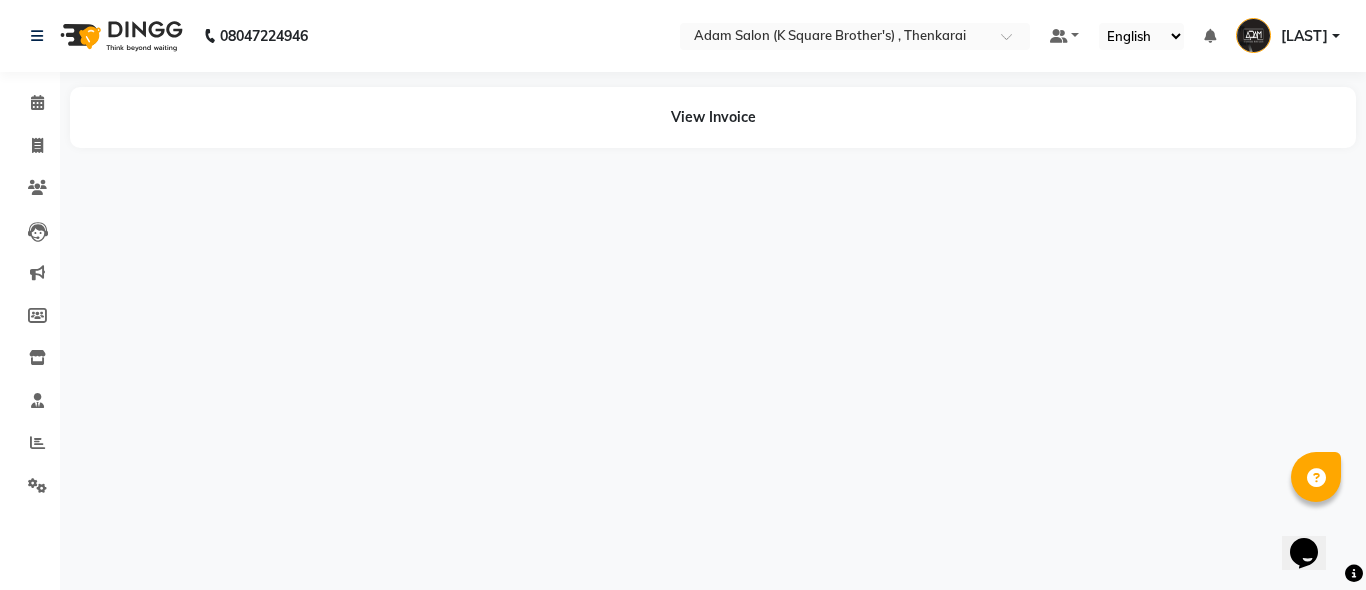 click on "Select Stylist [LAST] [LAST] [LAST] [LAST] Salon (K Square Brother's) , Thenkarai Default Panel My Panel English ENGLISH Español العربية मराठी हिंदी ગુજરાતી தமிழ் 中文 Notifications nothing to show [LAST] [LAST] Manage Profile Change Password Sign out Version:3.16.0 ☀ [LAST] SALON (K SQUARE BROTHER'S) , Thenkarai Calendar Invoice Clients Leads Marketing Members Inventory Staff Reports Settings Completed InProgress Upcoming Dropped Tentative Check-In Confirm Bookings Generate Report Segments Page Builder View Invoice" at bounding box center (683, 295) 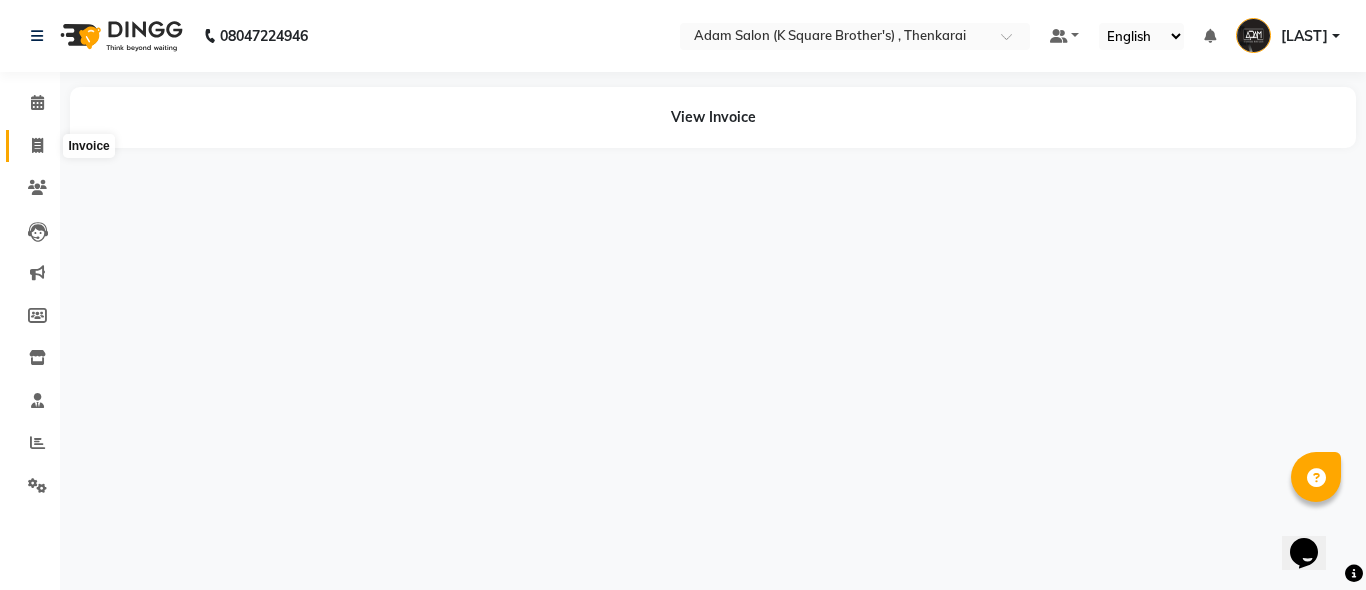 click 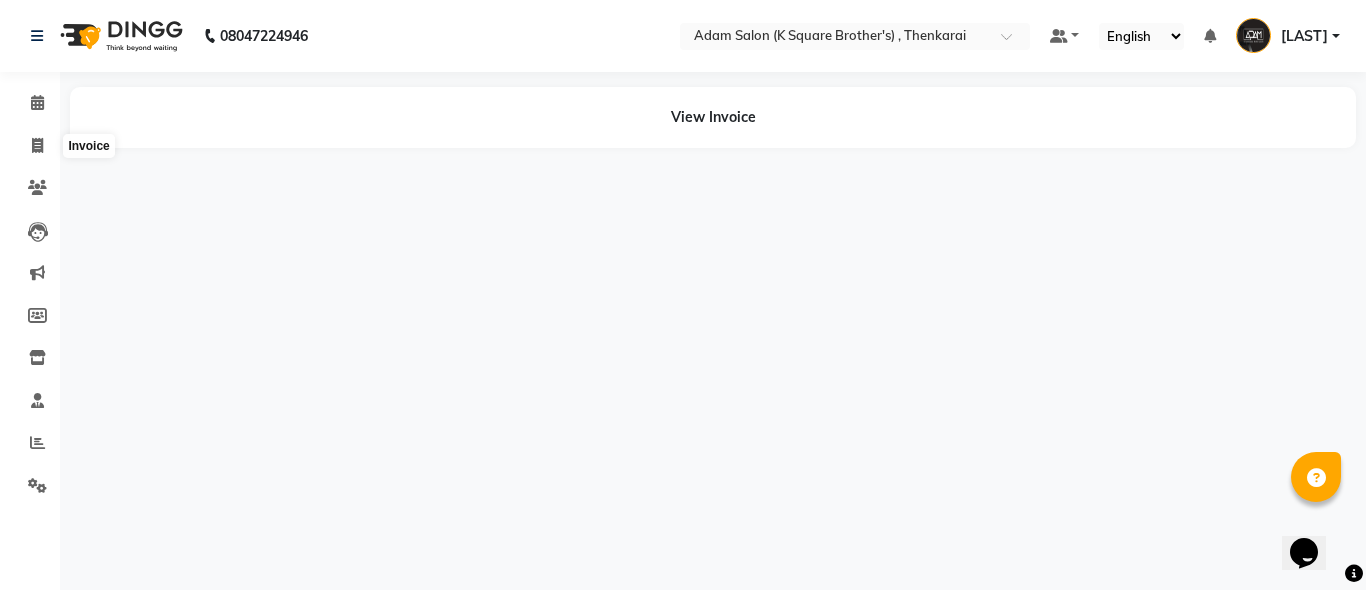select on "service" 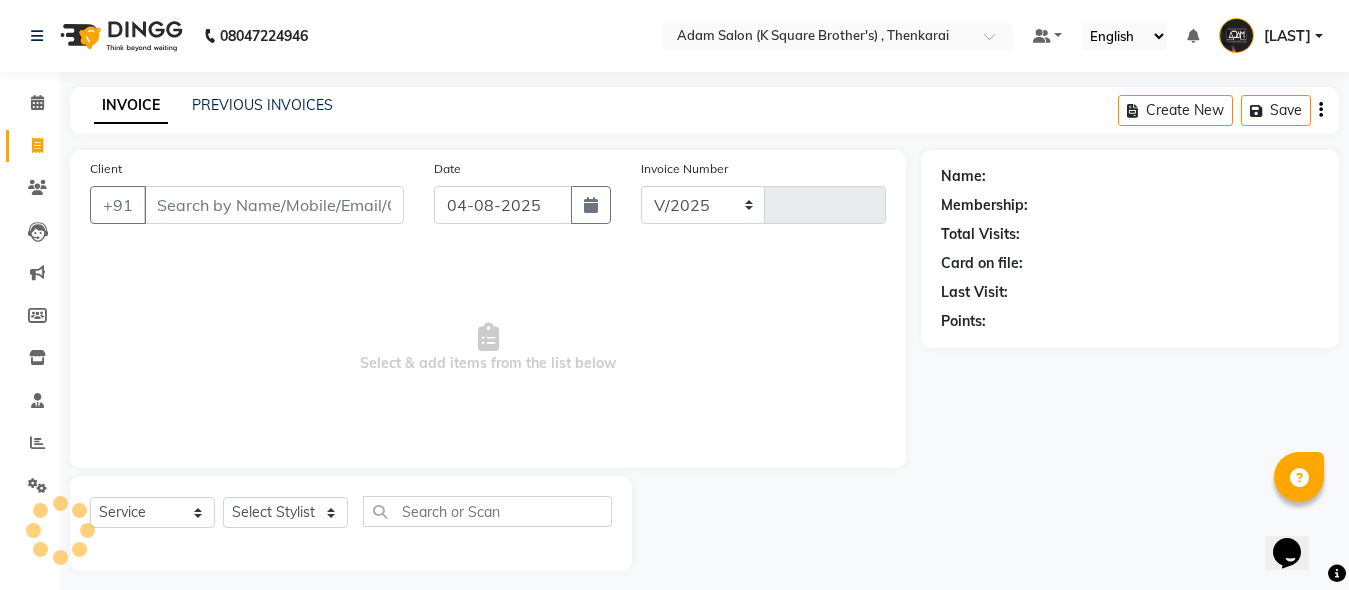 select on "8195" 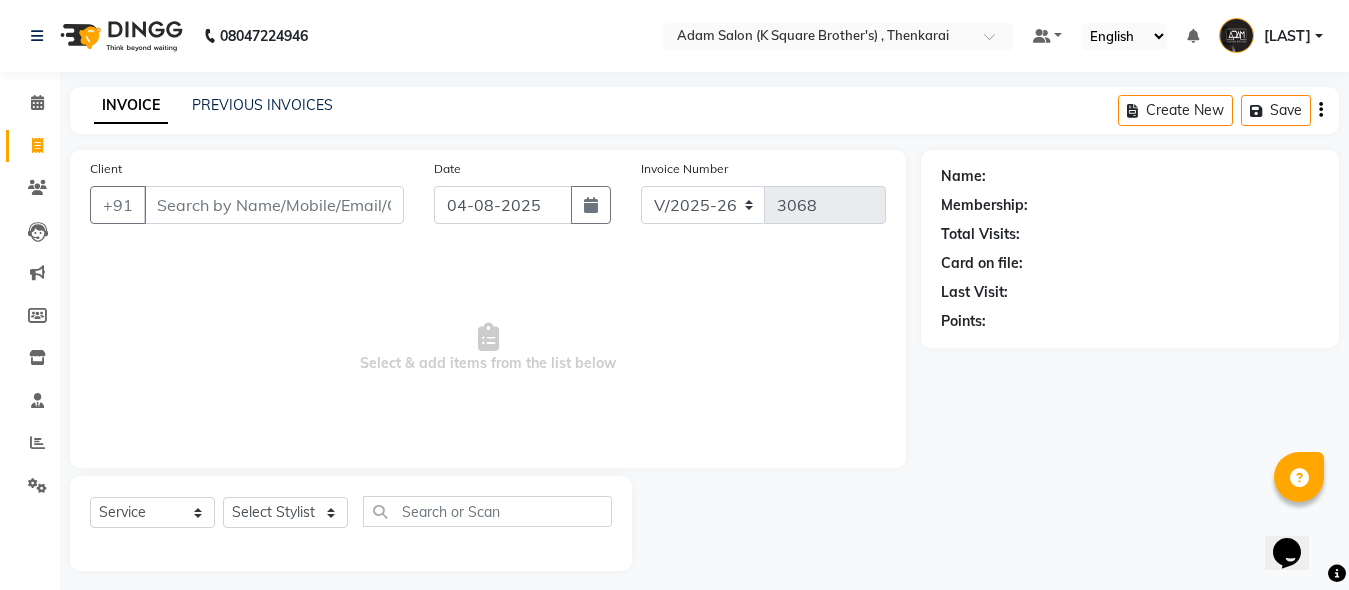 click on "PREVIOUS INVOICES" 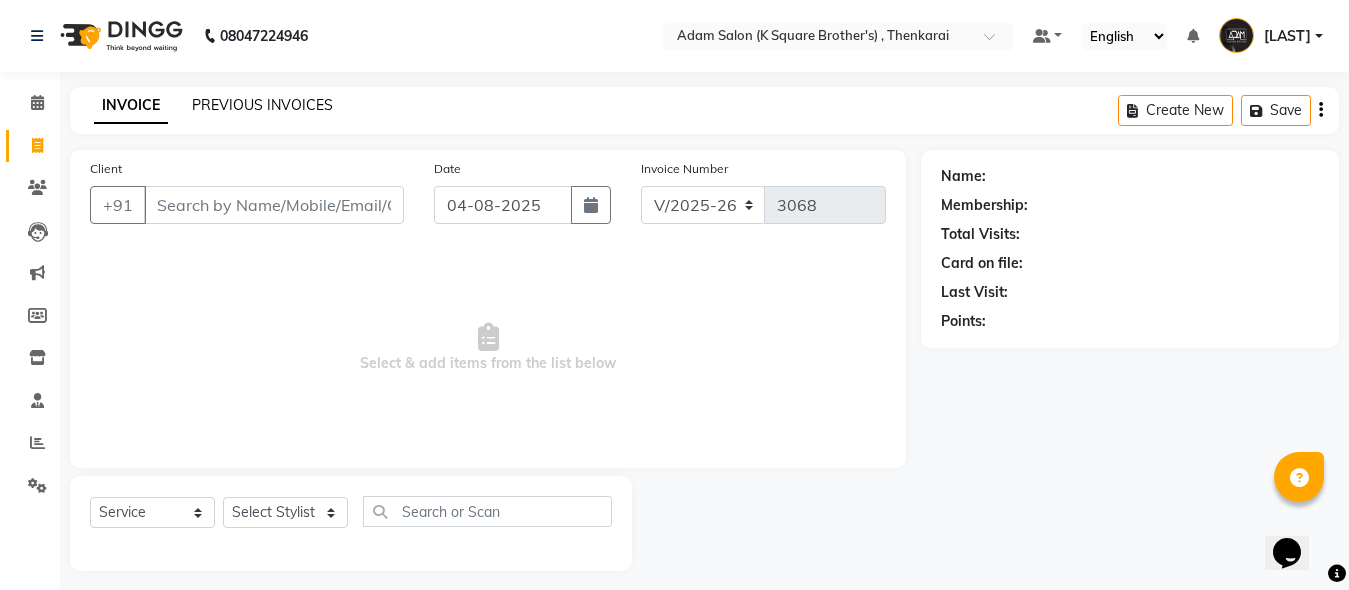 click on "PREVIOUS INVOICES" 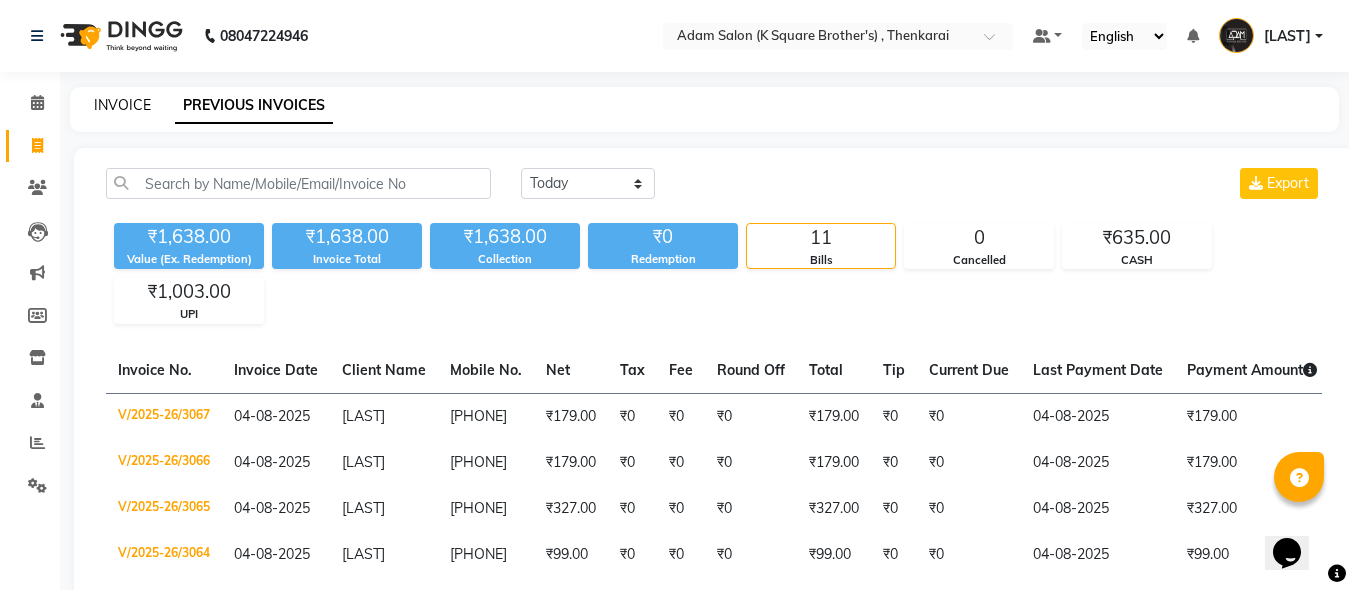 click on "INVOICE" 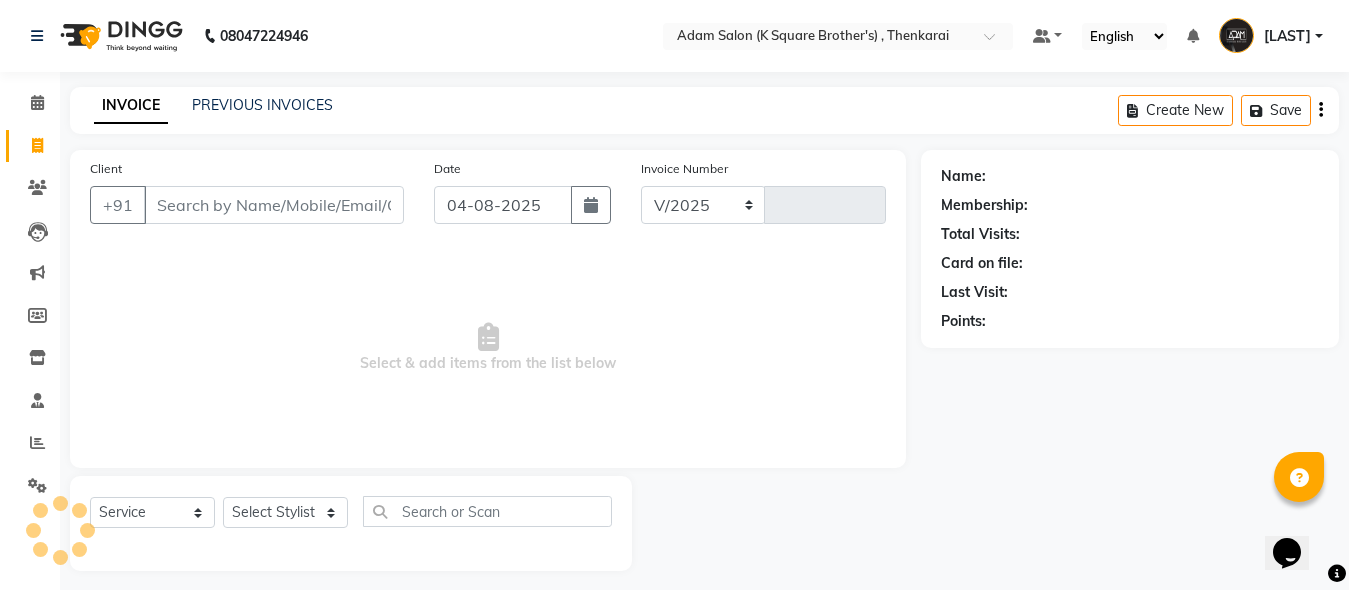 select on "8195" 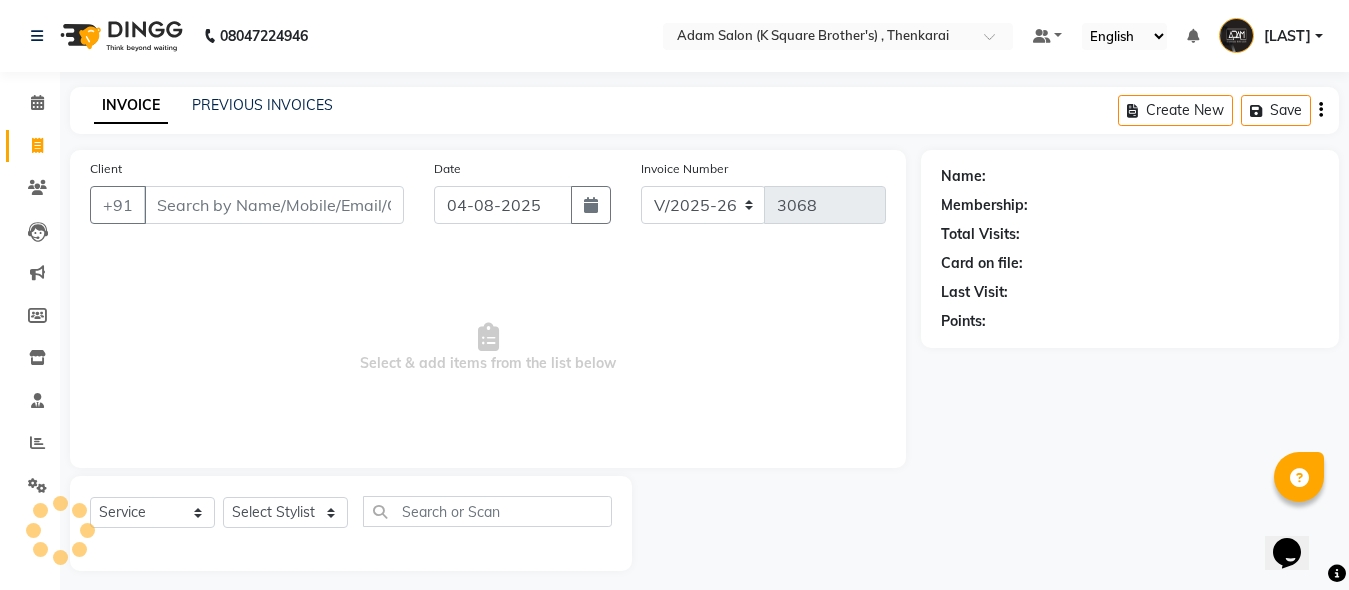 scroll, scrollTop: 11, scrollLeft: 0, axis: vertical 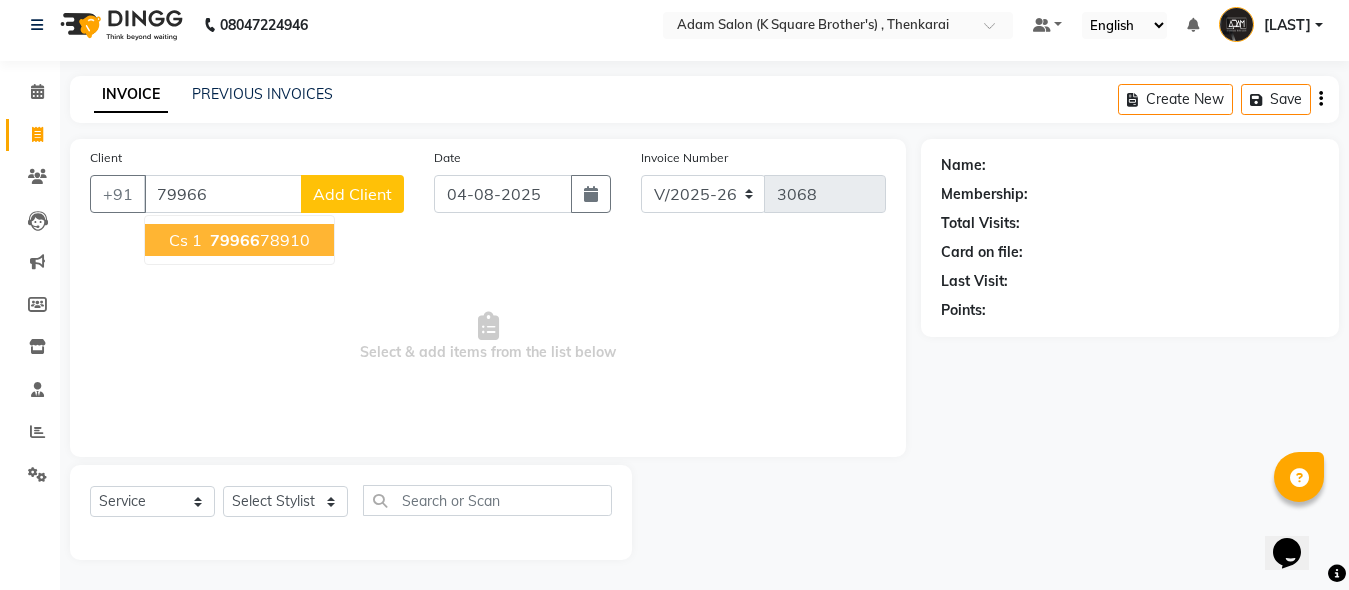 click on "Cs 1" at bounding box center (185, 240) 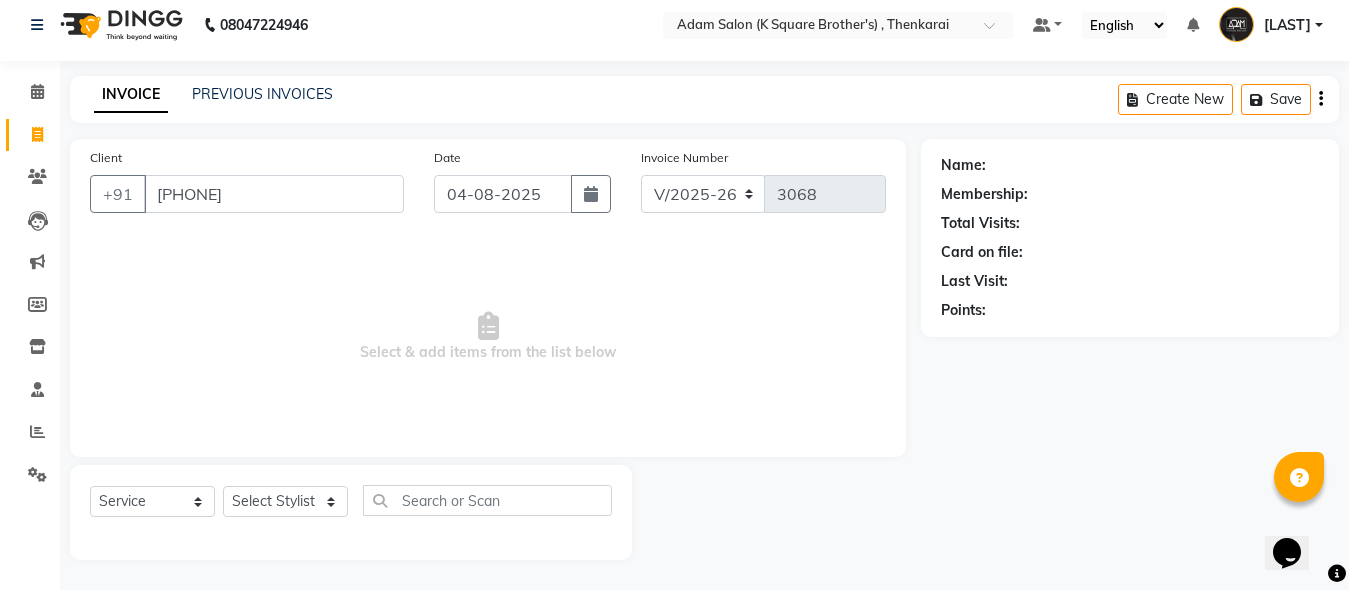 type on "[PHONE]" 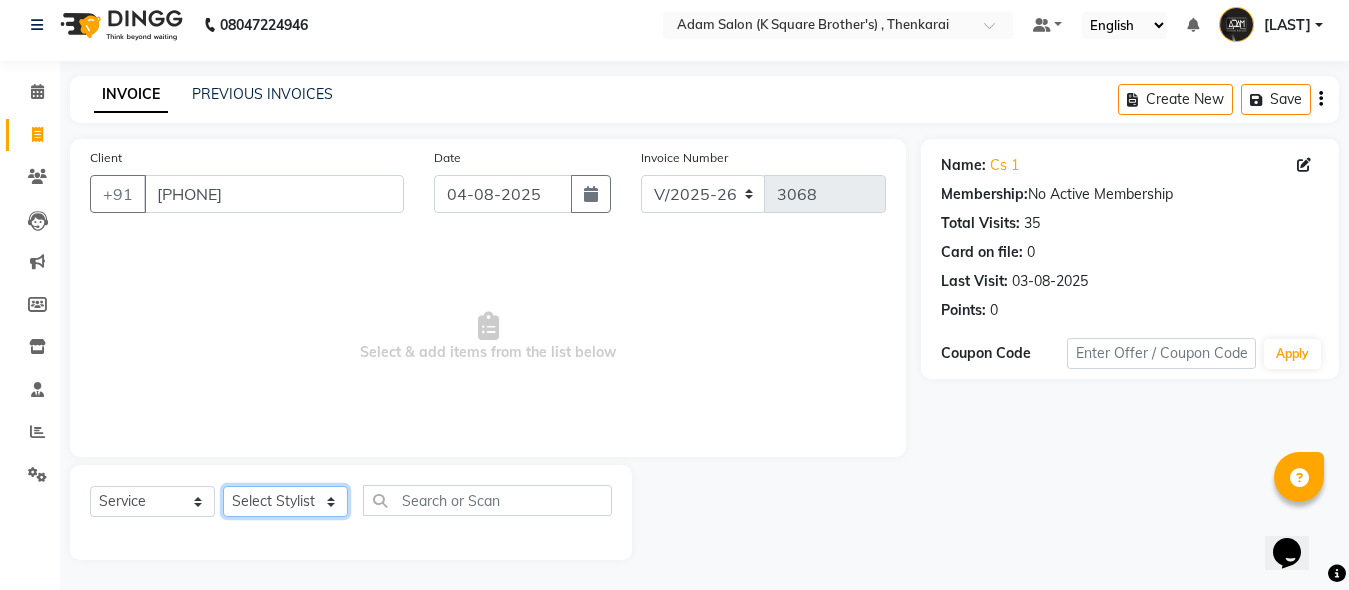 click on "Select Stylist [LAST] [LAST] [LAST] [LAST]" 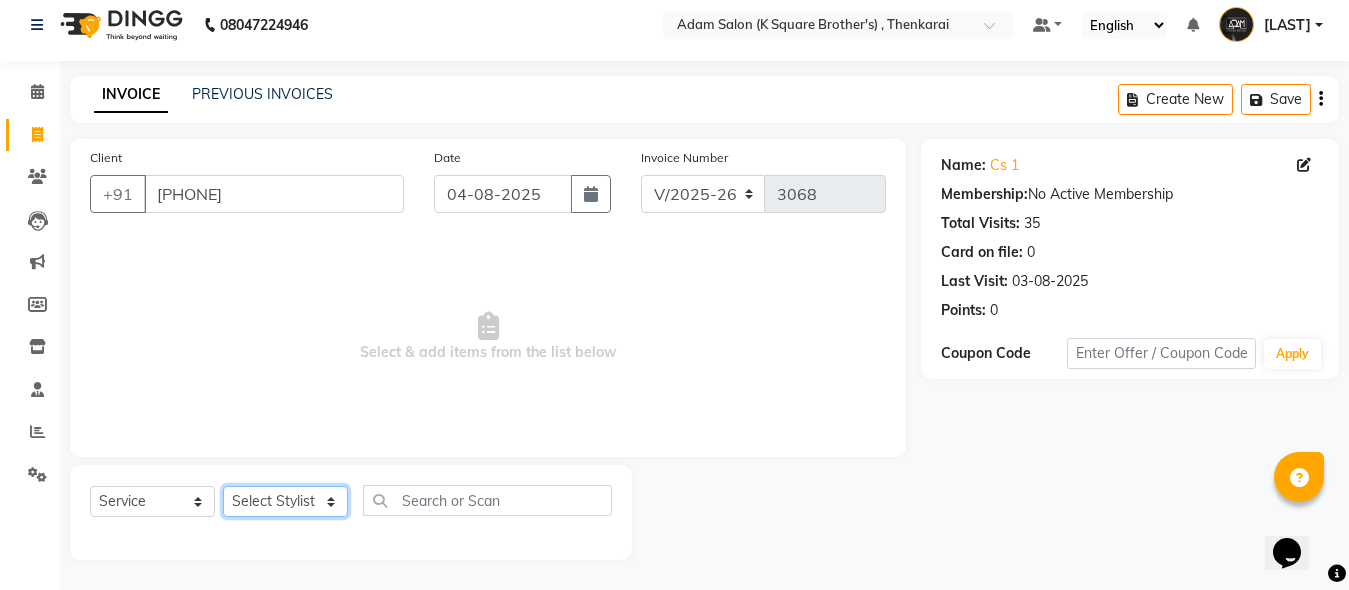 select on "78096" 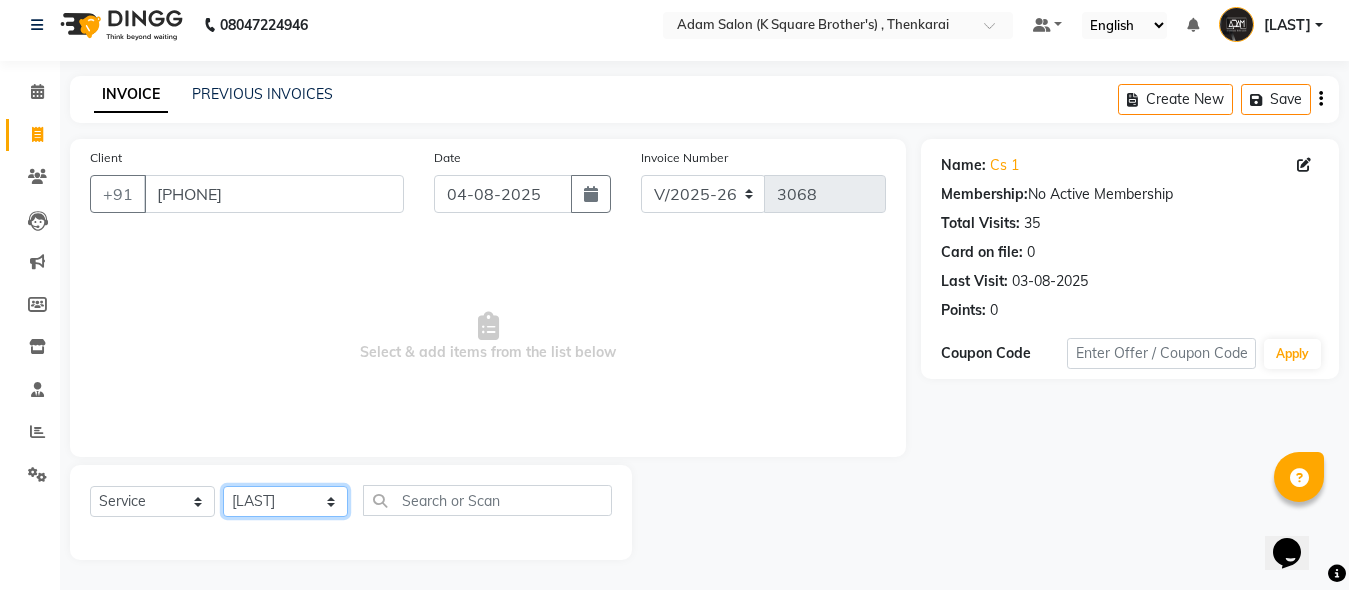 click on "Select Stylist [LAST] [LAST] [LAST] [LAST]" 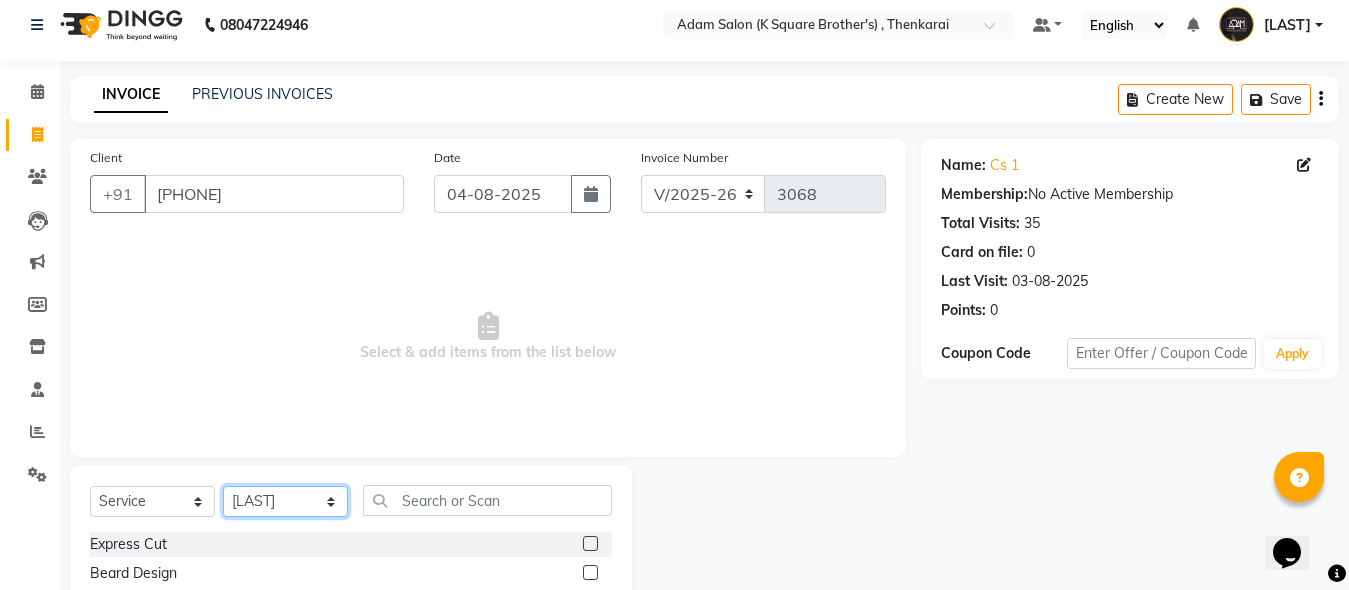 scroll, scrollTop: 211, scrollLeft: 0, axis: vertical 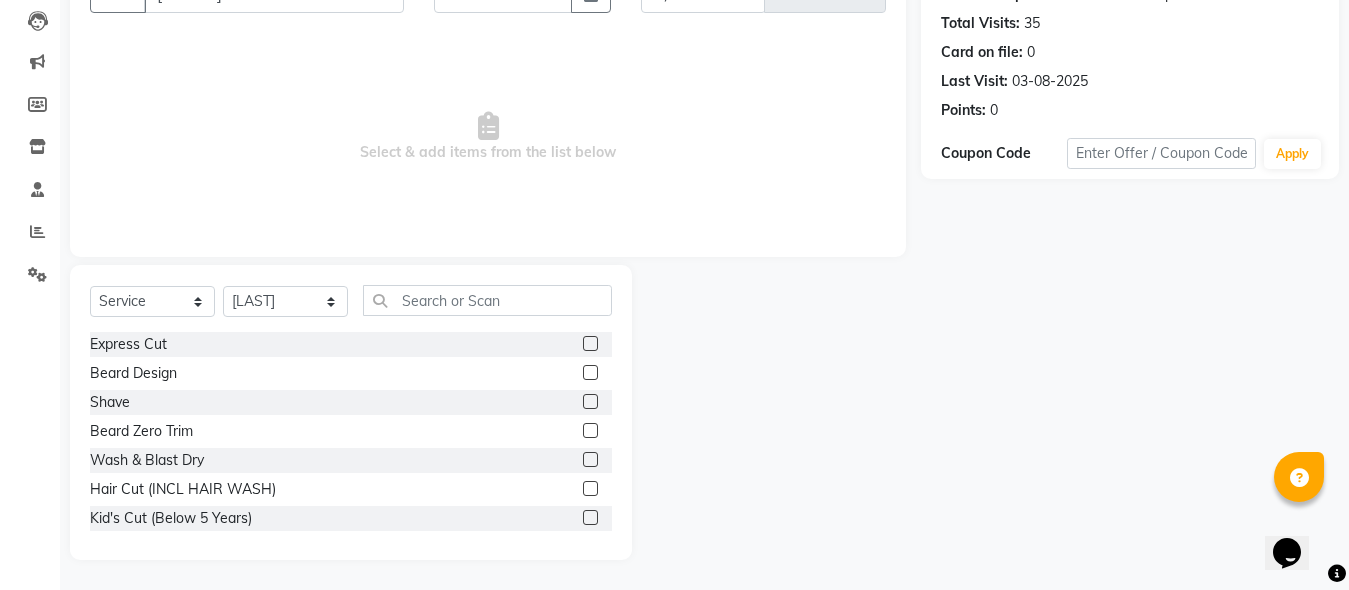 click 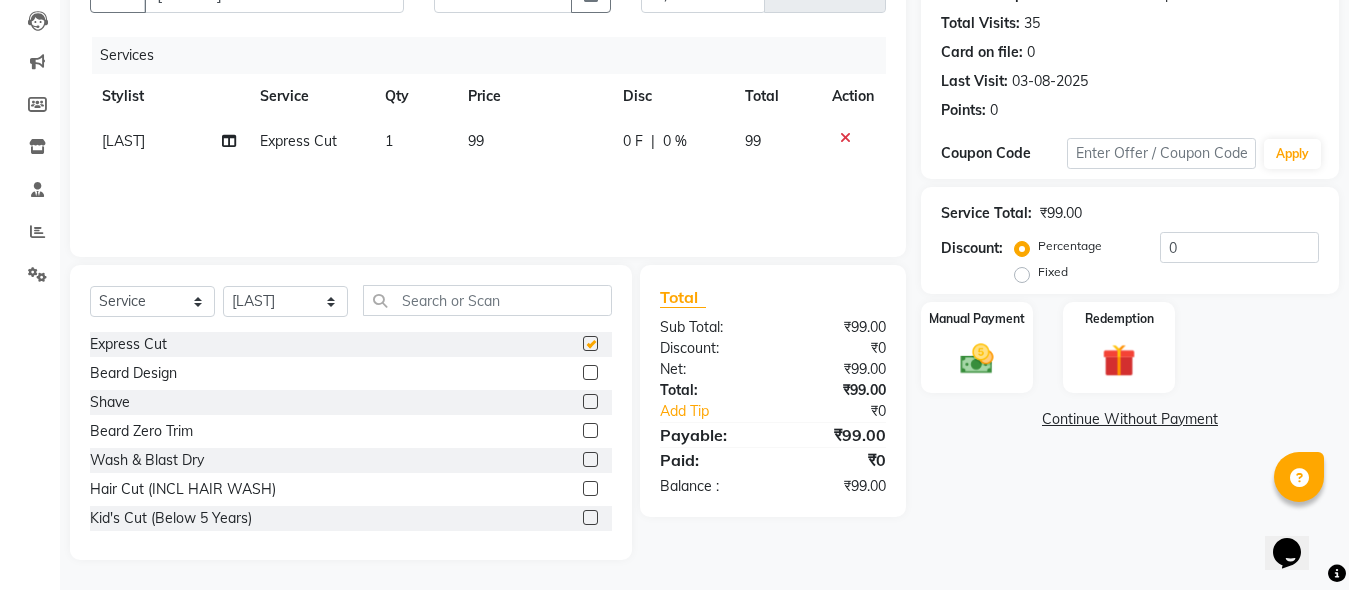 checkbox on "false" 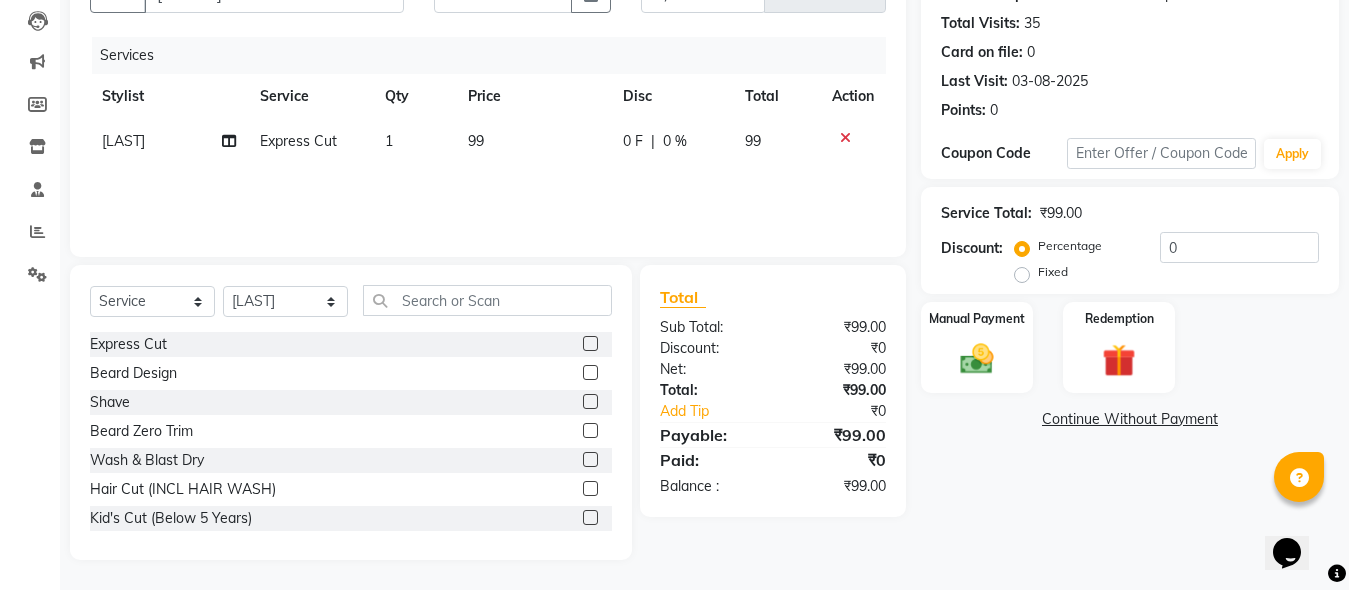 click 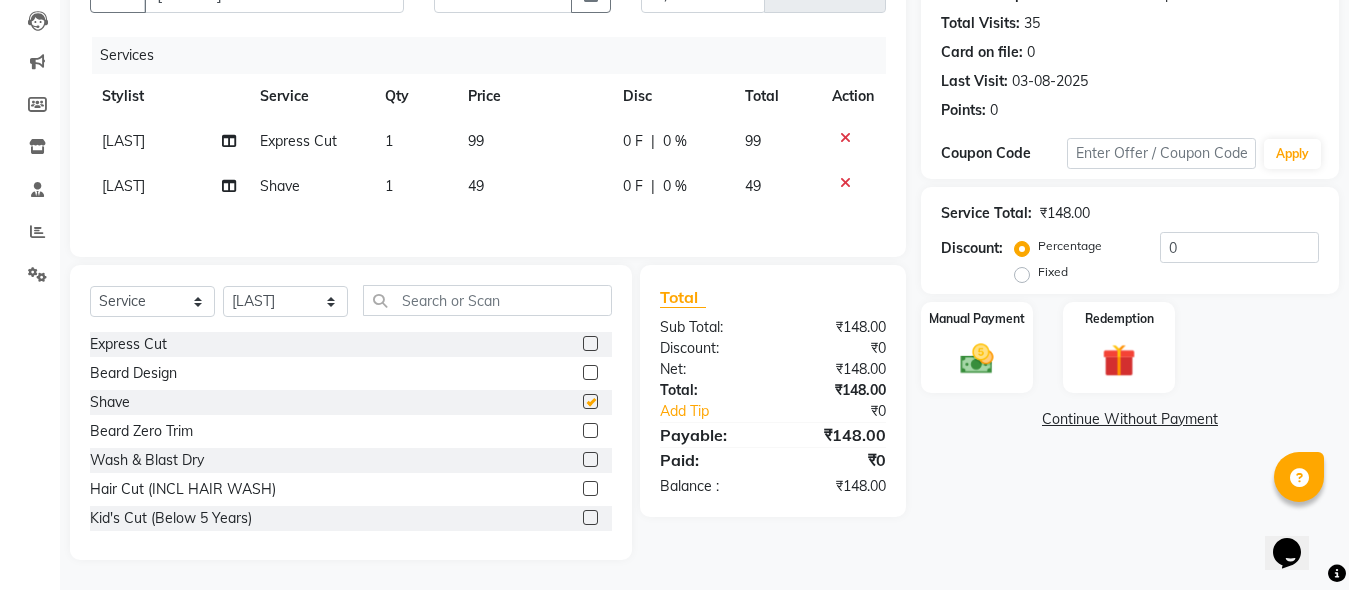 checkbox on "false" 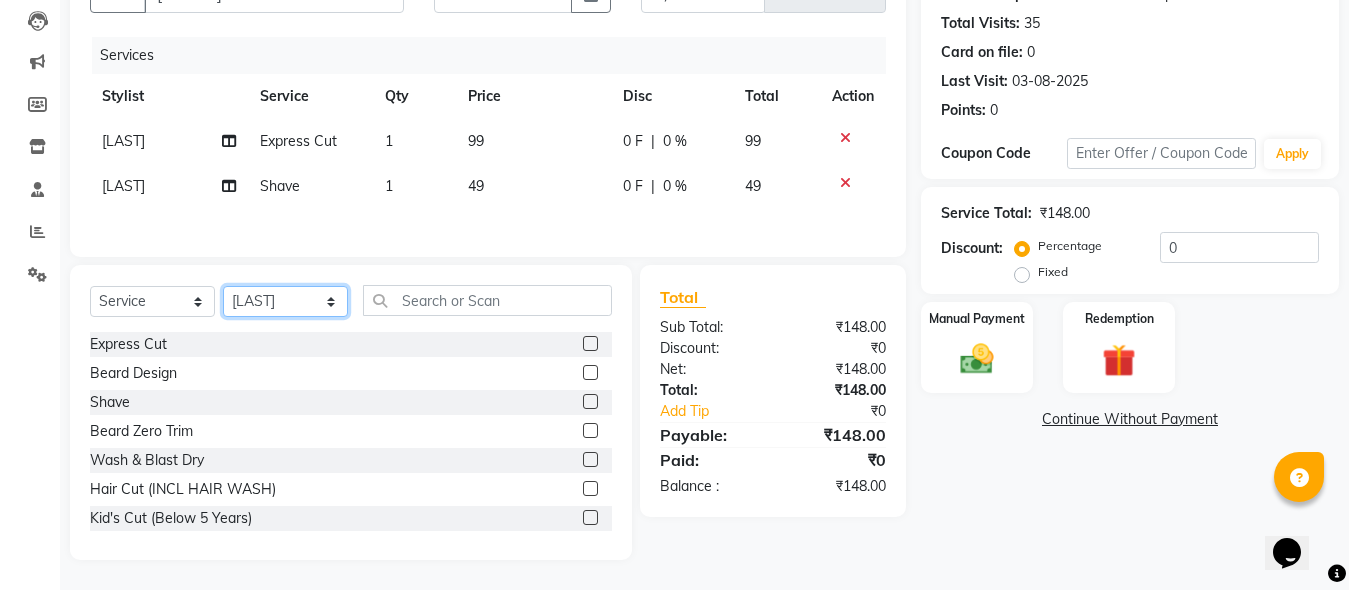 click on "Select Stylist [LAST] [LAST] [LAST] [LAST]" 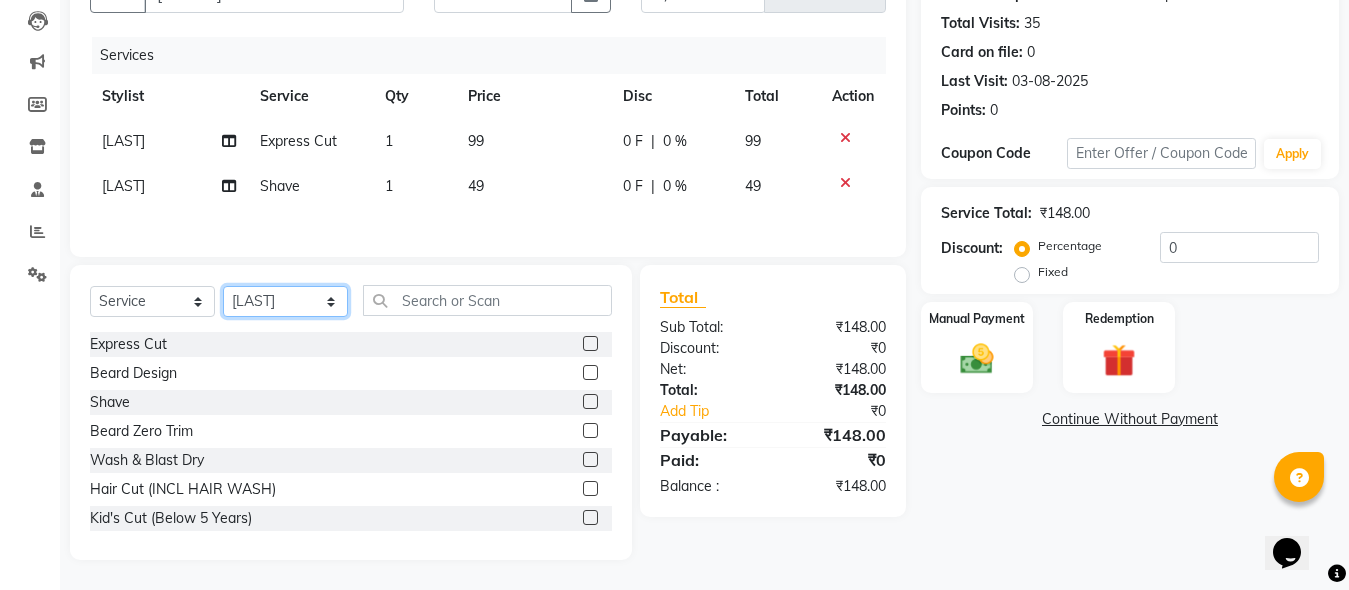 select on "78097" 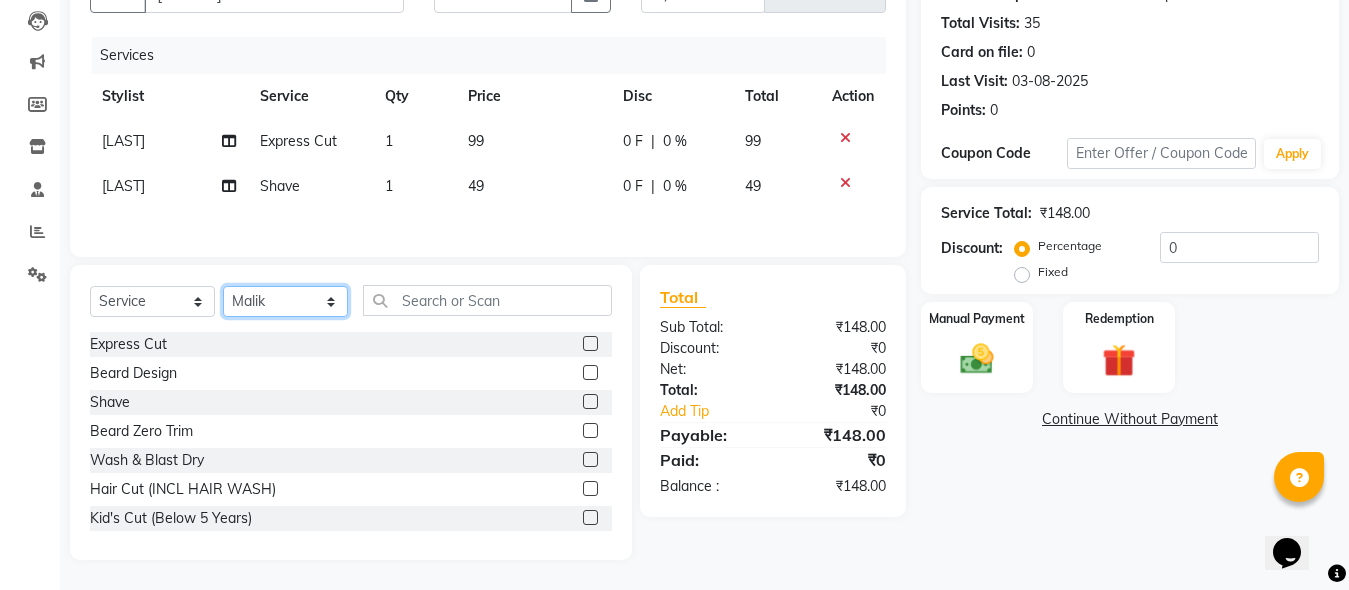 click on "Select Stylist [LAST] [LAST] [LAST] [LAST]" 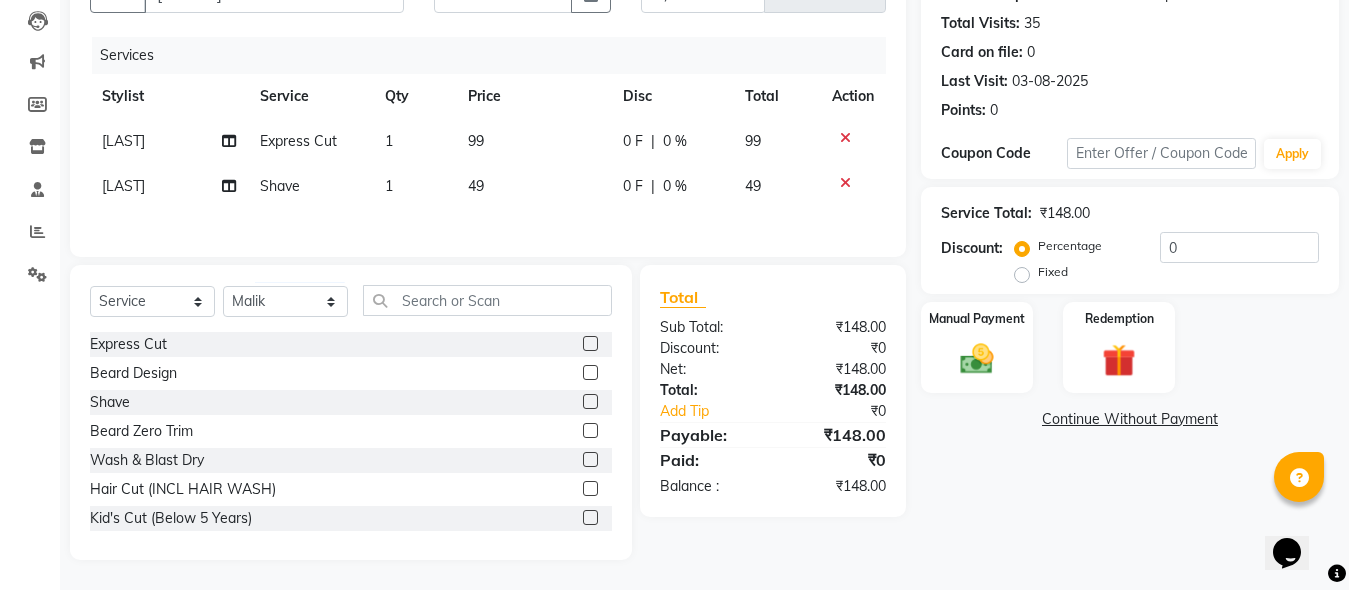 click 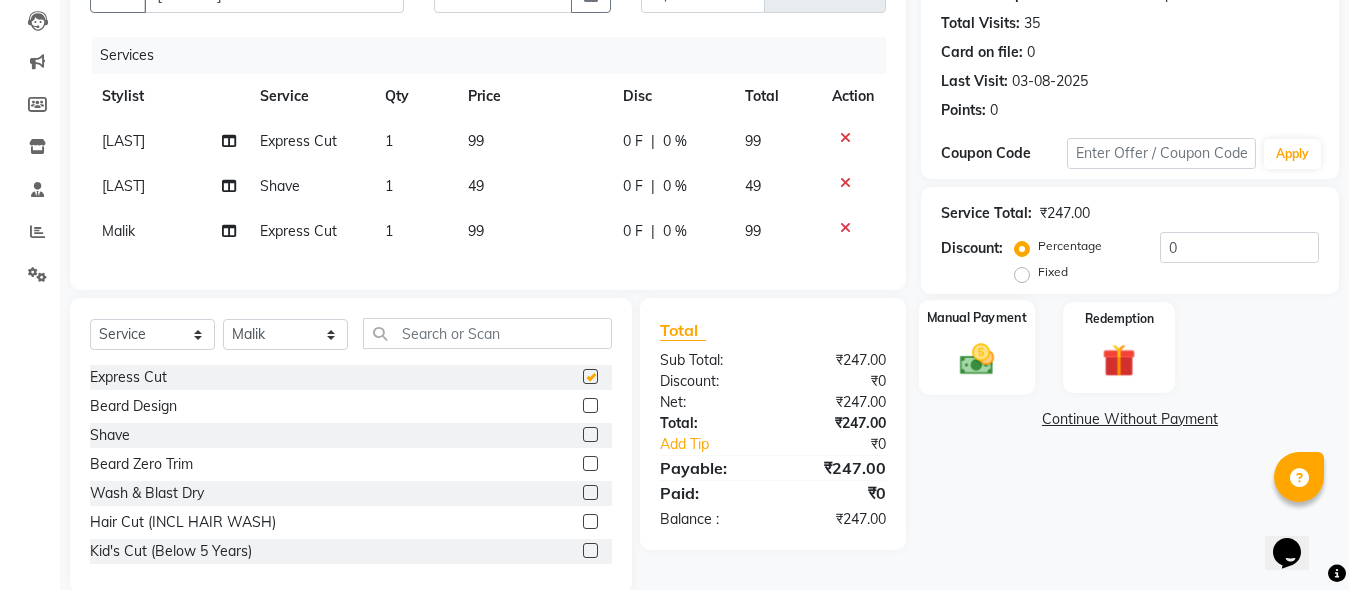 checkbox on "false" 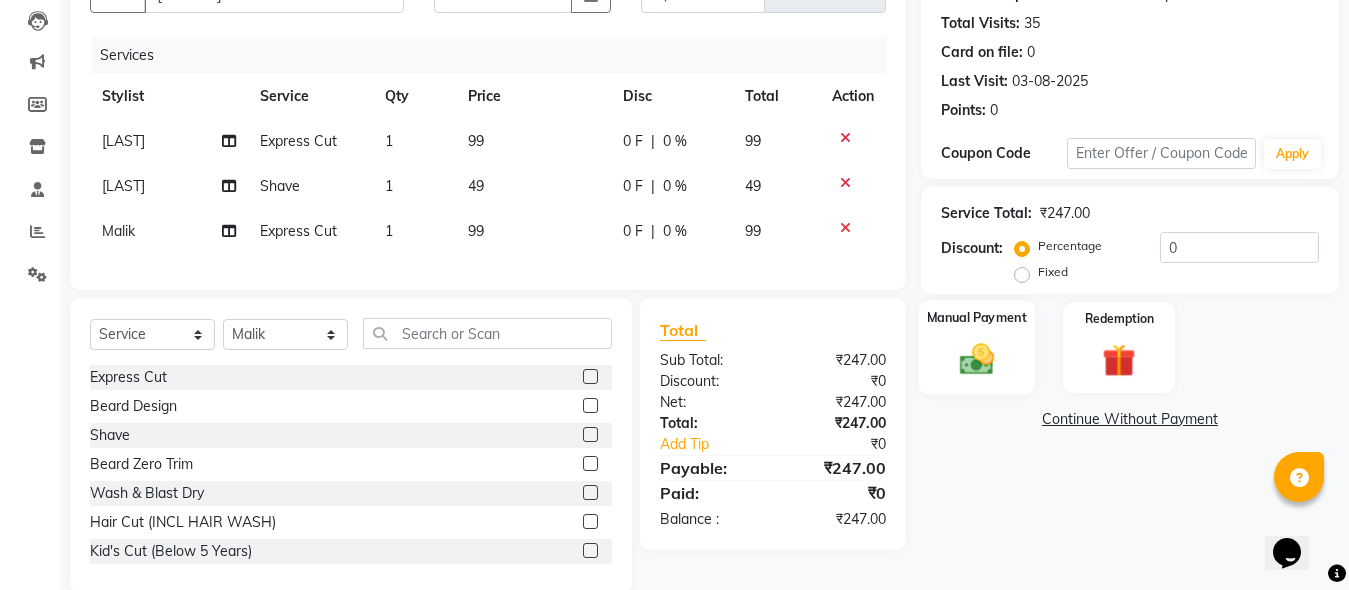 click 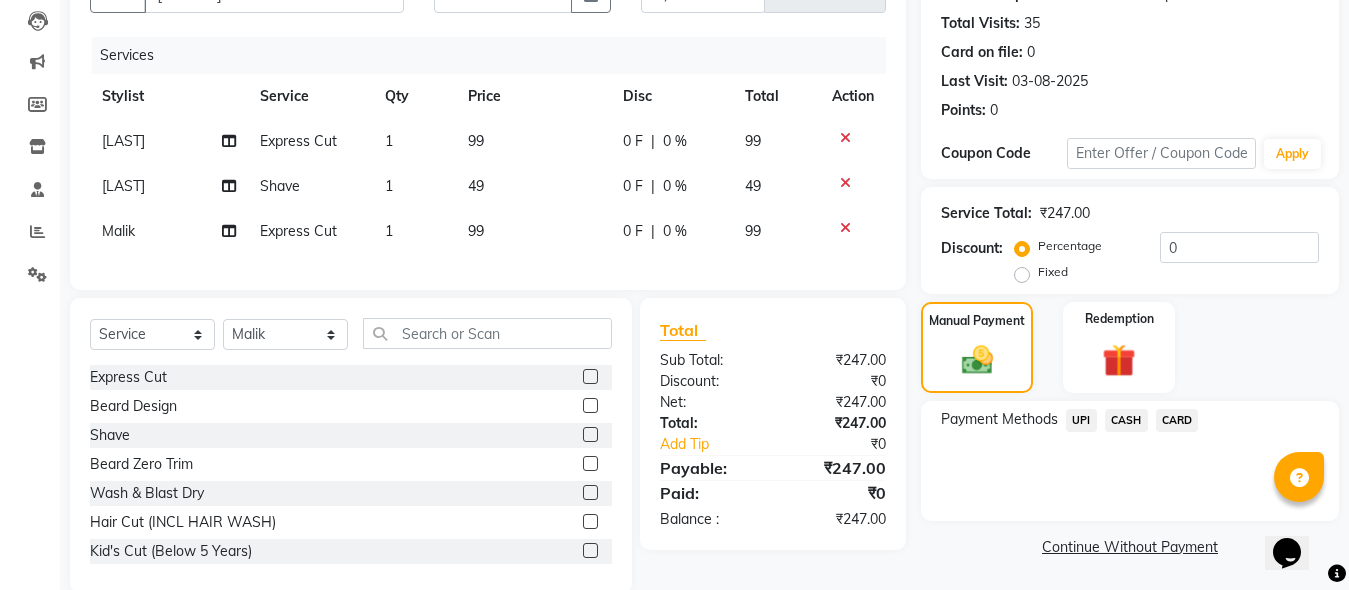 click on "CASH" 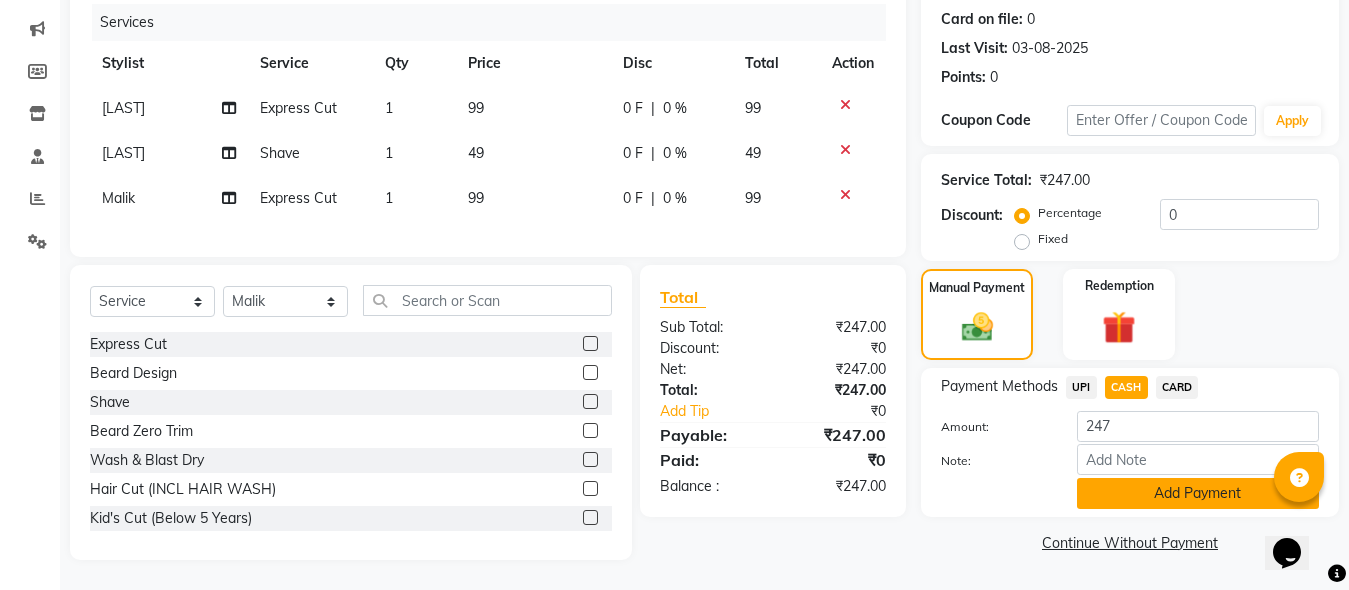 click on "Add Payment" 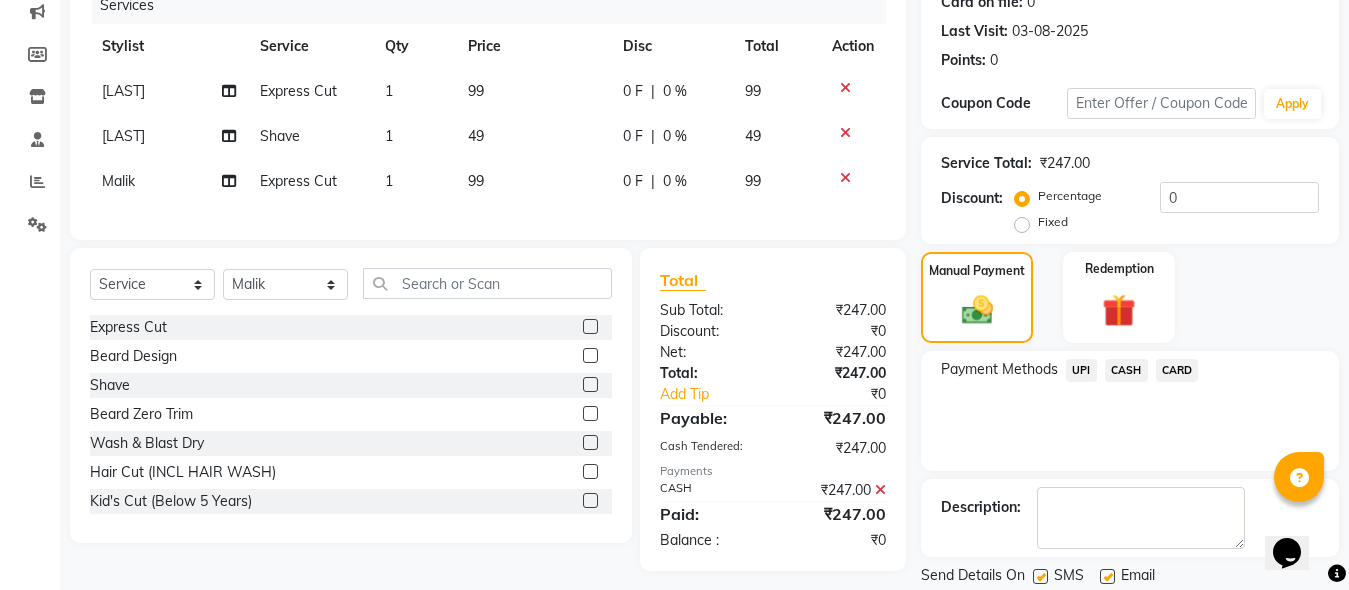 scroll, scrollTop: 326, scrollLeft: 0, axis: vertical 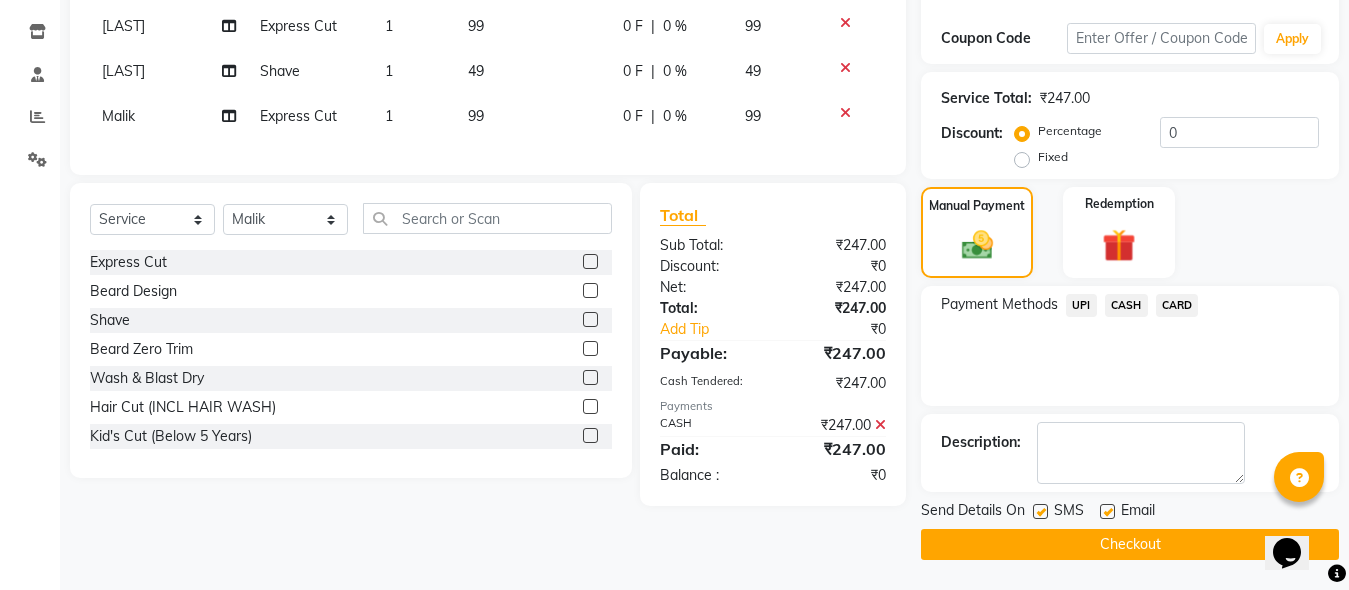 click on "Checkout" 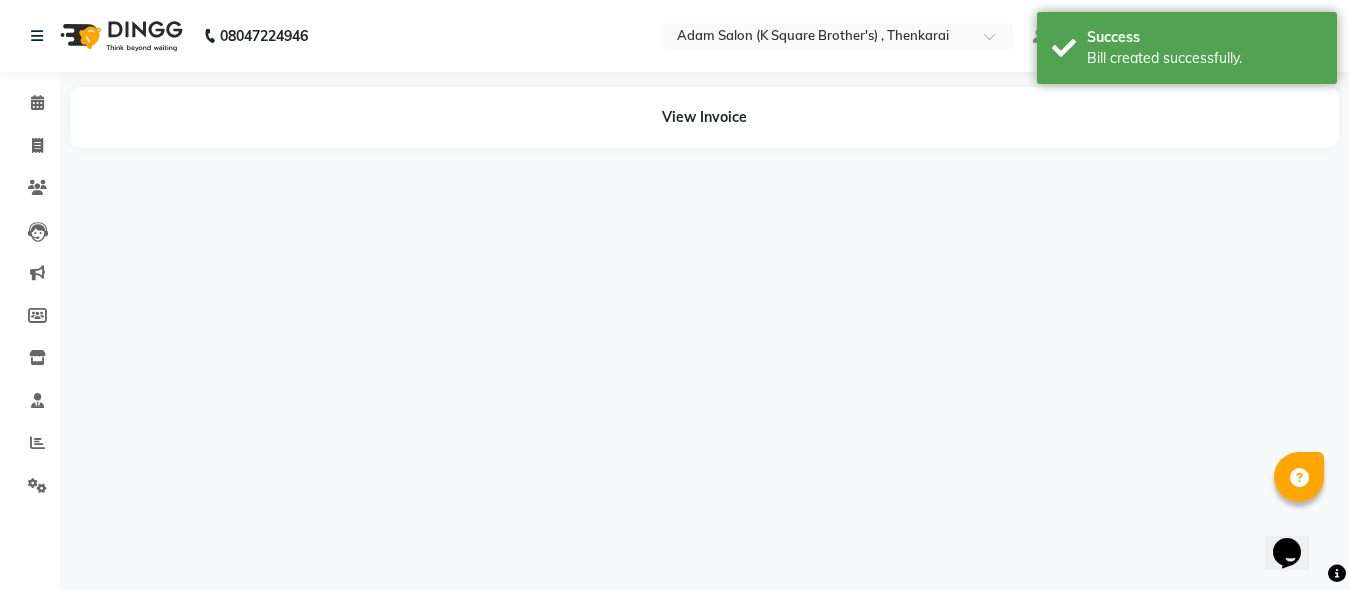scroll, scrollTop: 0, scrollLeft: 0, axis: both 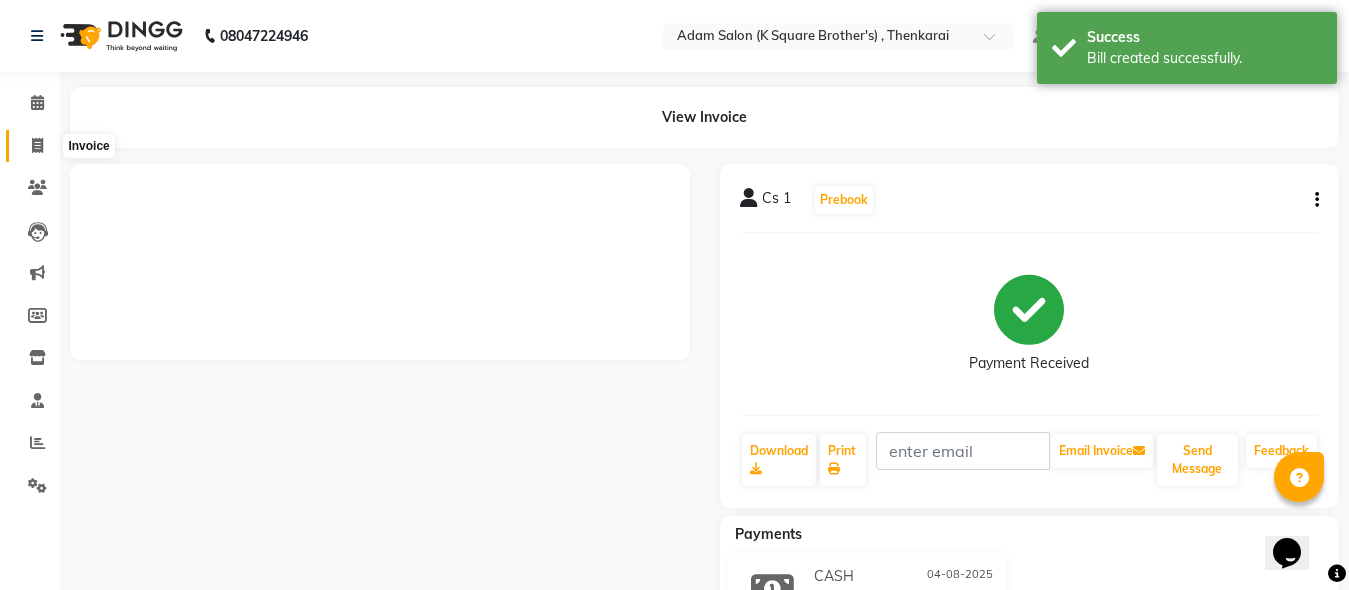 click 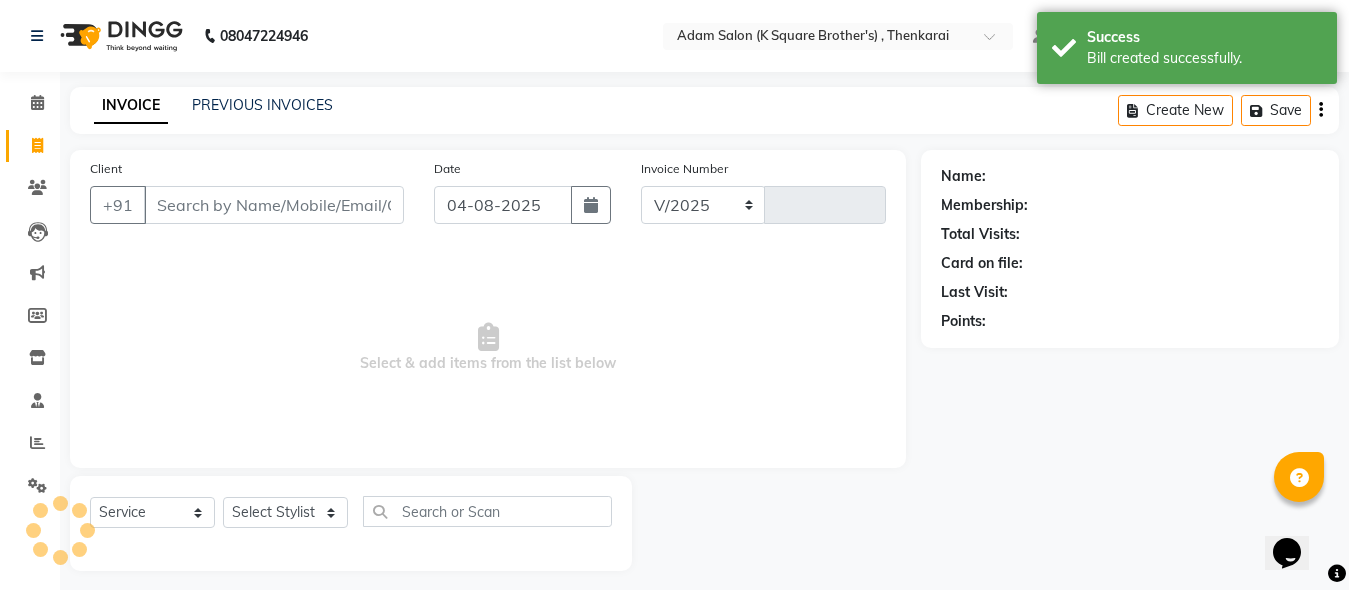 scroll, scrollTop: 11, scrollLeft: 0, axis: vertical 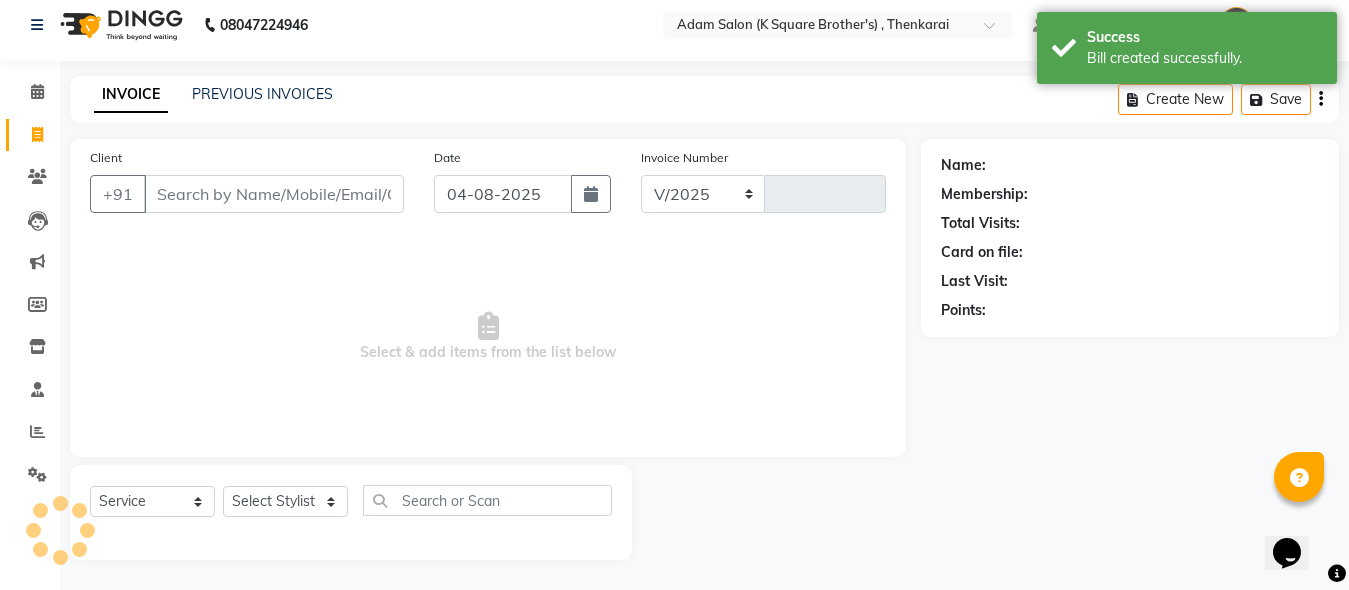 select on "8195" 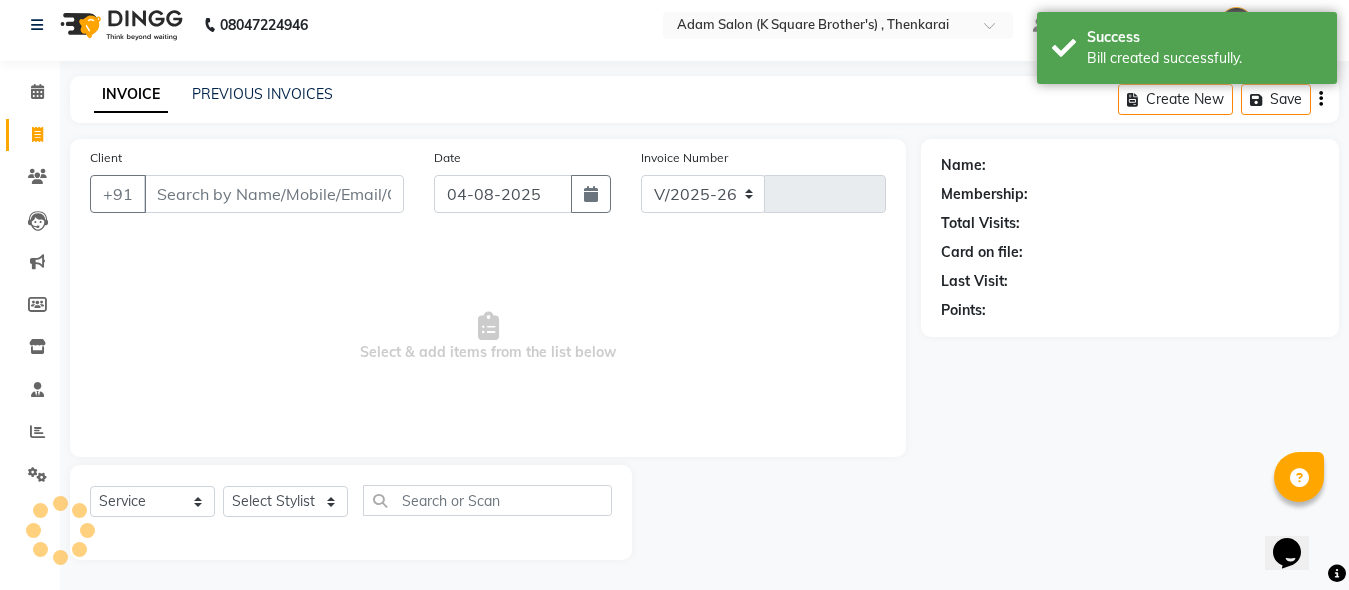 type on "3069" 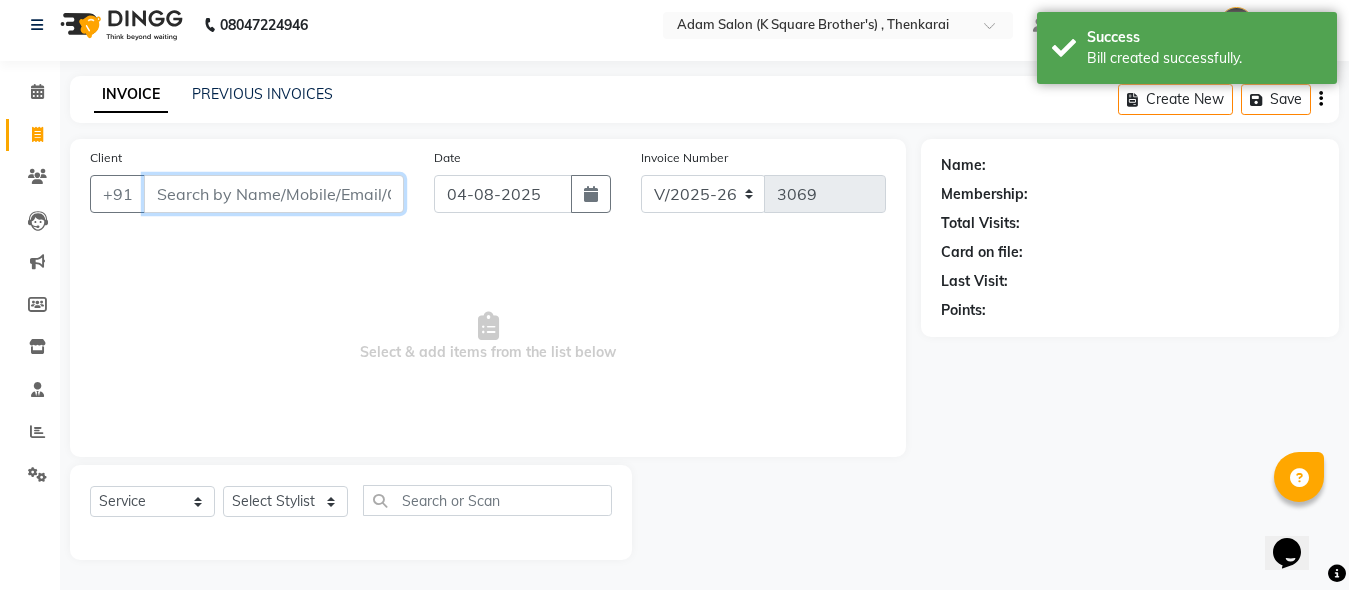 paste on "[PHONE]" 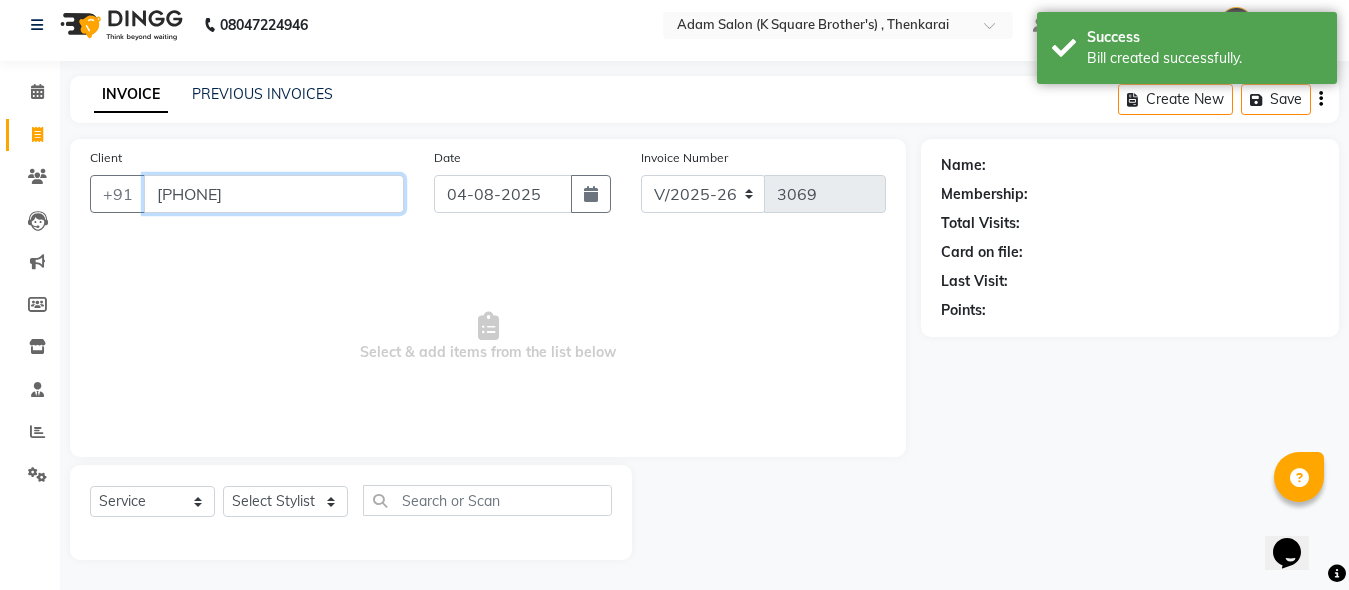 type on "[PHONE]" 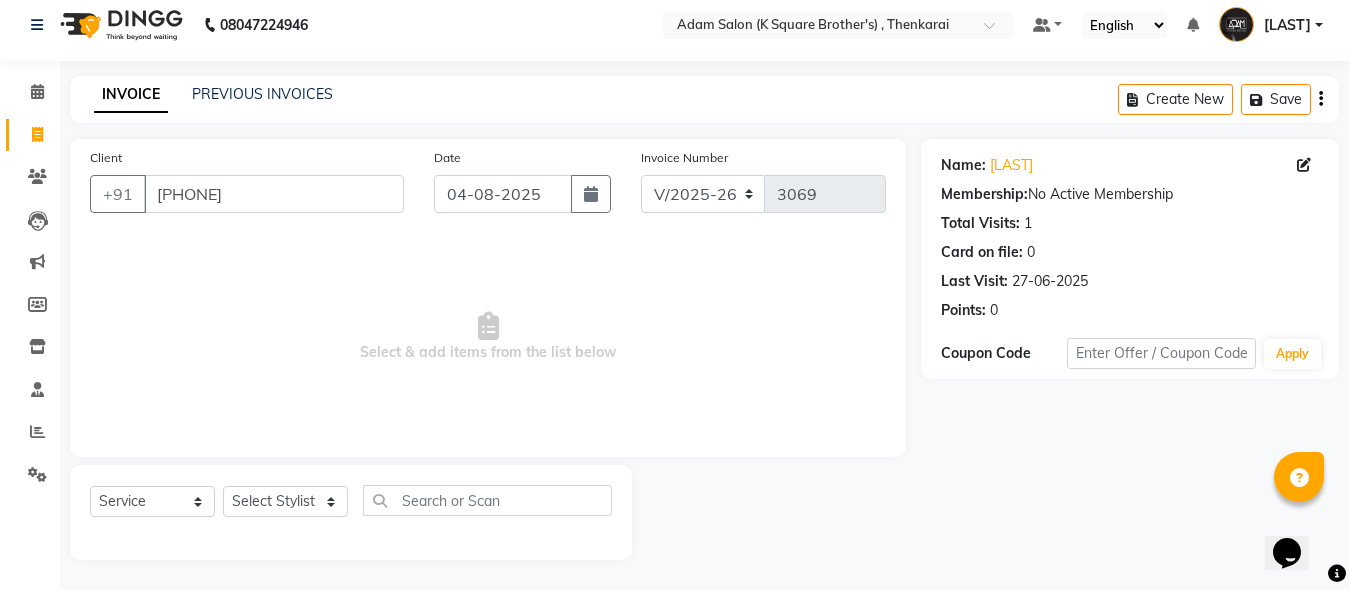 click on "Select Stylist [LAST] [LAST] [LAST] [LAST]" 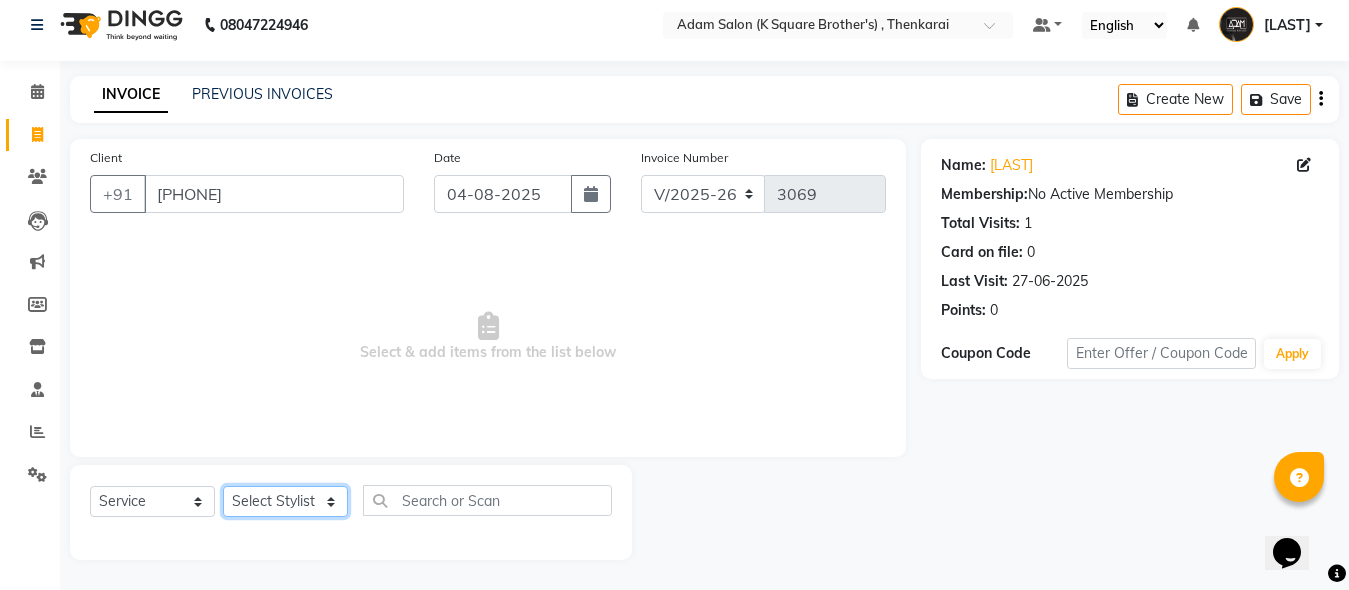 click on "Select Stylist [LAST] [LAST] [LAST] [LAST]" 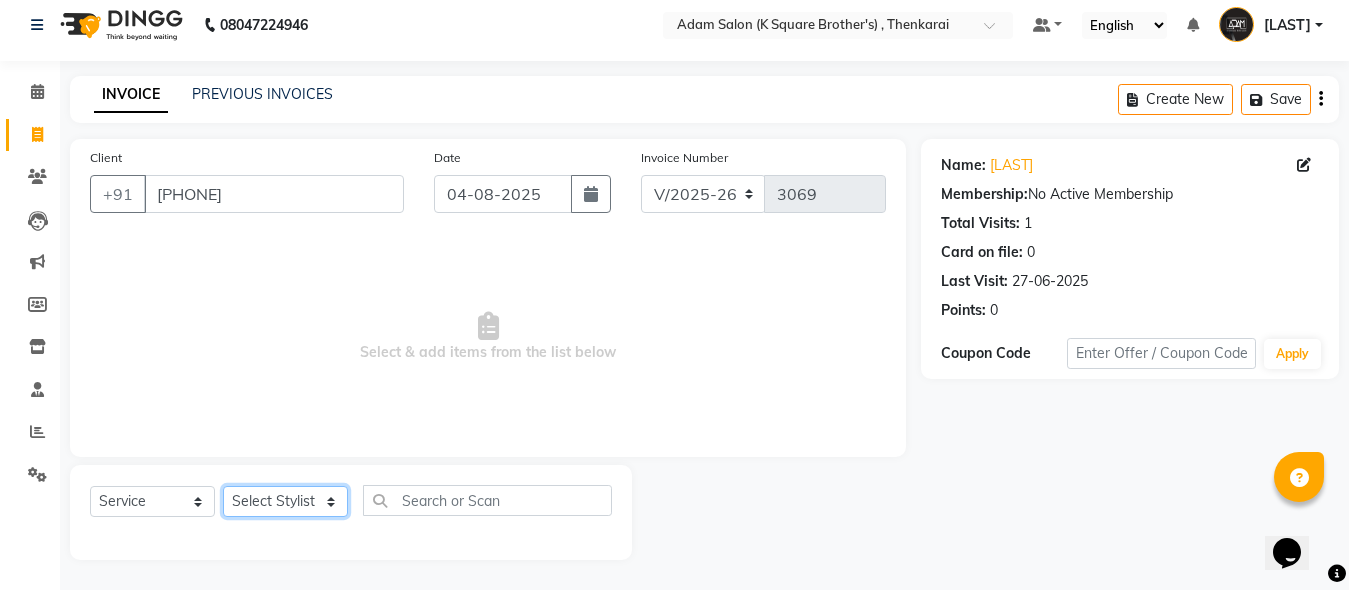 select on "78096" 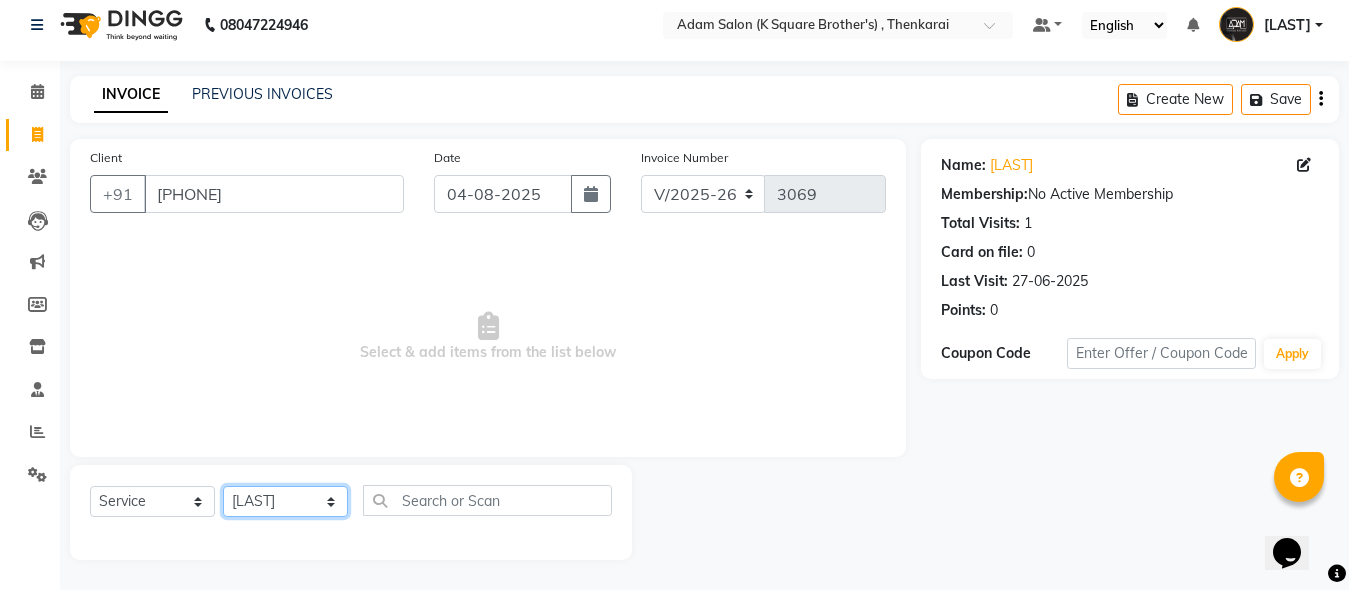click on "Select Stylist [LAST] [LAST] [LAST] [LAST]" 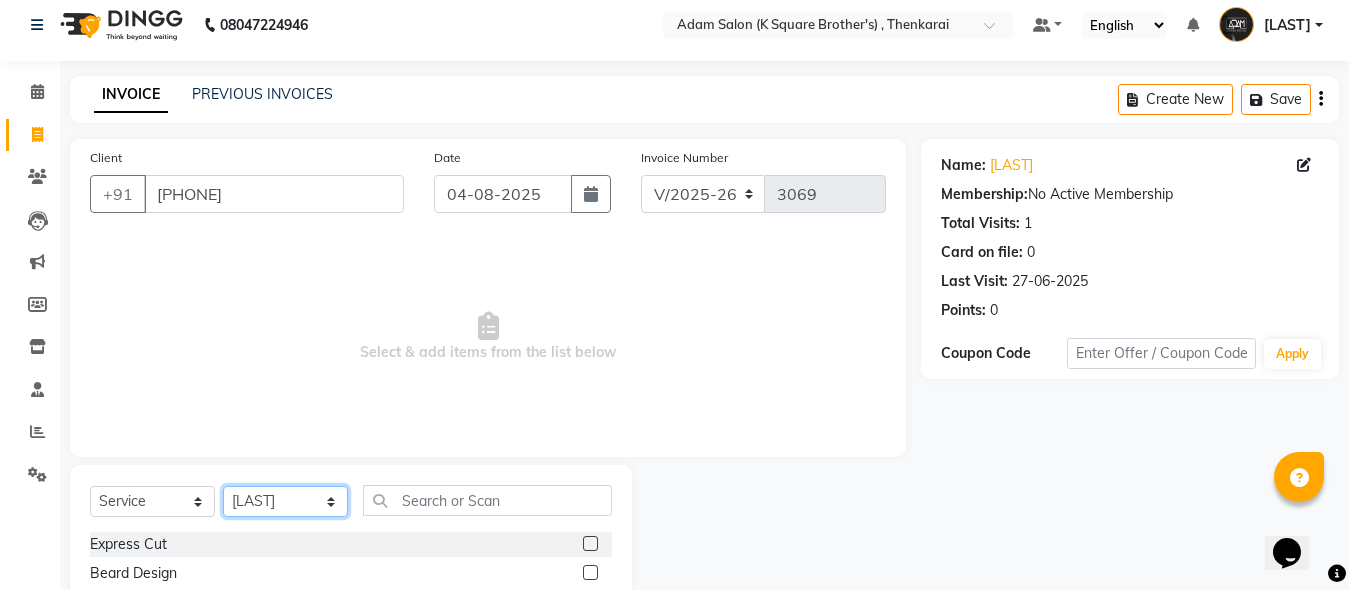 scroll, scrollTop: 211, scrollLeft: 0, axis: vertical 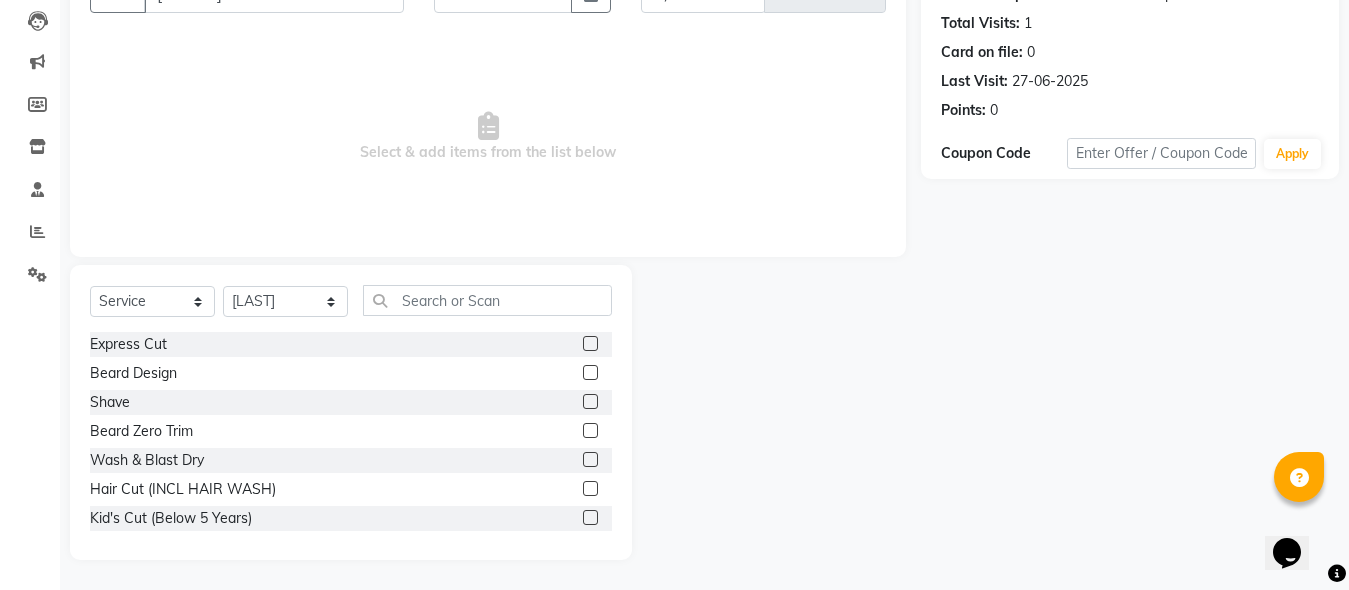click 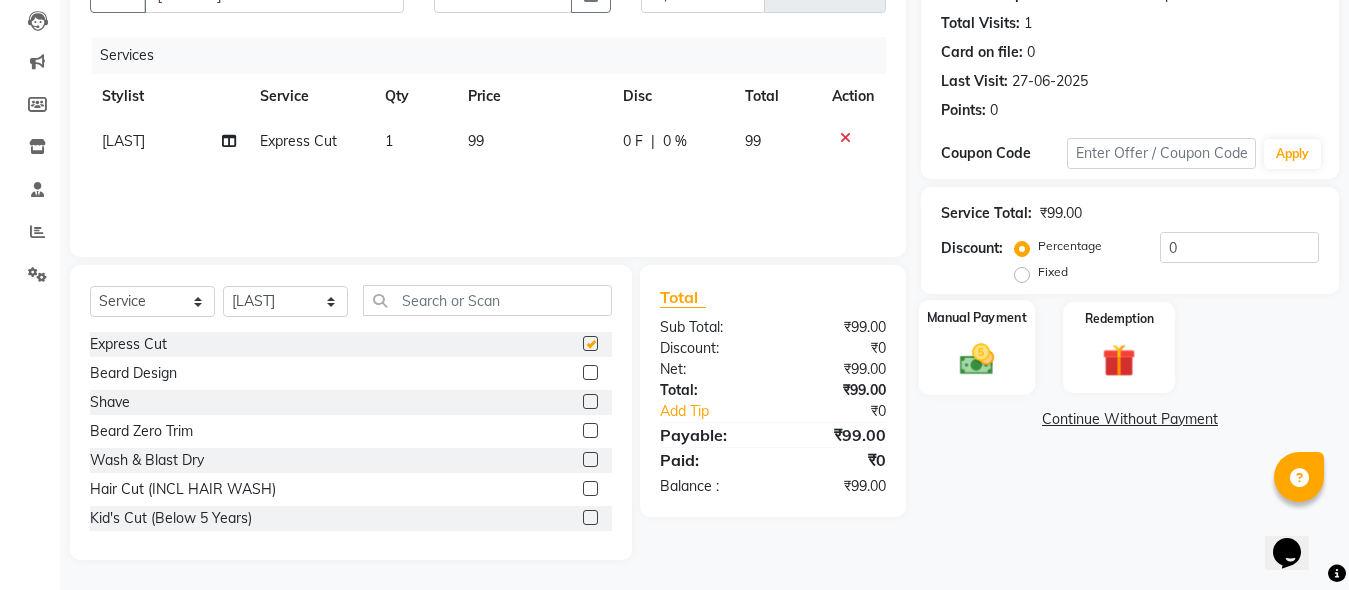 checkbox on "false" 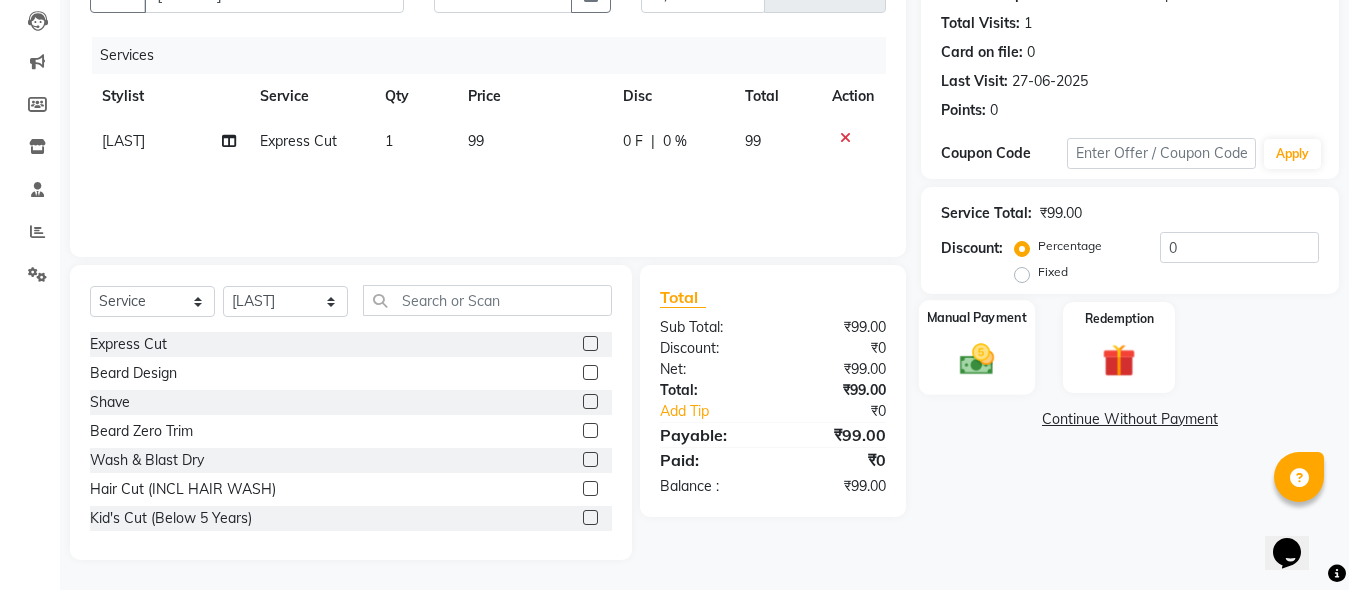 click on "Manual Payment" 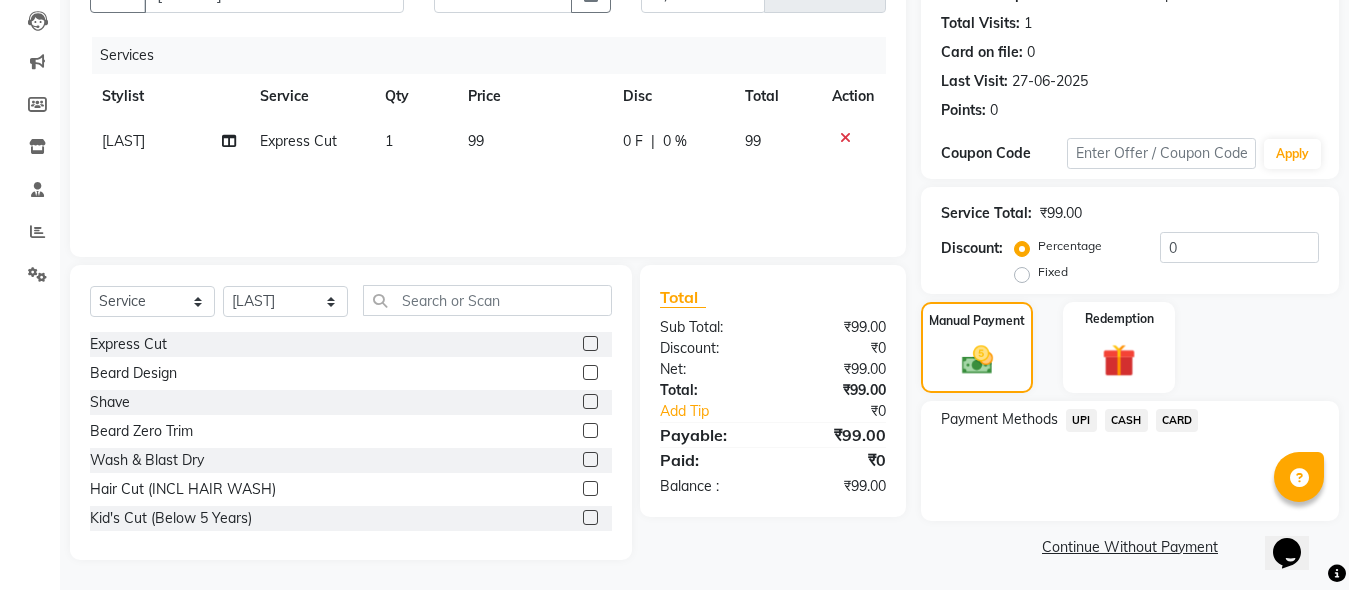 click on "CASH" 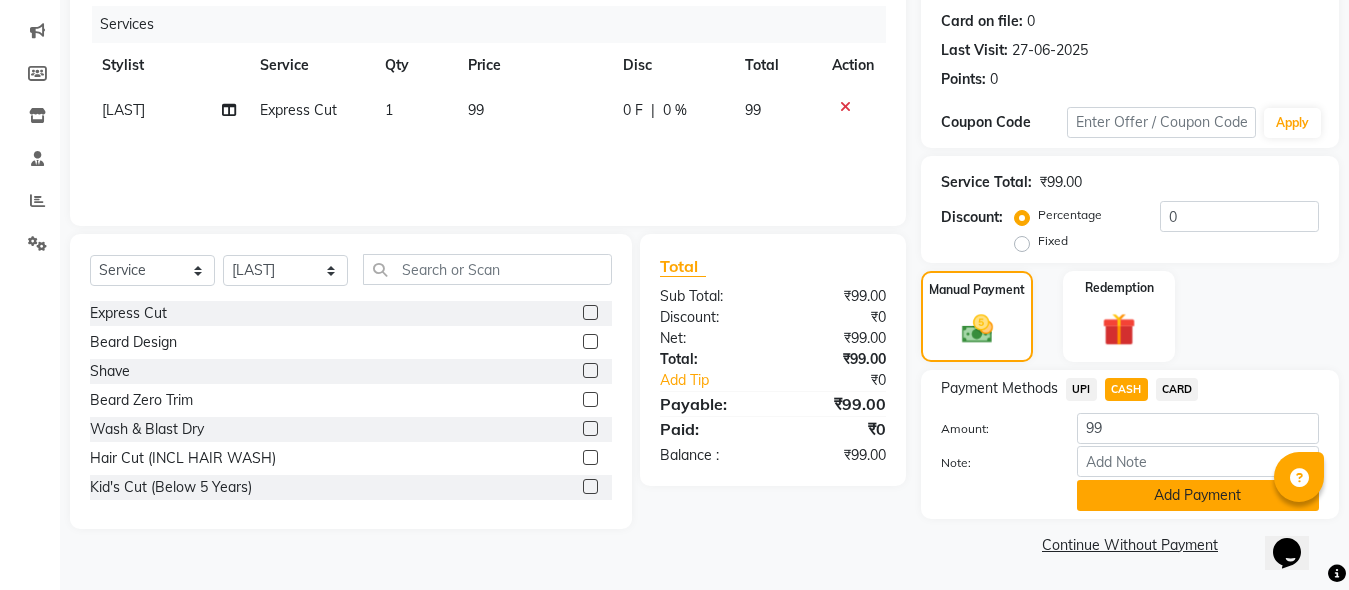 click on "Add Payment" 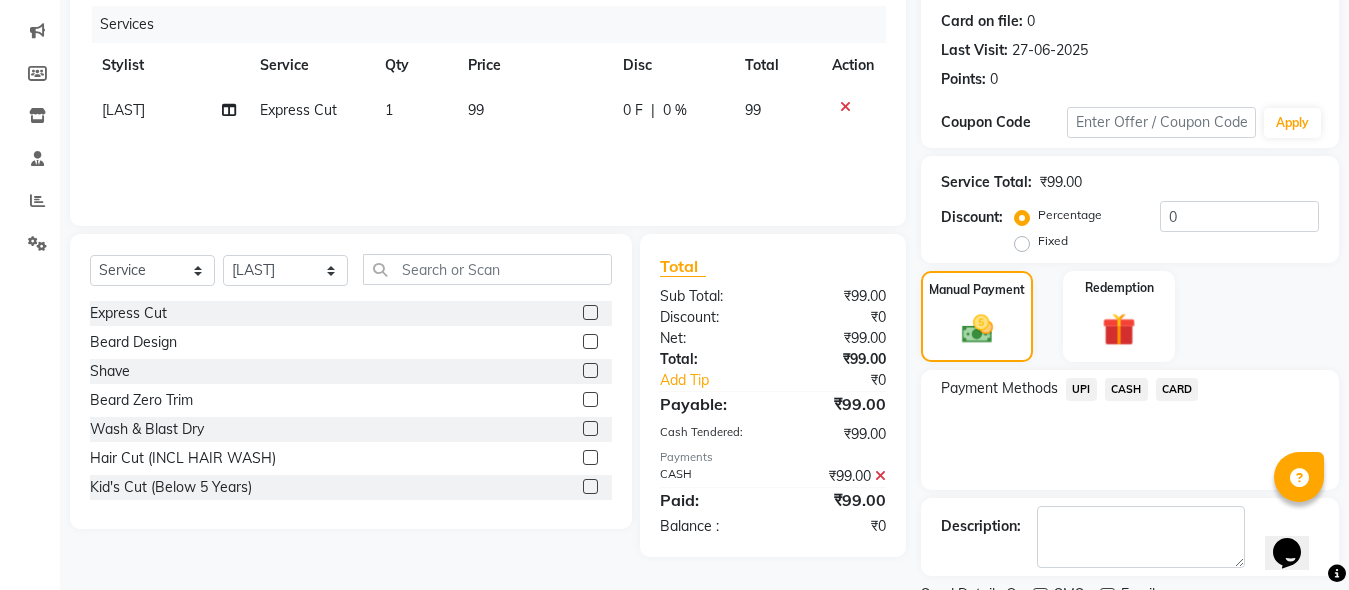 scroll, scrollTop: 326, scrollLeft: 0, axis: vertical 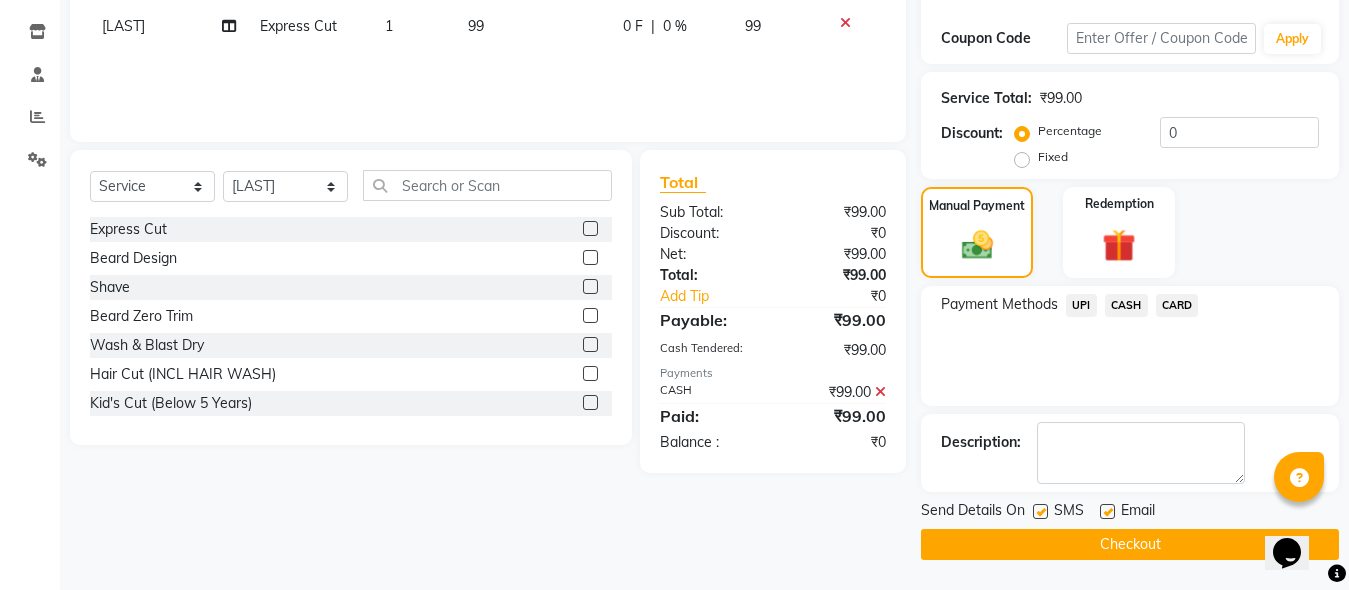 click on "Checkout" 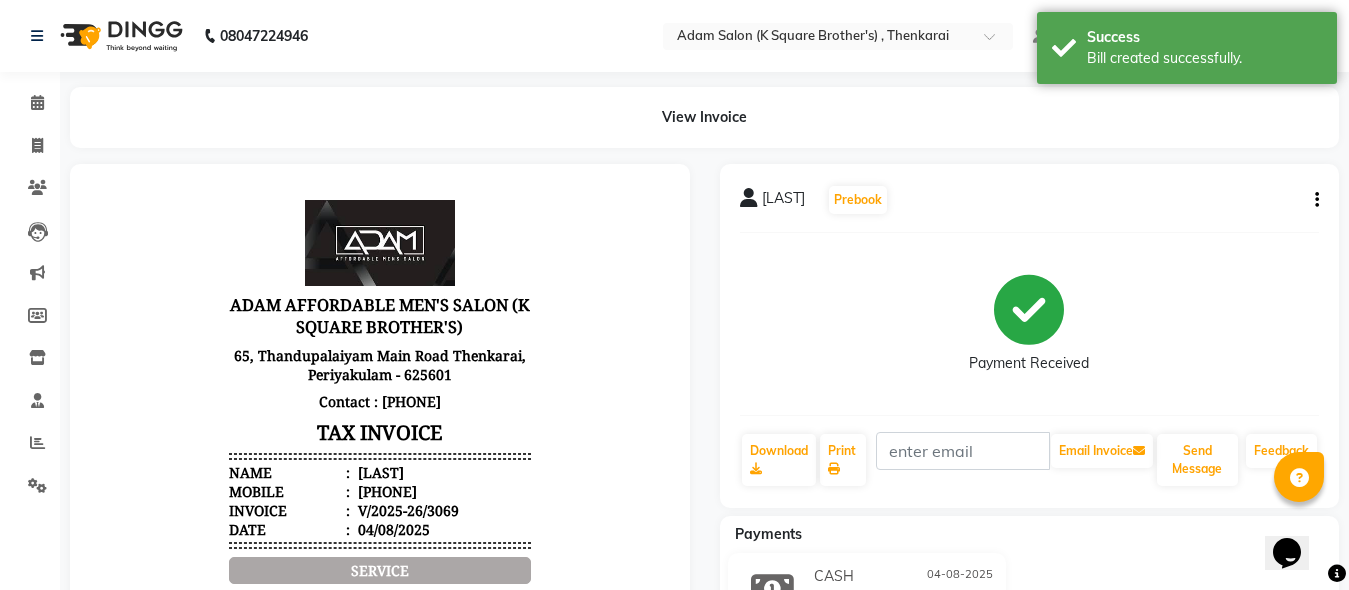 scroll, scrollTop: 0, scrollLeft: 0, axis: both 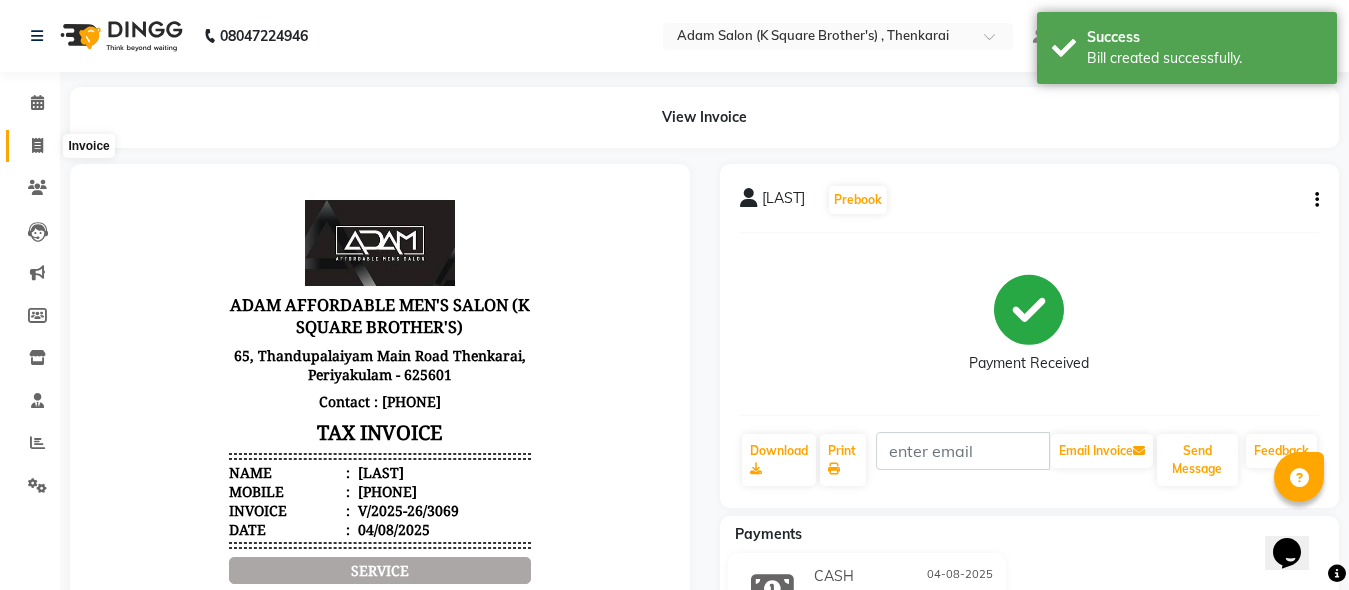 click 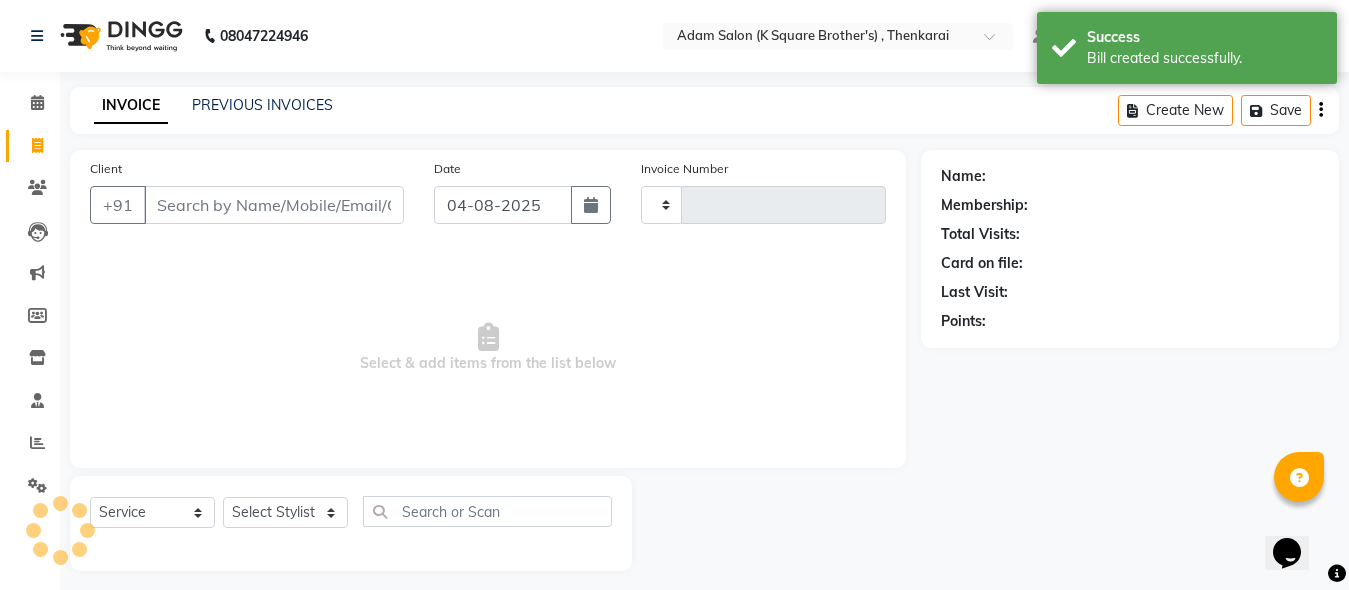 type on "3070" 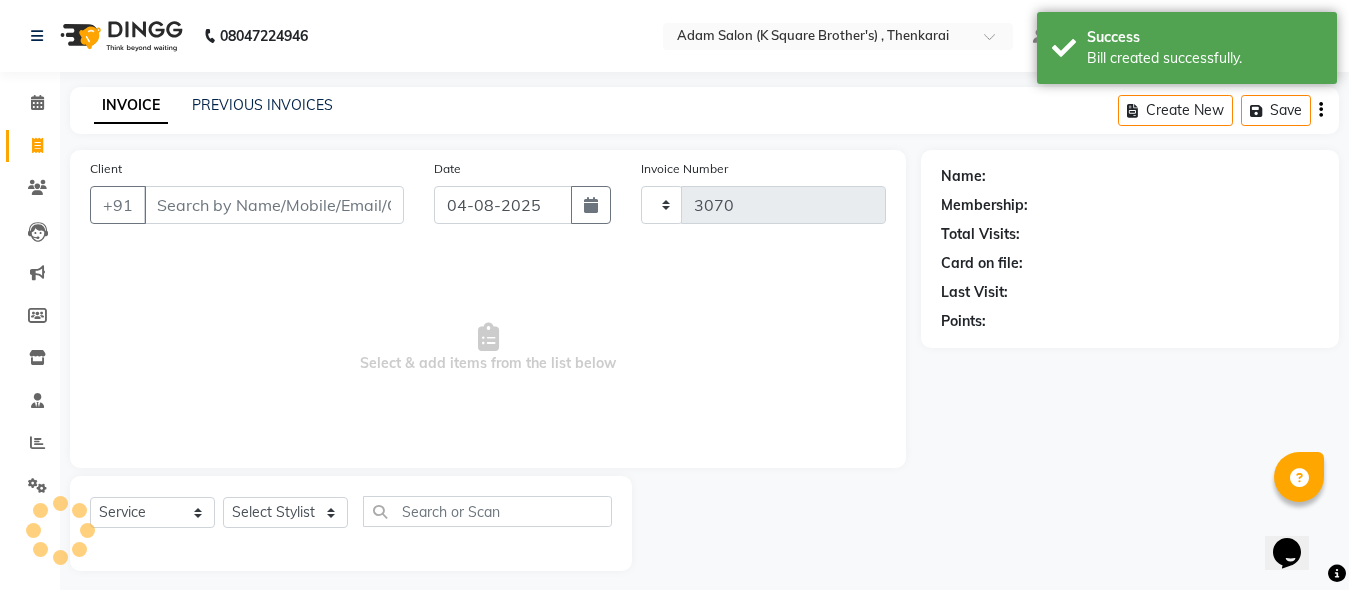 select on "8195" 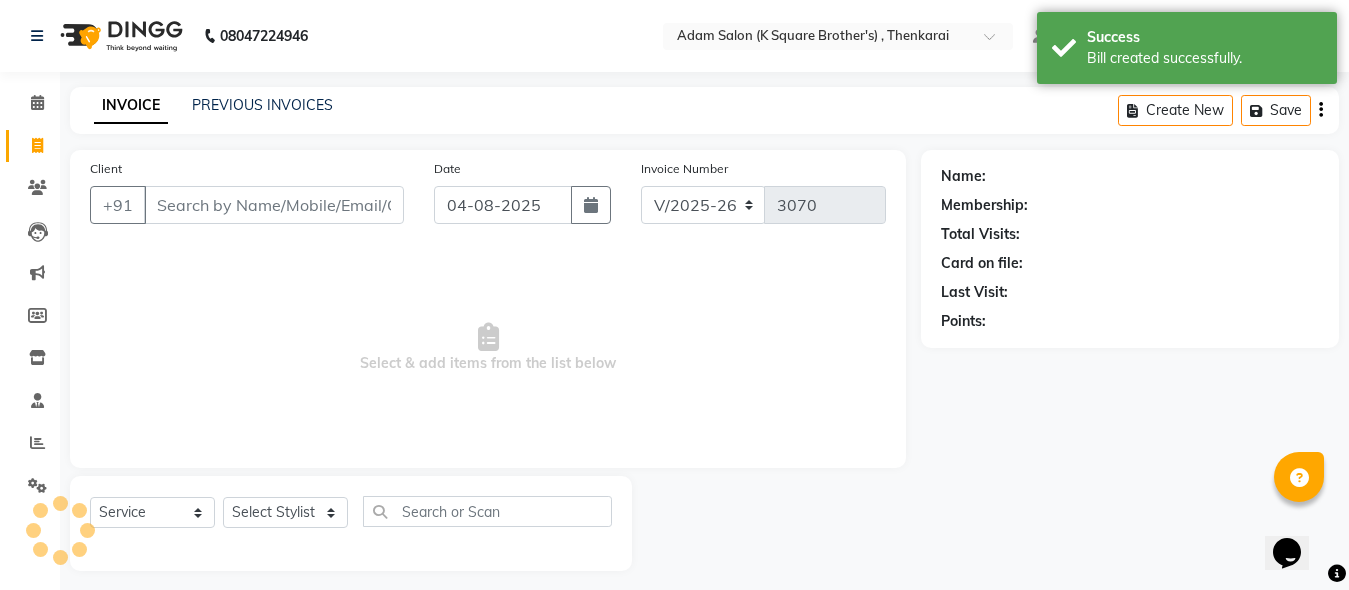 scroll, scrollTop: 11, scrollLeft: 0, axis: vertical 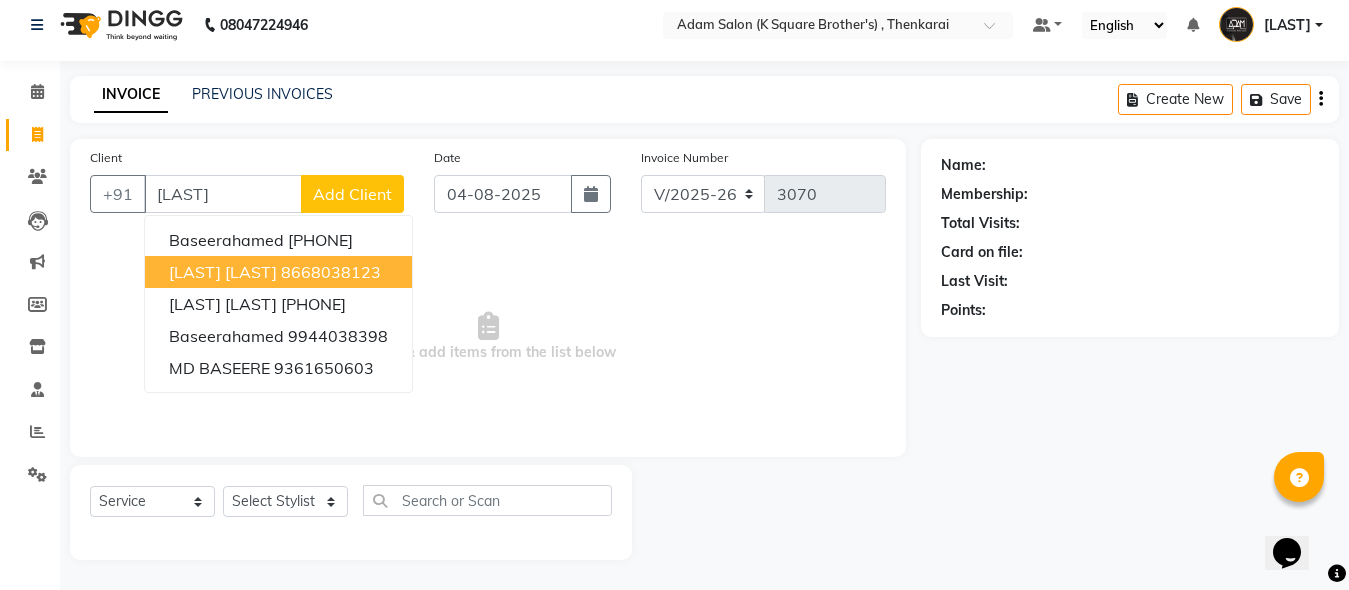 click on "8668038123" at bounding box center (331, 272) 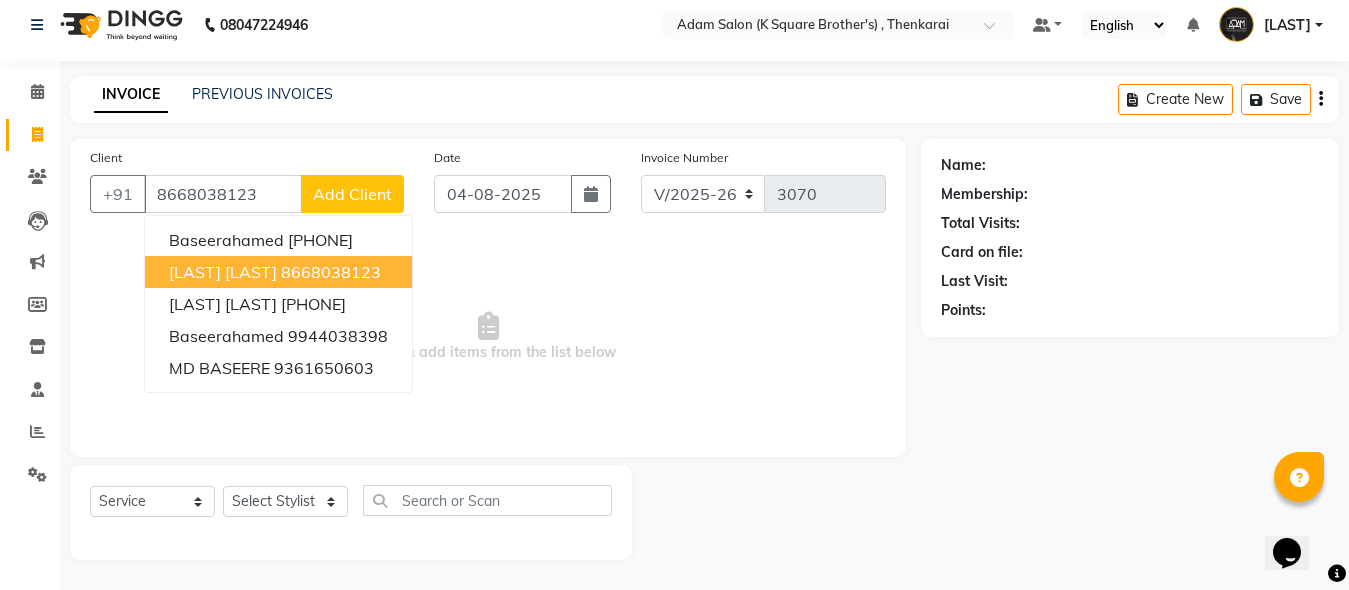 type on "8668038123" 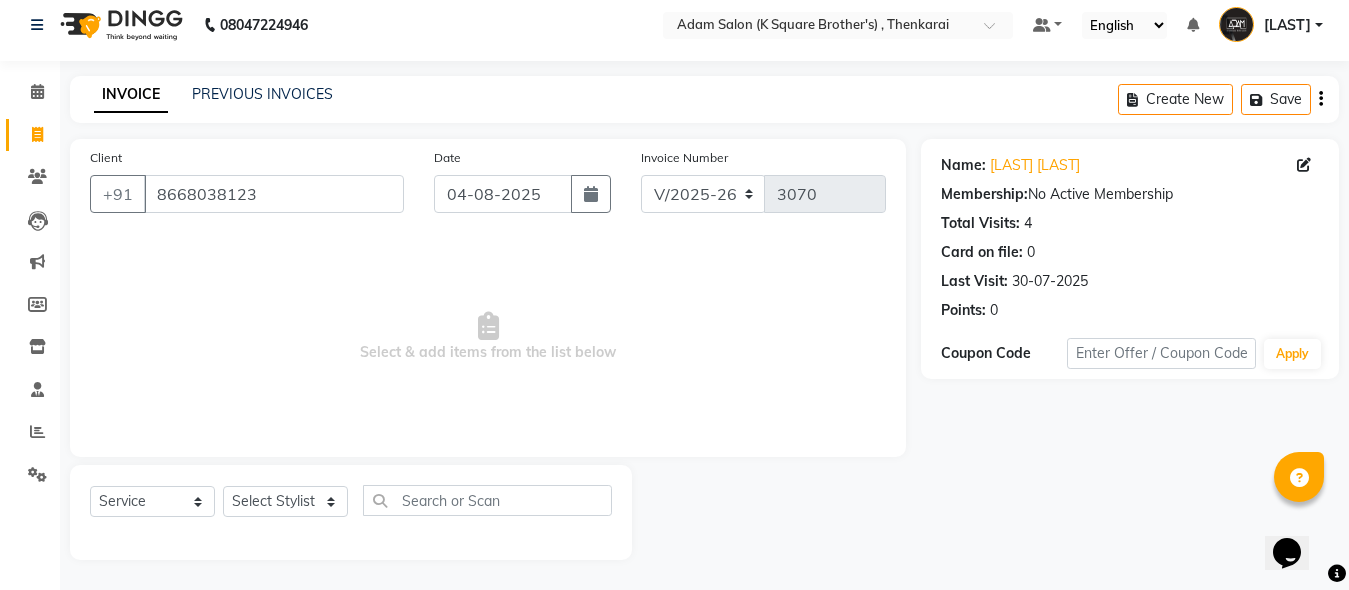 click on "Select Stylist [LAST] [LAST] [LAST] [LAST]" 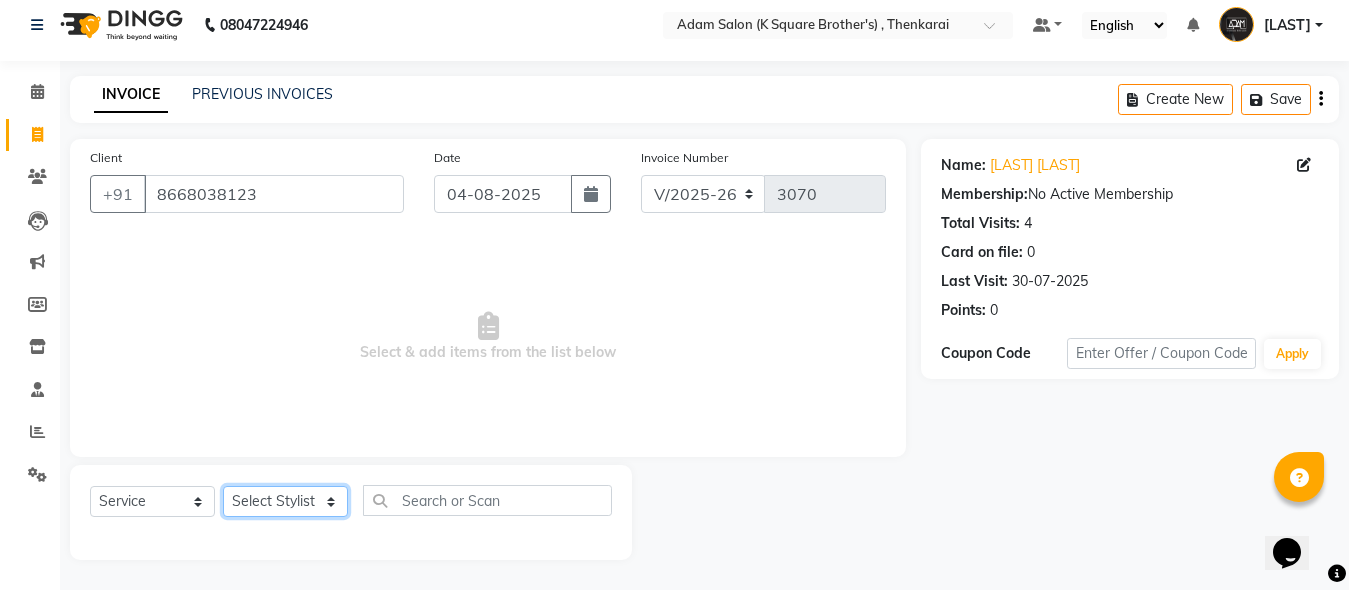 click on "Select Stylist [LAST] [LAST] [LAST] [LAST]" 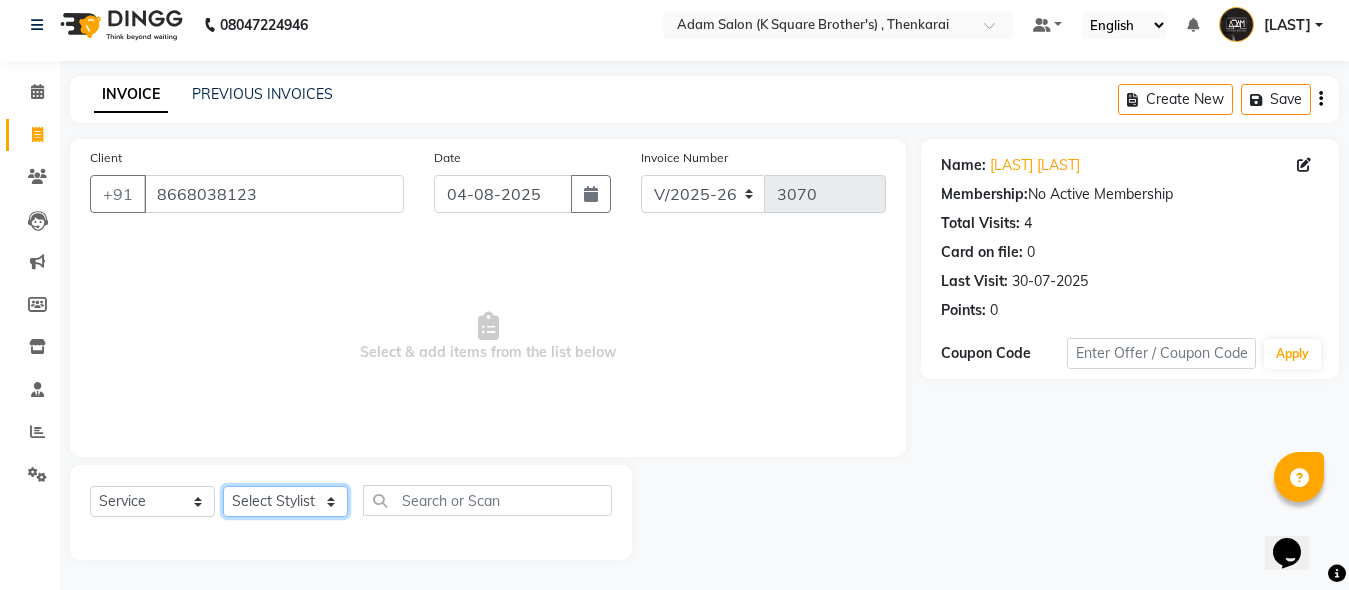 click on "Select Stylist [LAST] [LAST] [LAST] [LAST]" 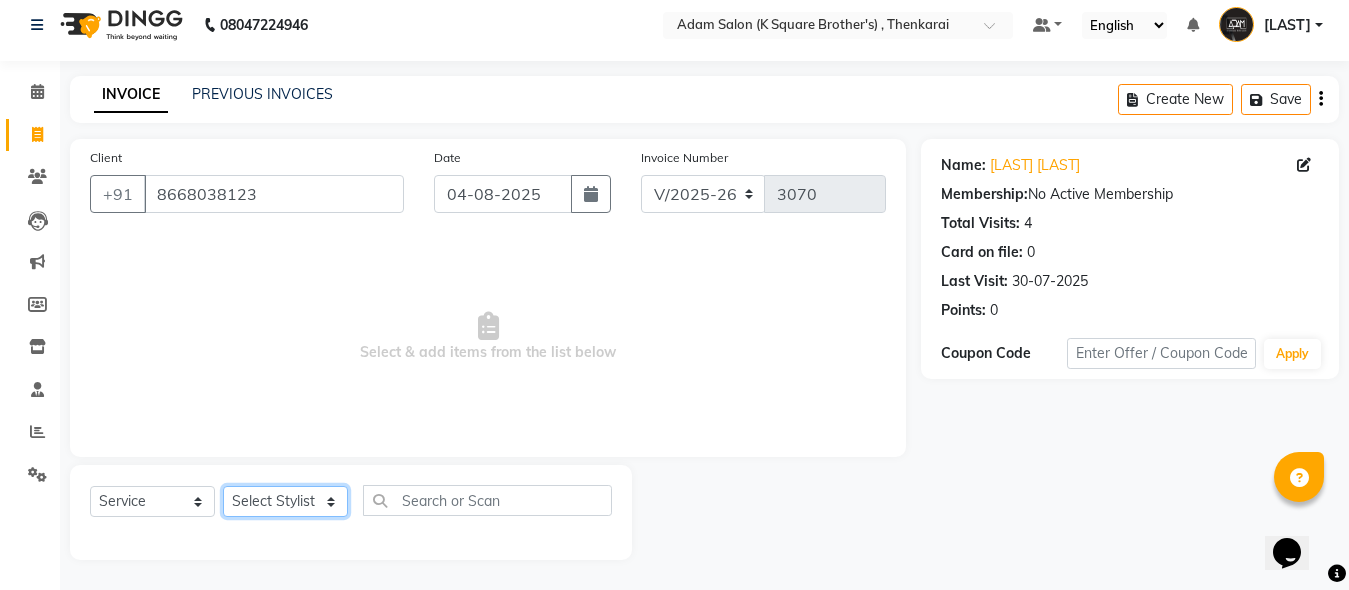 select on "78096" 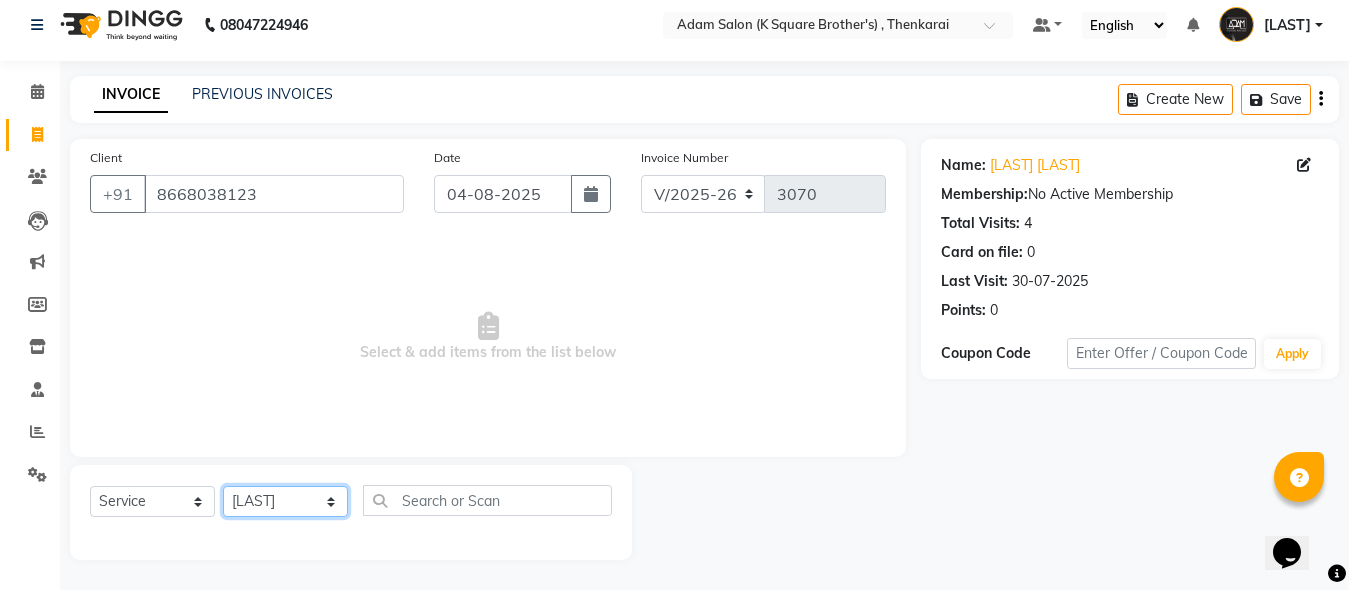click on "Select Stylist [LAST] [LAST] [LAST] [LAST]" 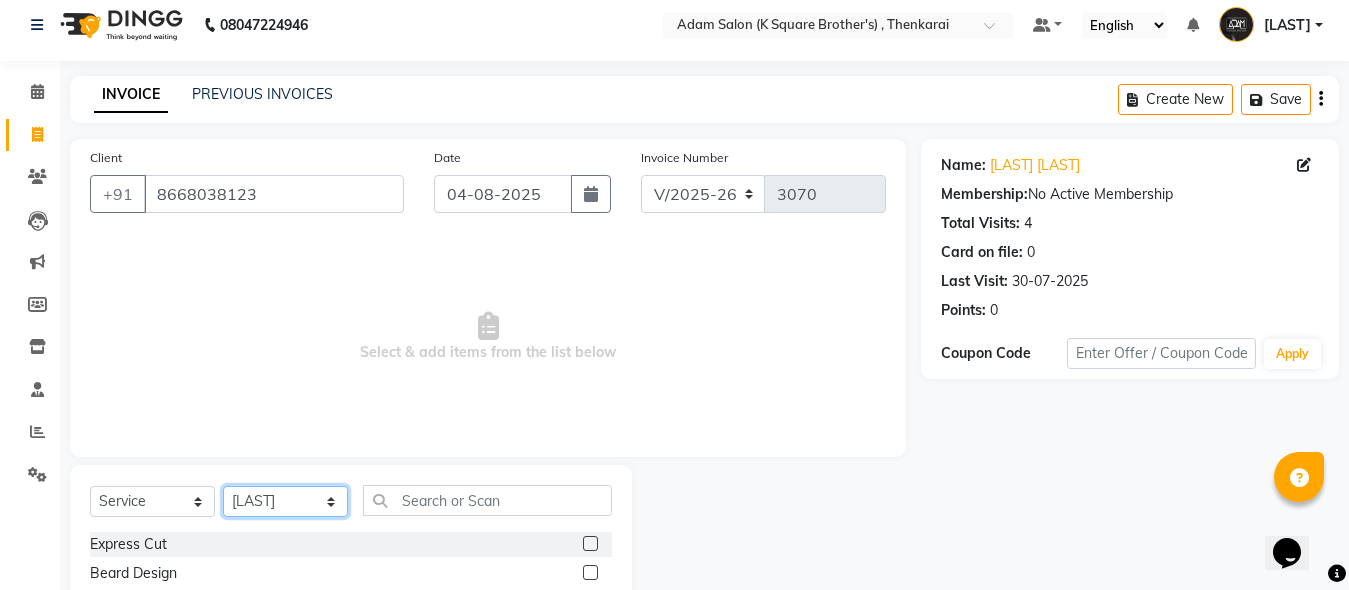 scroll, scrollTop: 211, scrollLeft: 0, axis: vertical 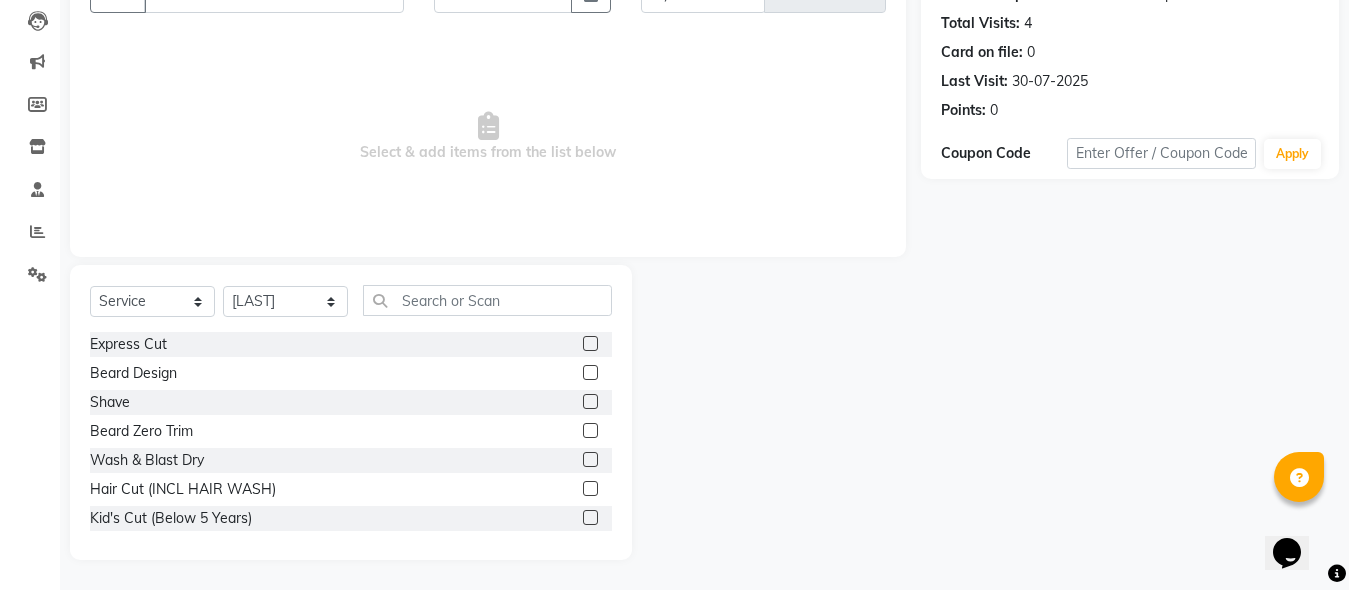 click 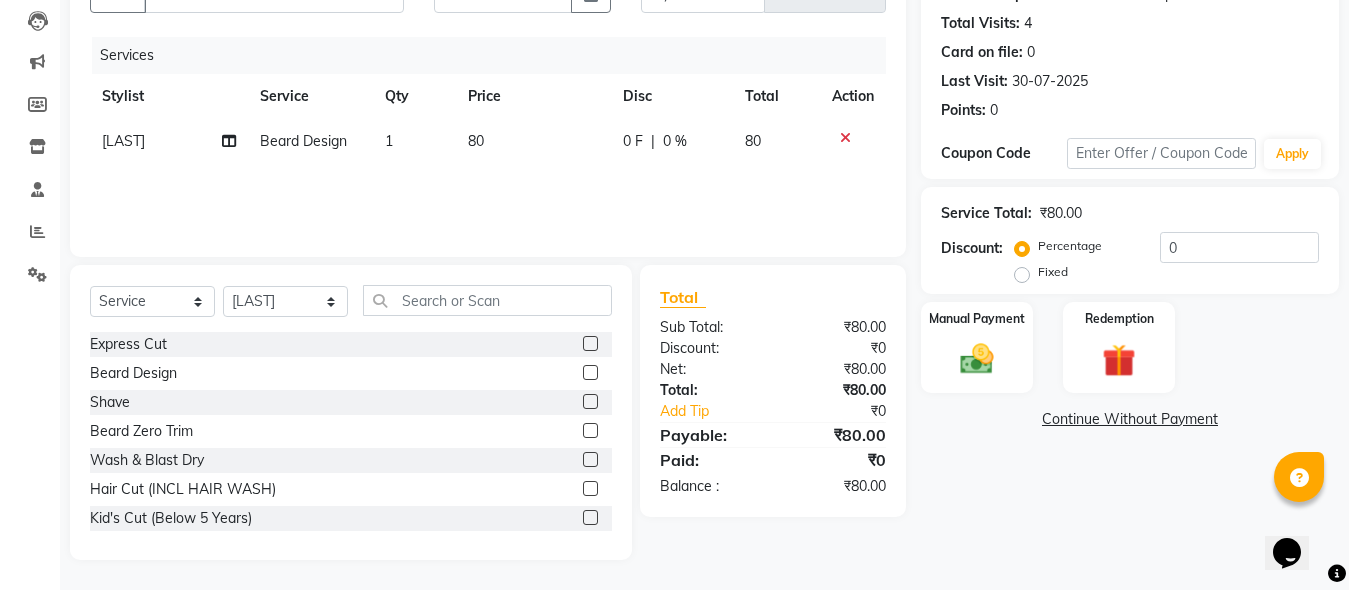 click 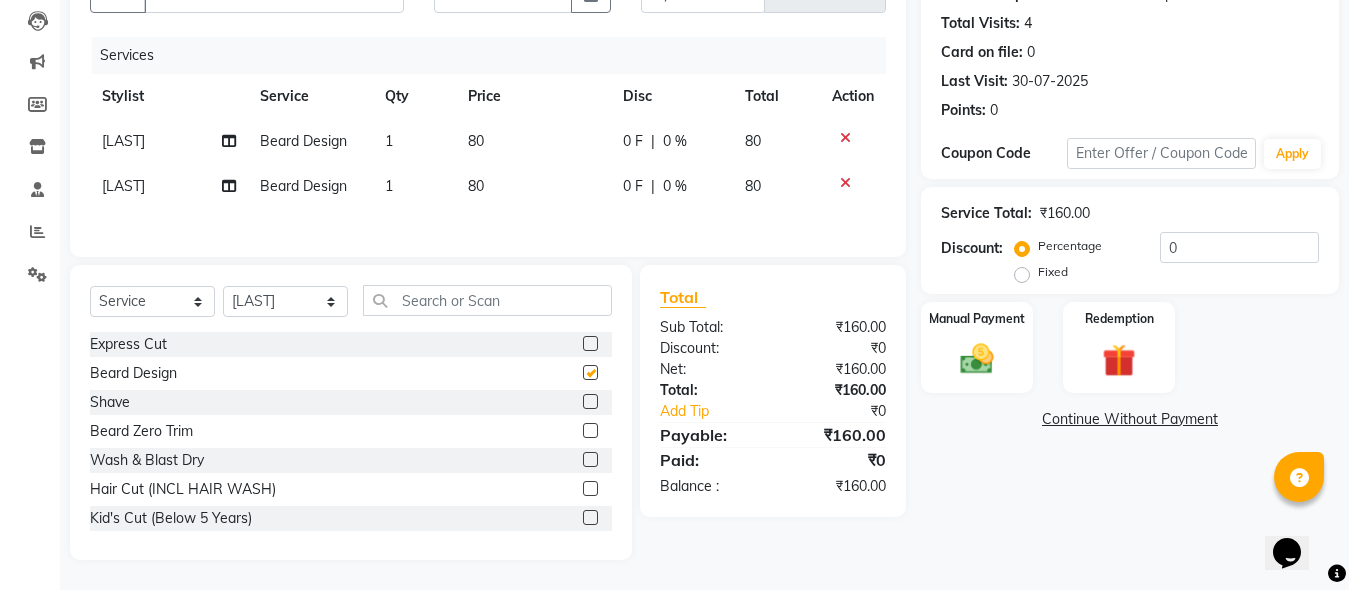 checkbox on "false" 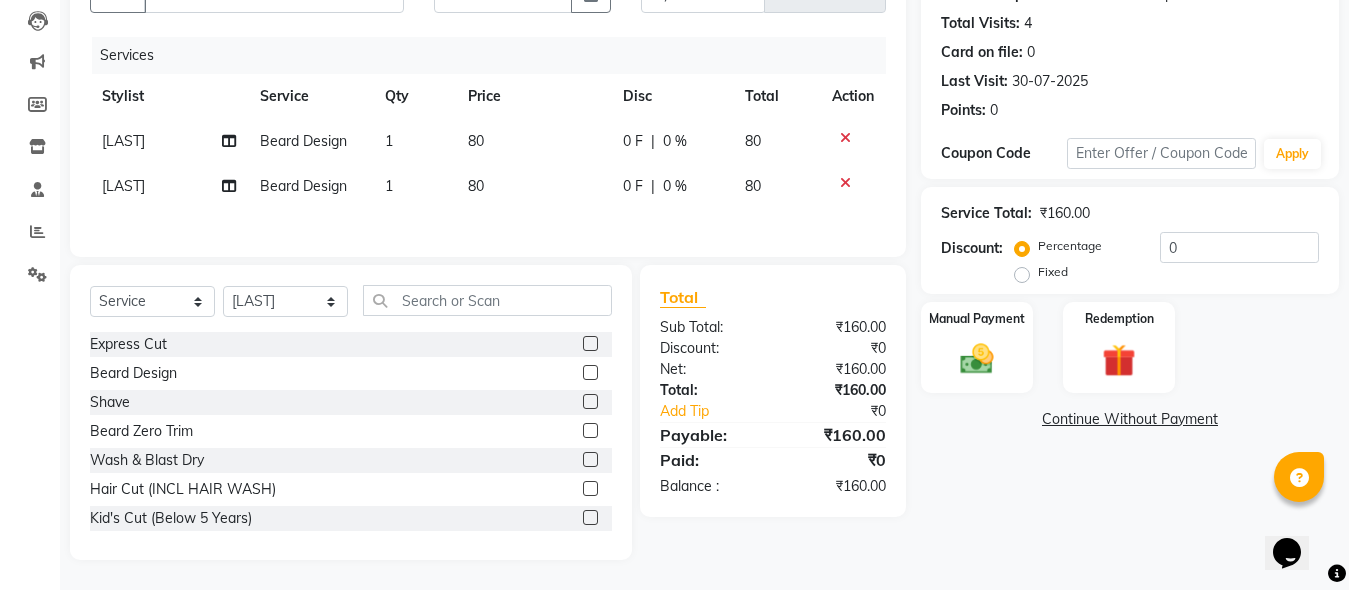click 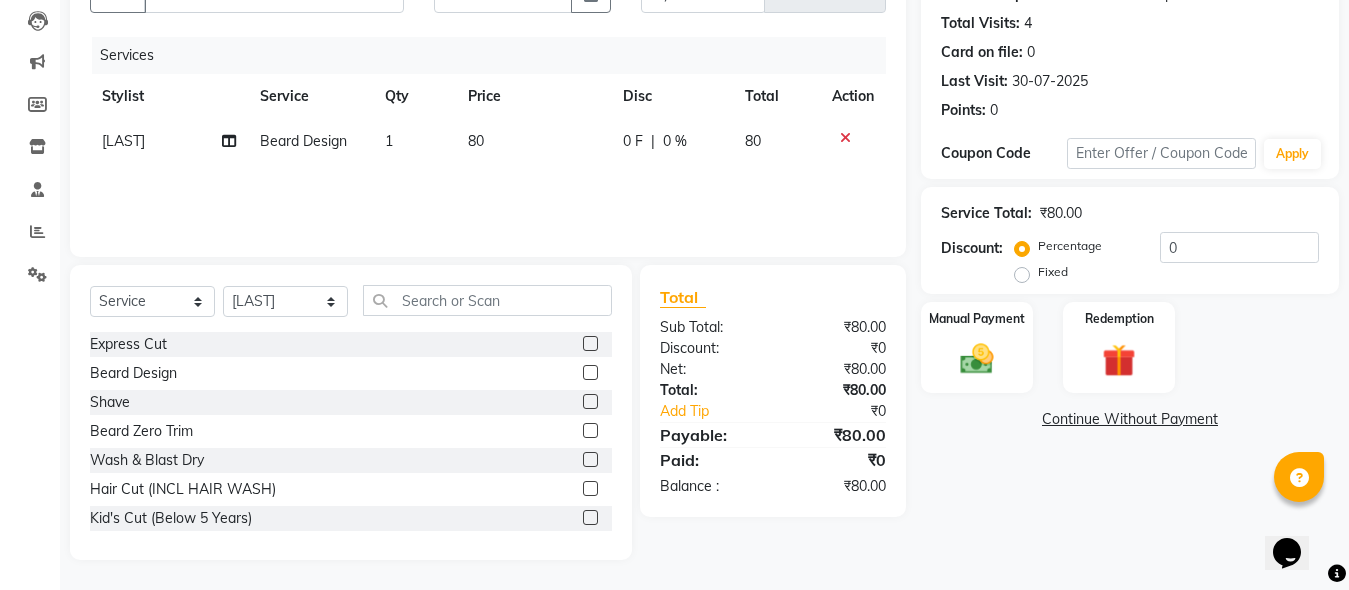 click 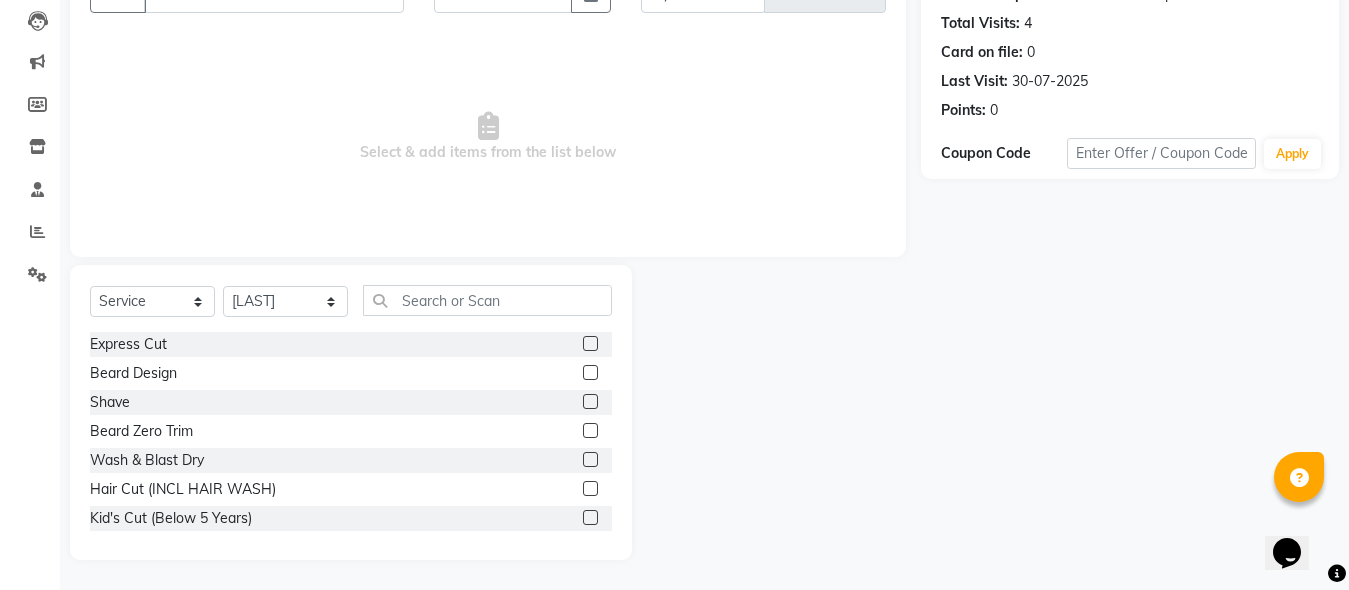click 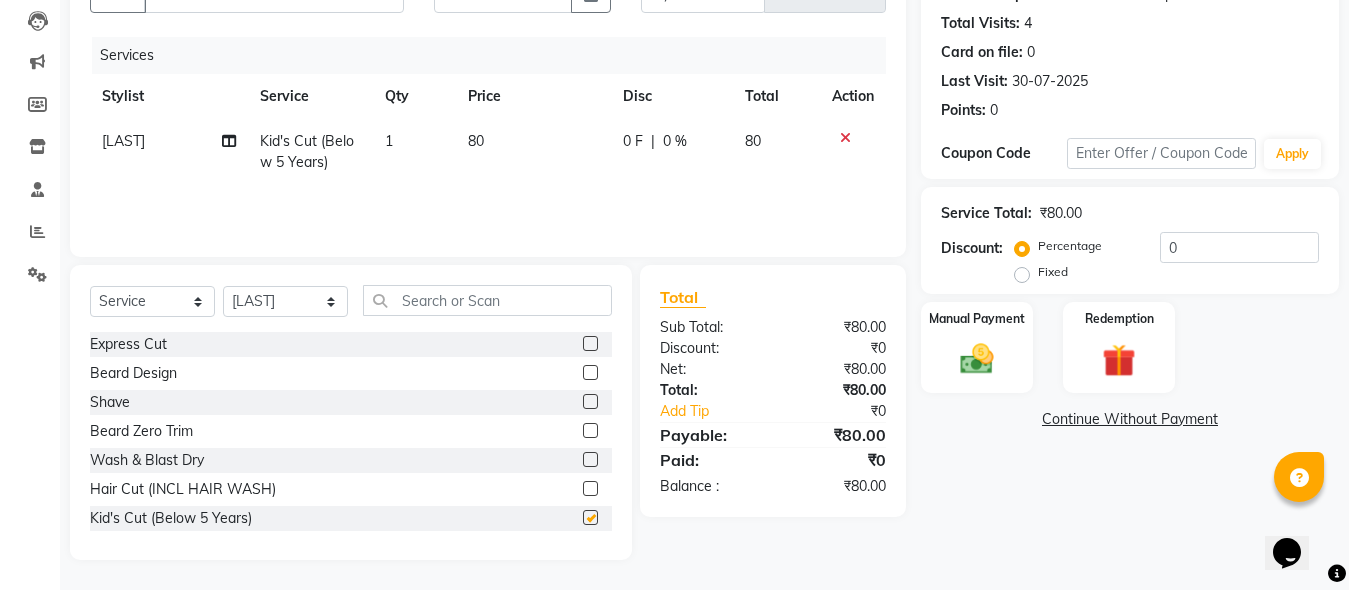 checkbox on "false" 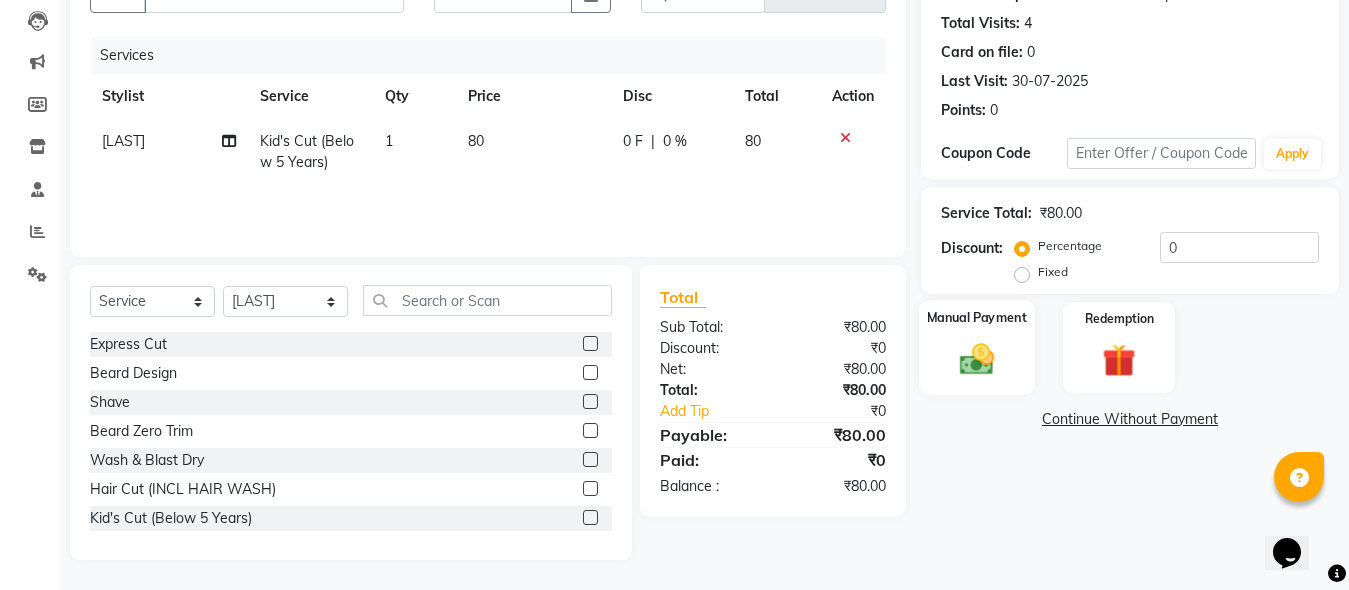 click on "Manual Payment" 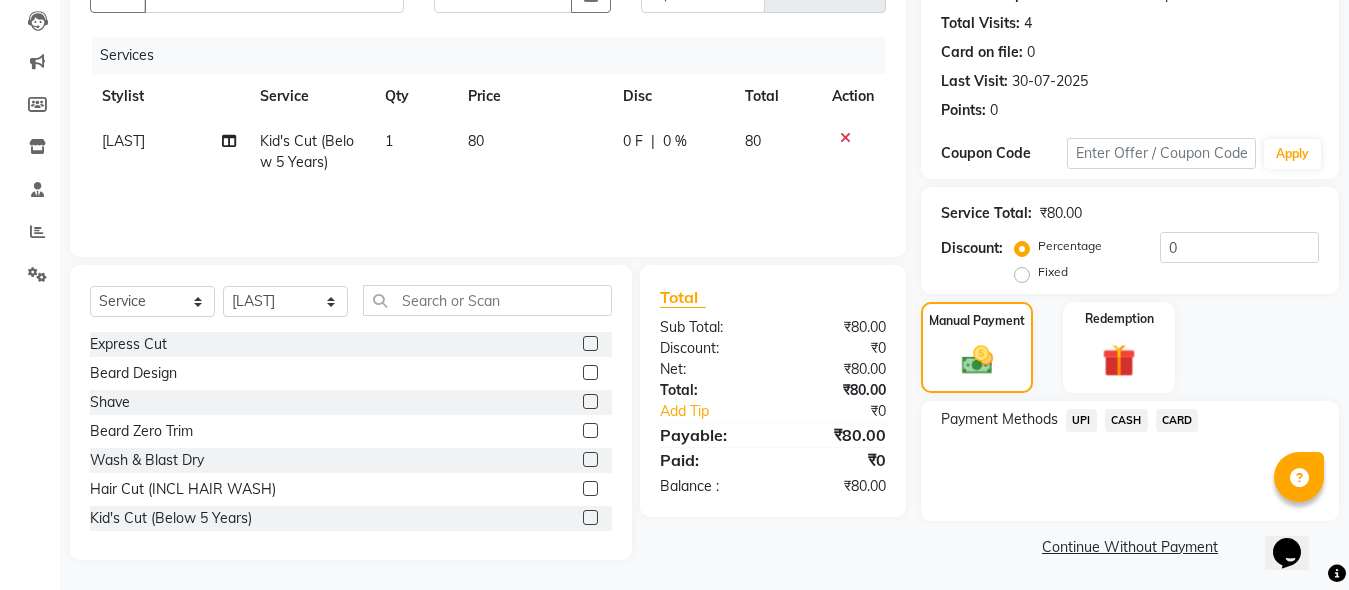 click on "CASH" 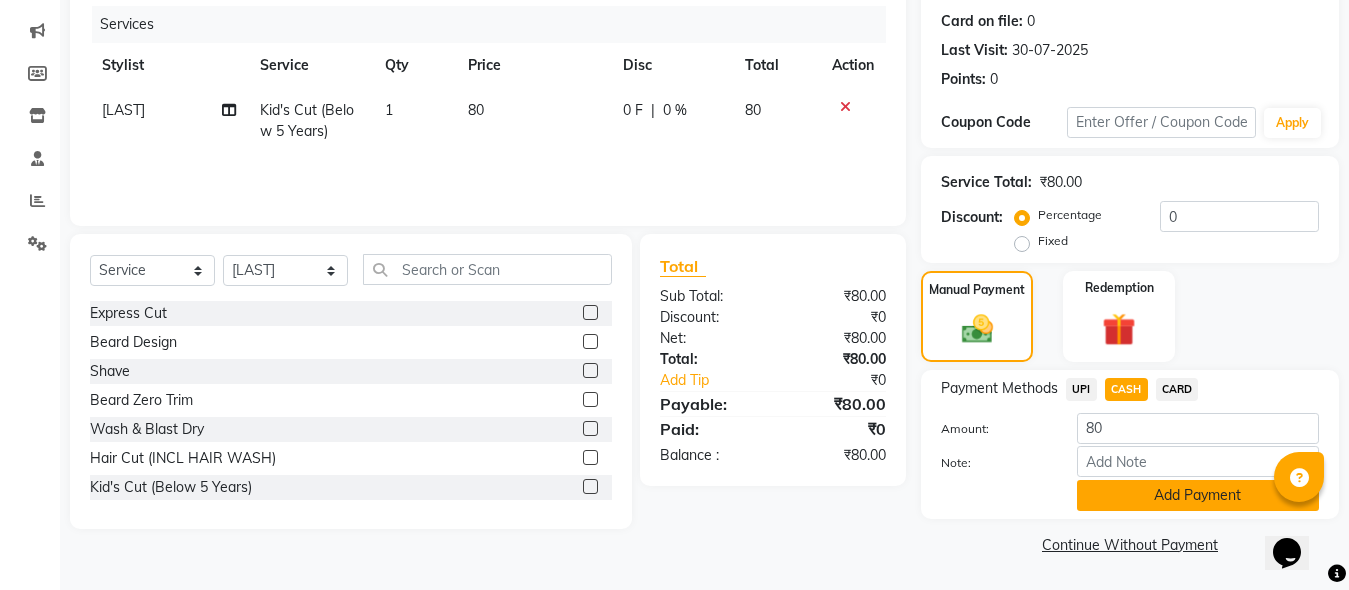 click on "Add Payment" 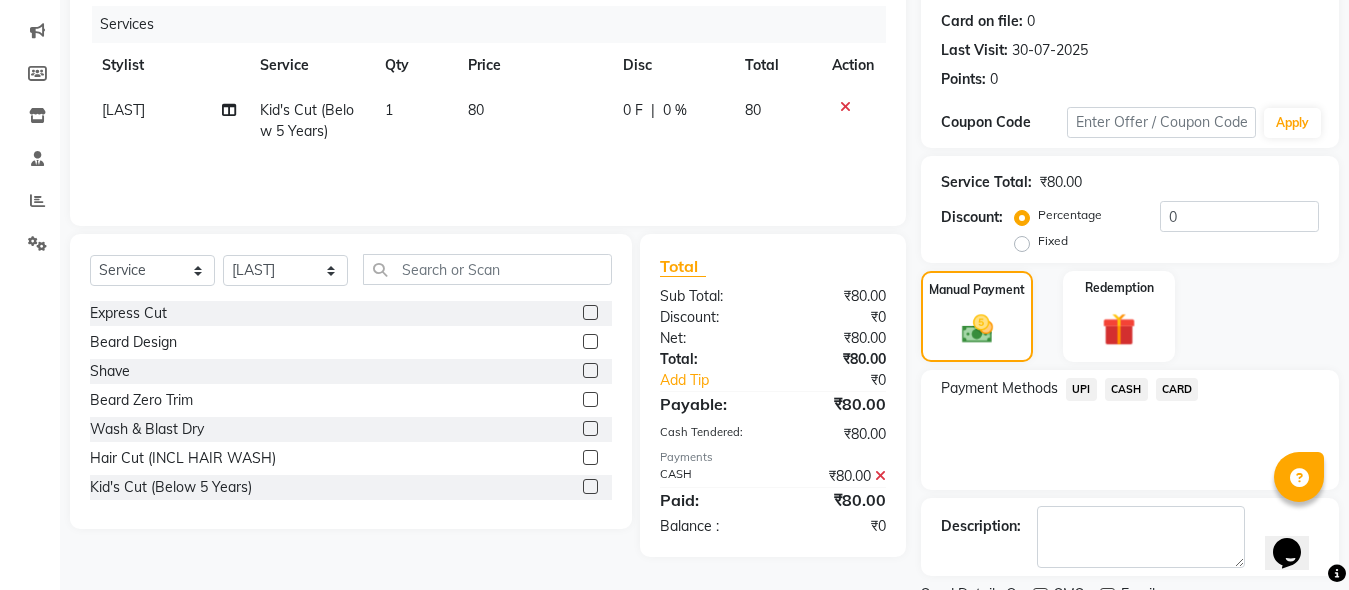 scroll, scrollTop: 326, scrollLeft: 0, axis: vertical 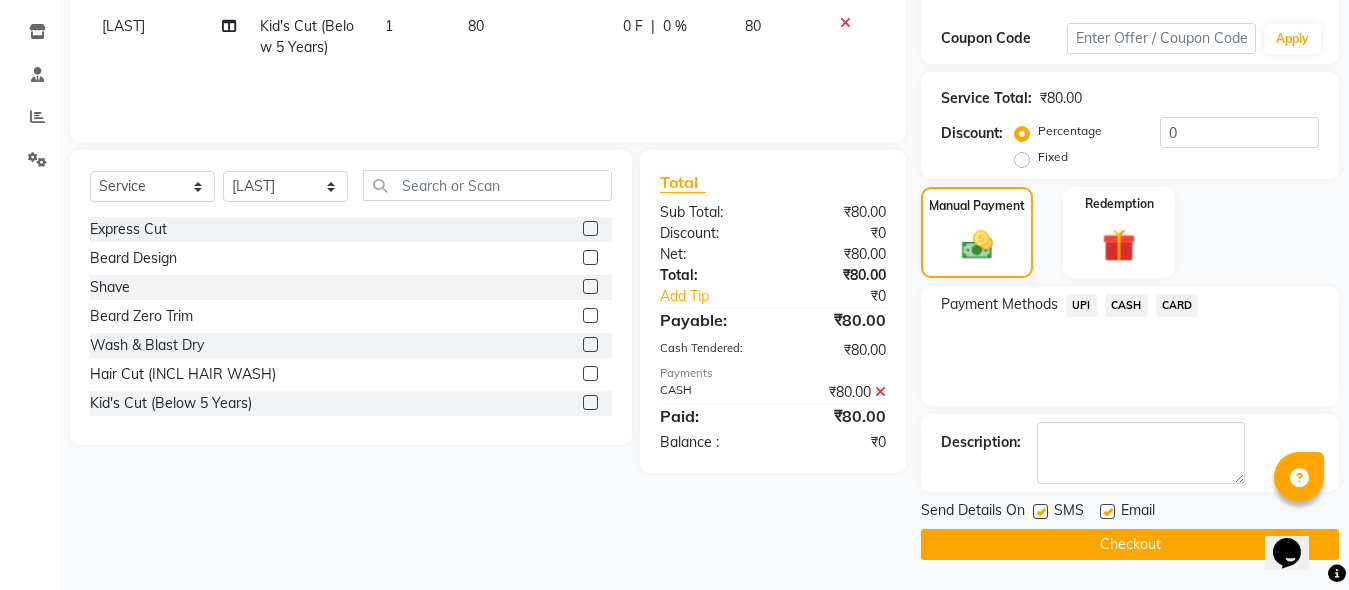click on "Checkout" 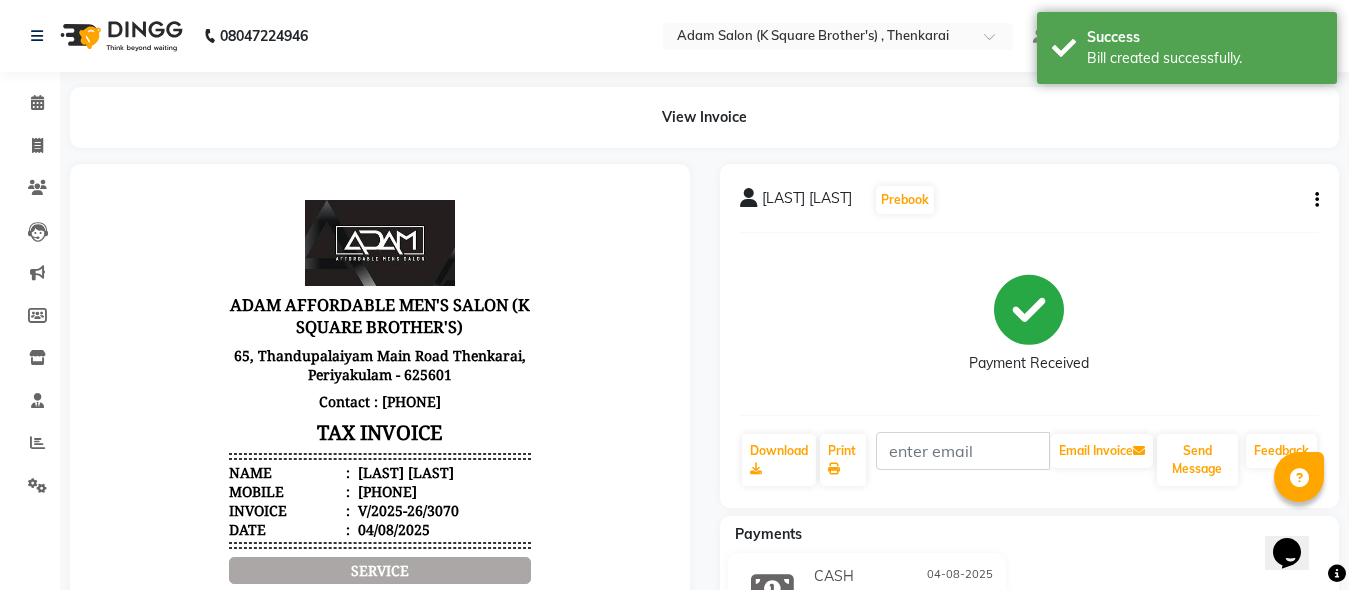 scroll, scrollTop: 0, scrollLeft: 0, axis: both 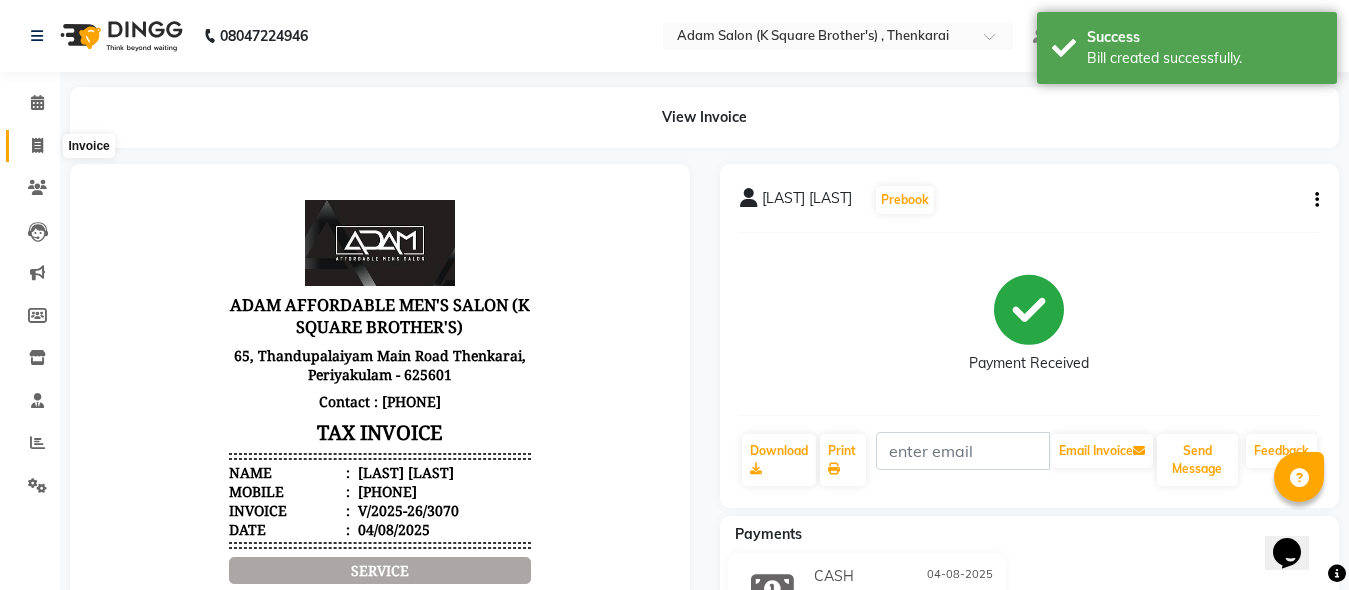 click 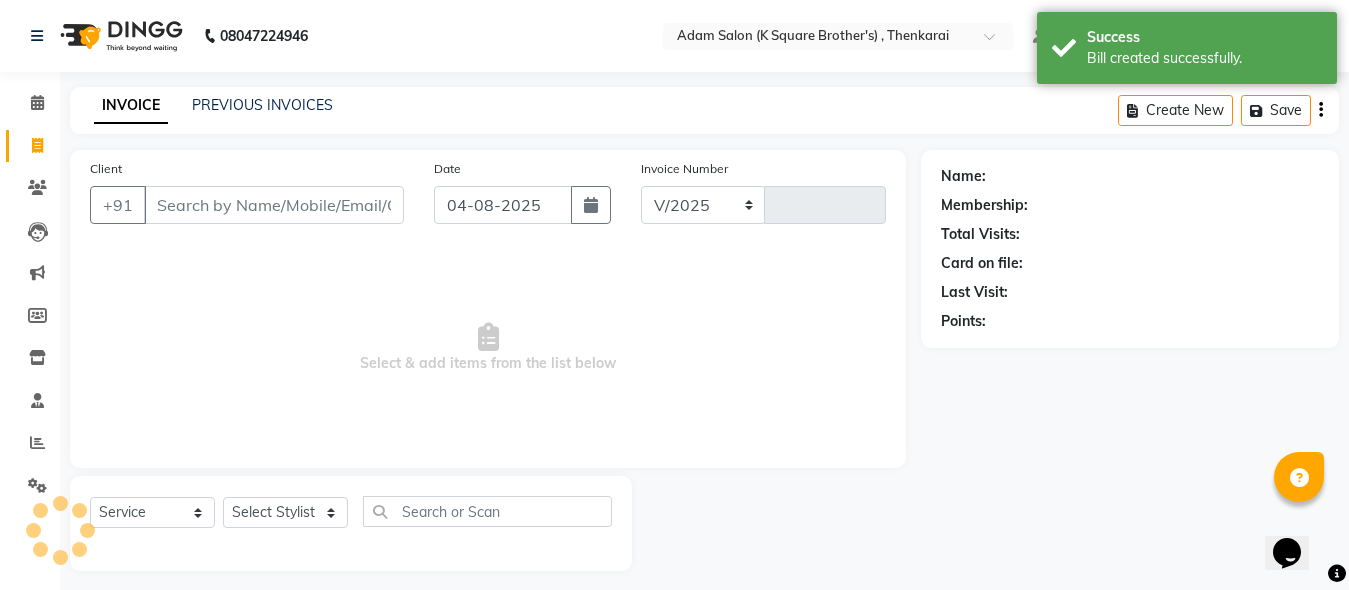 scroll, scrollTop: 11, scrollLeft: 0, axis: vertical 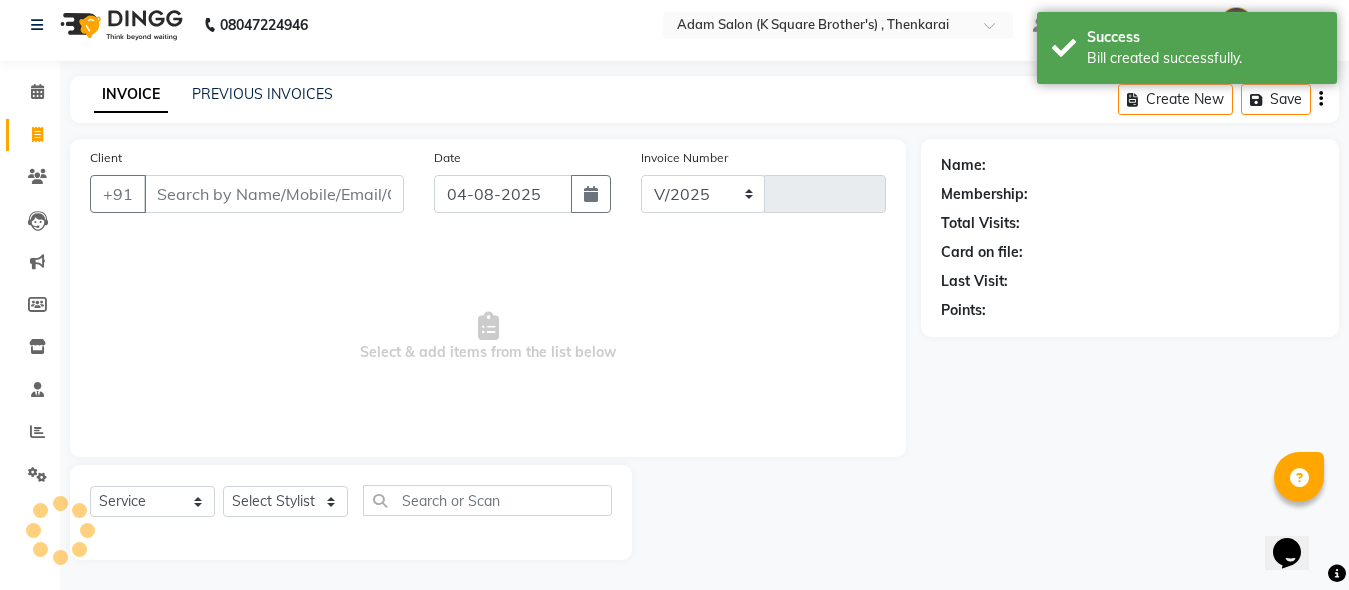 select on "8195" 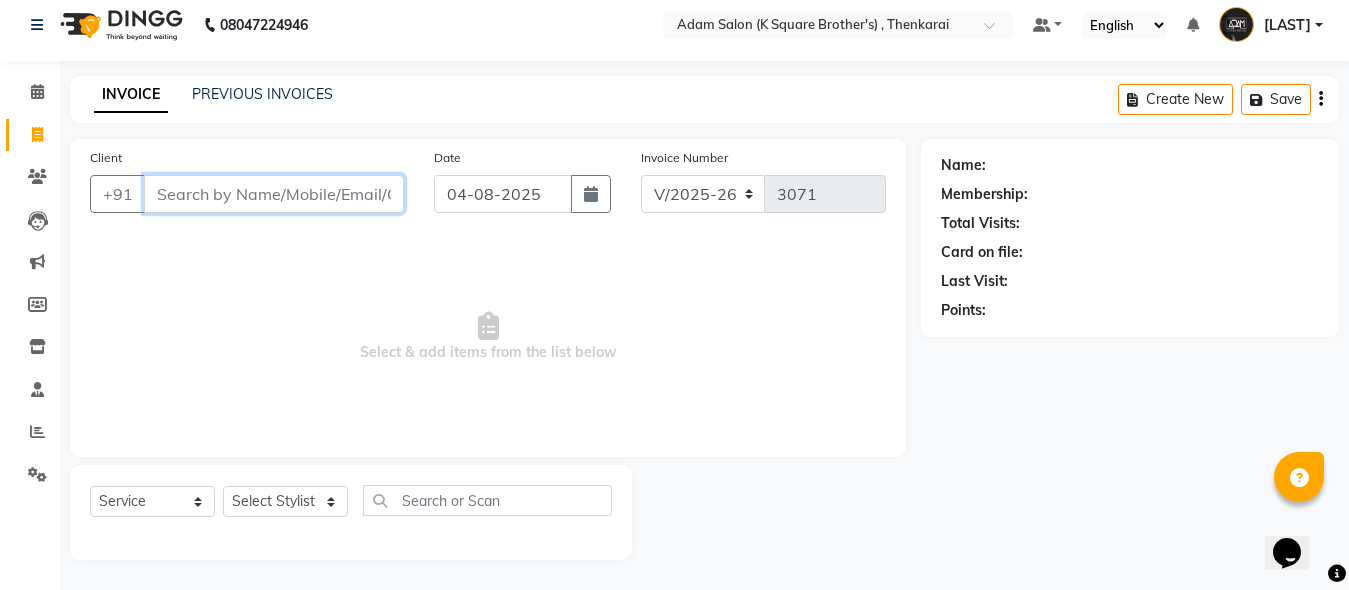 paste on "[PHONE]" 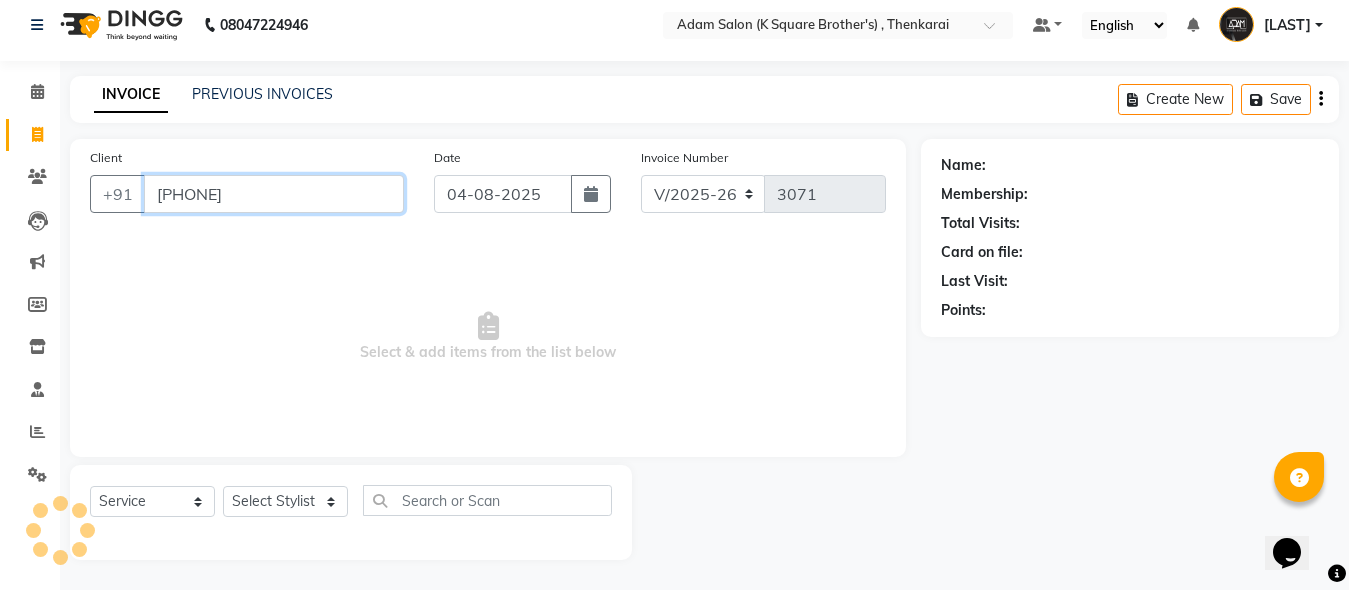 type on "[PHONE]" 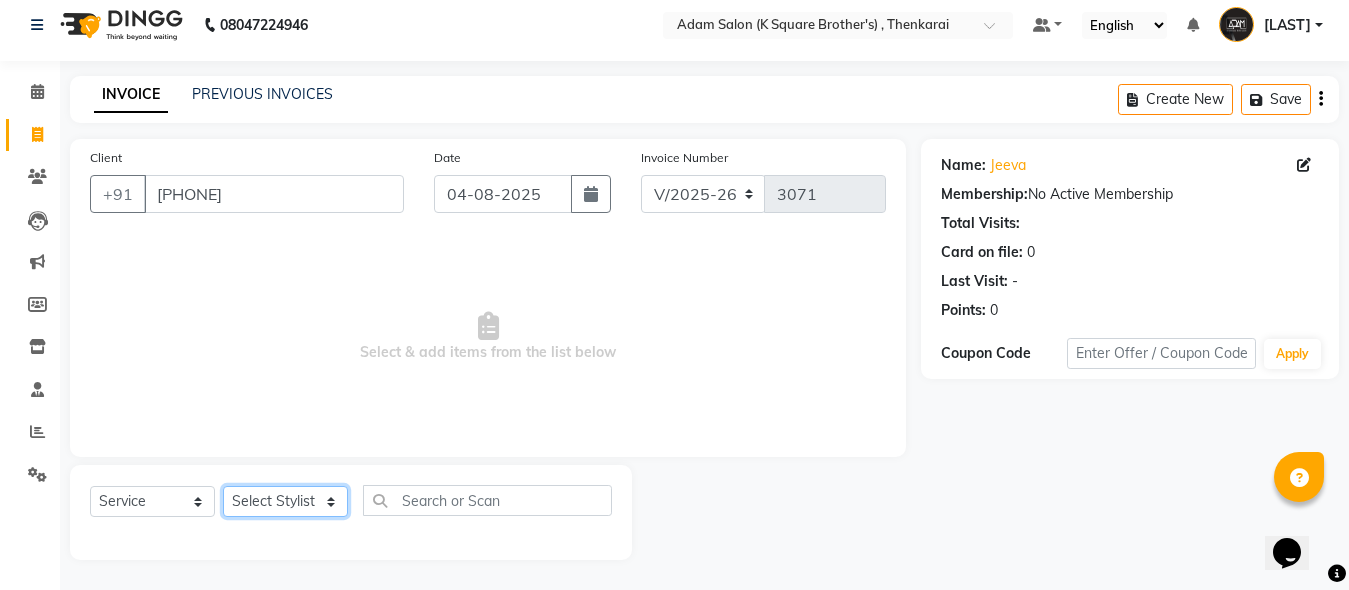 click on "Select Stylist [LAST] [LAST] [LAST] [LAST]" 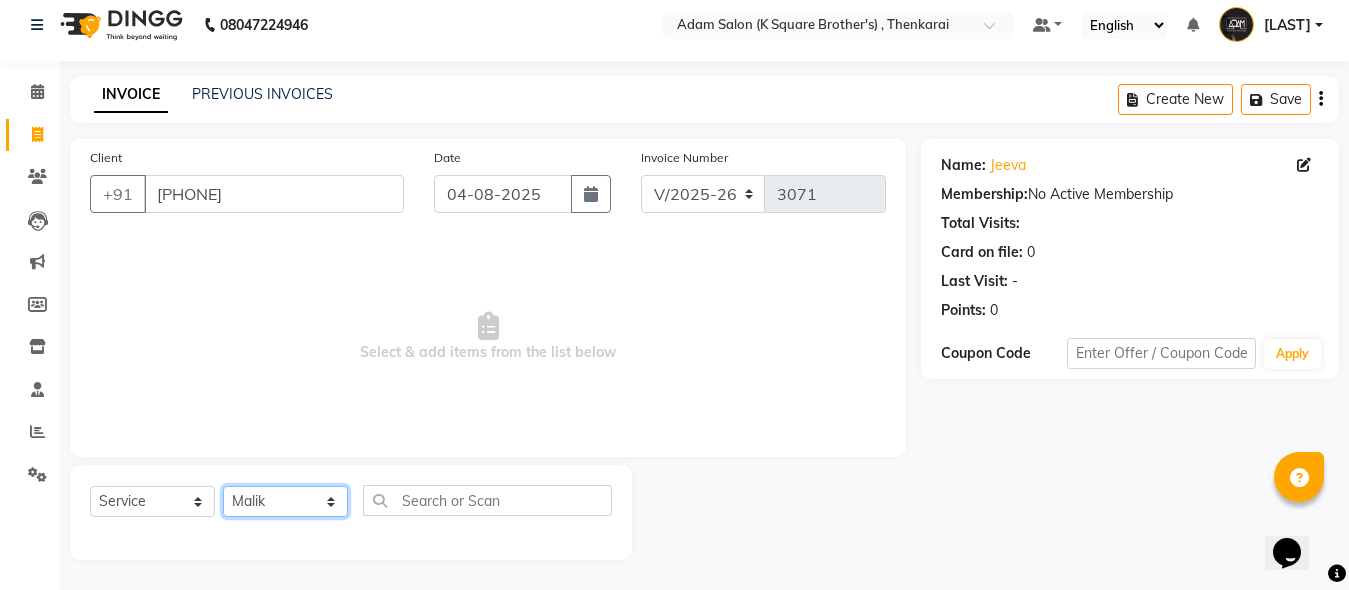click on "Select Stylist [LAST] [LAST] [LAST] [LAST]" 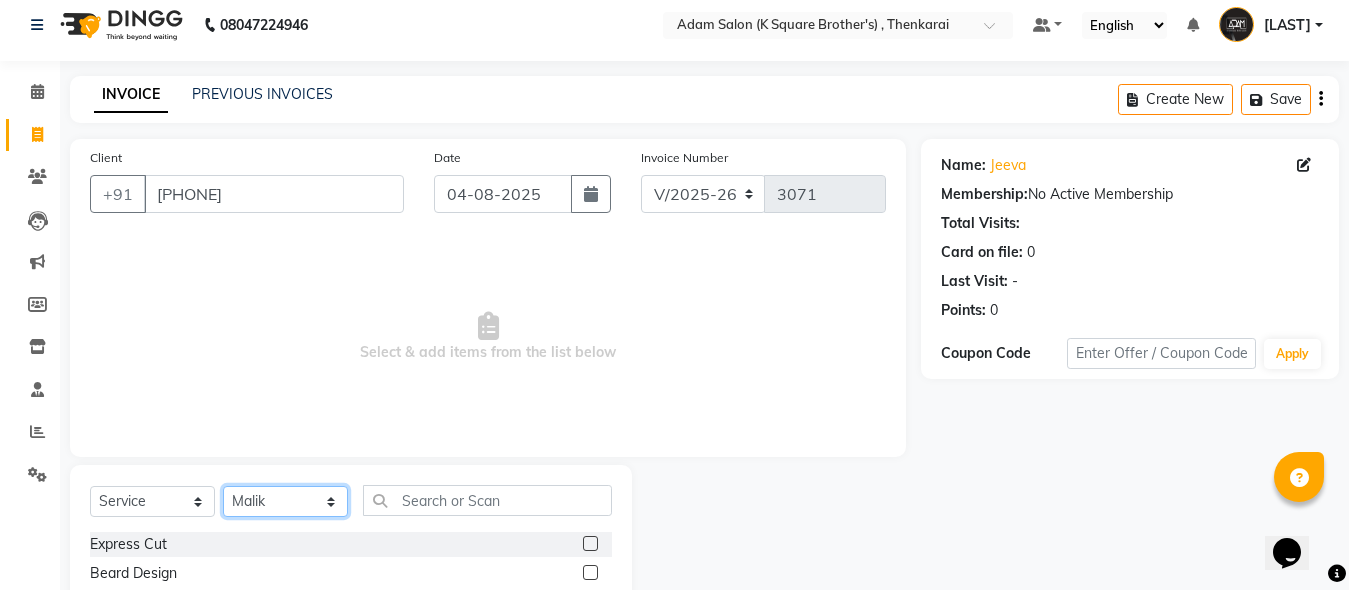 scroll, scrollTop: 211, scrollLeft: 0, axis: vertical 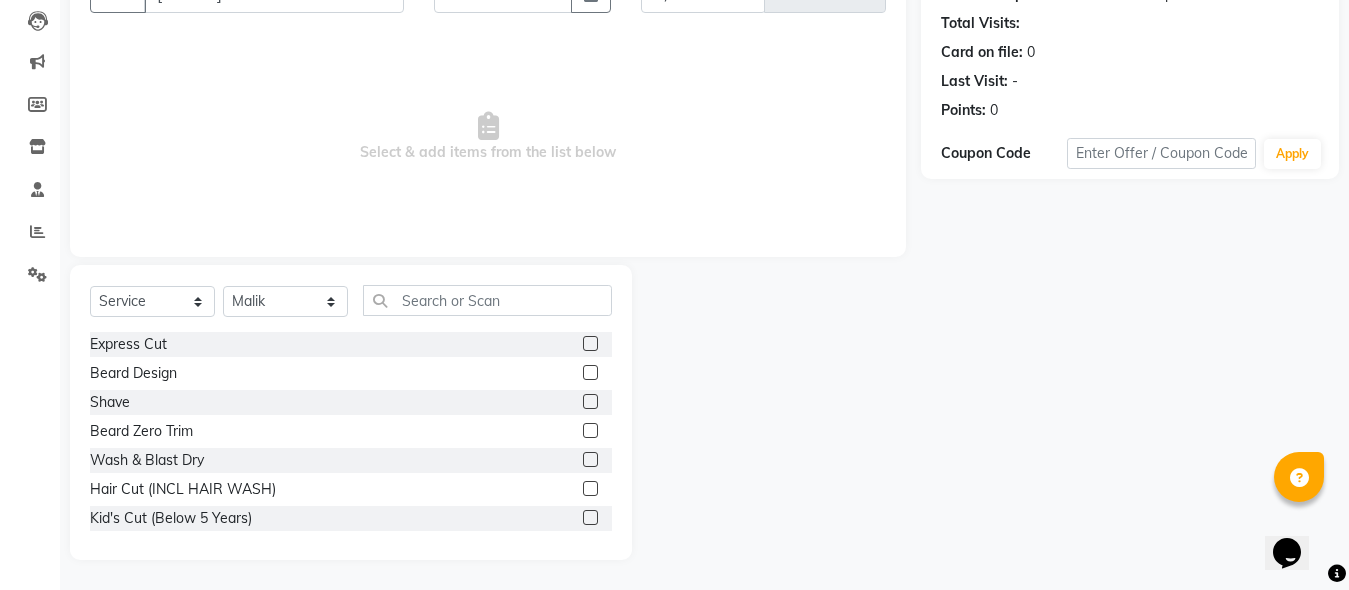 click 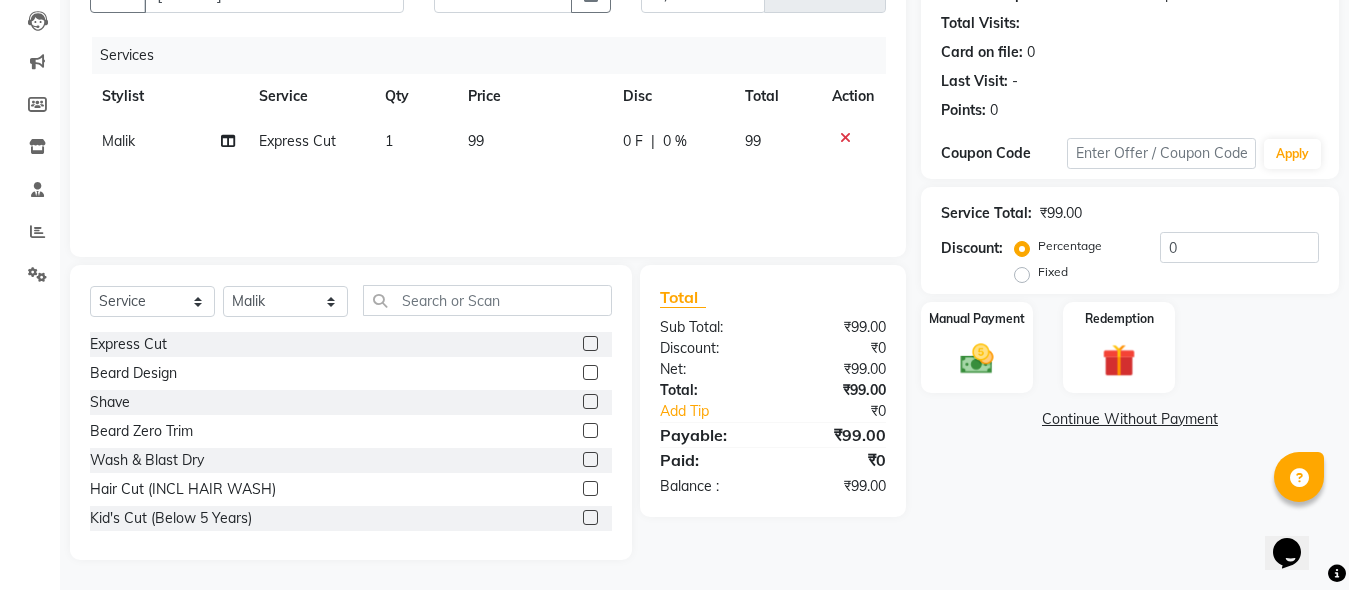 checkbox on "false" 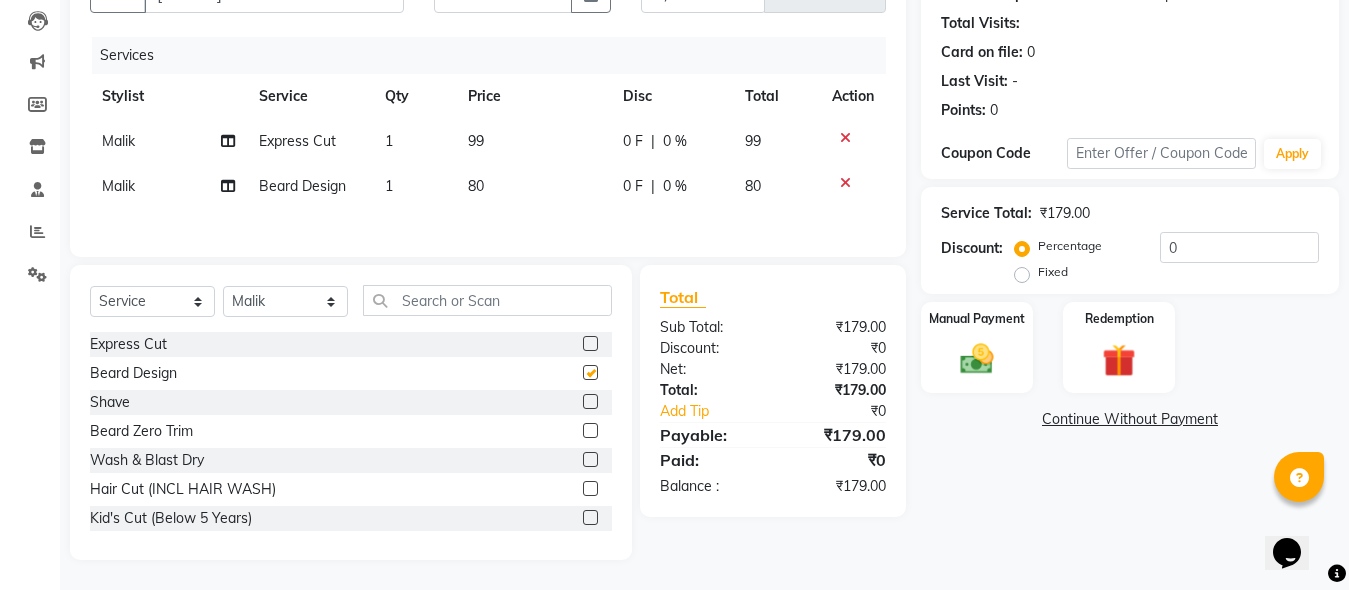checkbox on "false" 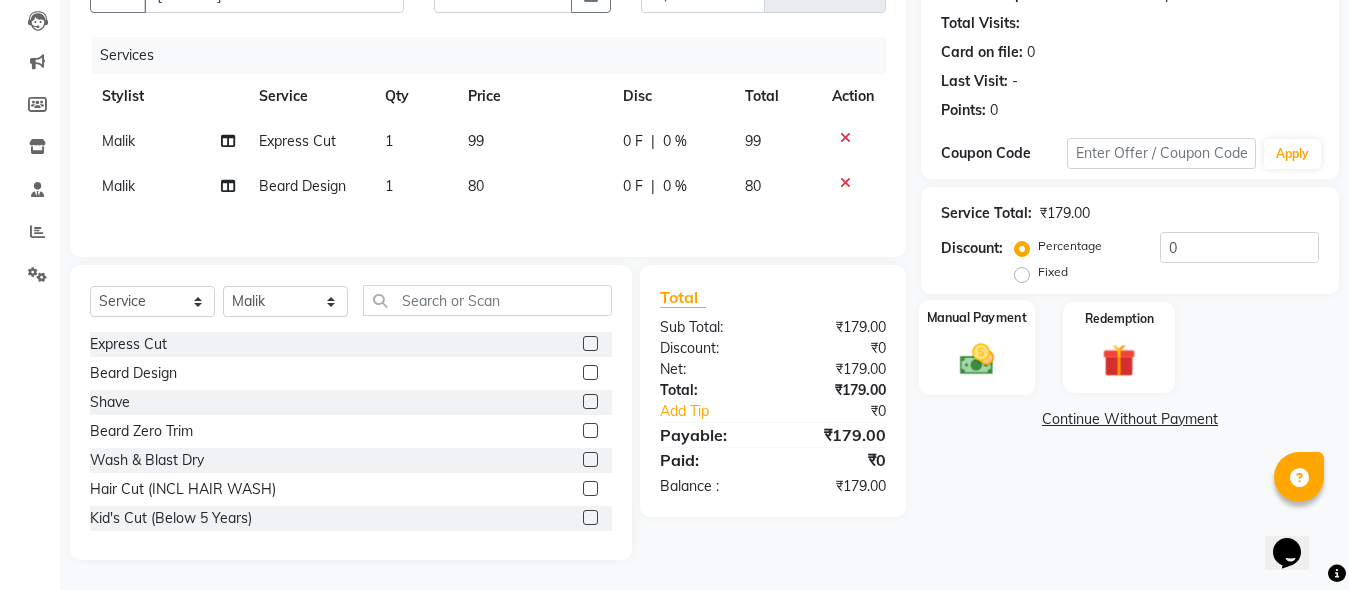 click 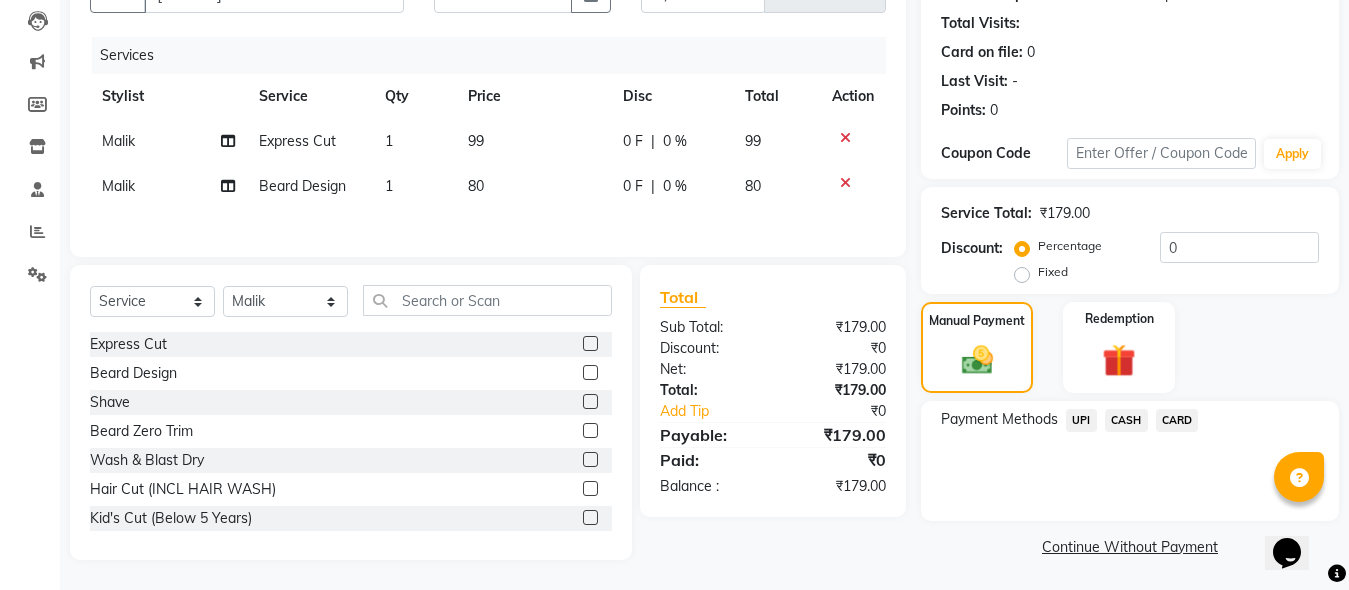 click on "UPI" 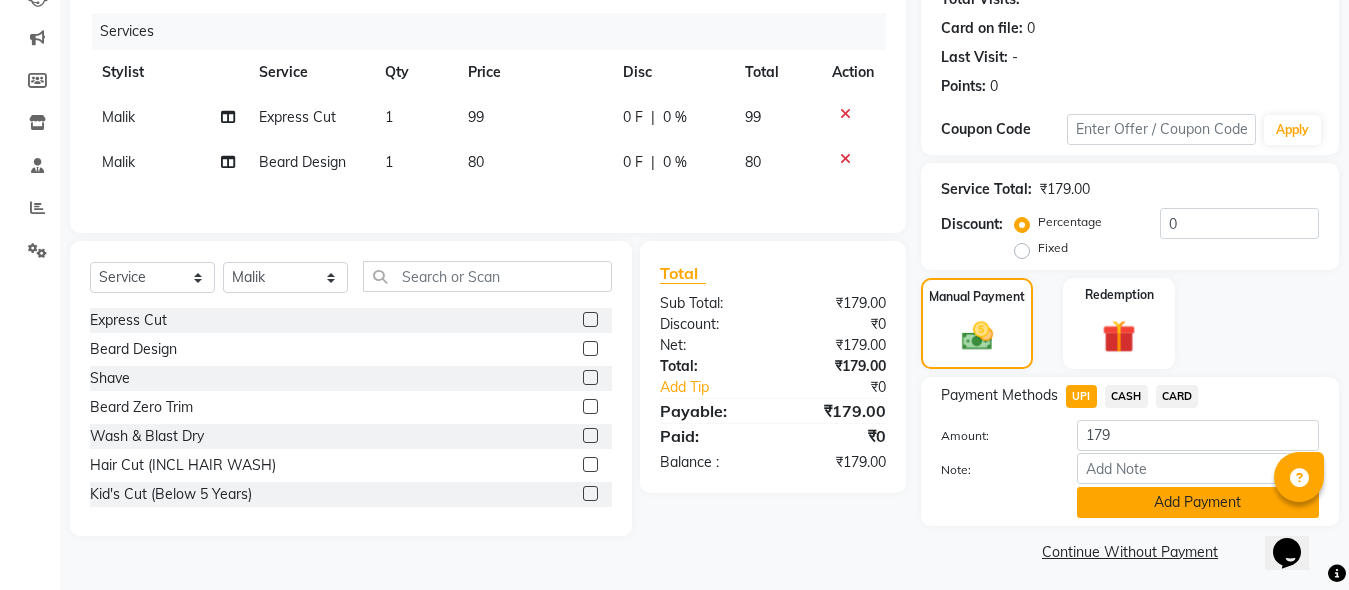 scroll, scrollTop: 242, scrollLeft: 0, axis: vertical 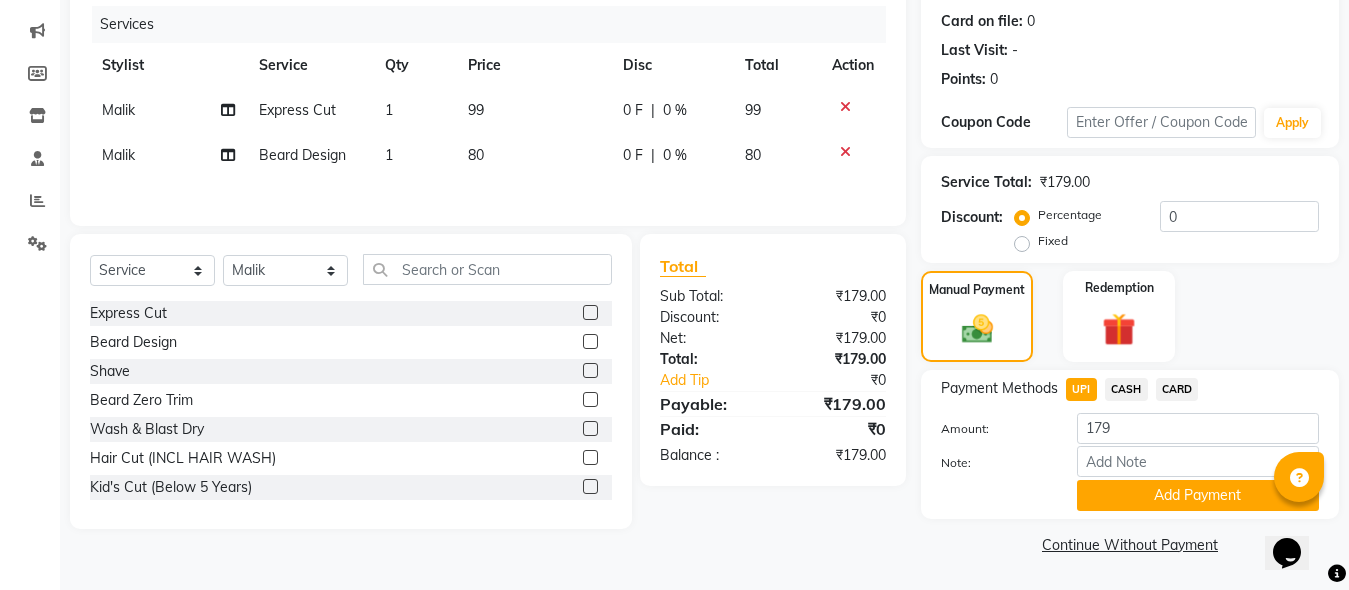 click on "Name: [LAST] Membership: No Active Membership Total Visits: Card on file: 0 Last Visit: - Points: 0 Coupon Code Apply Service Total: ₹179.00 Discount: Percentage Fixed 0 Manual Payment Redemption Payment Methods UPI CASH CARD Amount: 179 Note: Add Payment Continue Without Payment" 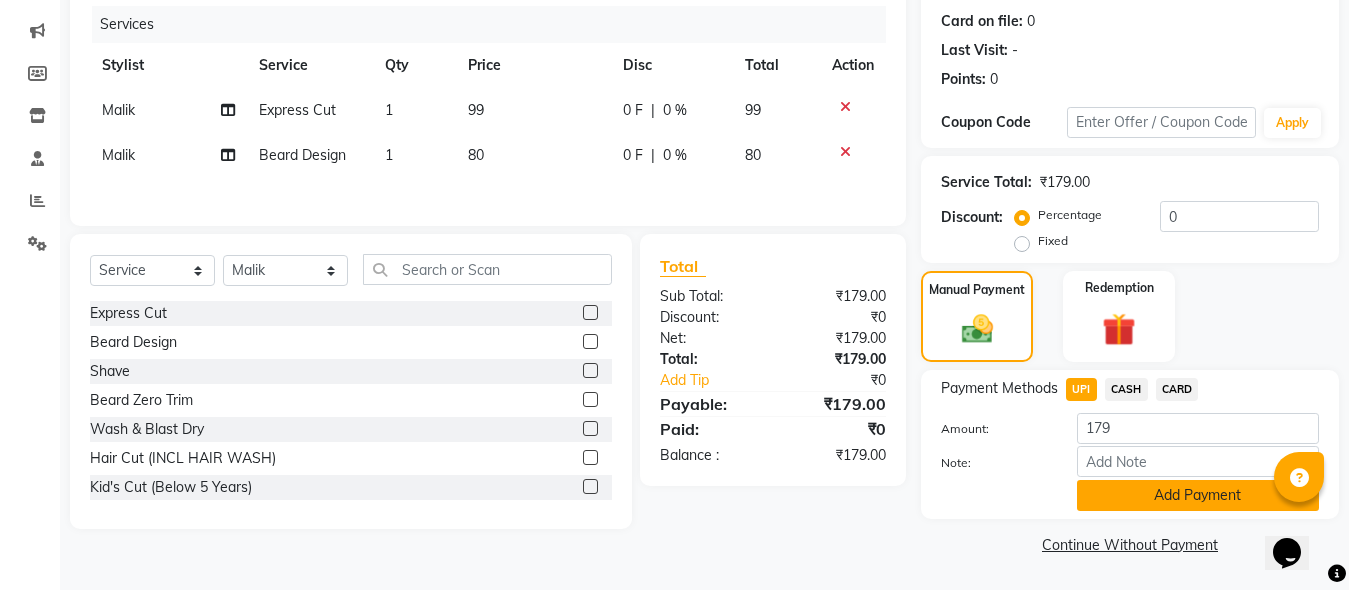 click on "Add Payment" 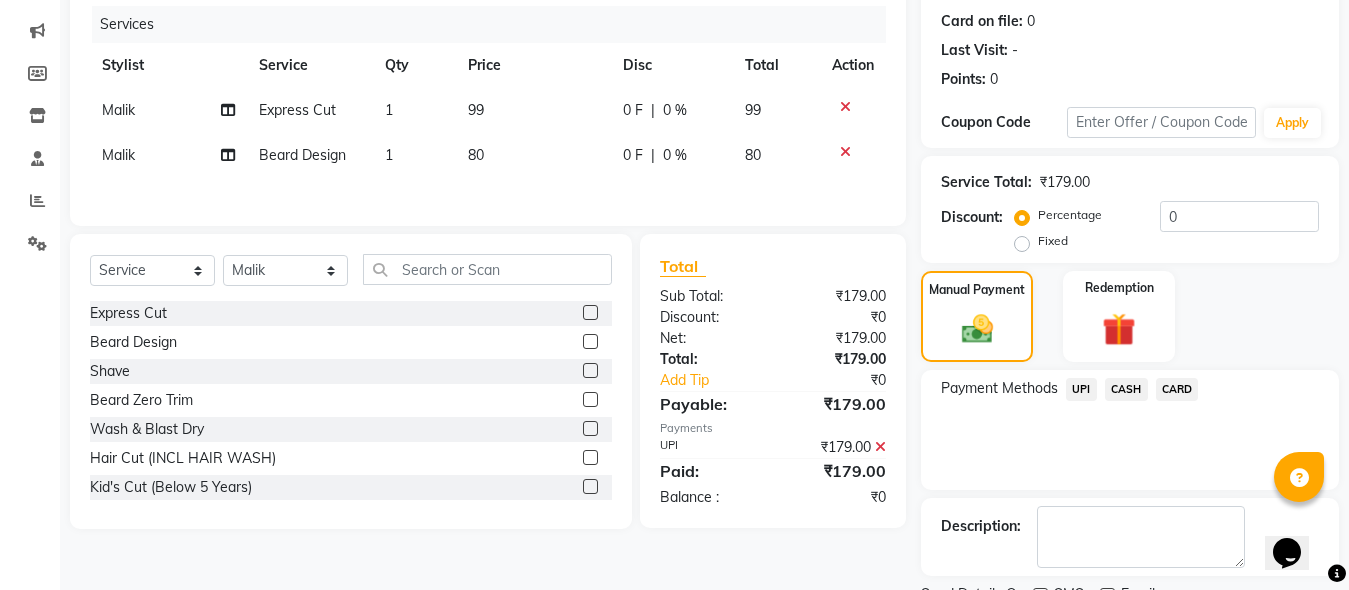 scroll, scrollTop: 326, scrollLeft: 0, axis: vertical 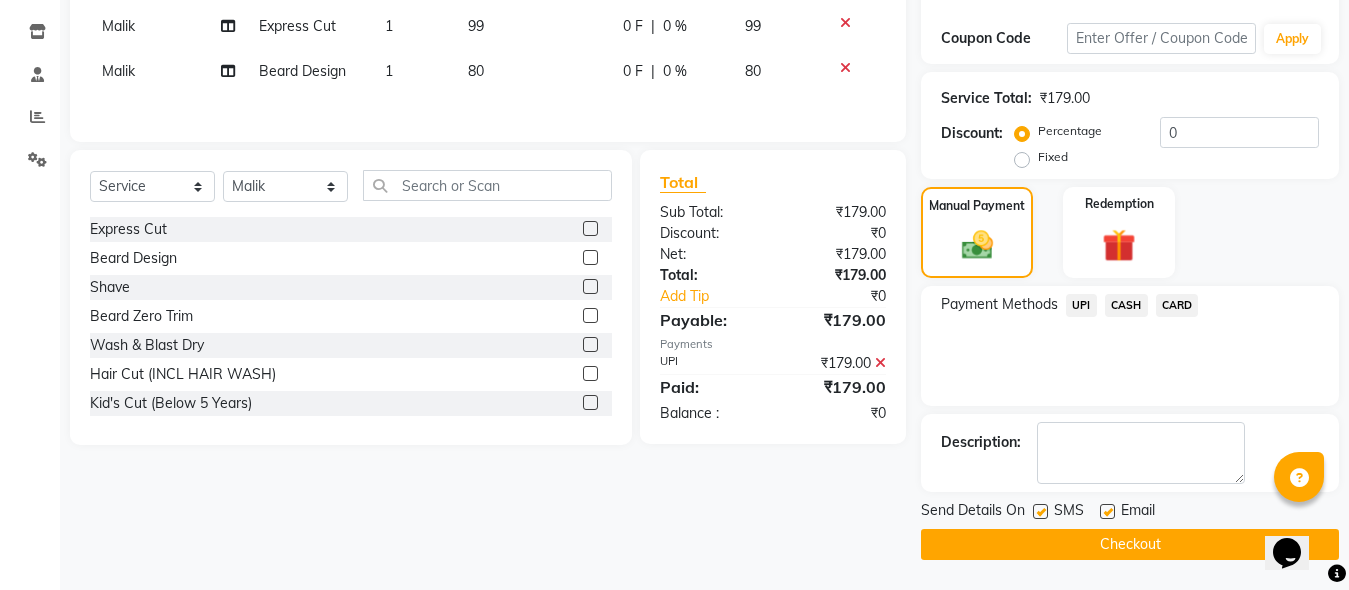 click on "Checkout" 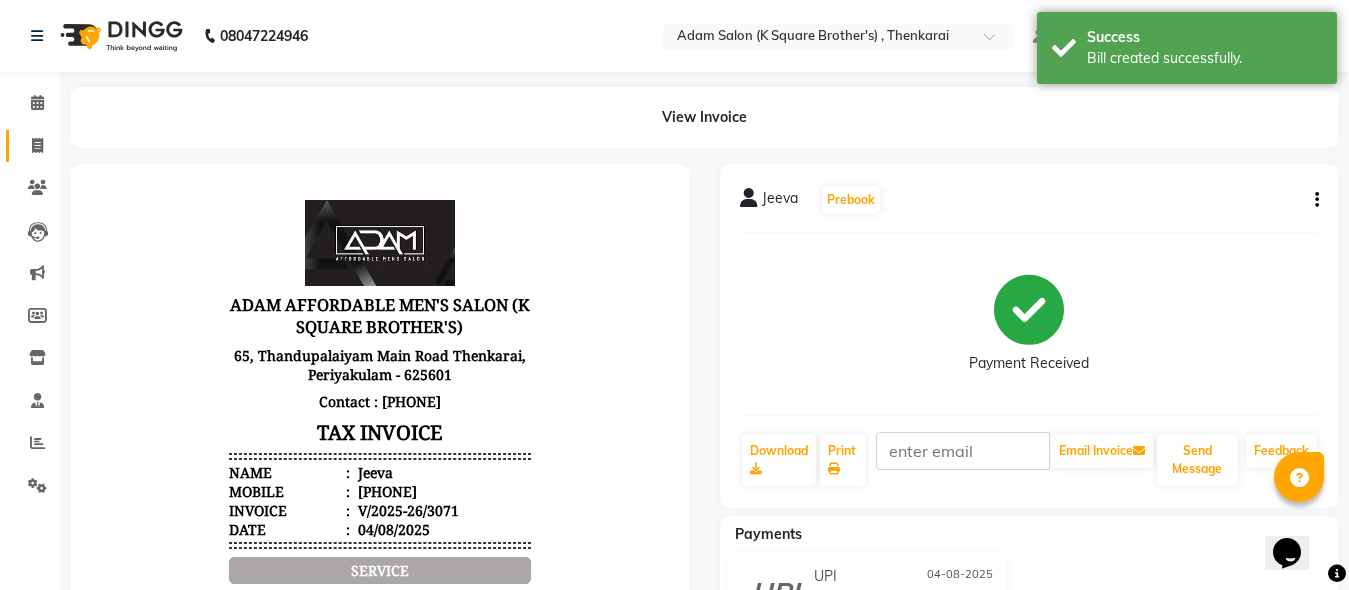scroll, scrollTop: 0, scrollLeft: 0, axis: both 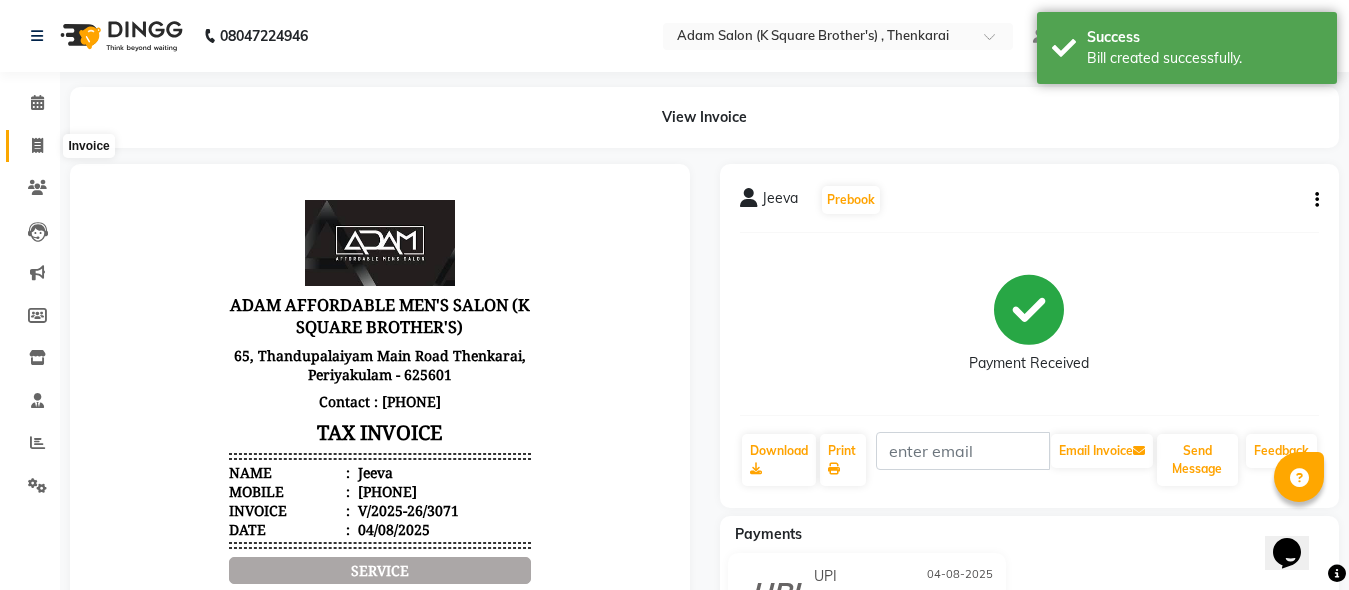 click 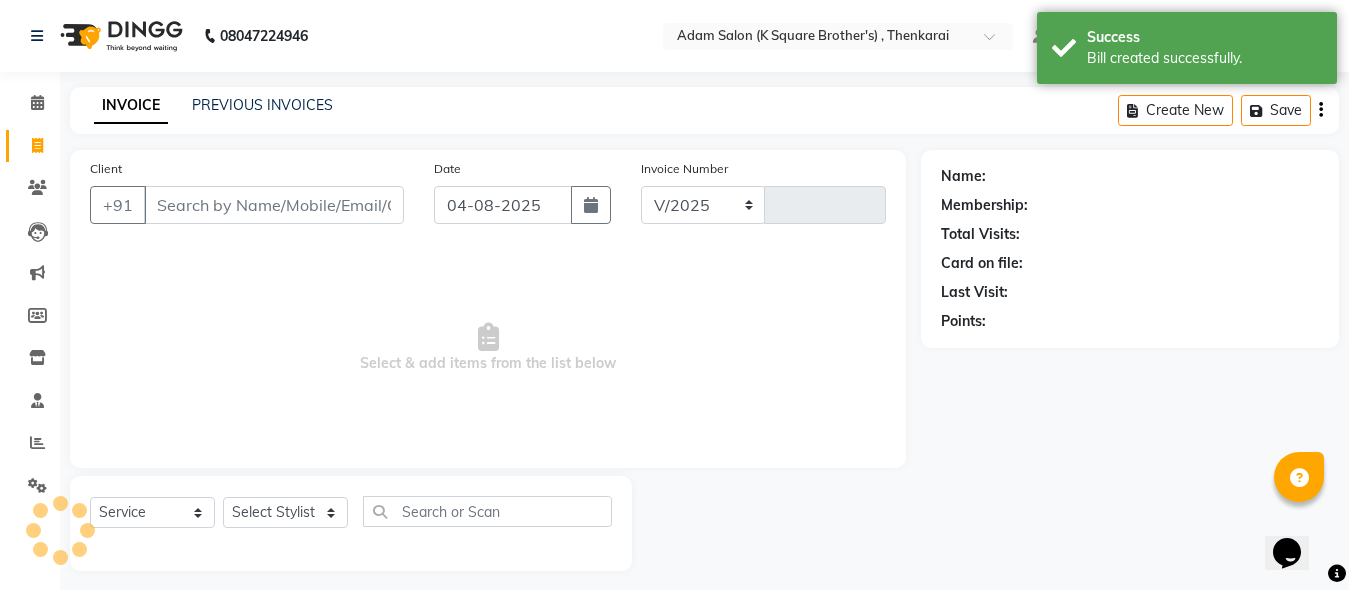 select on "8195" 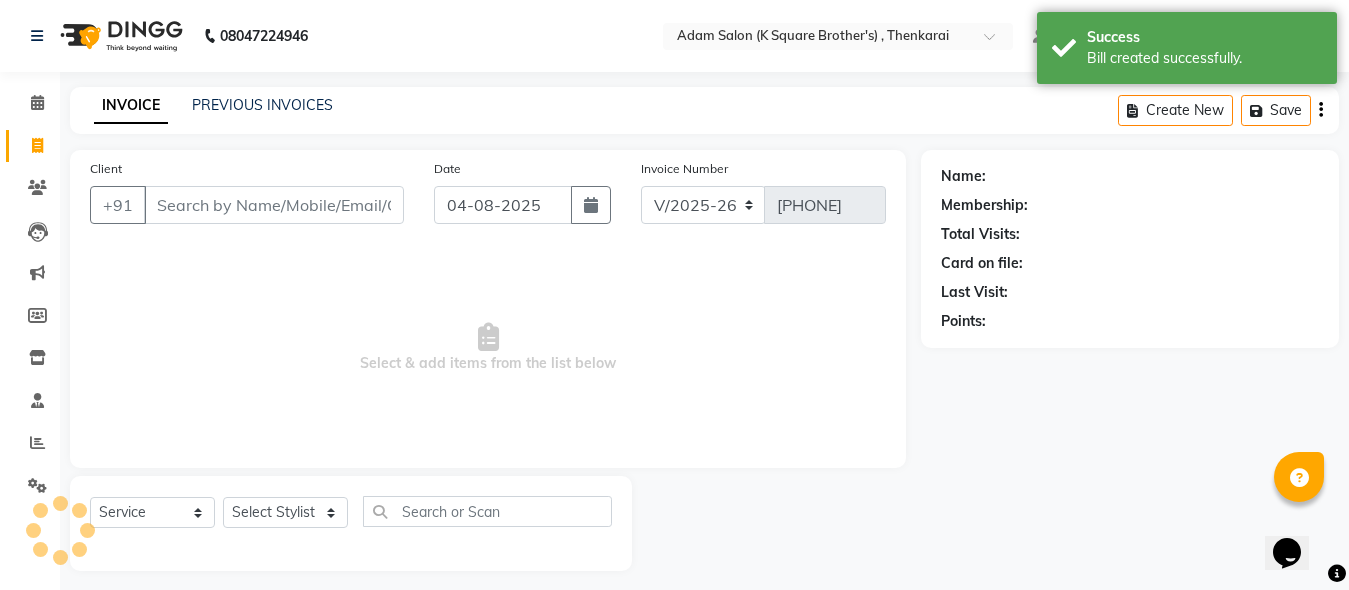 scroll, scrollTop: 11, scrollLeft: 0, axis: vertical 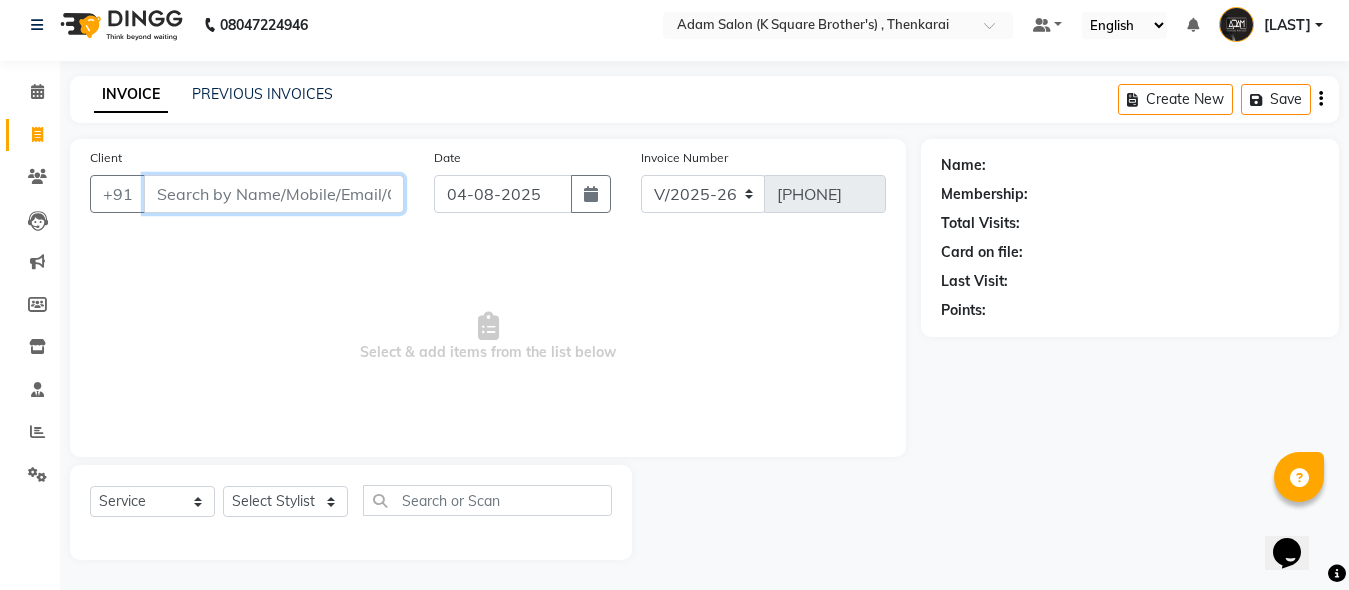 paste on "[PHONE]" 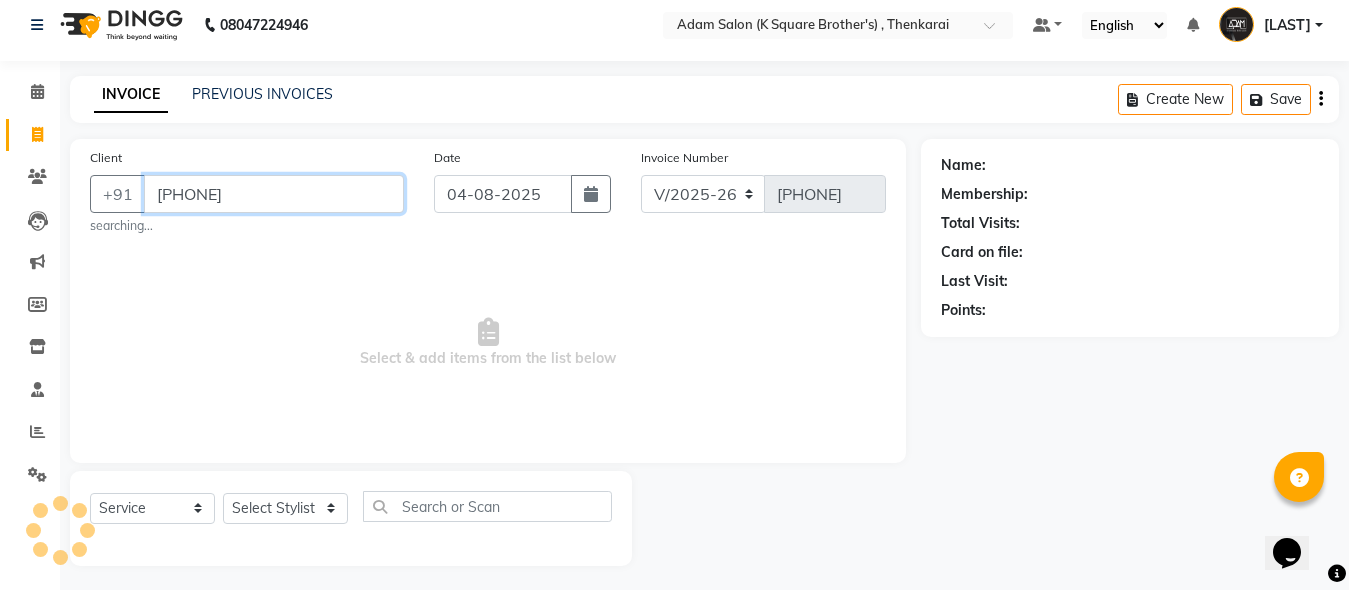 type on "[PHONE]" 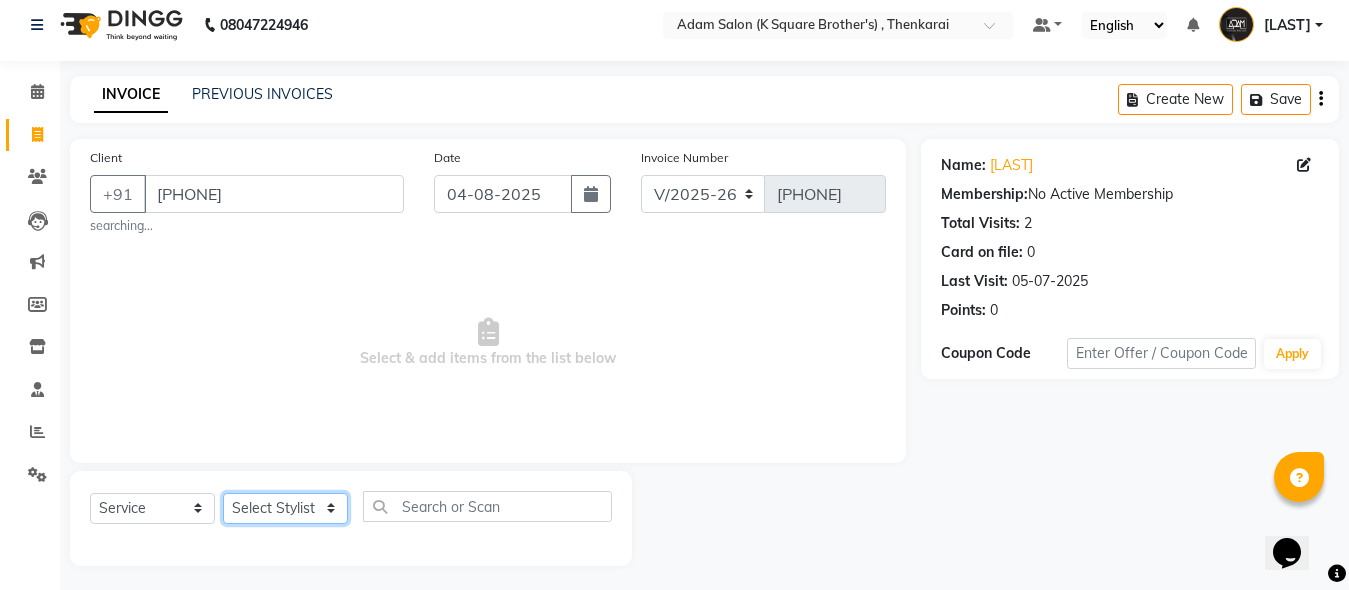click on "Select Stylist [LAST] [LAST] [LAST] [LAST]" 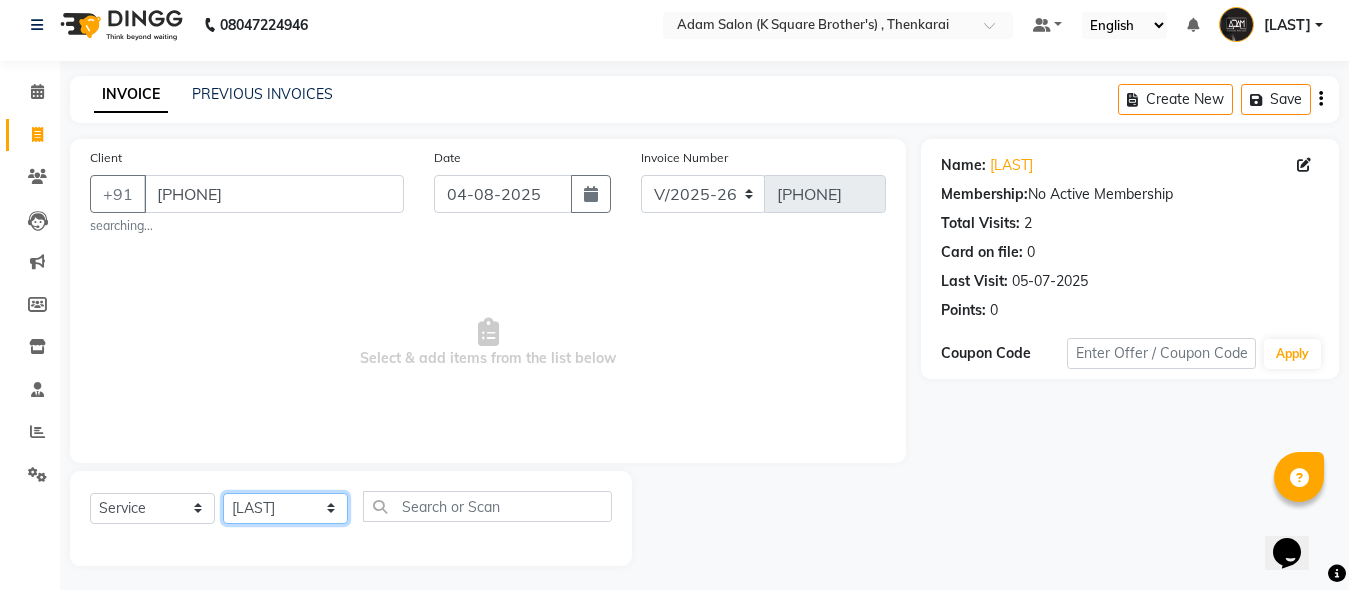 click on "Select Stylist [LAST] [LAST] [LAST] [LAST]" 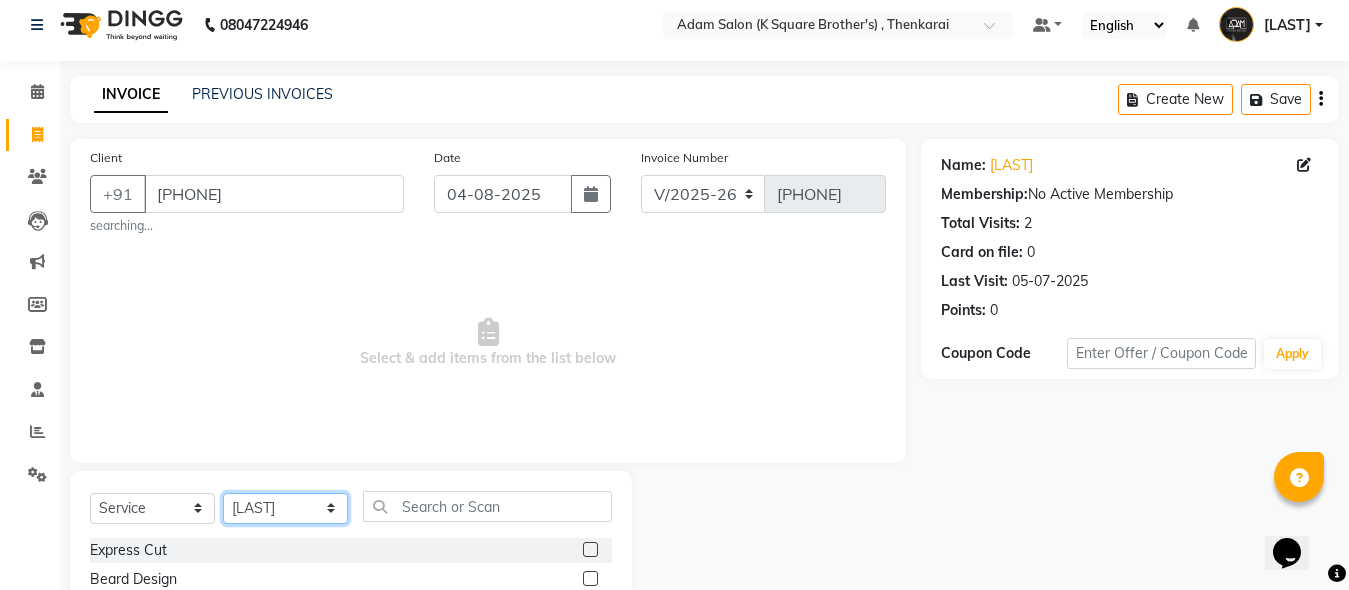 scroll, scrollTop: 217, scrollLeft: 0, axis: vertical 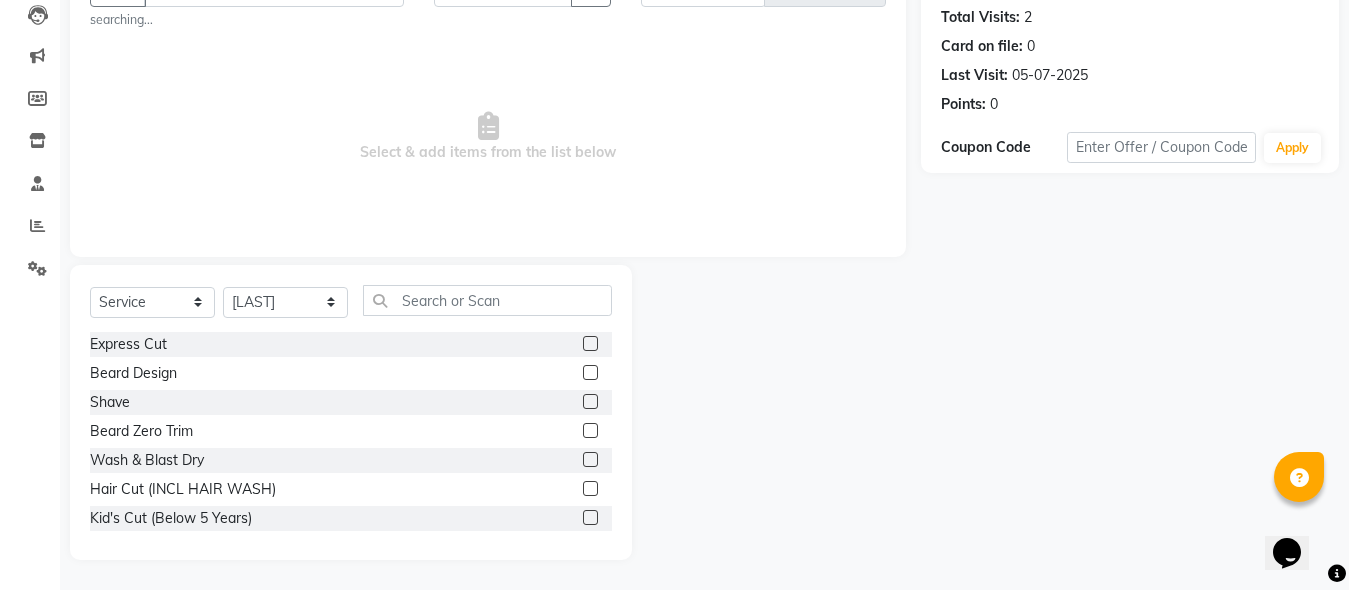 drag, startPoint x: 574, startPoint y: 341, endPoint x: 578, endPoint y: 370, distance: 29.274563 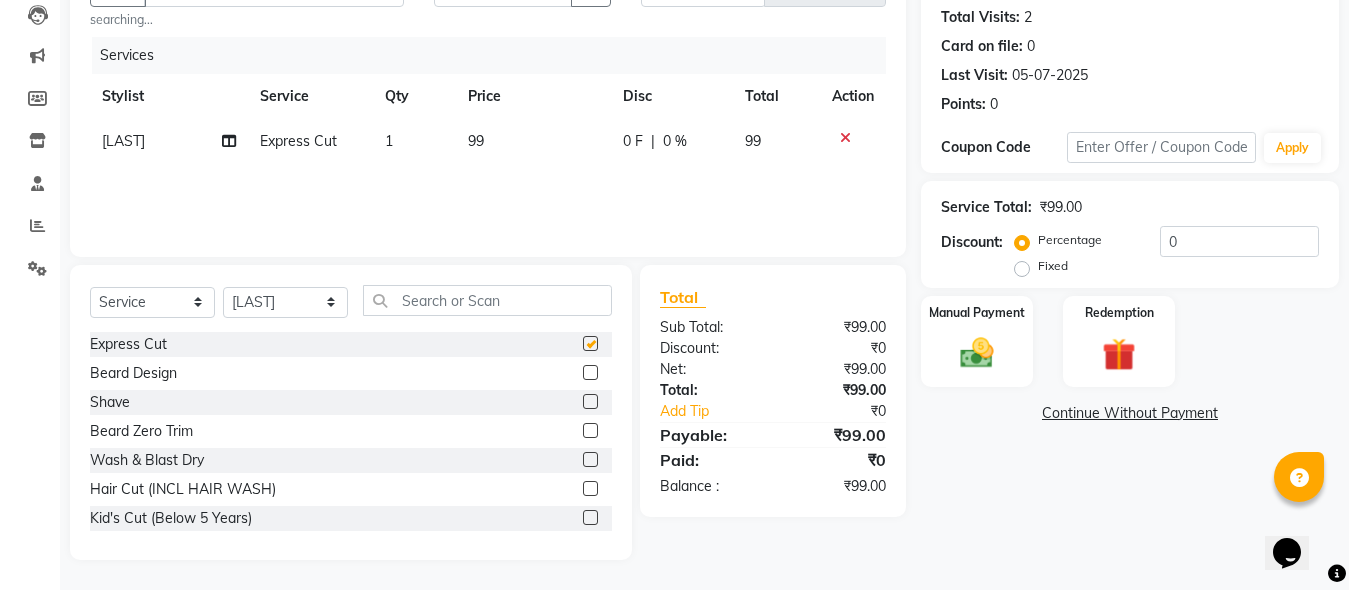 checkbox on "false" 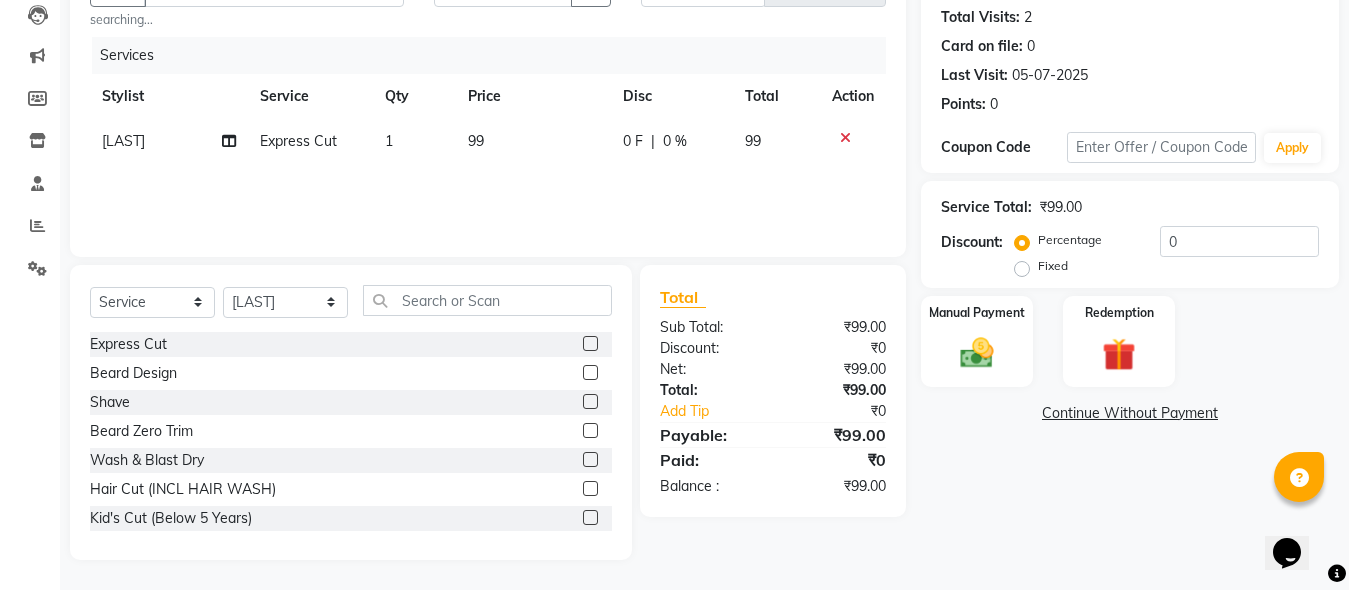 click 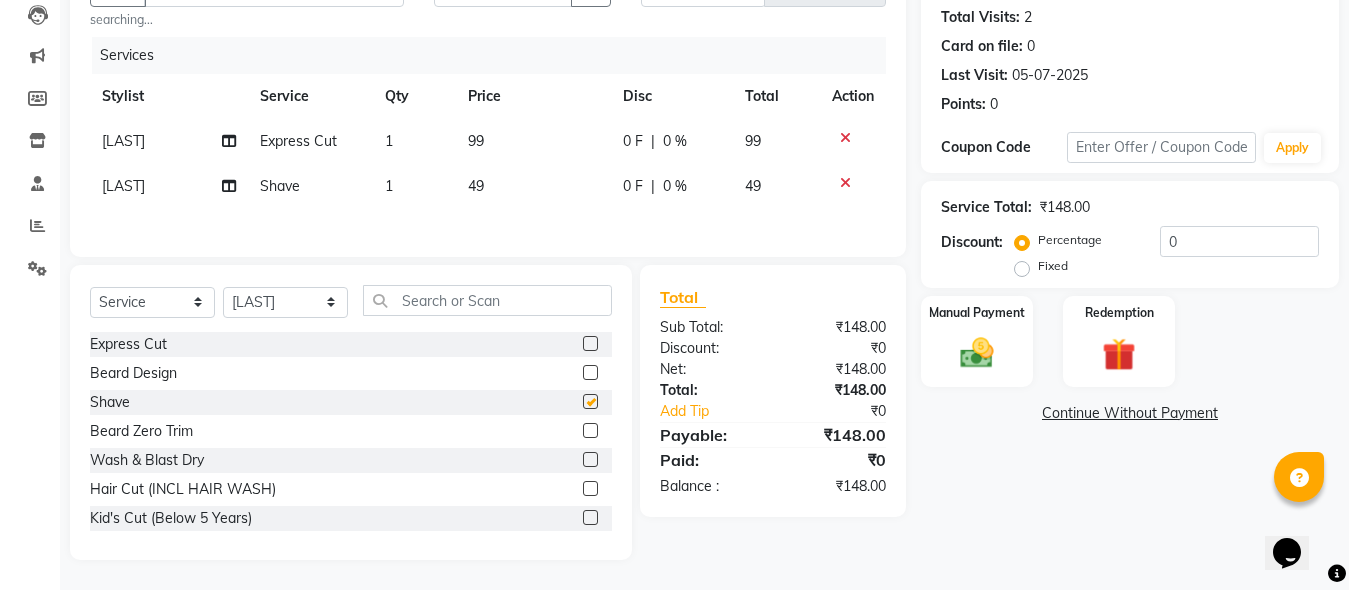 checkbox on "false" 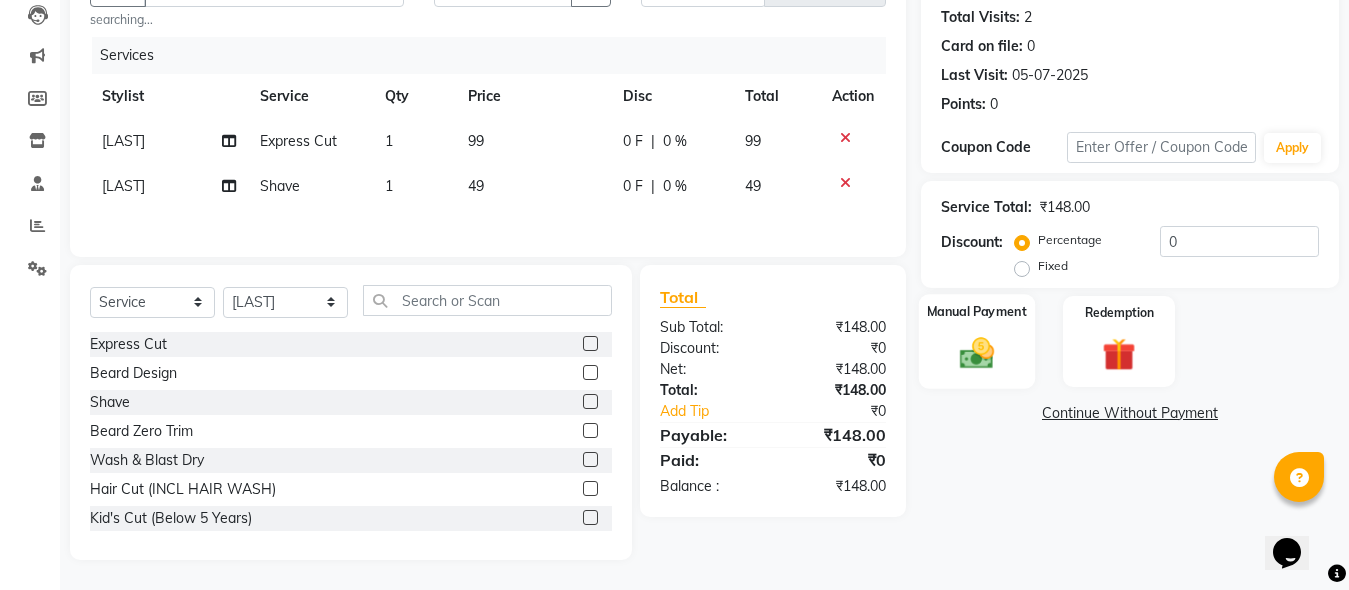 click on "Manual Payment" 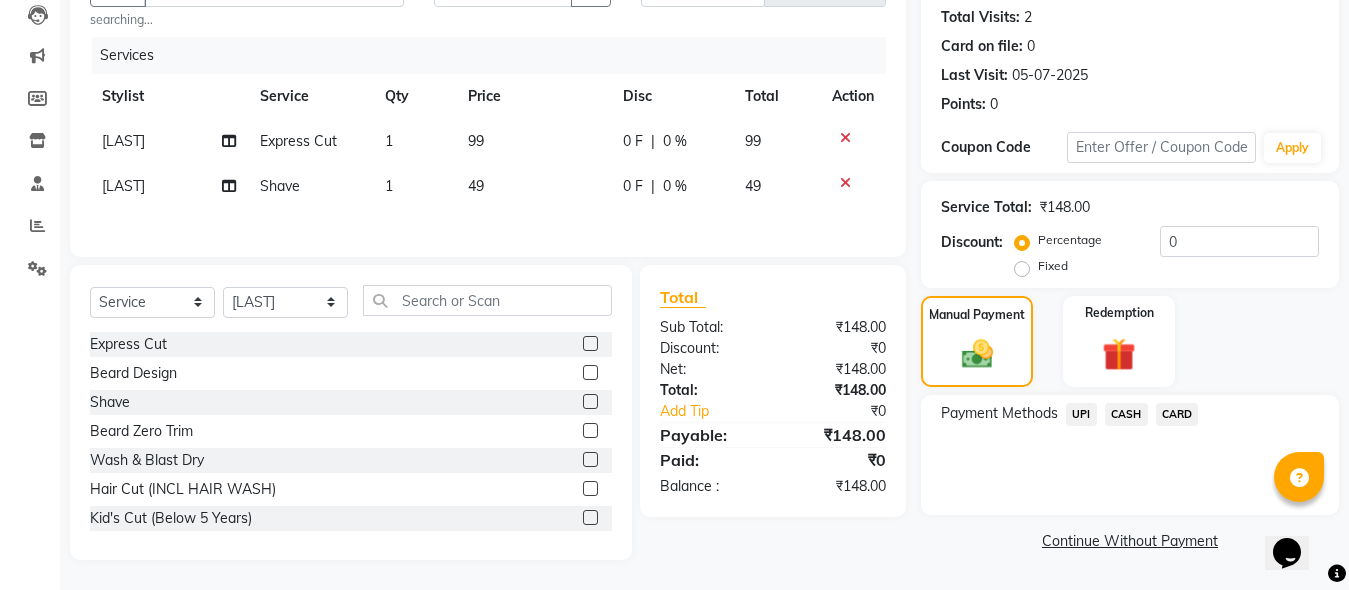 click on "UPI" 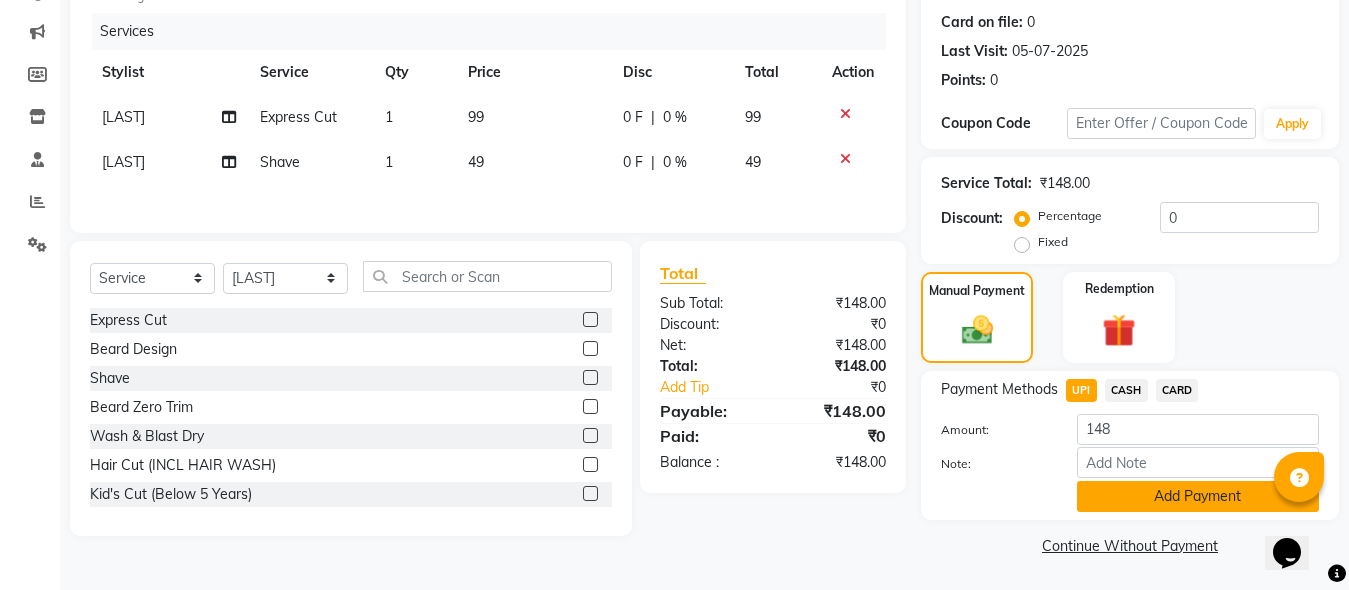 scroll, scrollTop: 242, scrollLeft: 0, axis: vertical 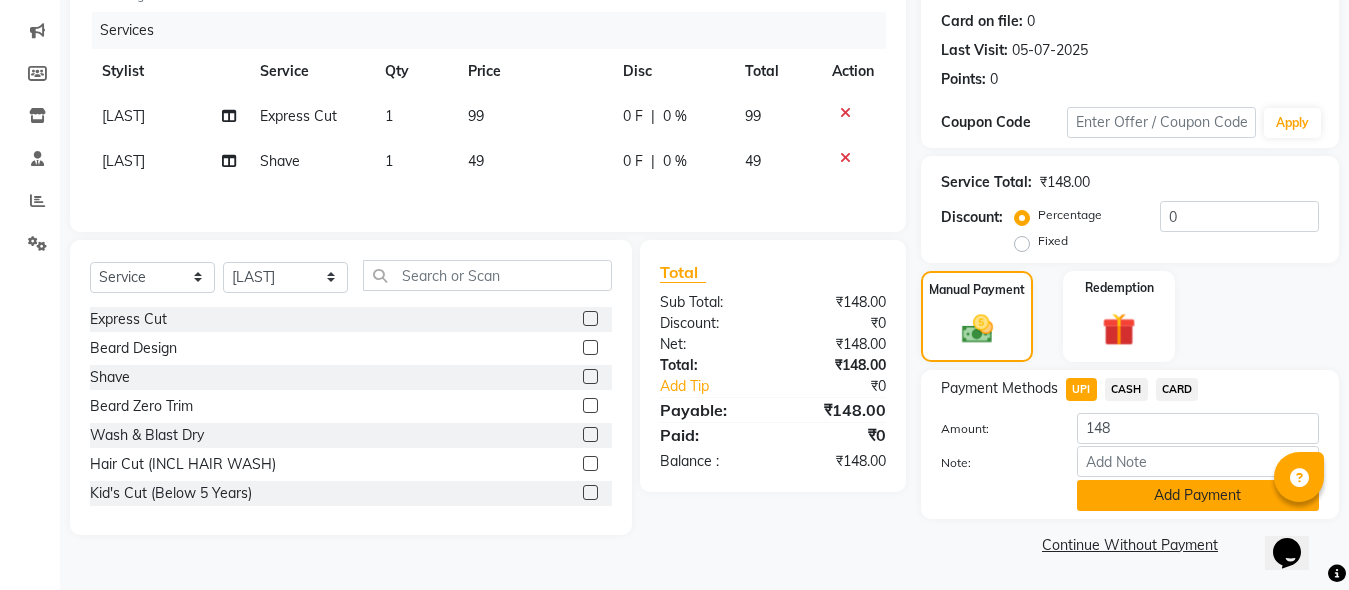 click on "Add Payment" 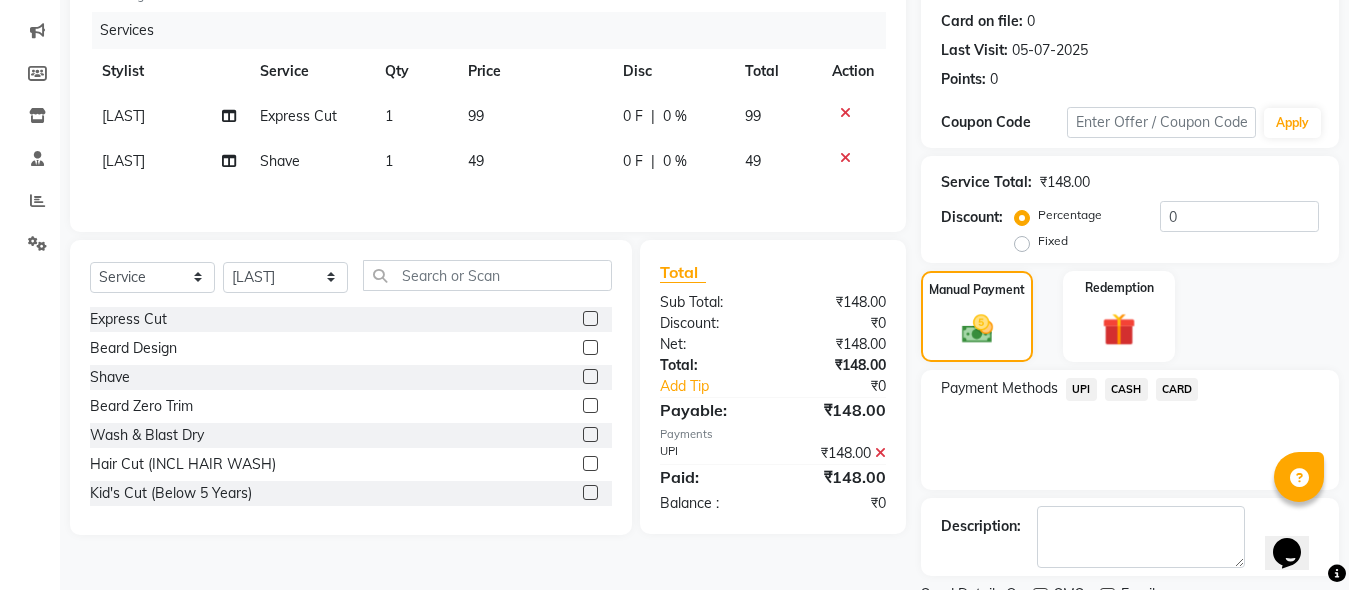 scroll, scrollTop: 326, scrollLeft: 0, axis: vertical 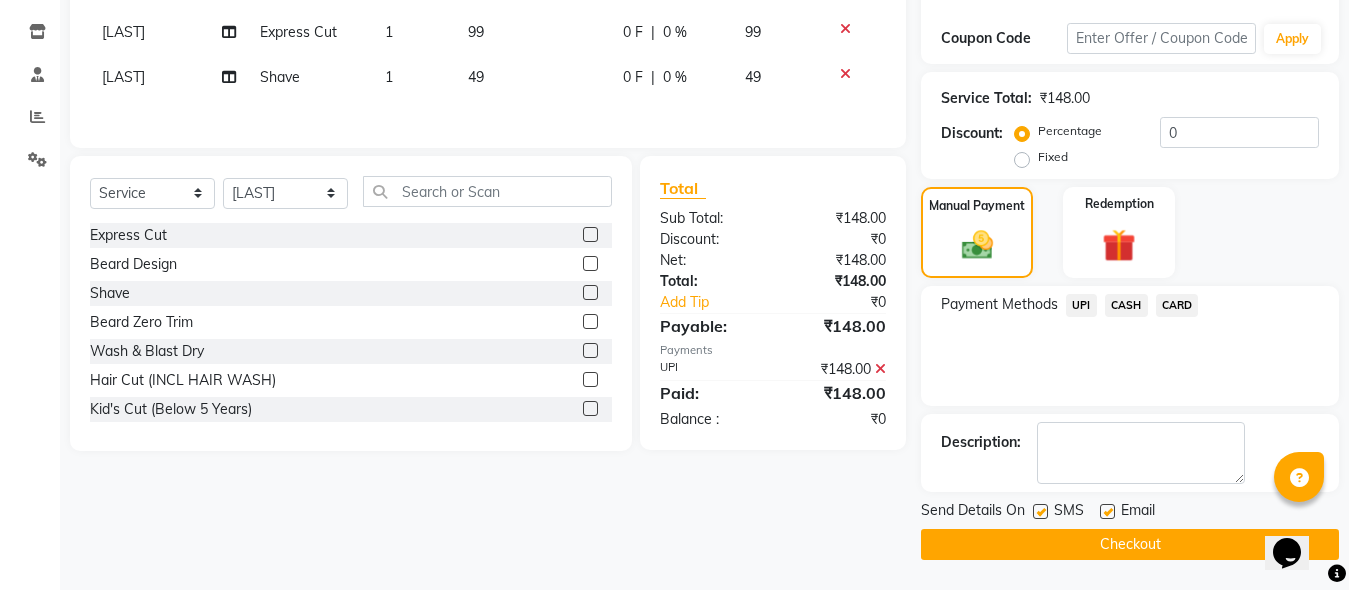 click on "Checkout" 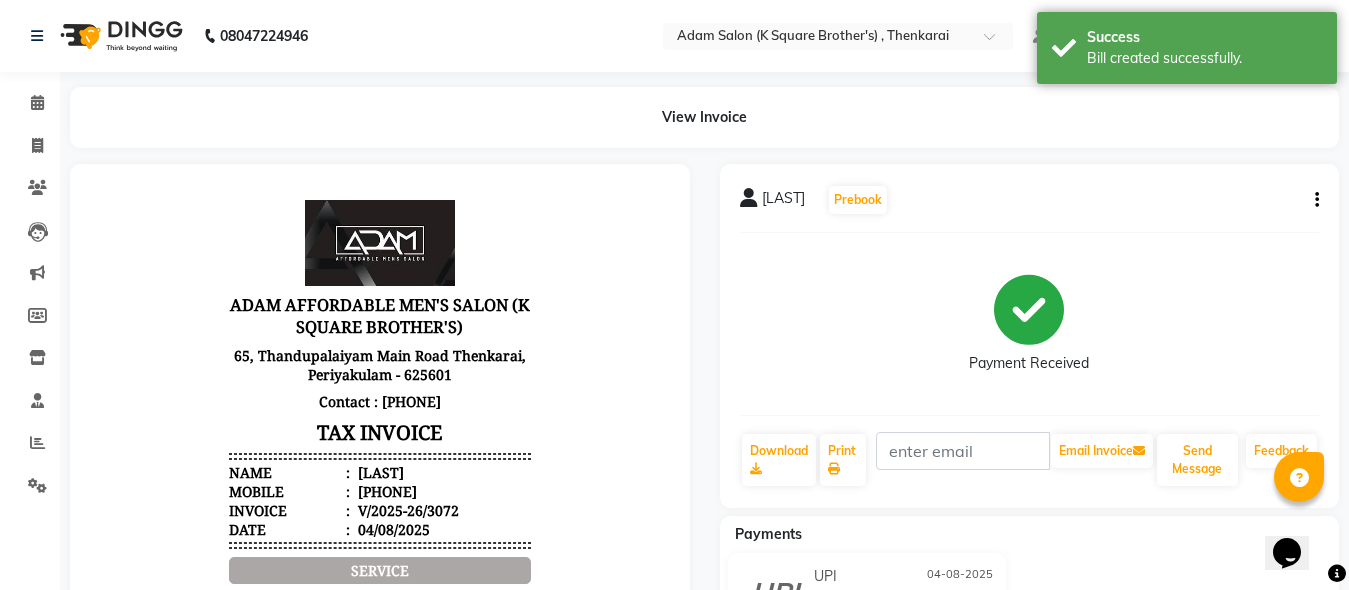 scroll, scrollTop: 0, scrollLeft: 0, axis: both 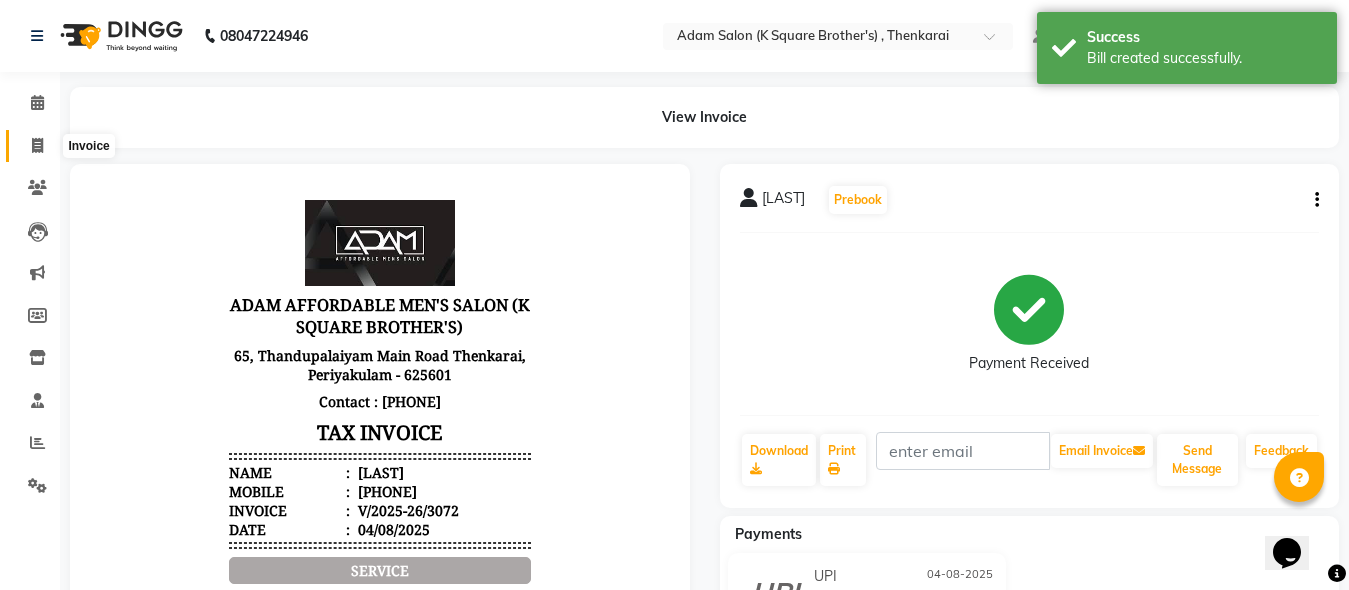 click 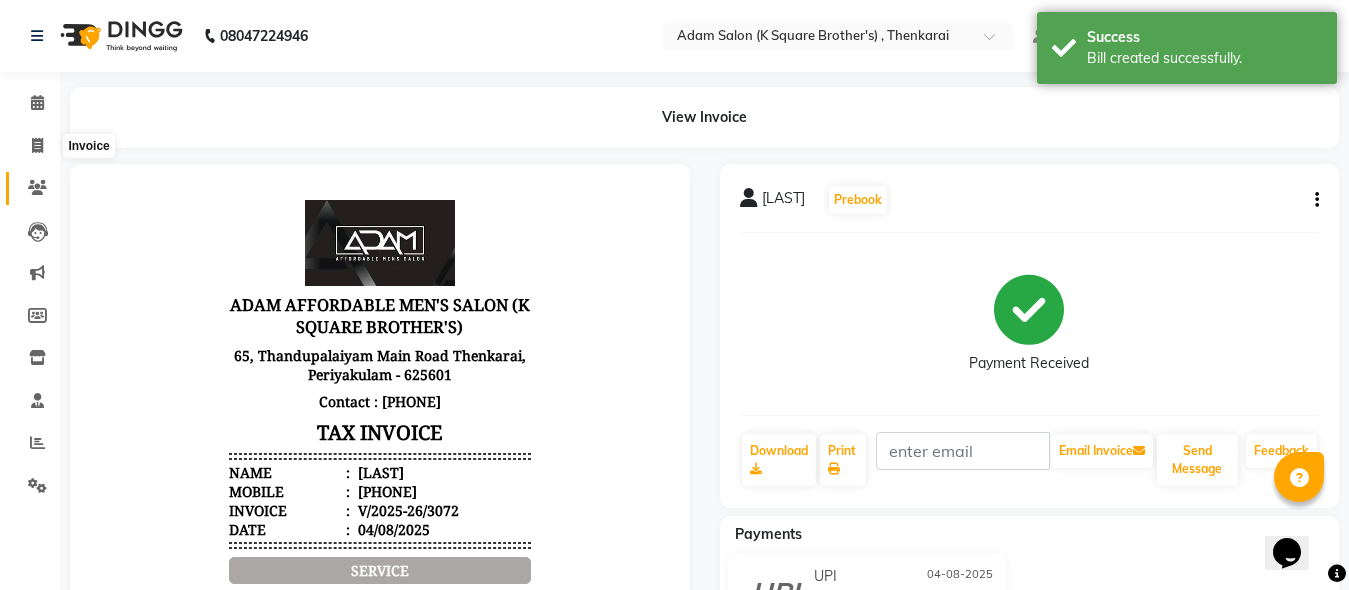 select on "service" 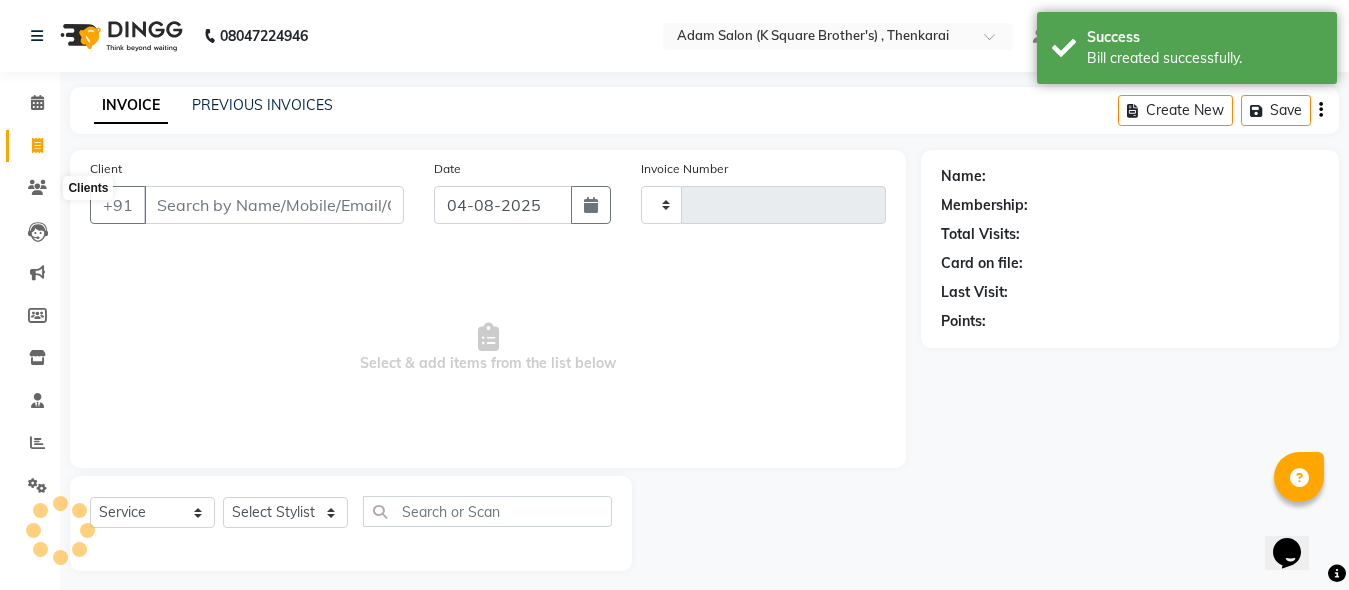 type on "3073" 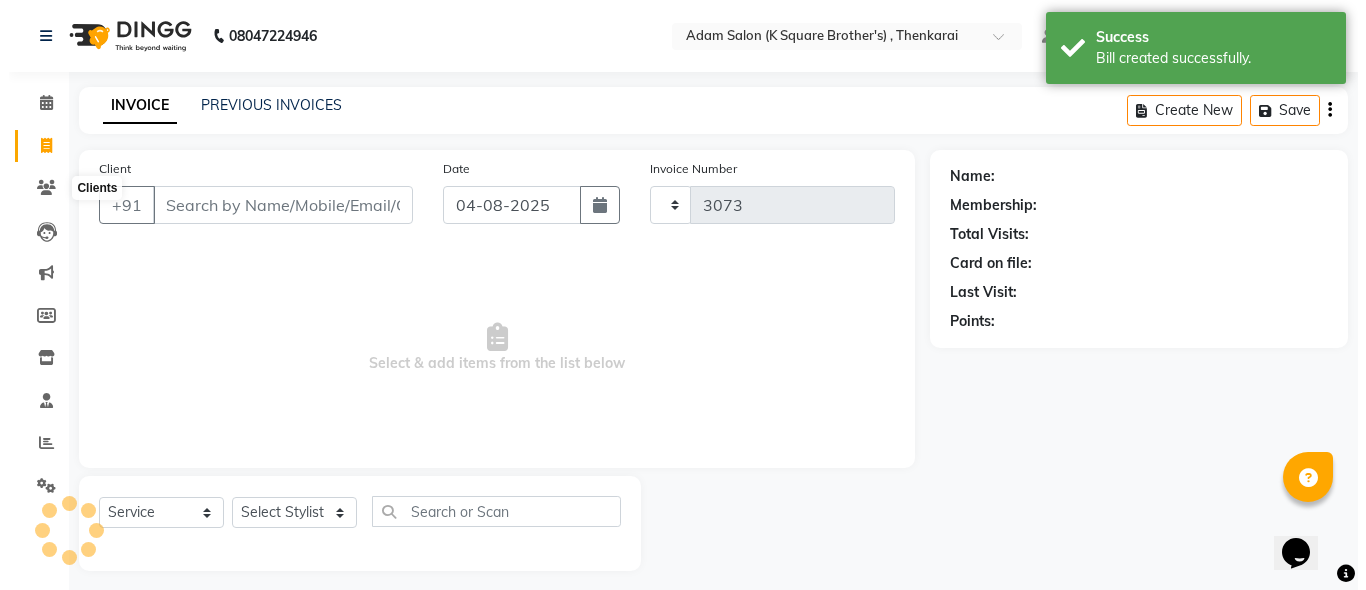 scroll, scrollTop: 11, scrollLeft: 0, axis: vertical 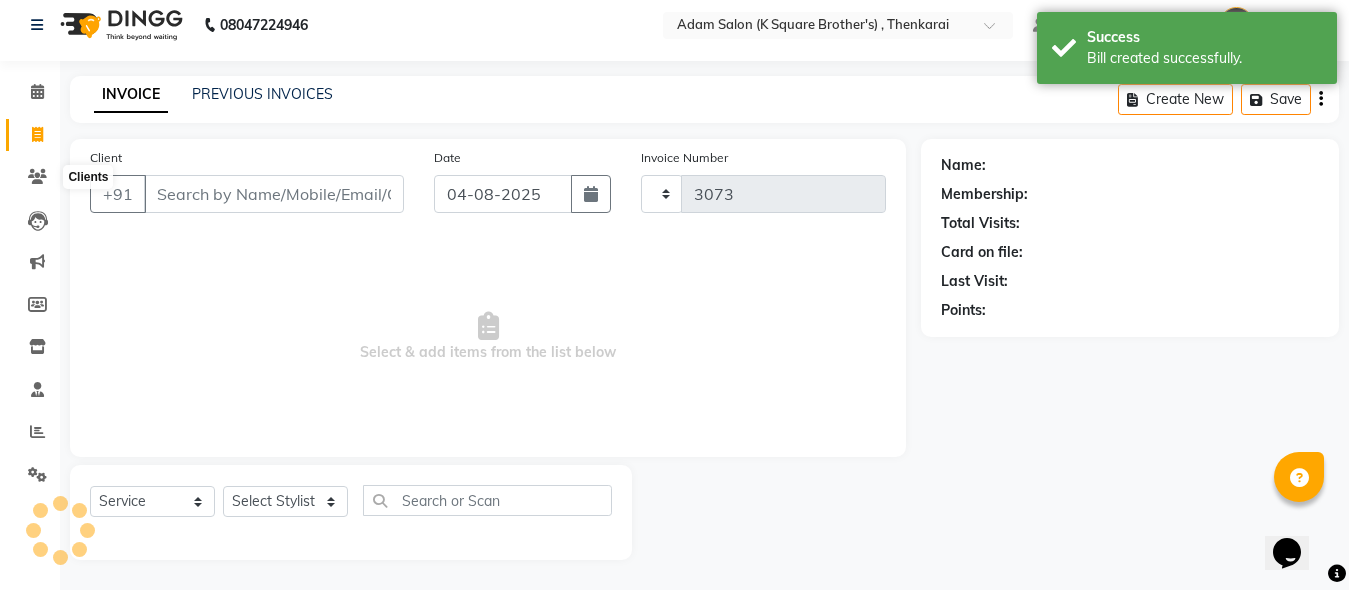 select on "8195" 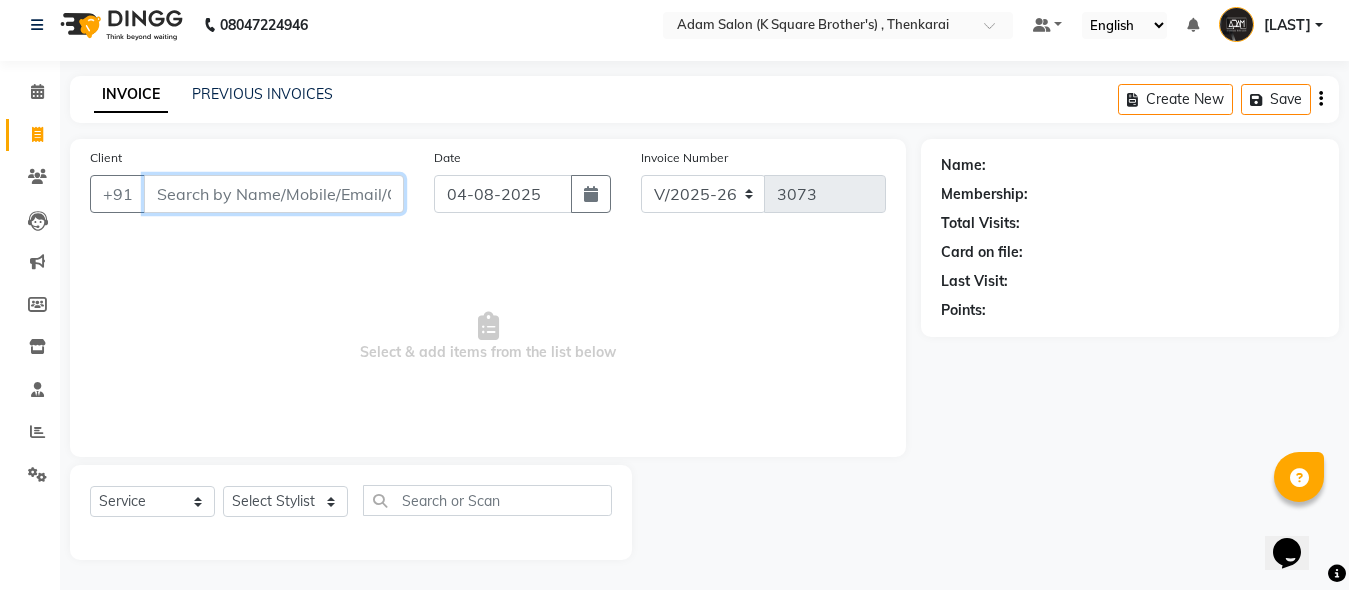 paste on "[PHONE]" 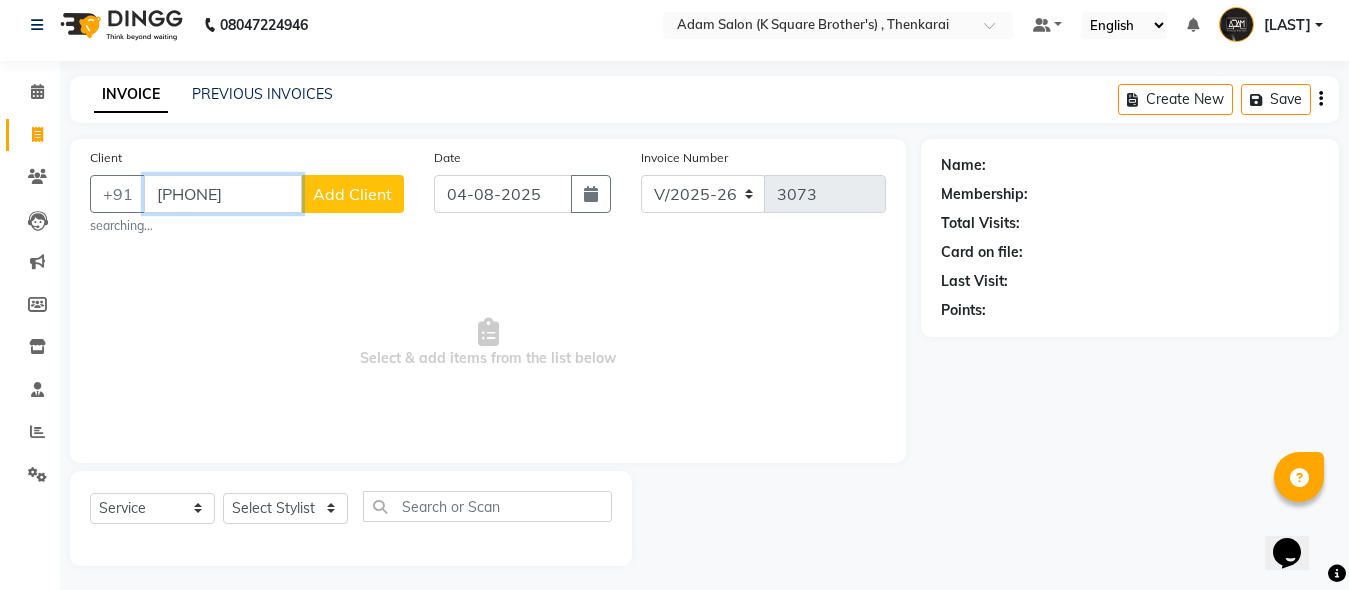 type on "[PHONE]" 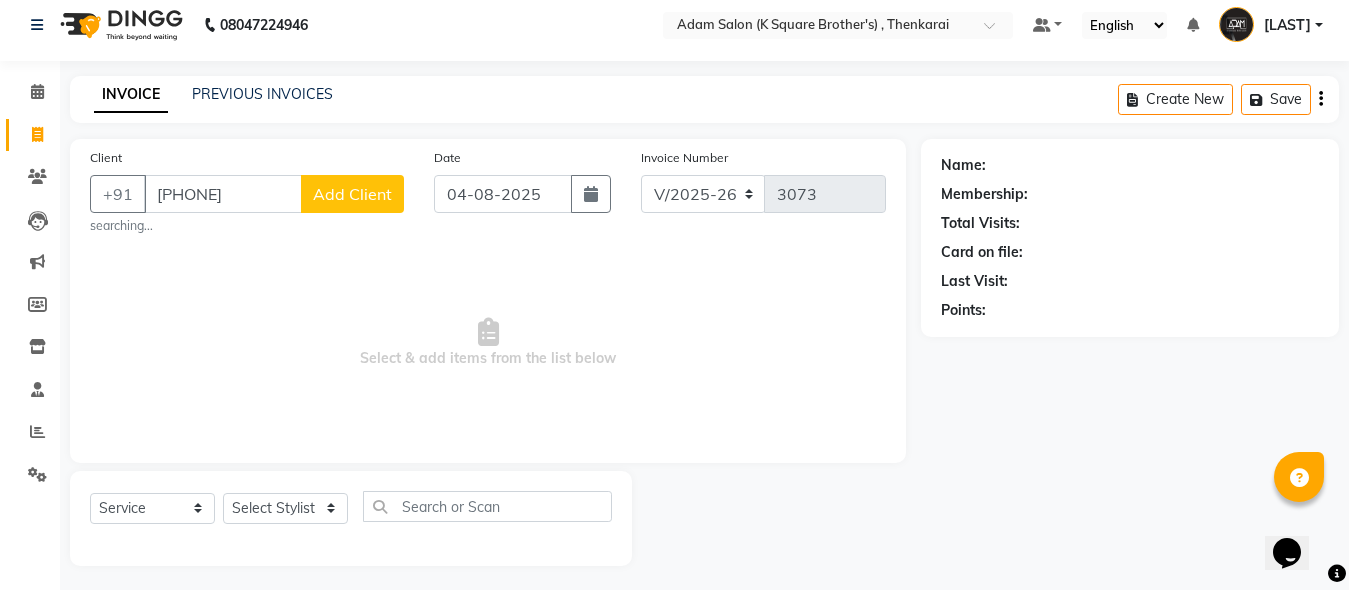 click on "Add Client" 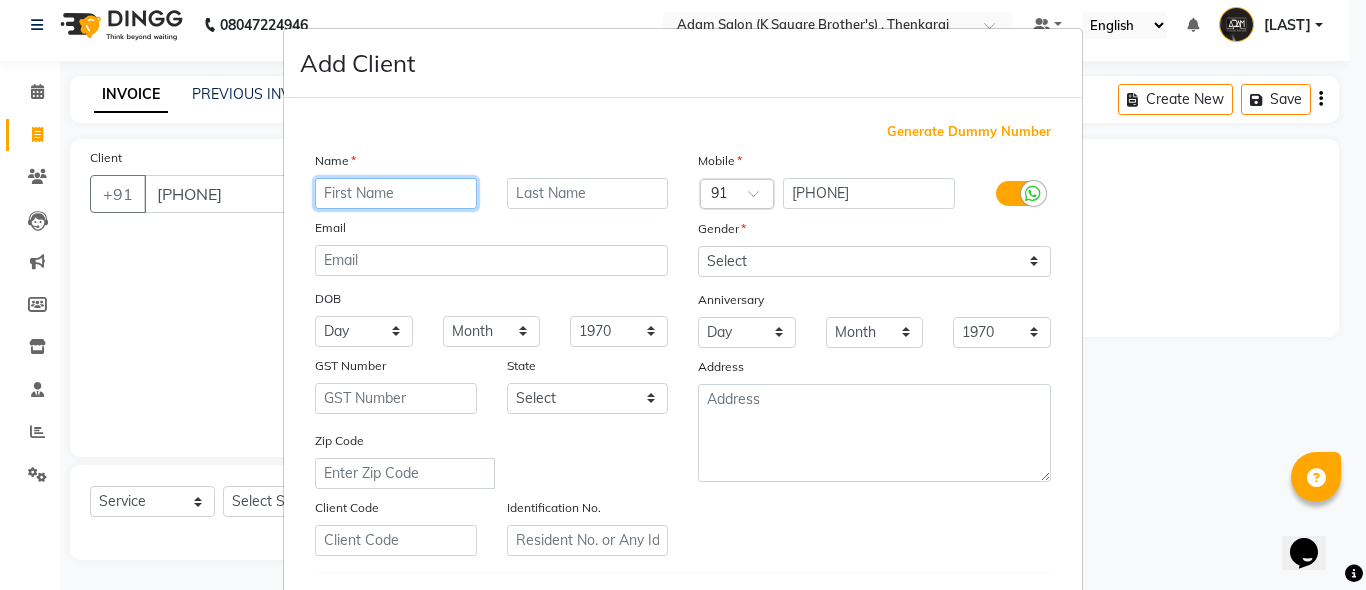 paste on "SAHUL" 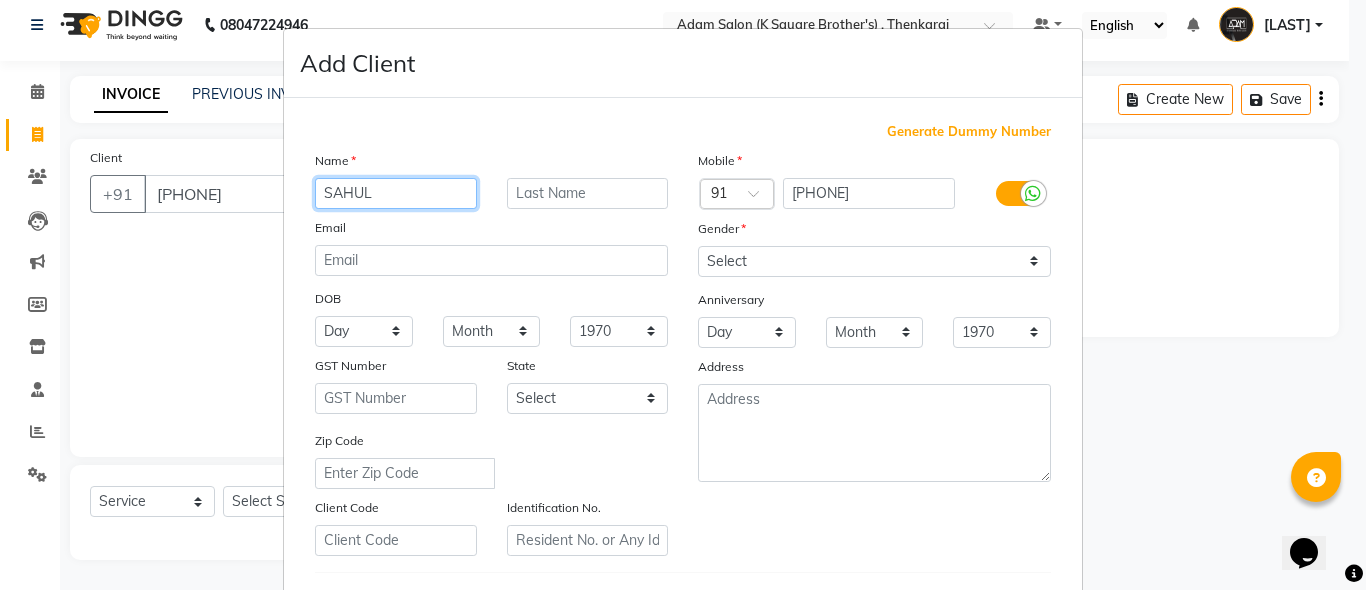 type on "SAHUL" 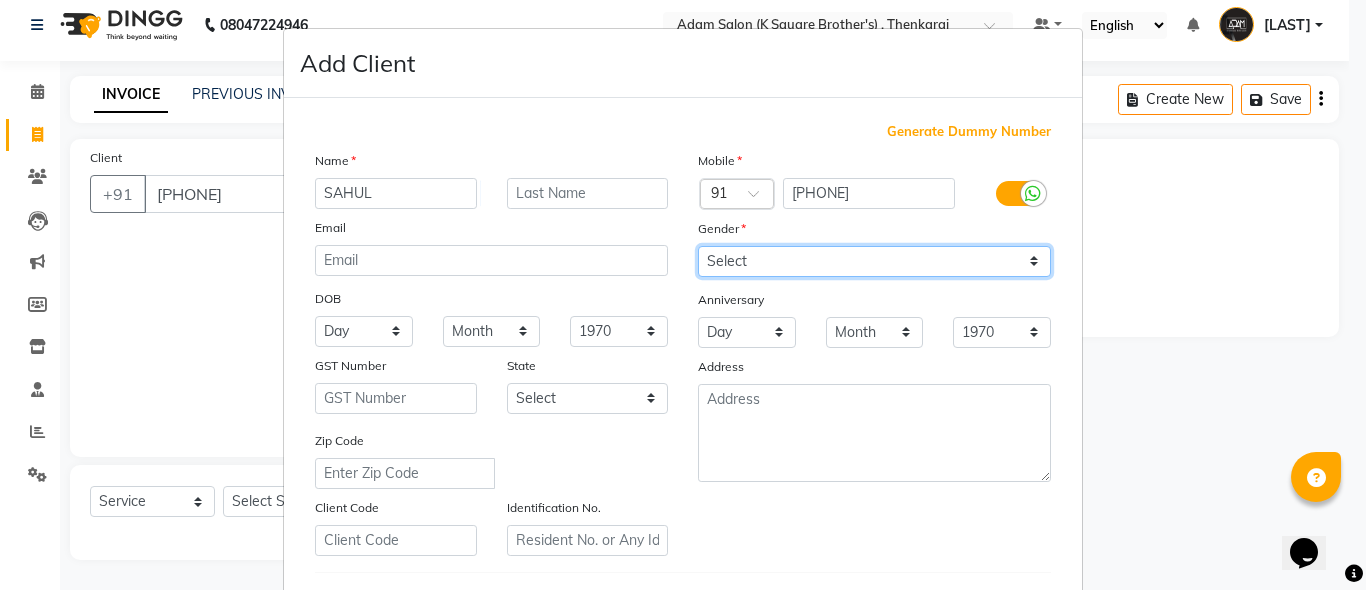 click on "Select Male Female Other Prefer Not To Say" at bounding box center [874, 261] 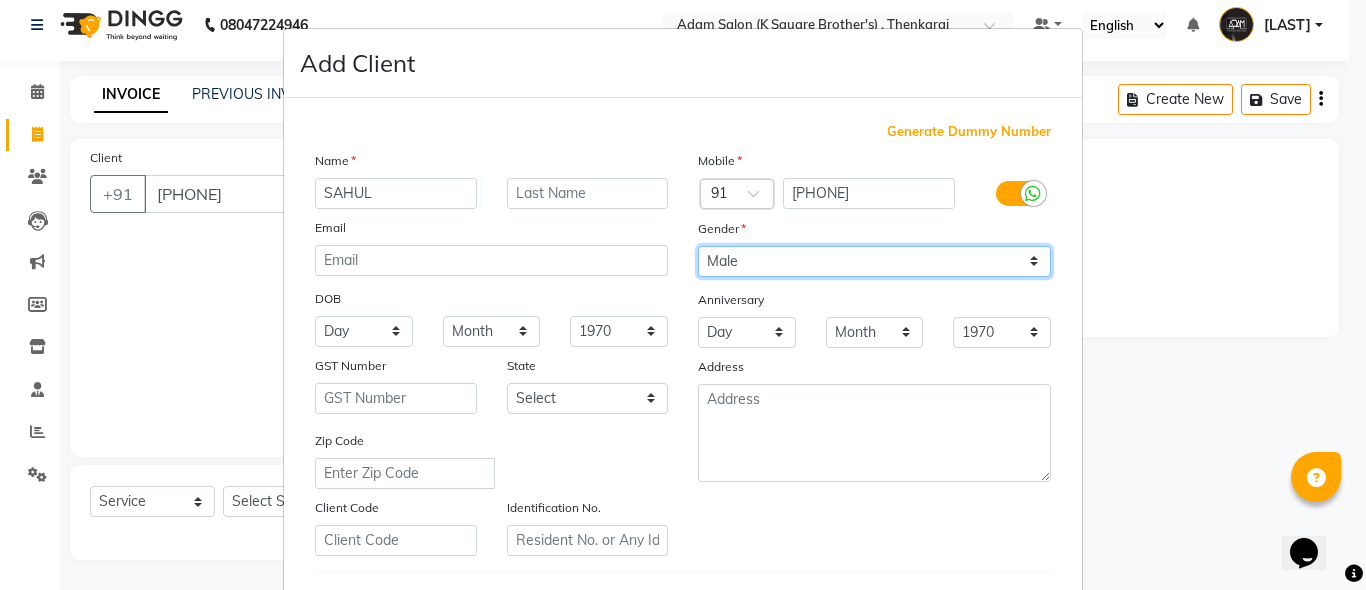 click on "Select Male Female Other Prefer Not To Say" at bounding box center [874, 261] 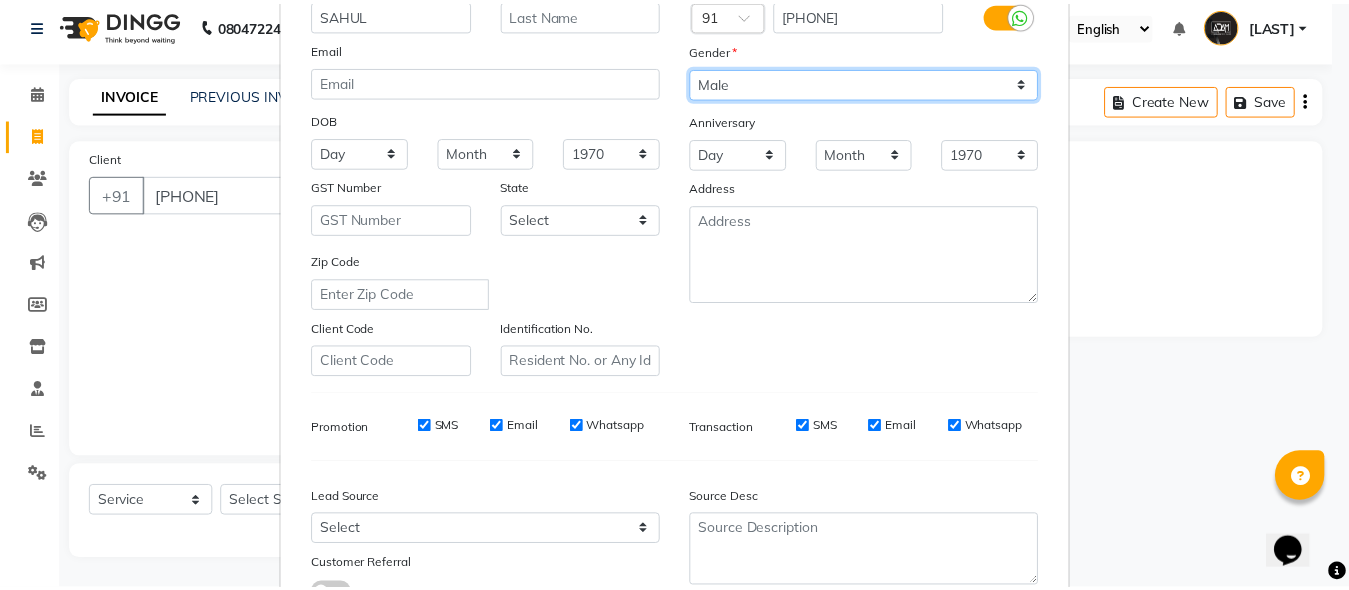 scroll, scrollTop: 333, scrollLeft: 0, axis: vertical 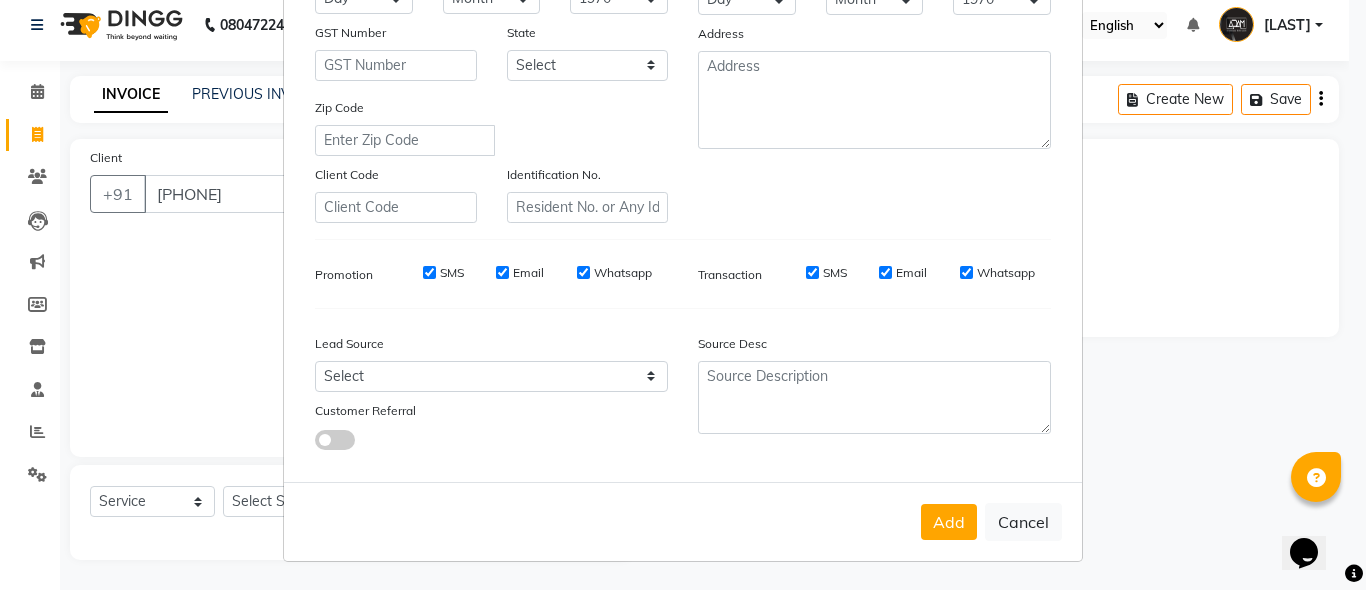 click on "Add   Cancel" at bounding box center [683, 521] 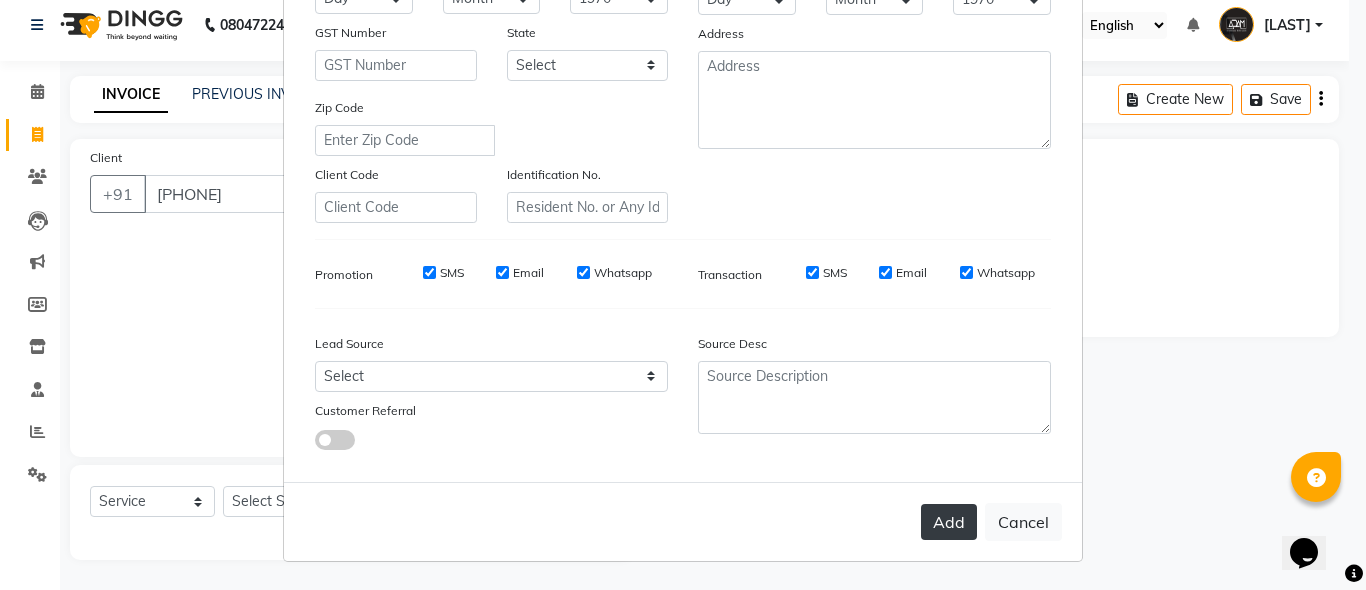 click on "Add" at bounding box center (949, 522) 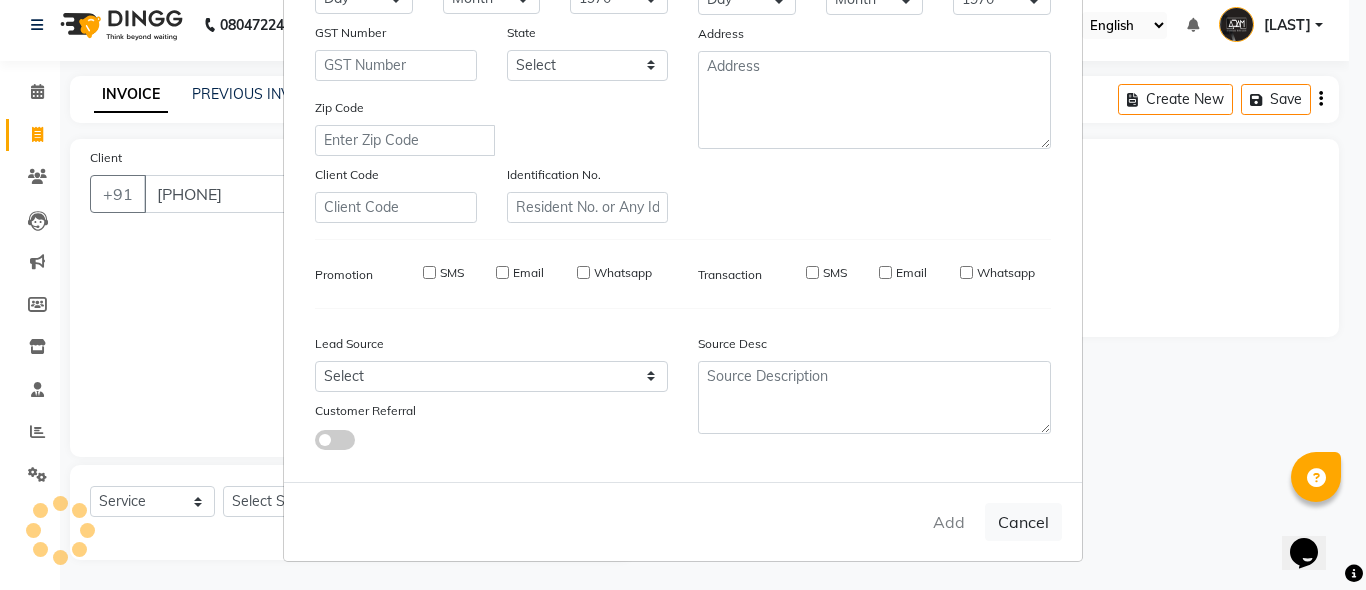 type 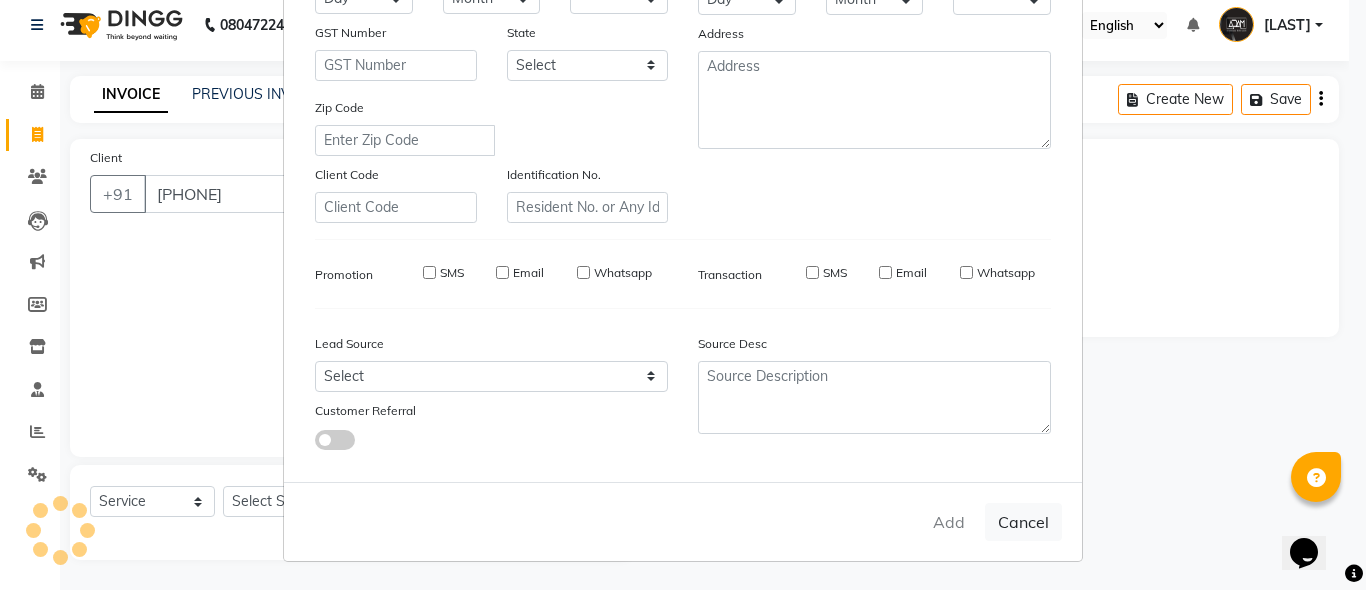 checkbox on "false" 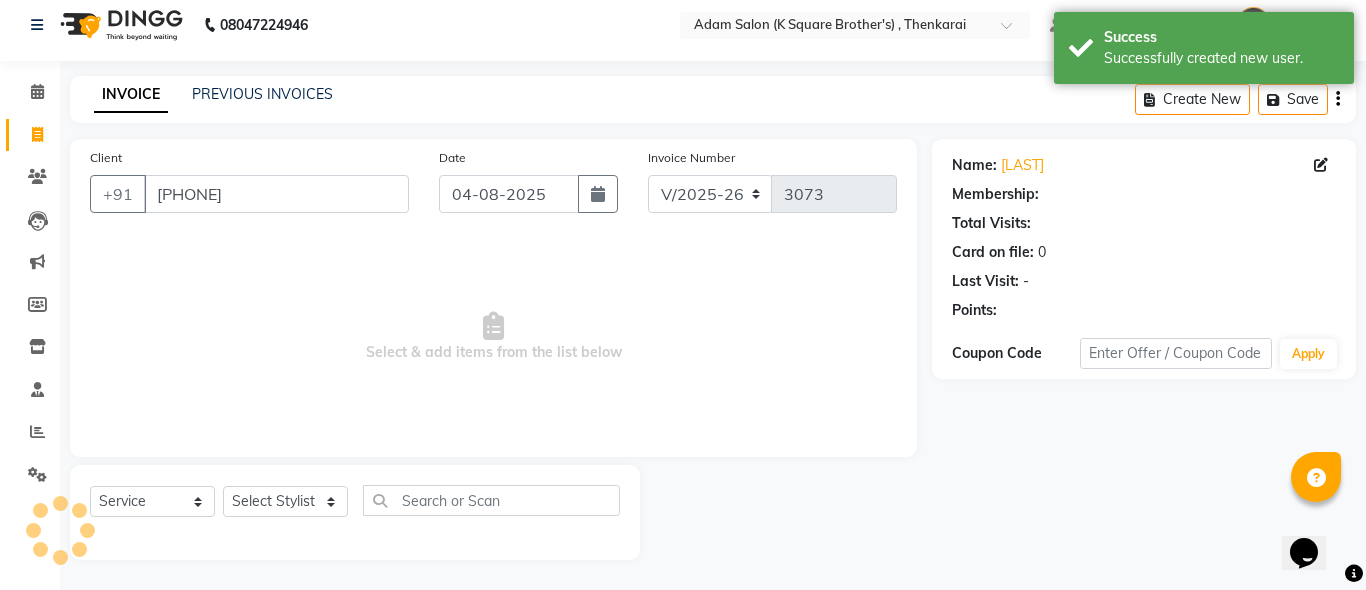 click on "Select Stylist [LAST] [LAST] [LAST] [LAST]" 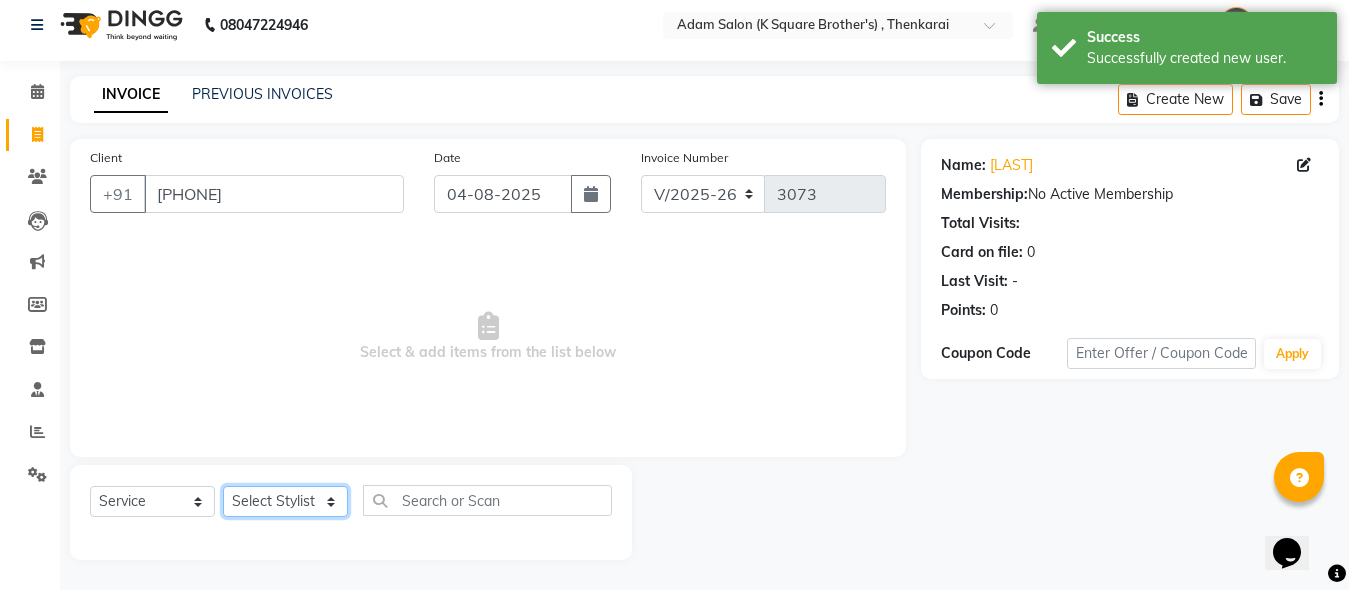 click on "Select Stylist [LAST] [LAST] [LAST] [LAST]" 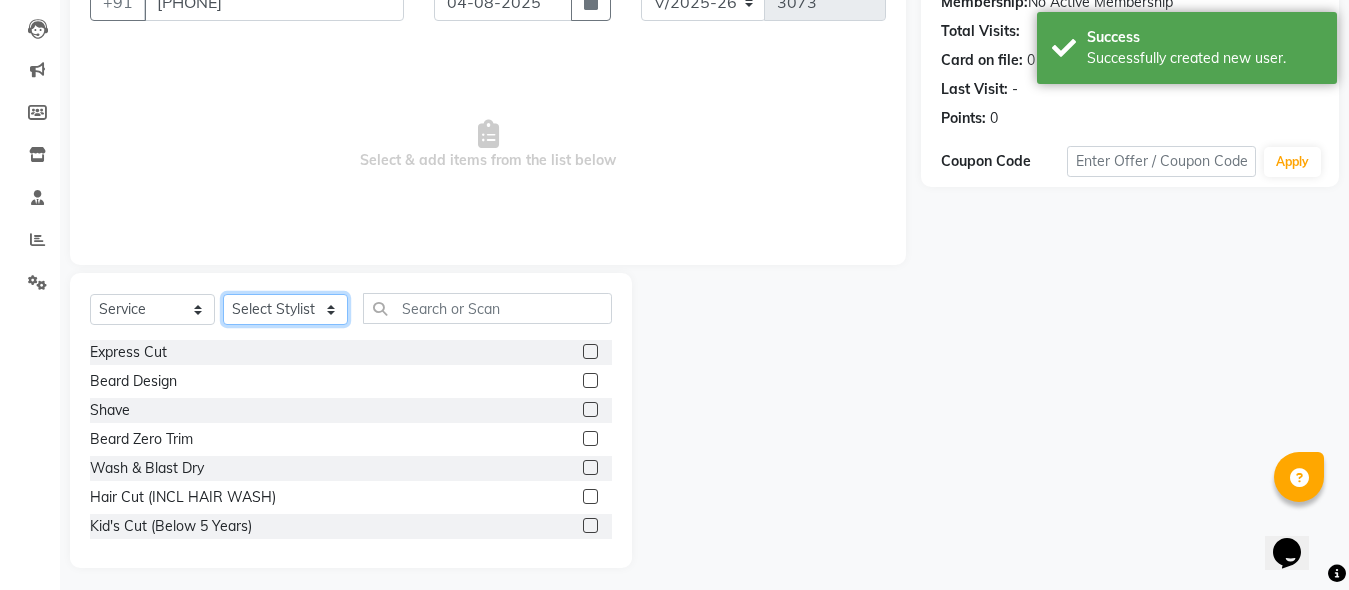 scroll, scrollTop: 211, scrollLeft: 0, axis: vertical 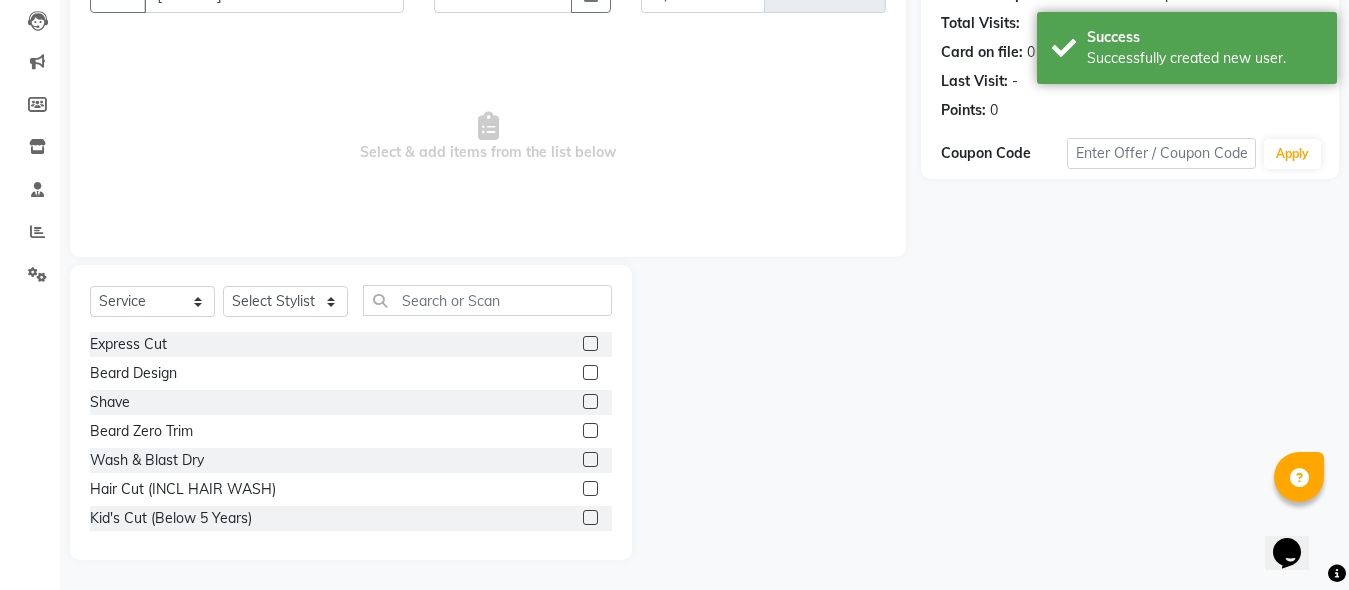 click 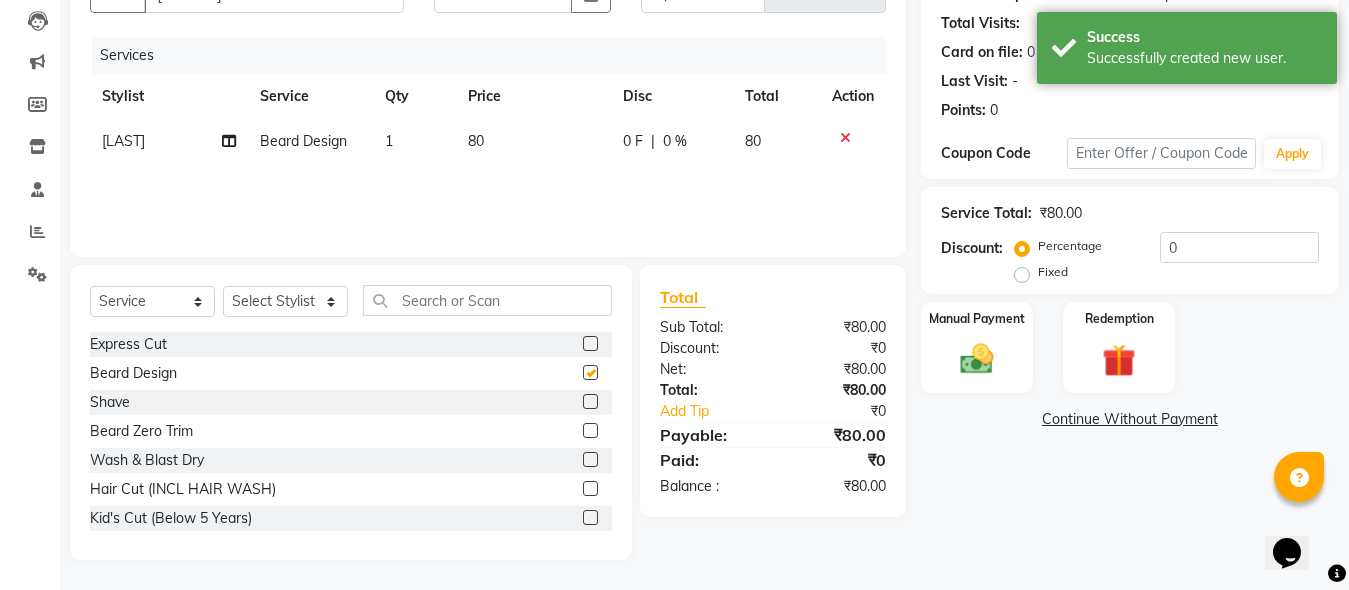 checkbox on "false" 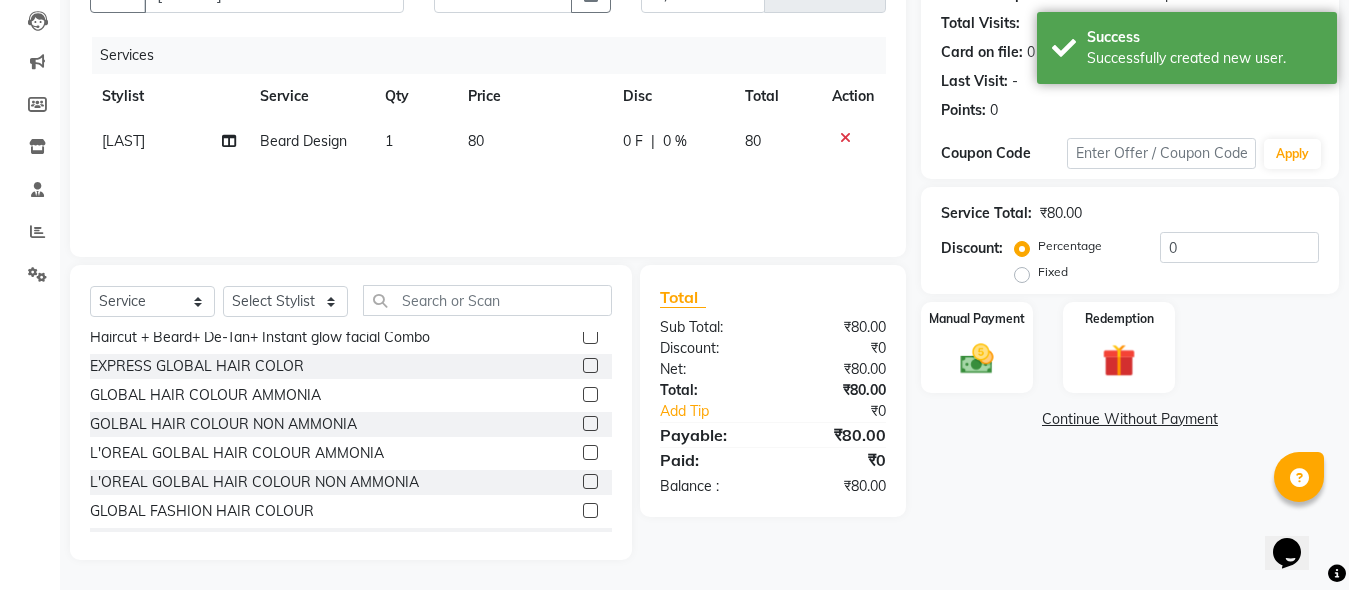 scroll, scrollTop: 600, scrollLeft: 0, axis: vertical 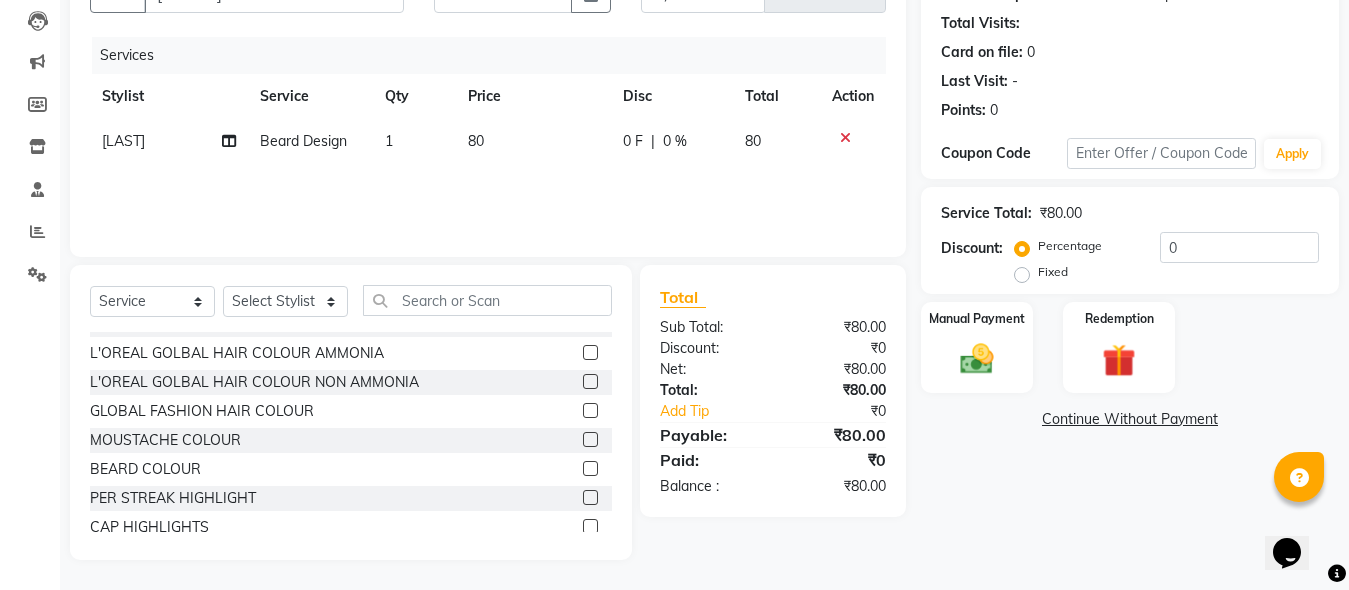 click 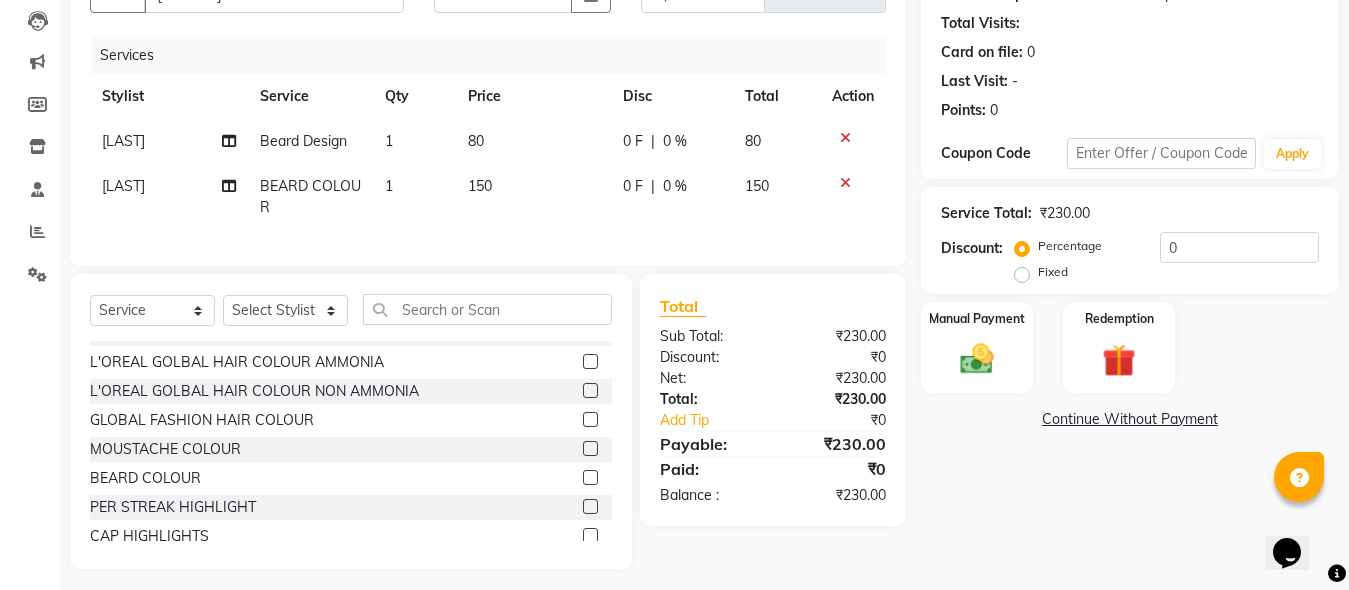 click 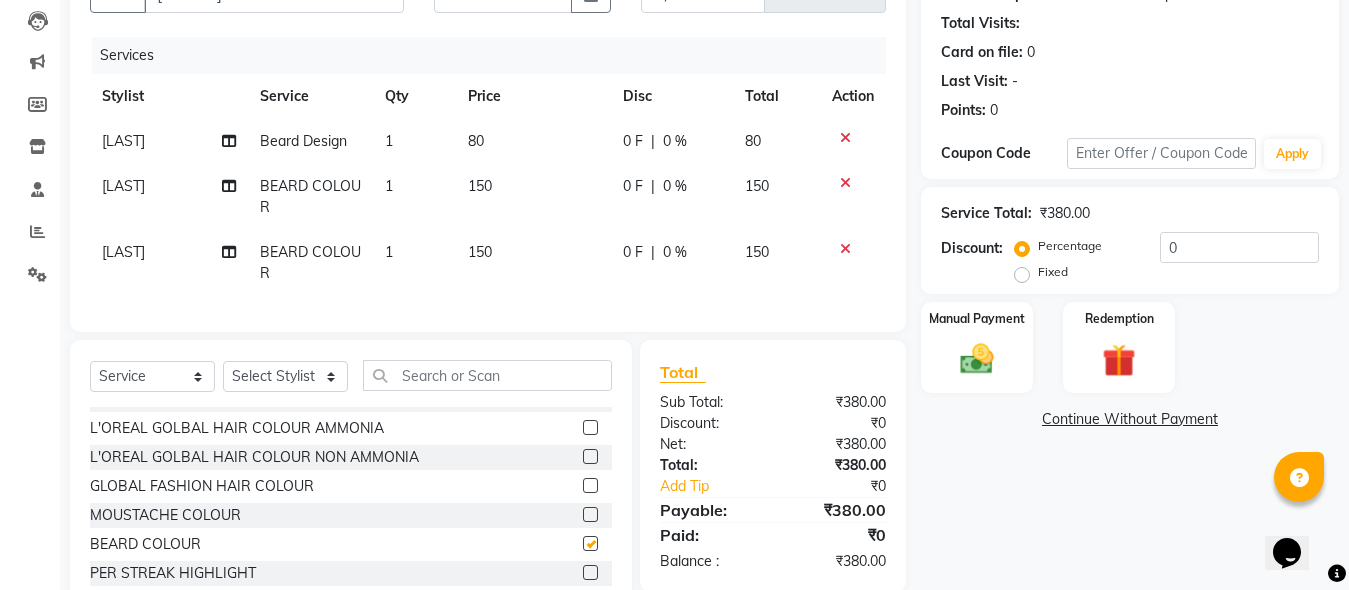 checkbox on "false" 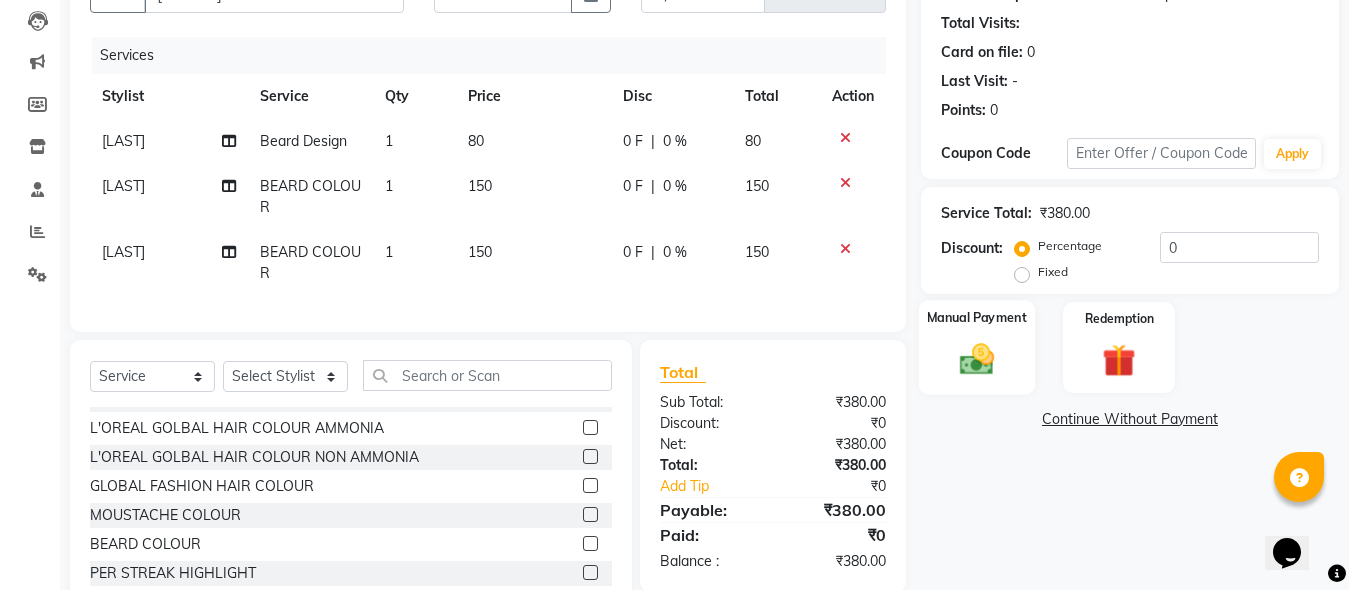 click on "Manual Payment" 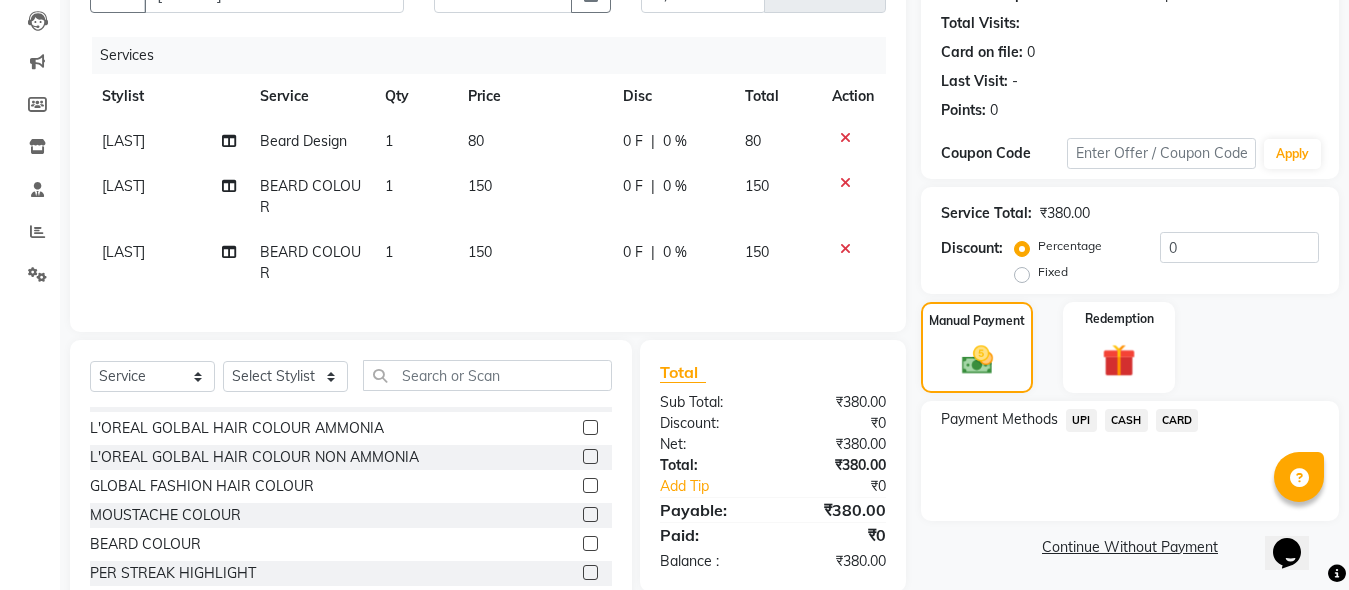 click on "UPI" 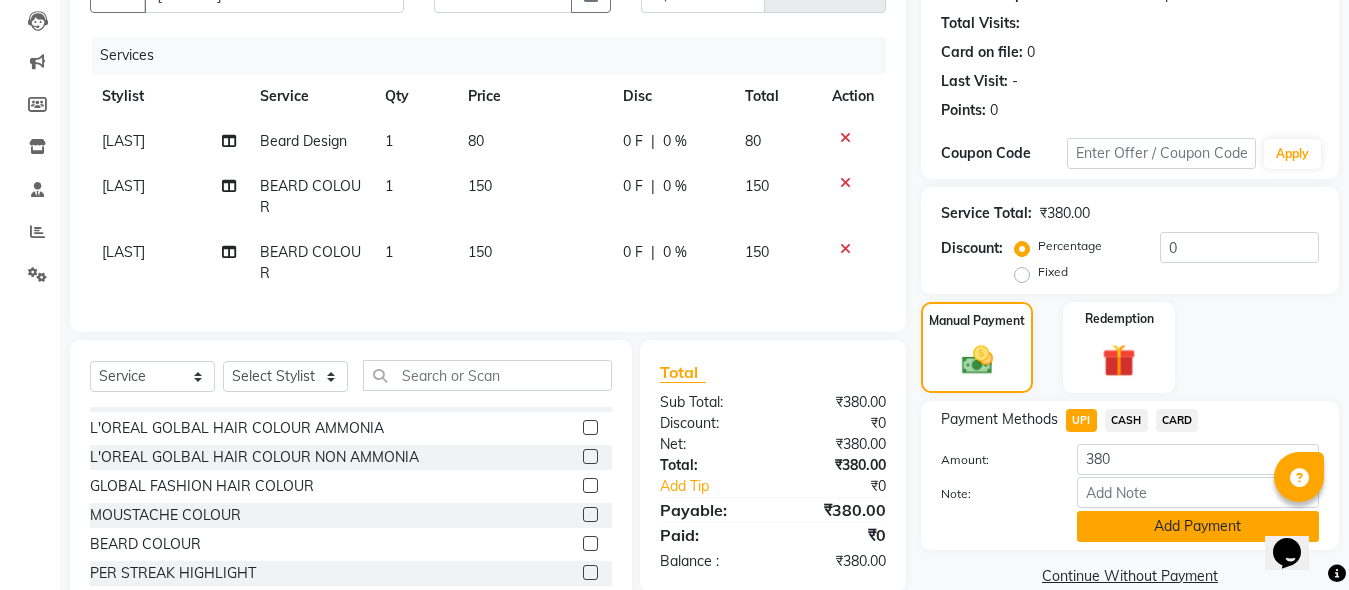 scroll, scrollTop: 303, scrollLeft: 0, axis: vertical 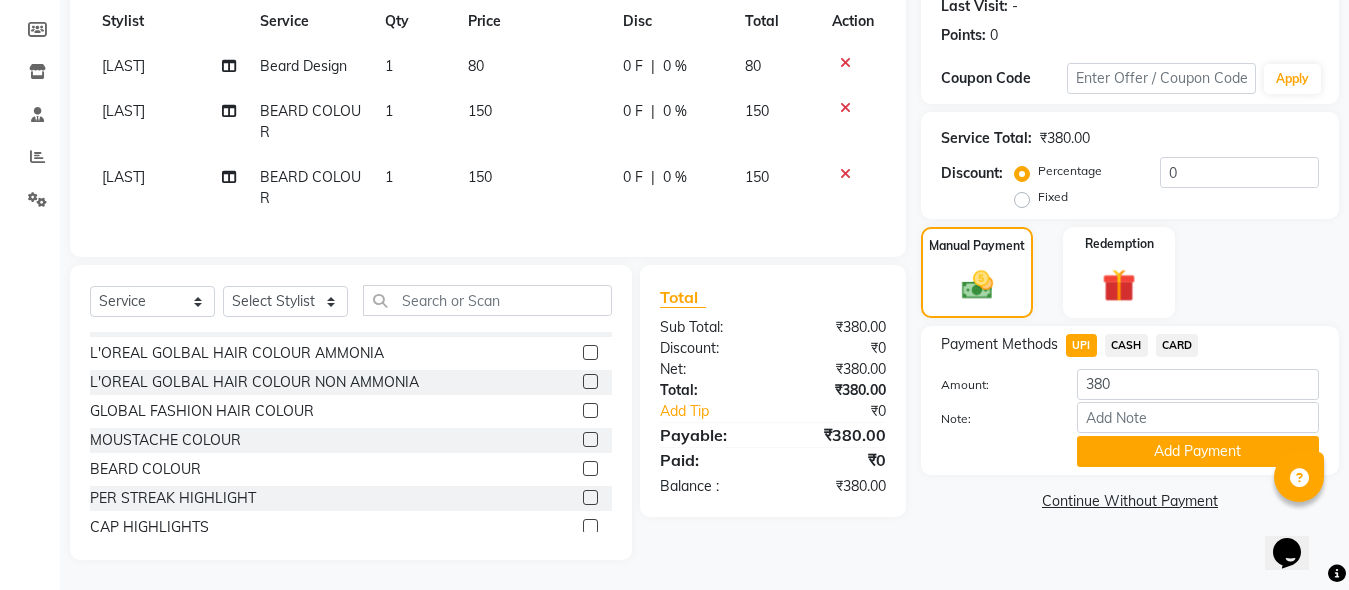 click on "CASH" 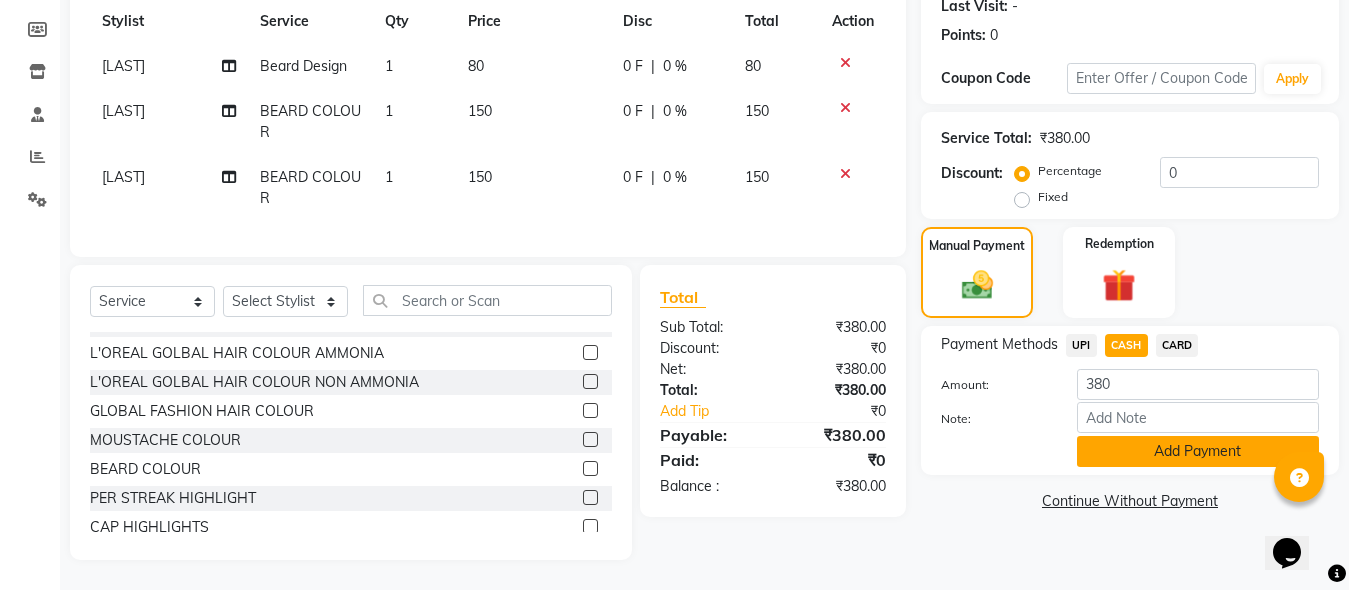 click on "Add Payment" 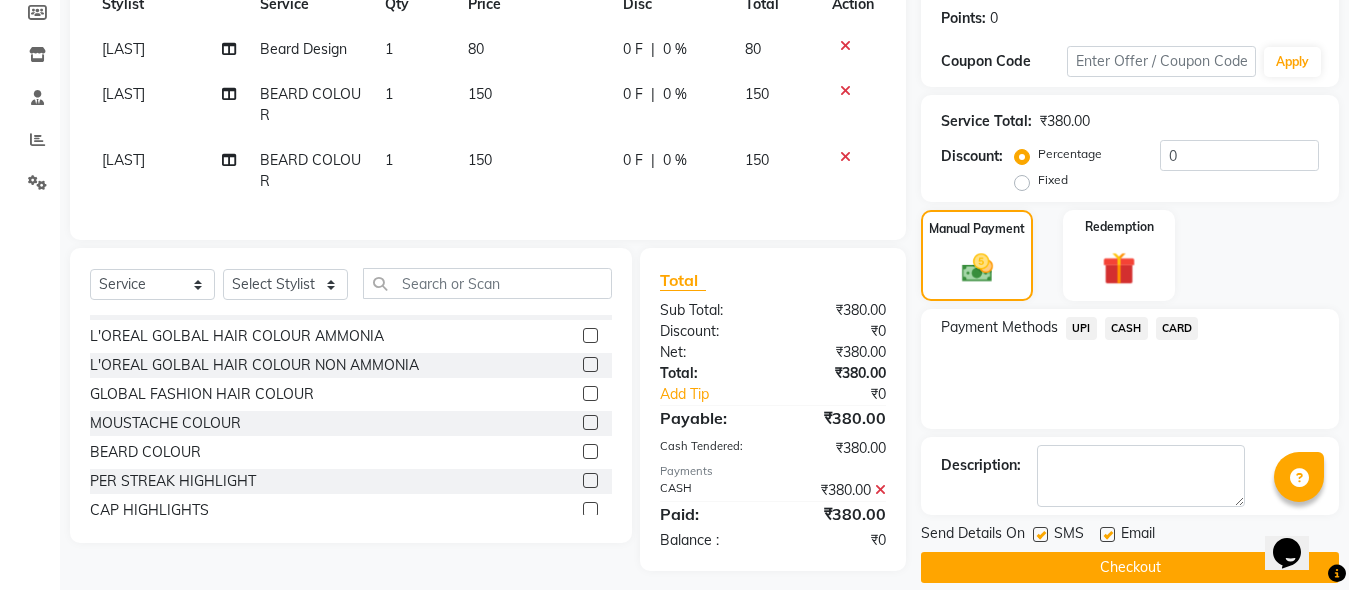 scroll, scrollTop: 331, scrollLeft: 0, axis: vertical 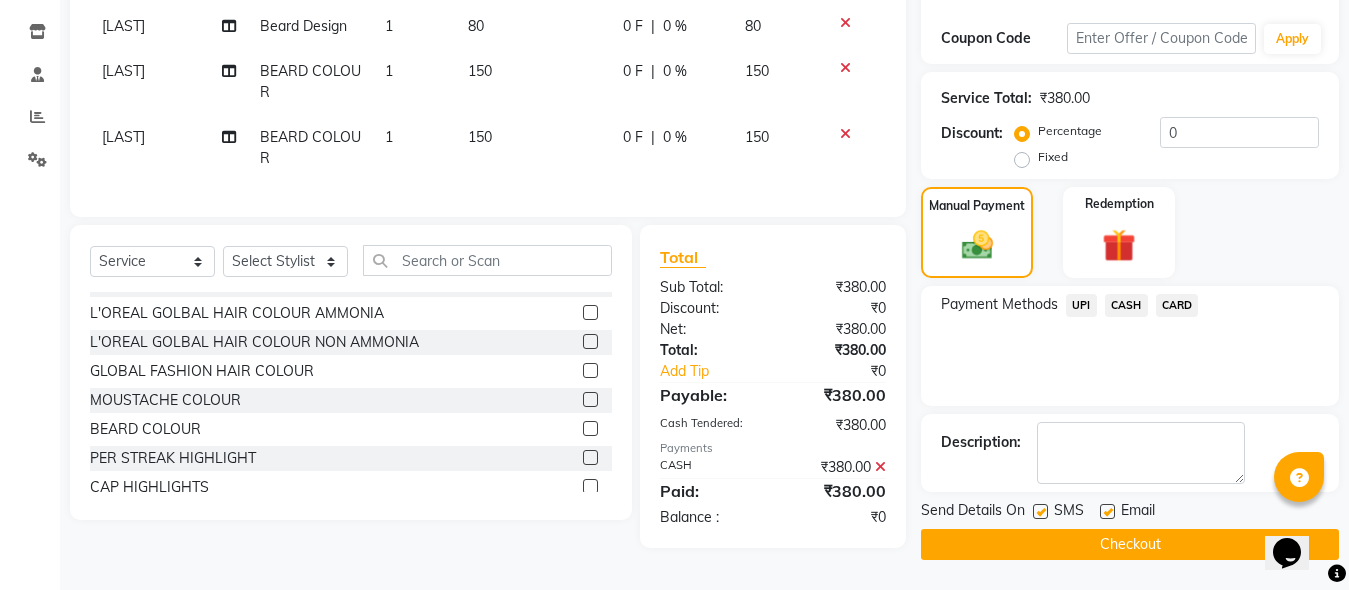 click on "Checkout" 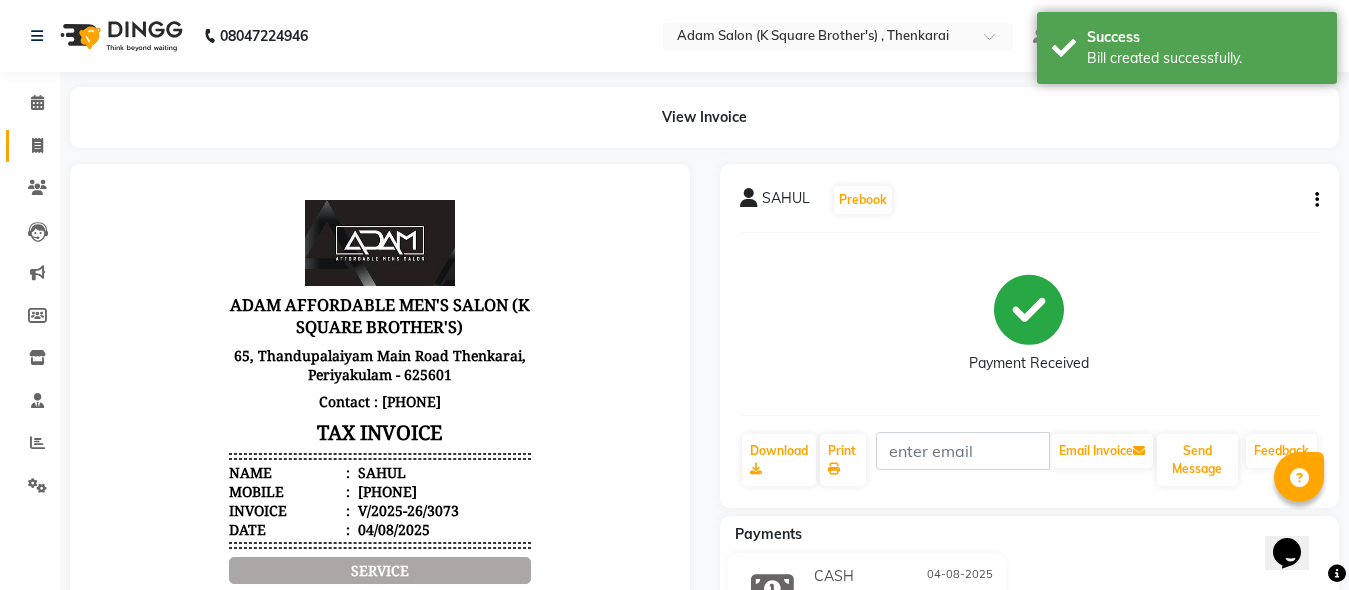 scroll, scrollTop: 0, scrollLeft: 0, axis: both 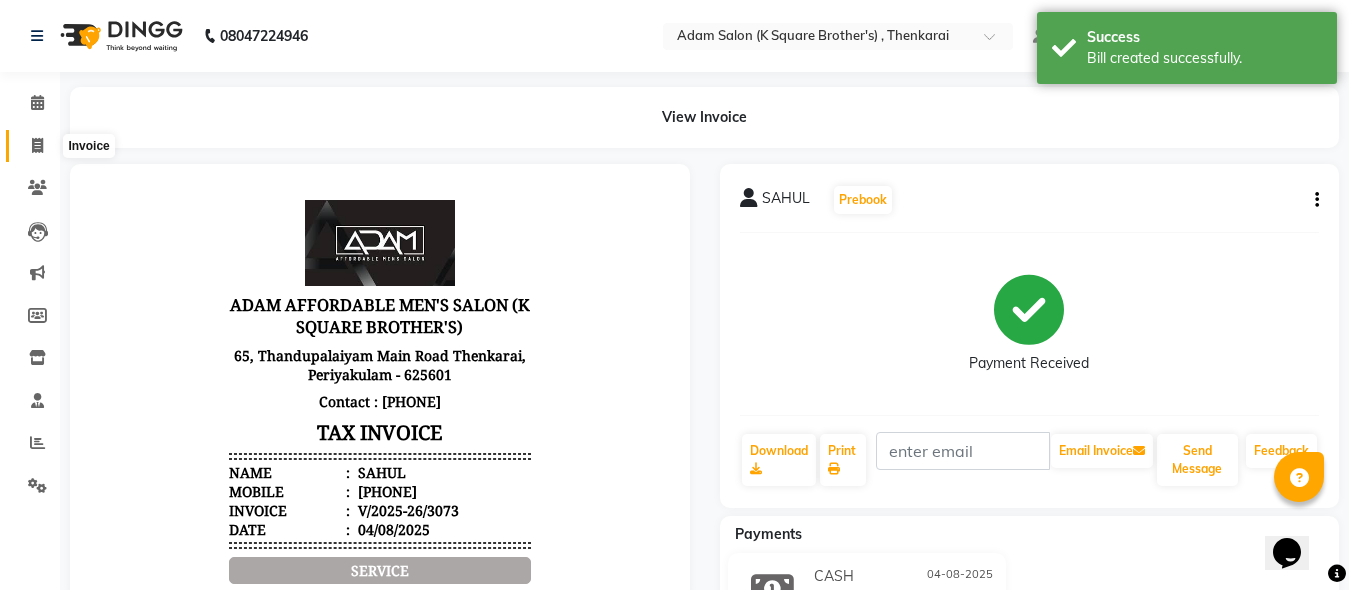 click 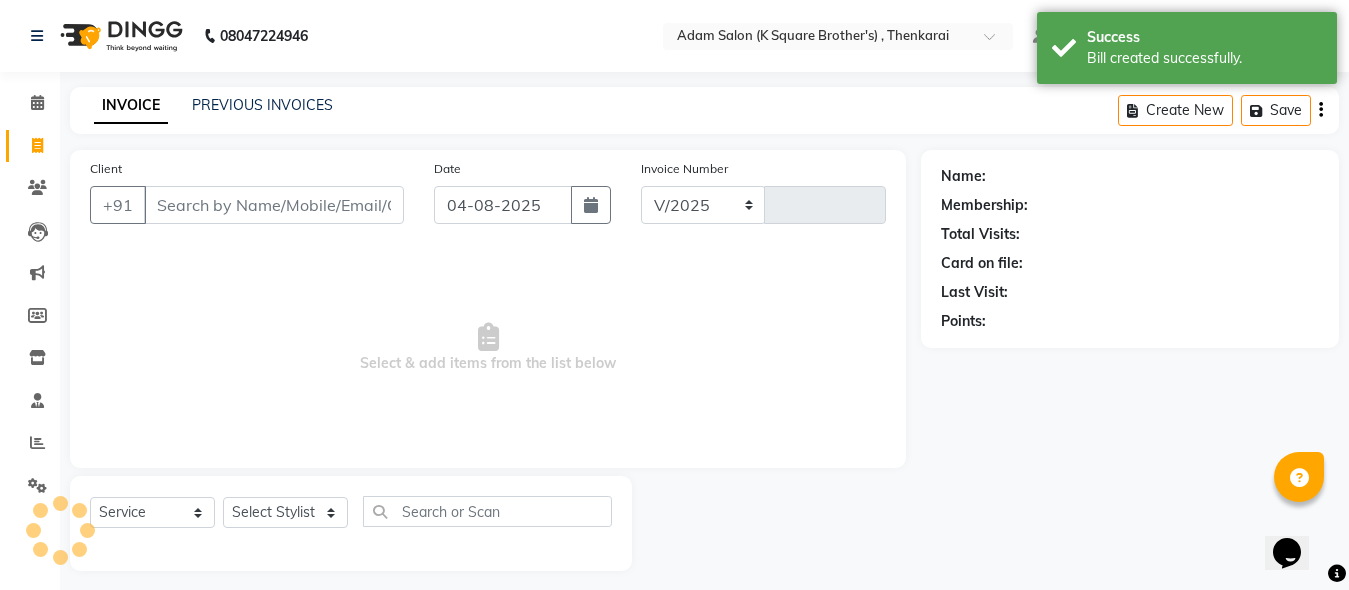 select on "8195" 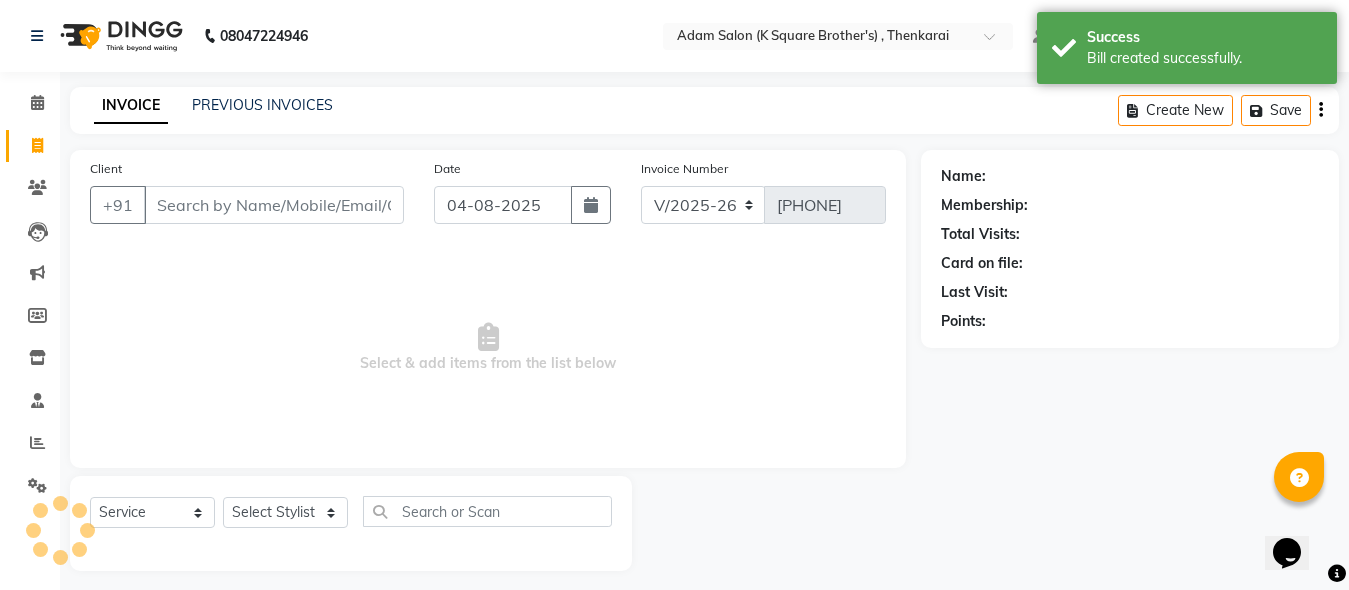 scroll, scrollTop: 11, scrollLeft: 0, axis: vertical 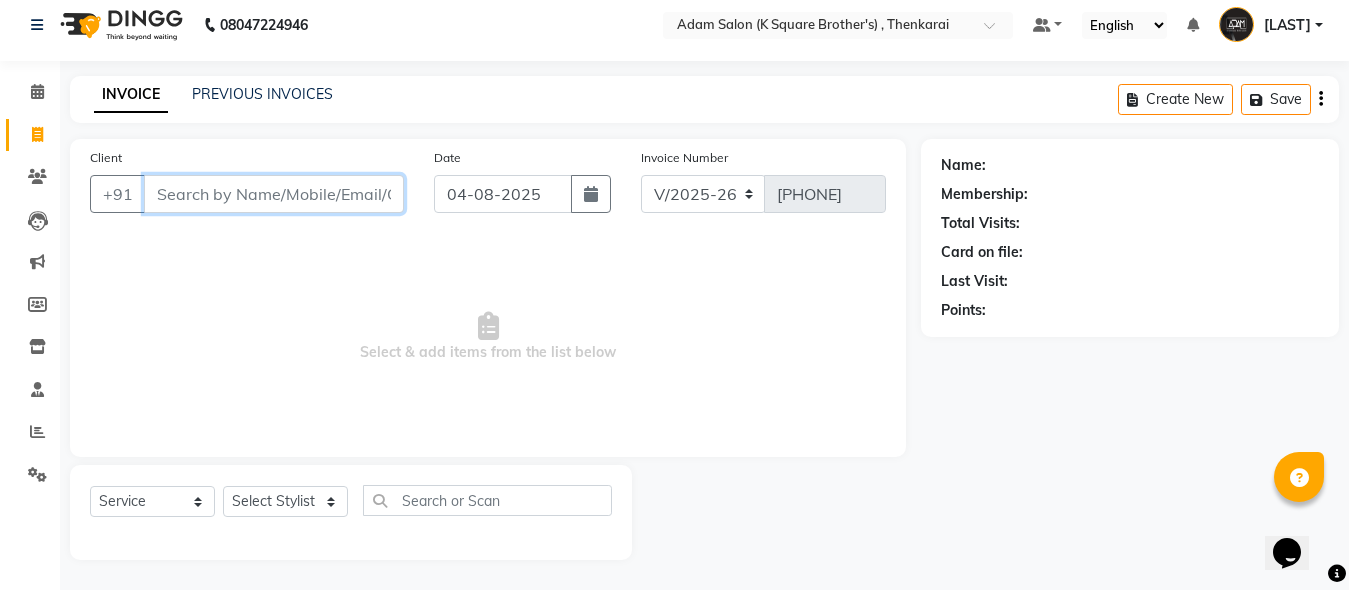 paste on "8870370377" 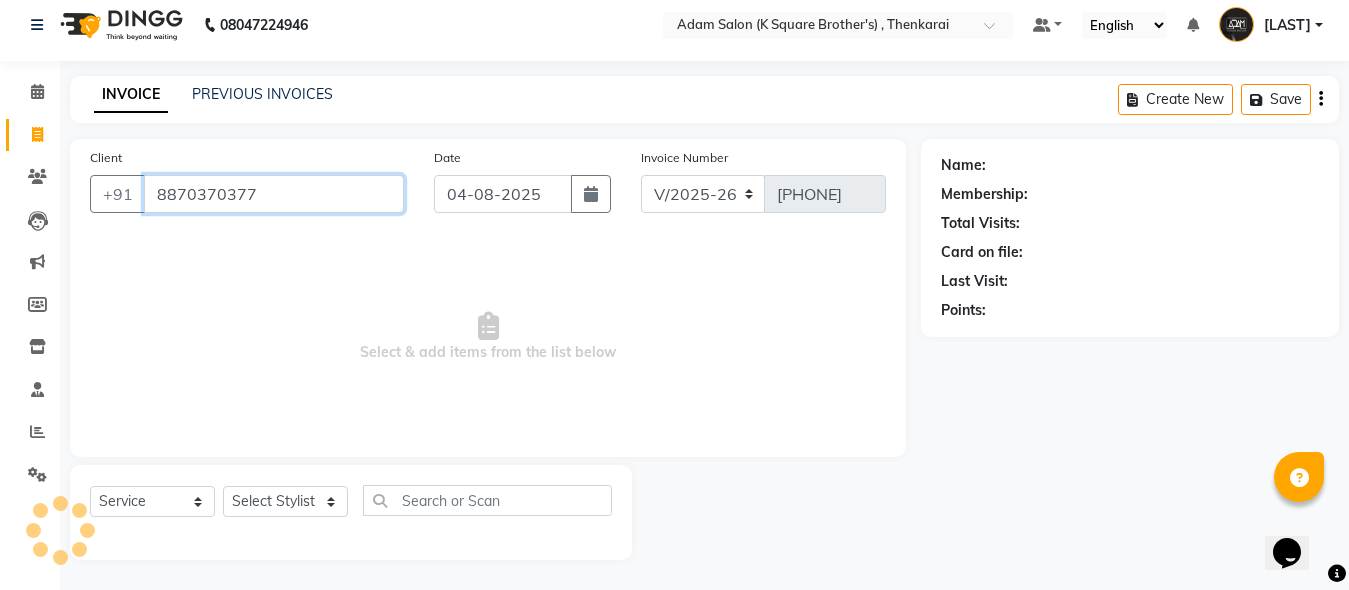 type on "8870370377" 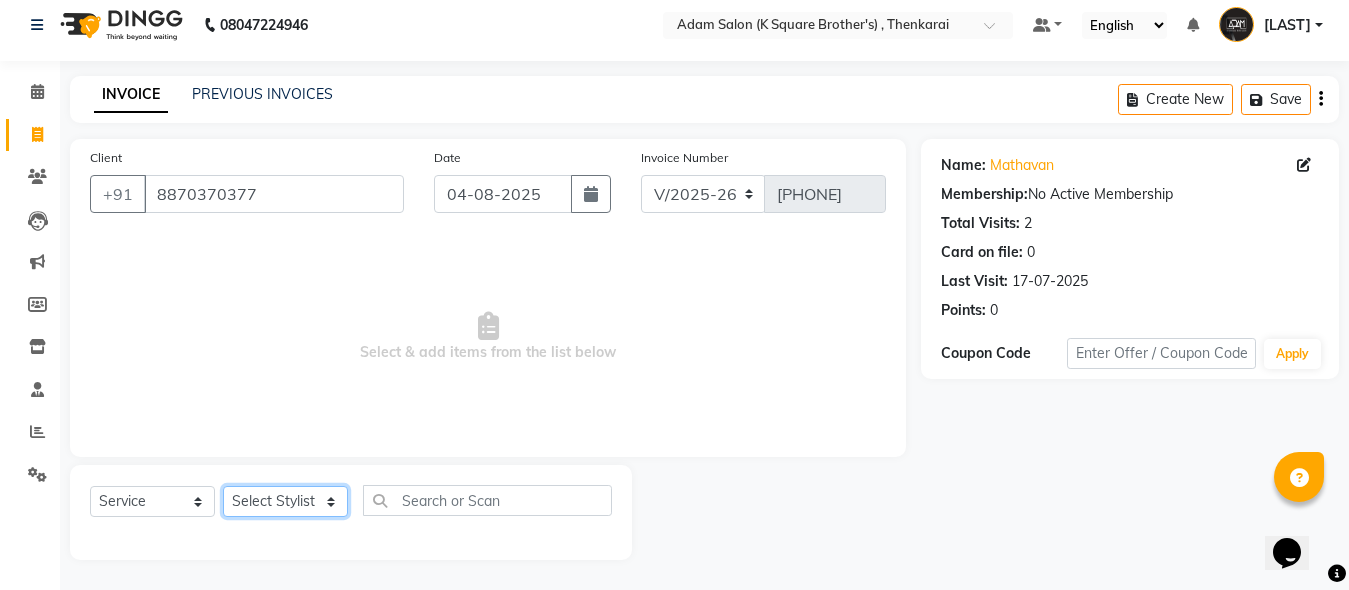 click on "Select Stylist [LAST] [LAST] [LAST] [LAST]" 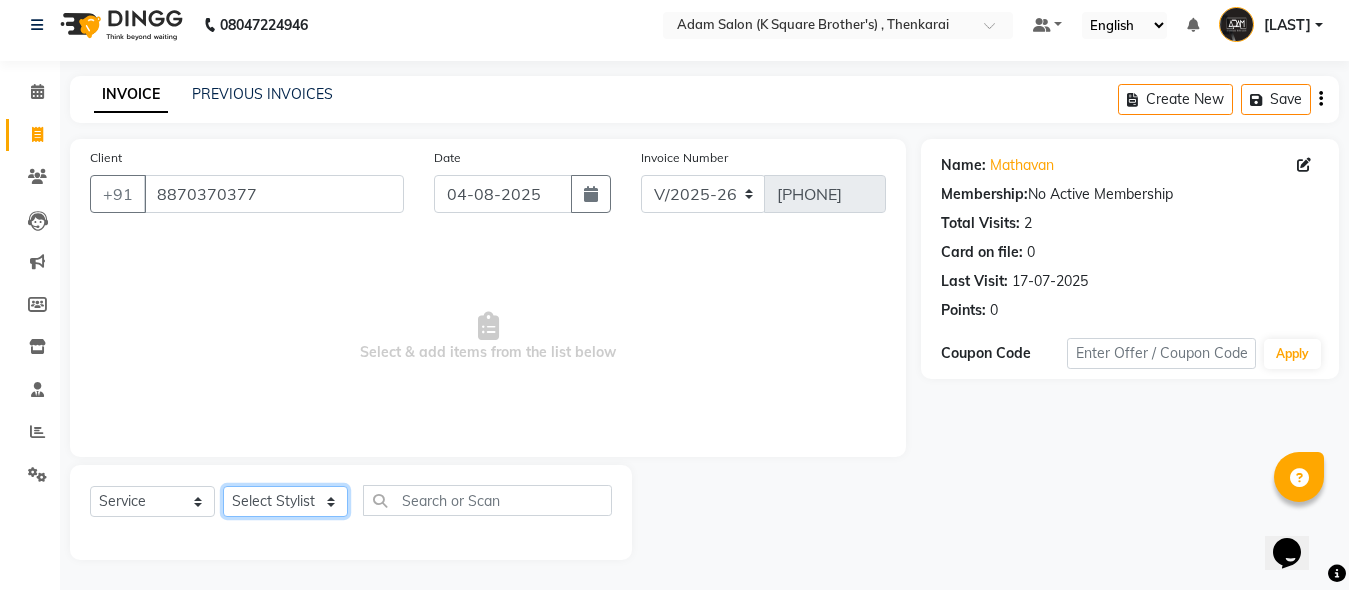 select on "78096" 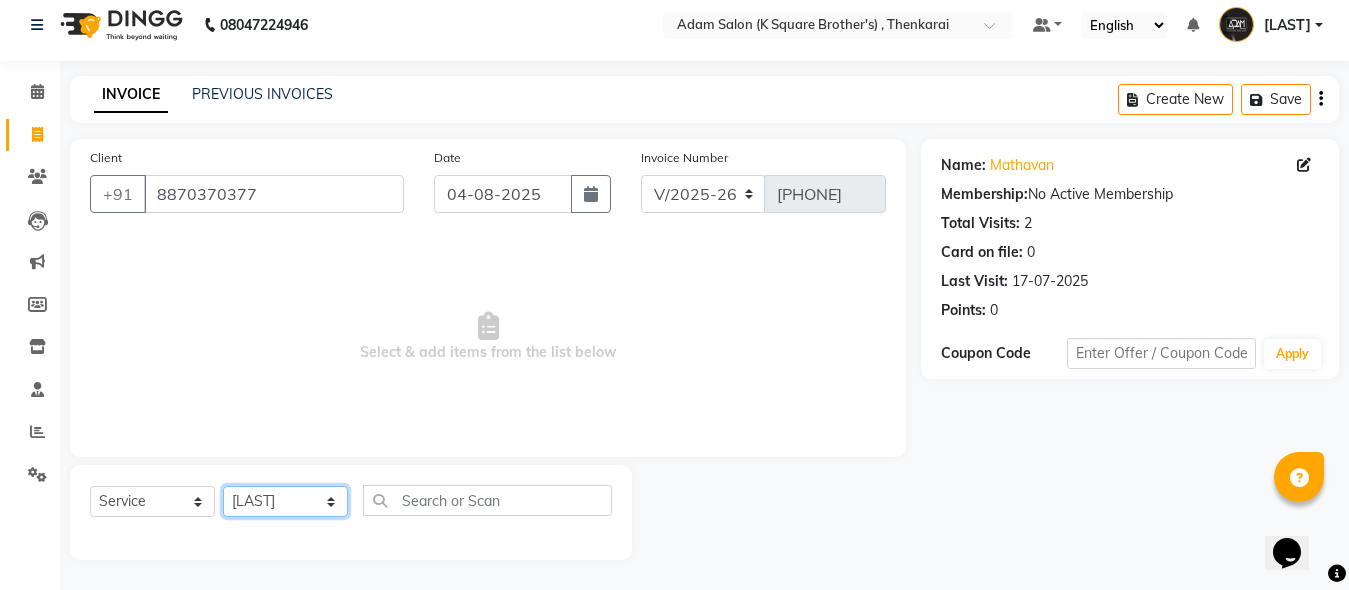 click on "Select Stylist [LAST] [LAST] [LAST] [LAST]" 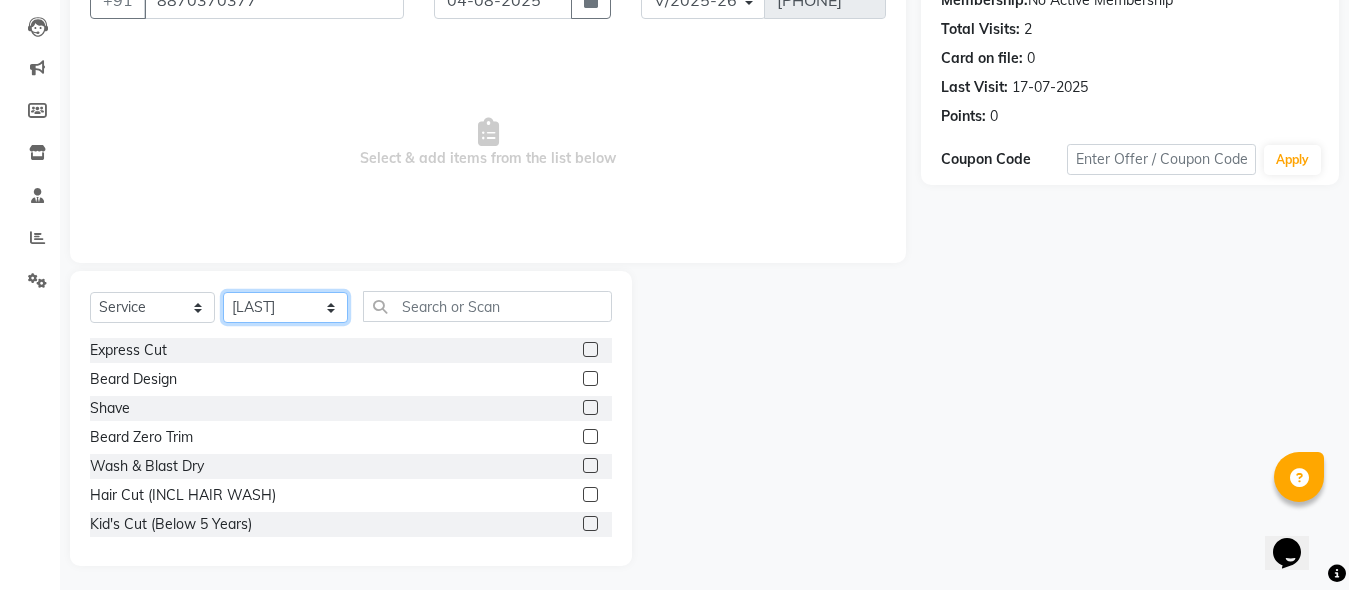scroll, scrollTop: 211, scrollLeft: 0, axis: vertical 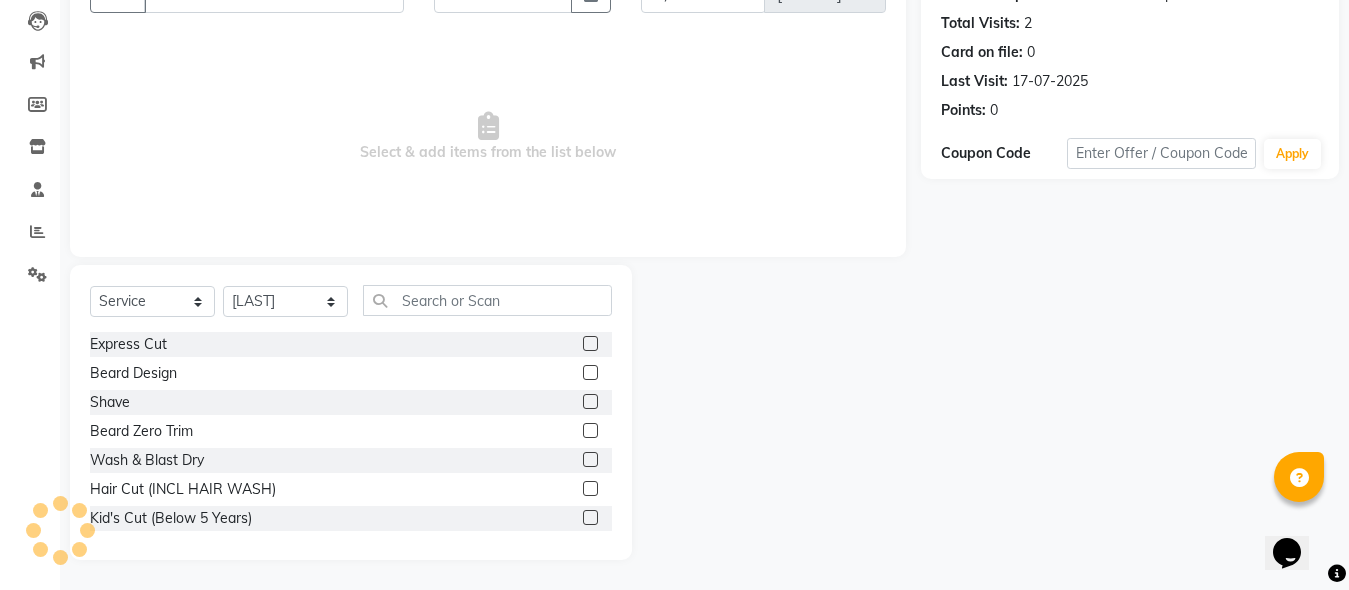 click 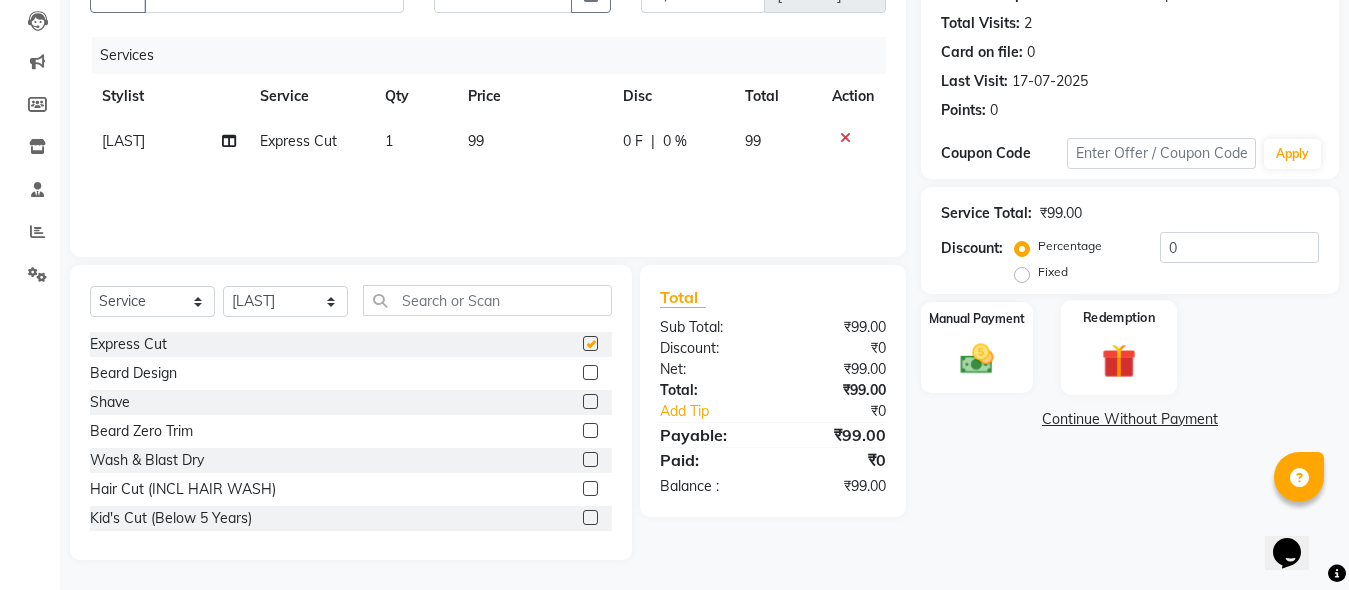 checkbox on "false" 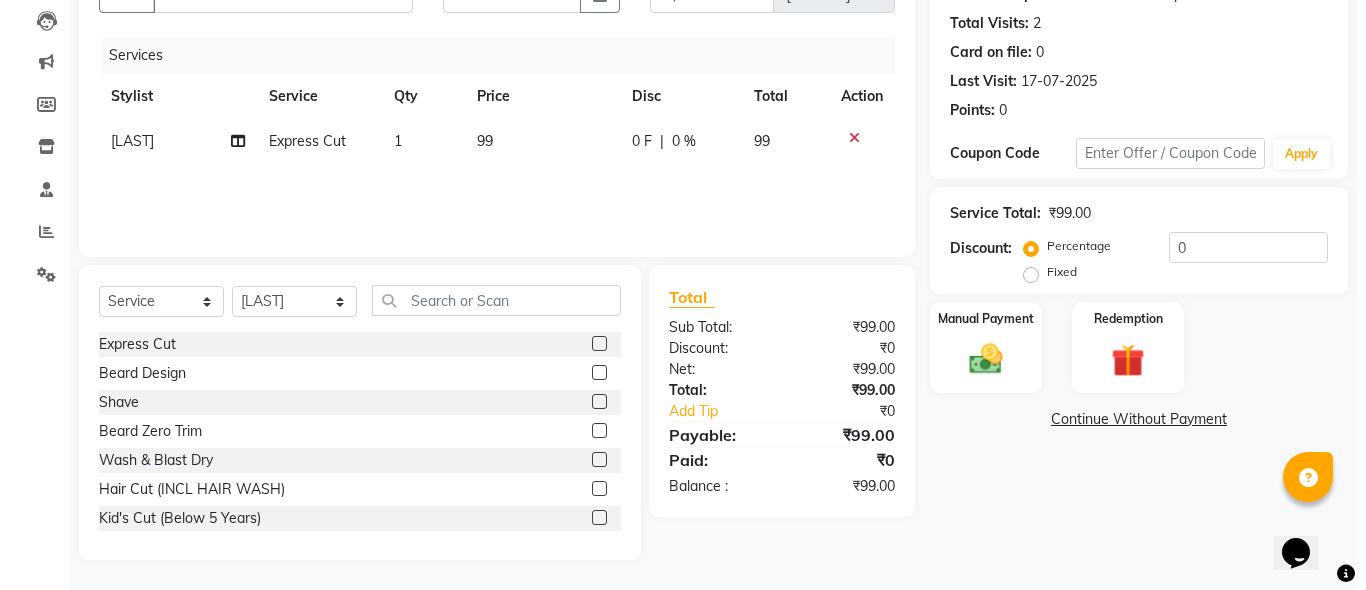 scroll, scrollTop: 0, scrollLeft: 0, axis: both 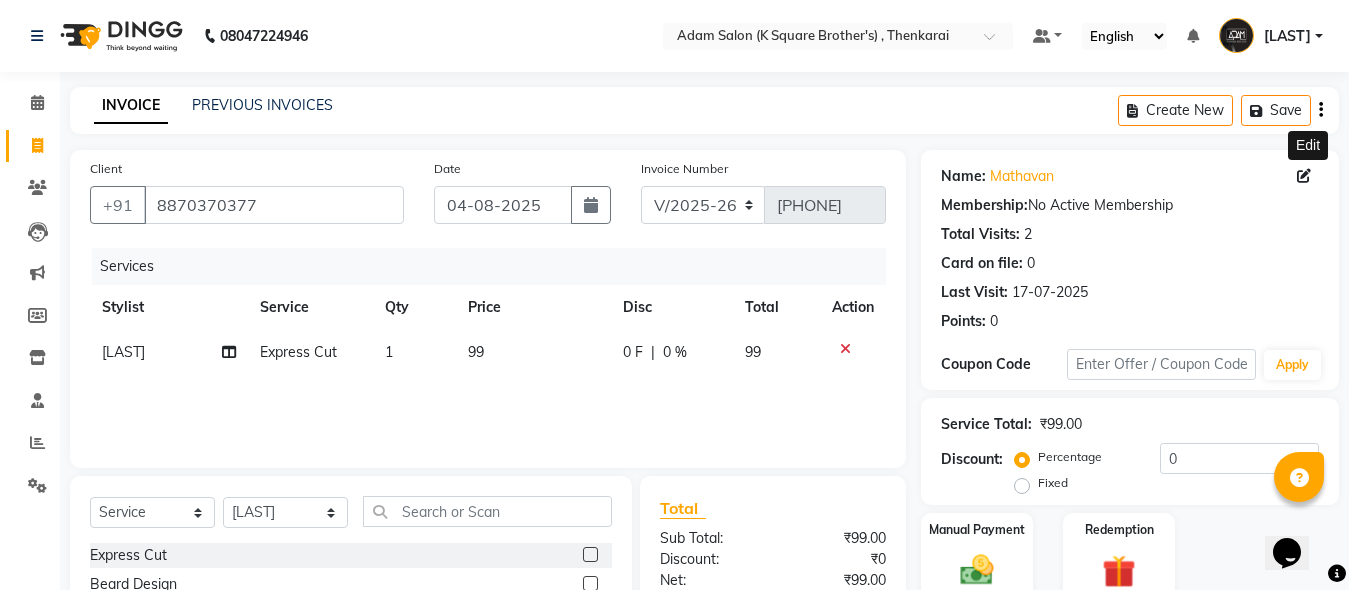click 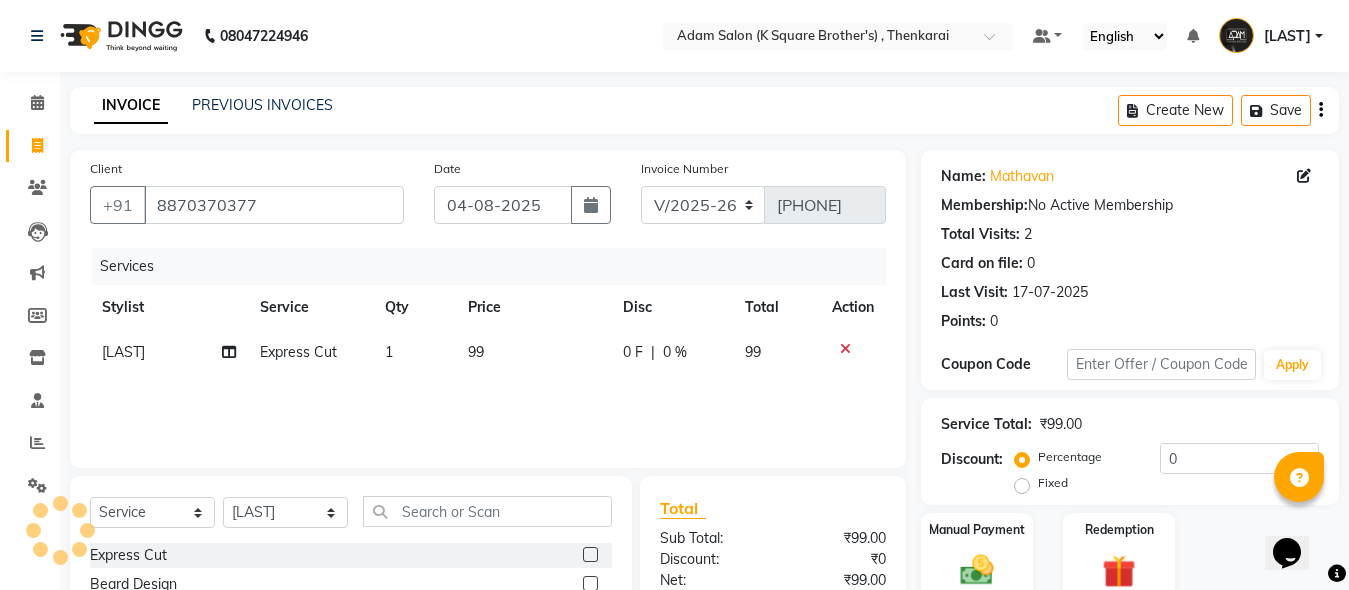 select on "male" 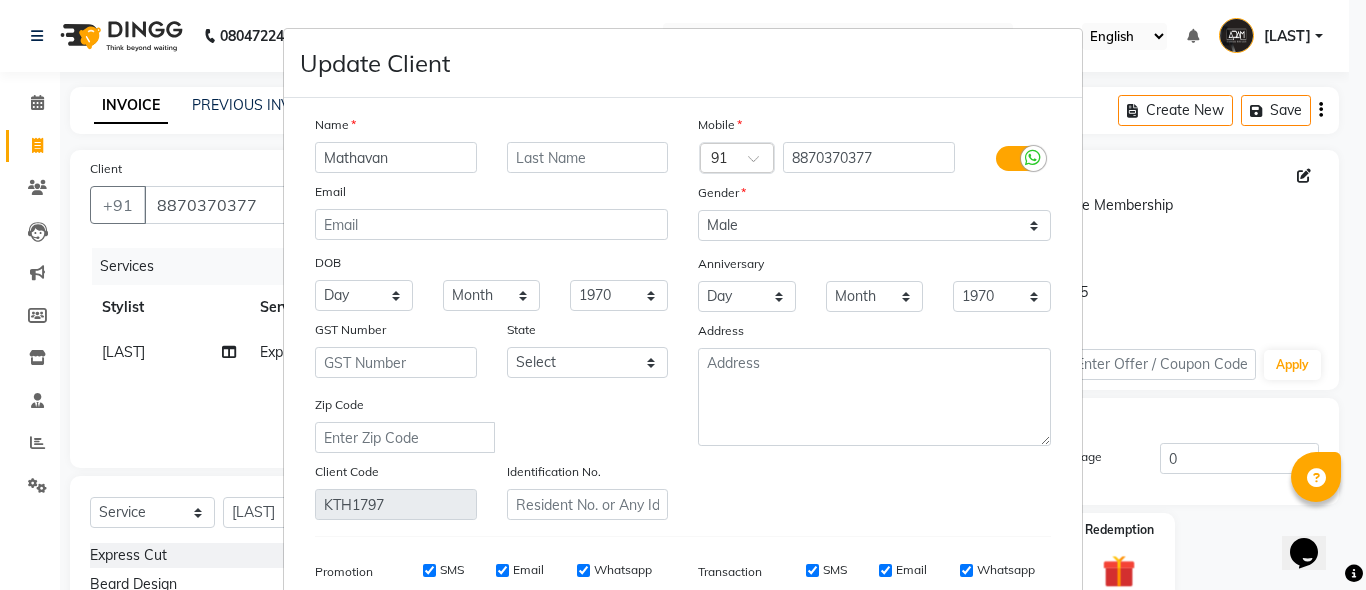 click on "Mathavan" at bounding box center [396, 157] 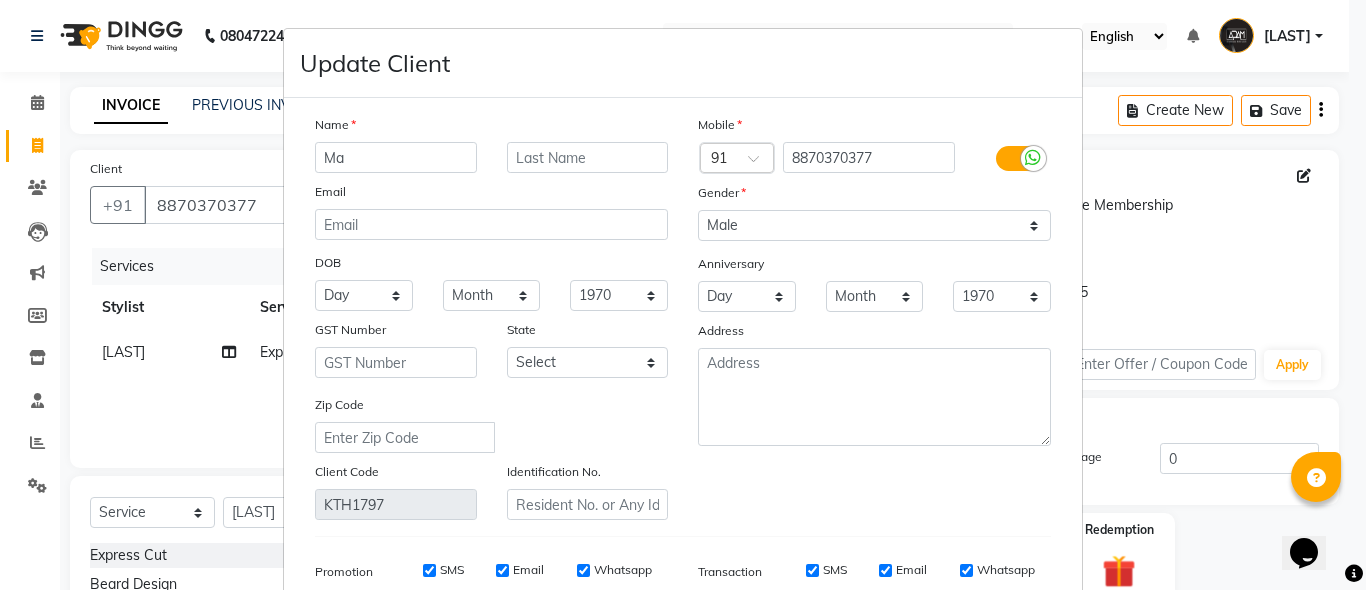 type on "M" 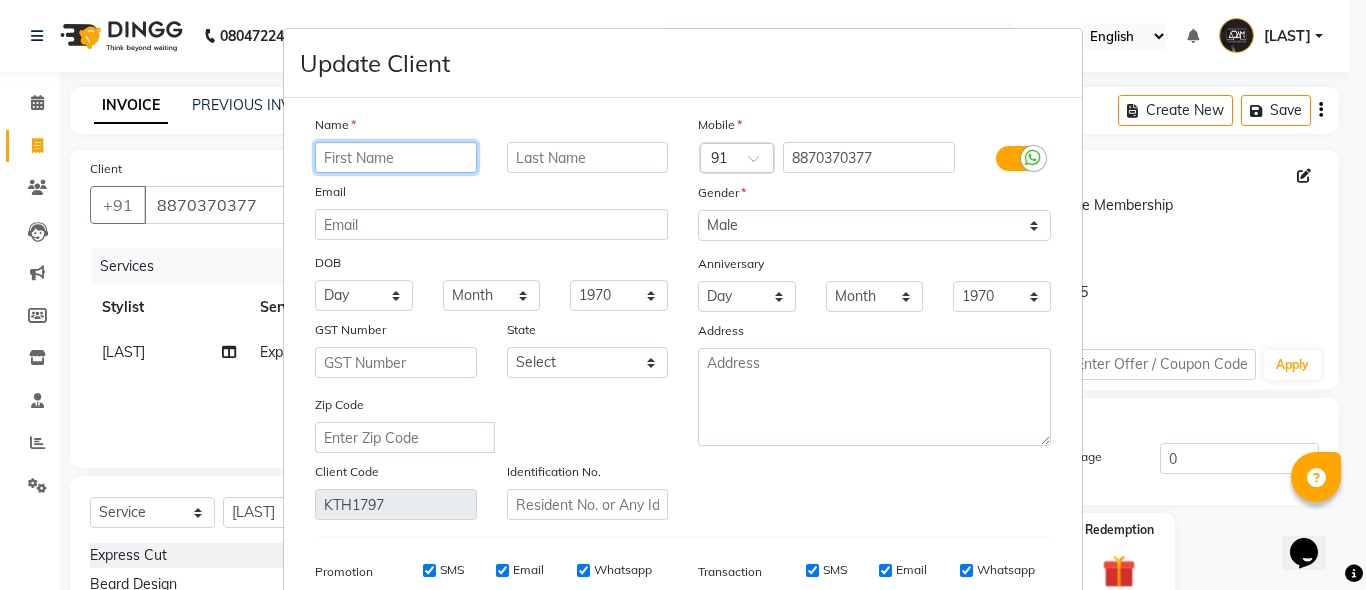 paste on "[LAST]" 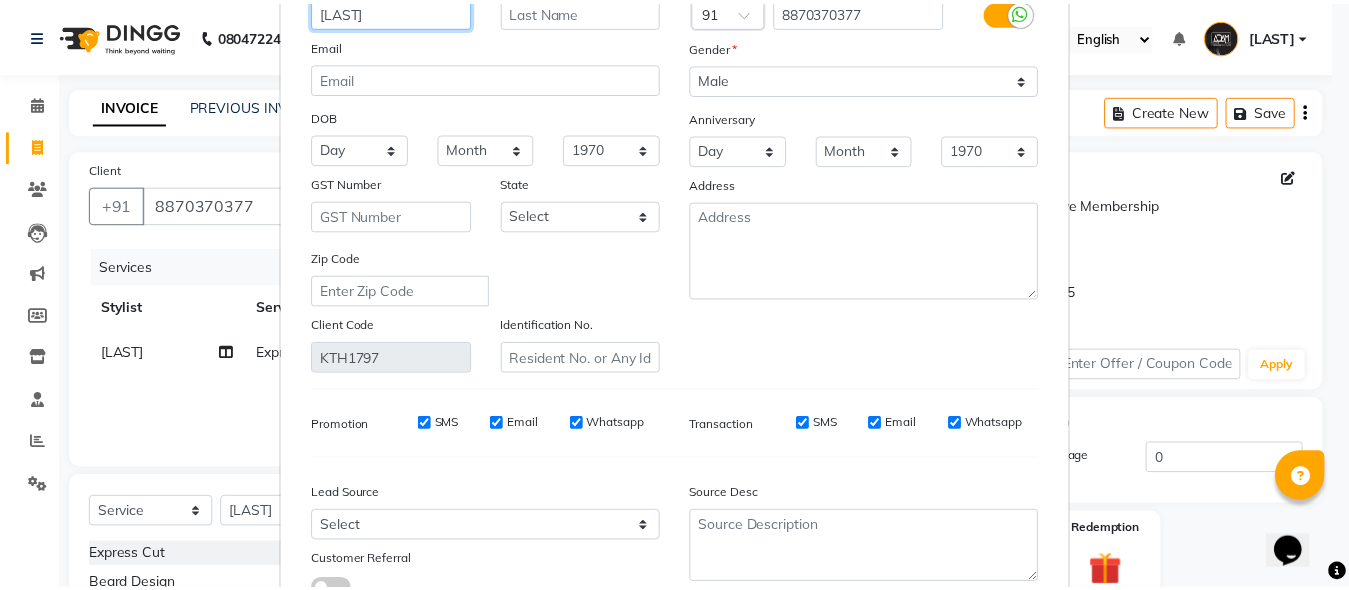 scroll, scrollTop: 297, scrollLeft: 0, axis: vertical 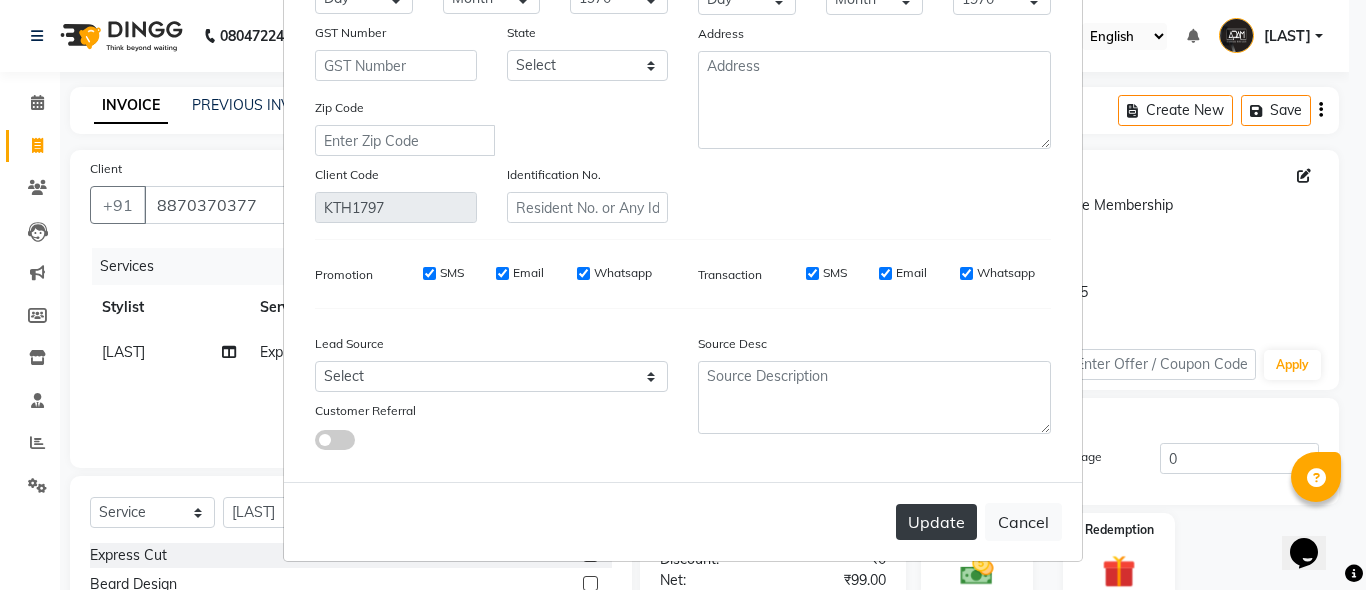 type on "[LAST]" 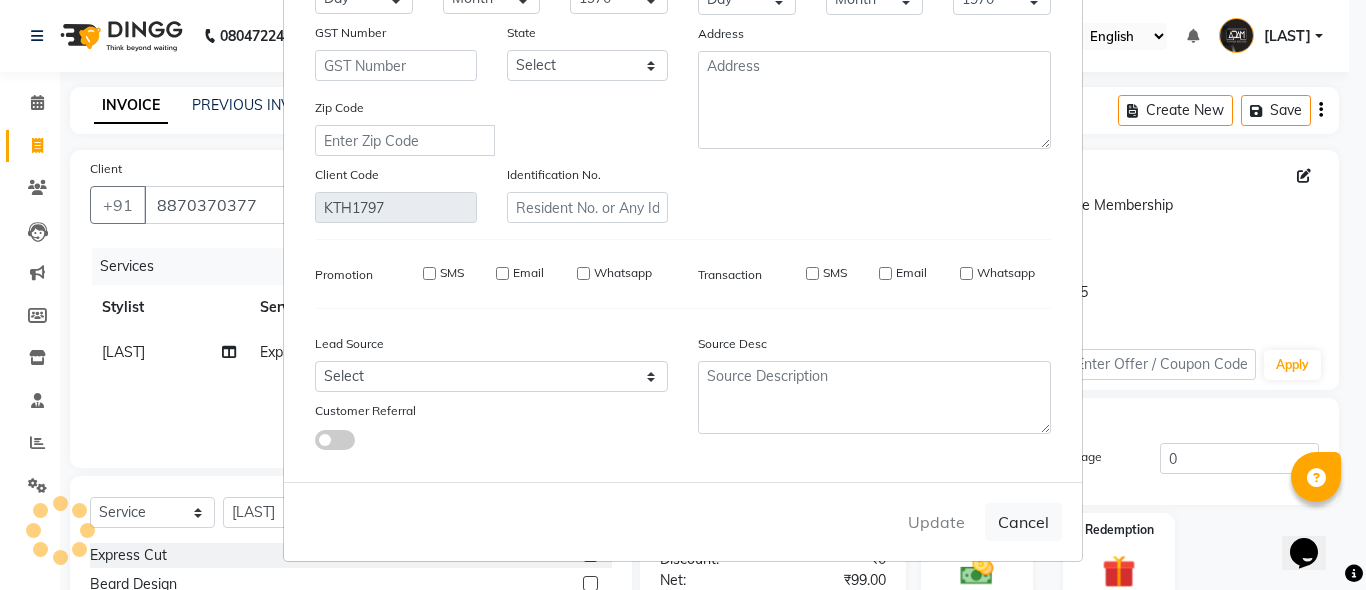type 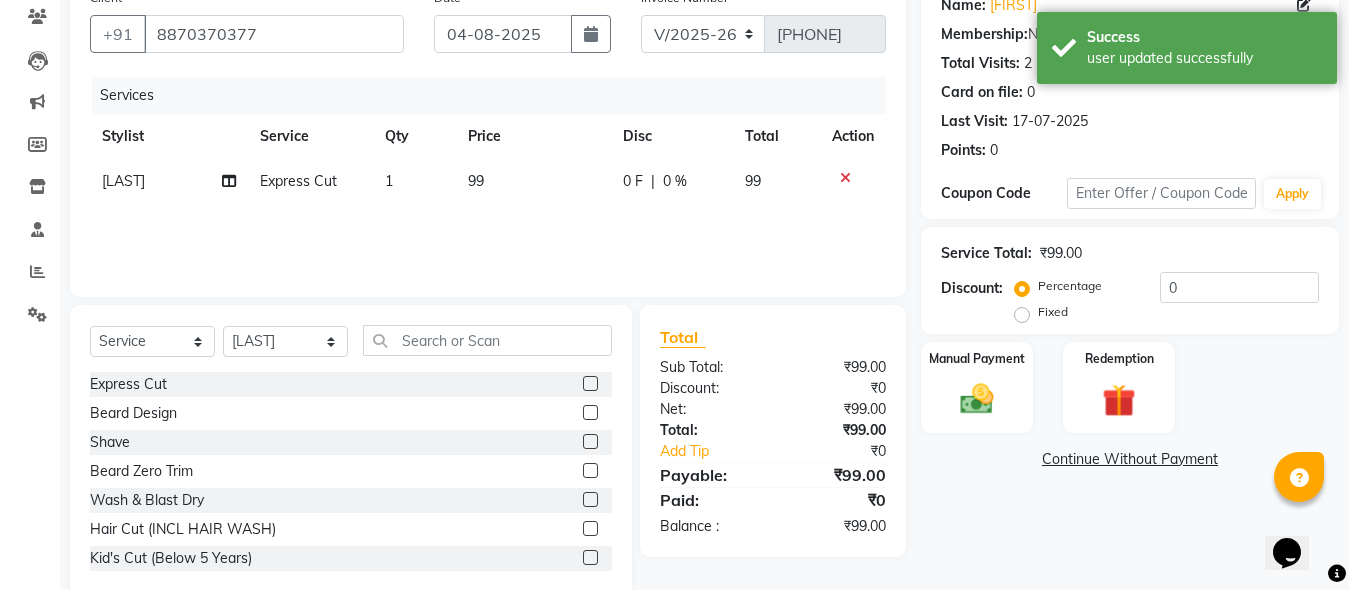 scroll, scrollTop: 211, scrollLeft: 0, axis: vertical 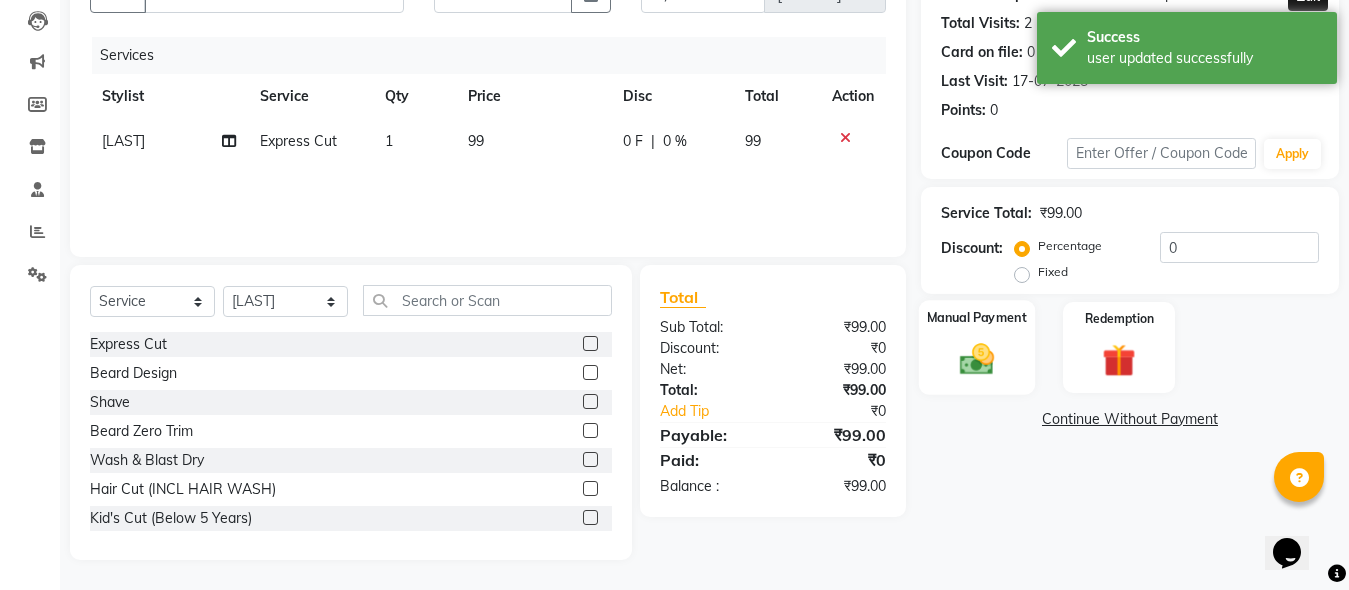 click 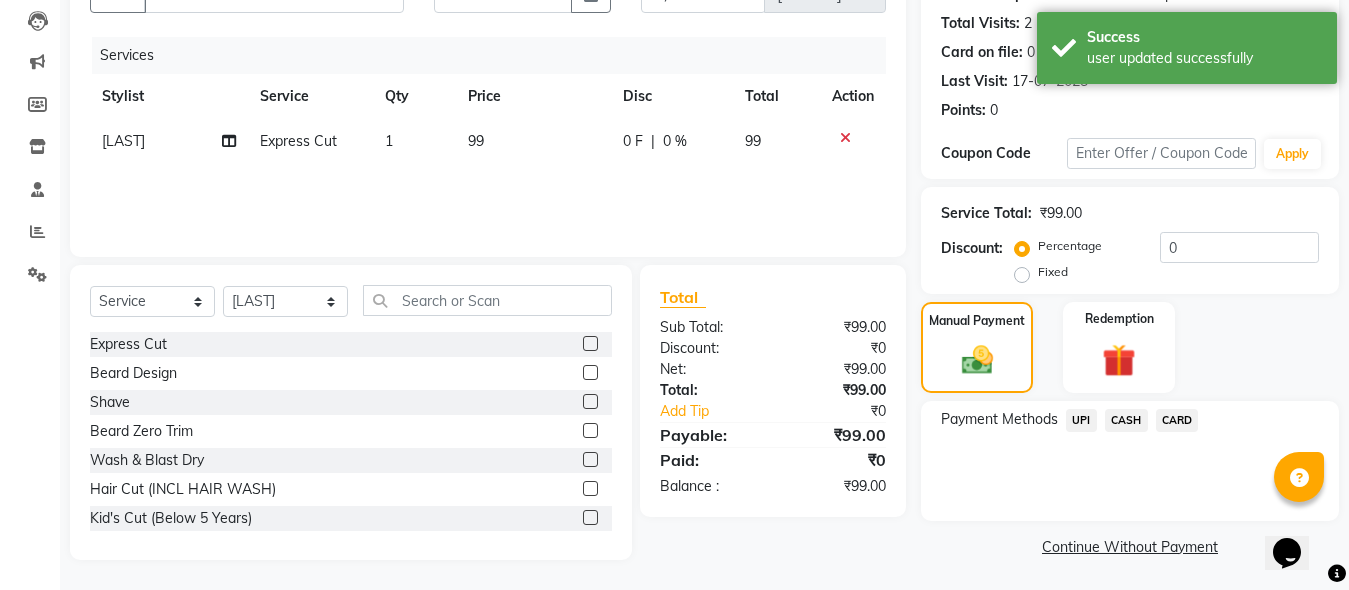 click on "CASH" 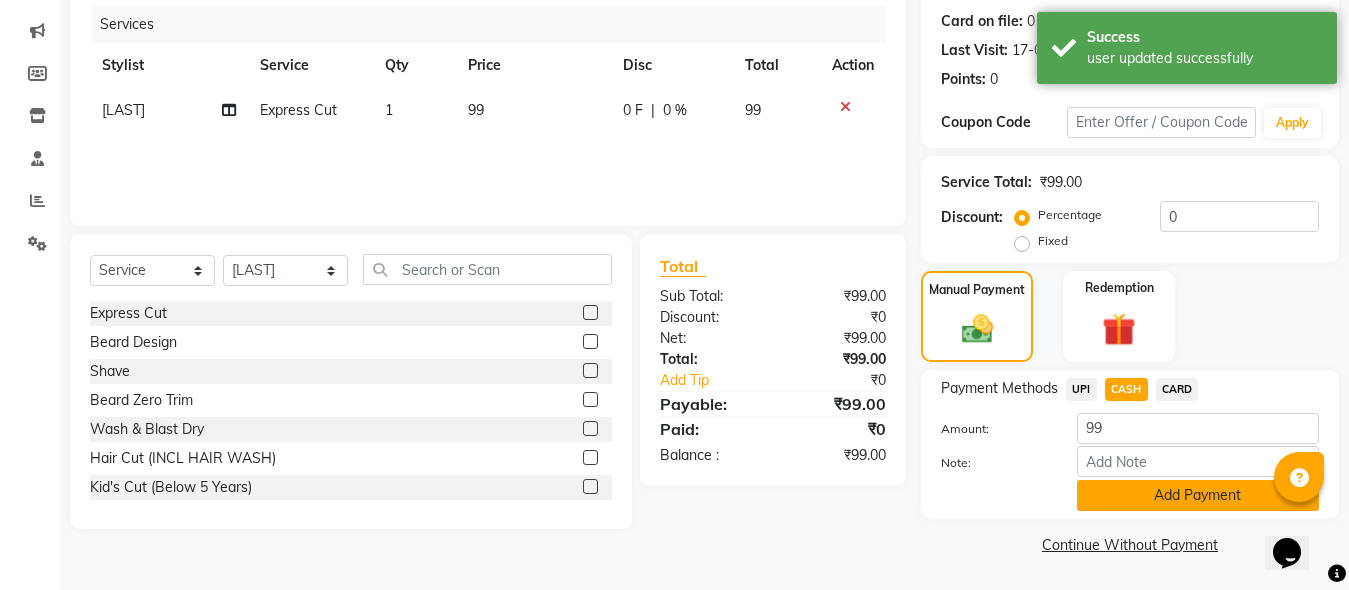 click on "Add Payment" 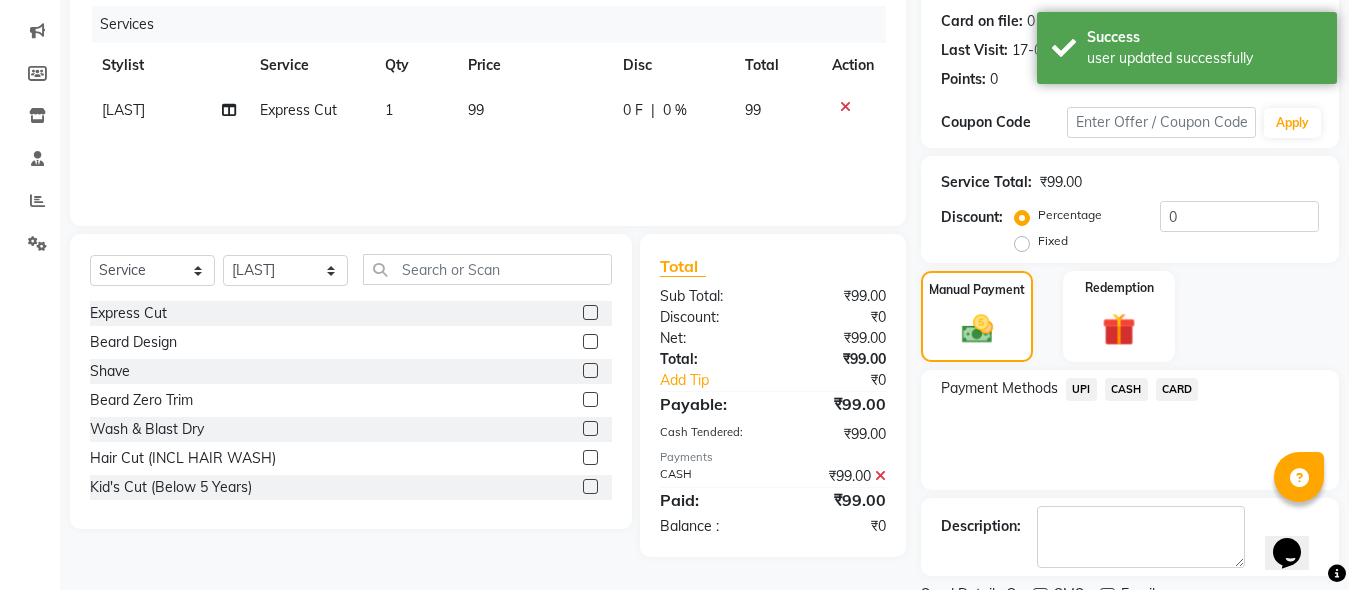 scroll, scrollTop: 326, scrollLeft: 0, axis: vertical 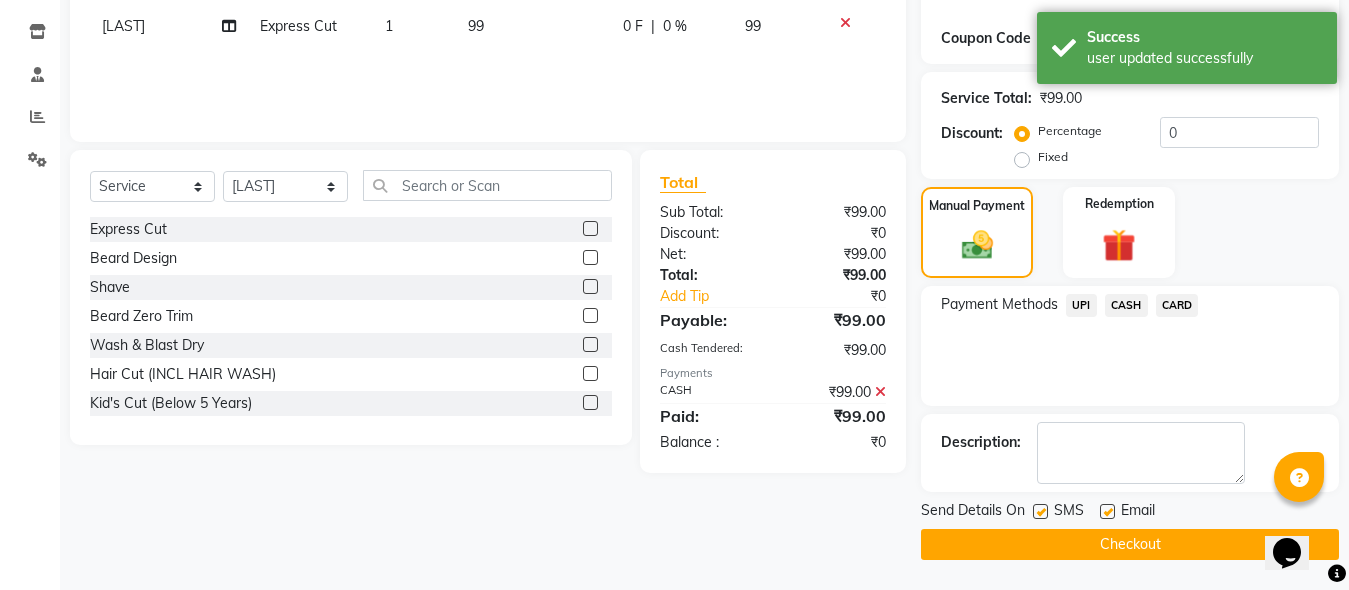 click on "Checkout" 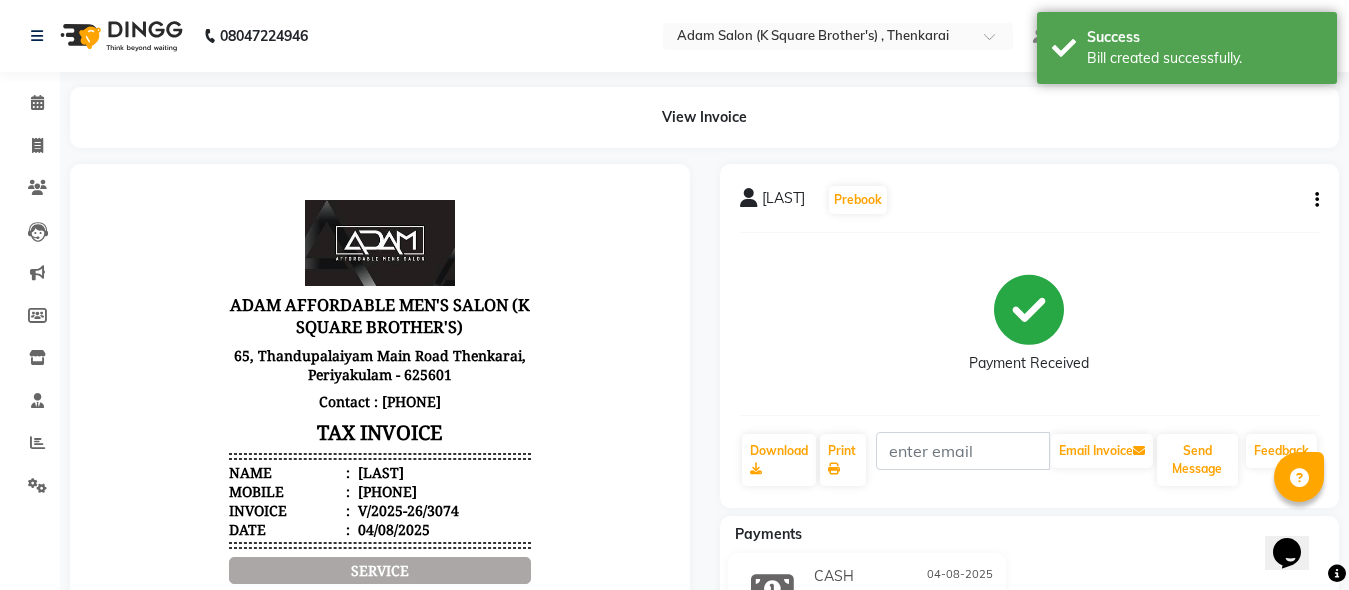scroll, scrollTop: 0, scrollLeft: 0, axis: both 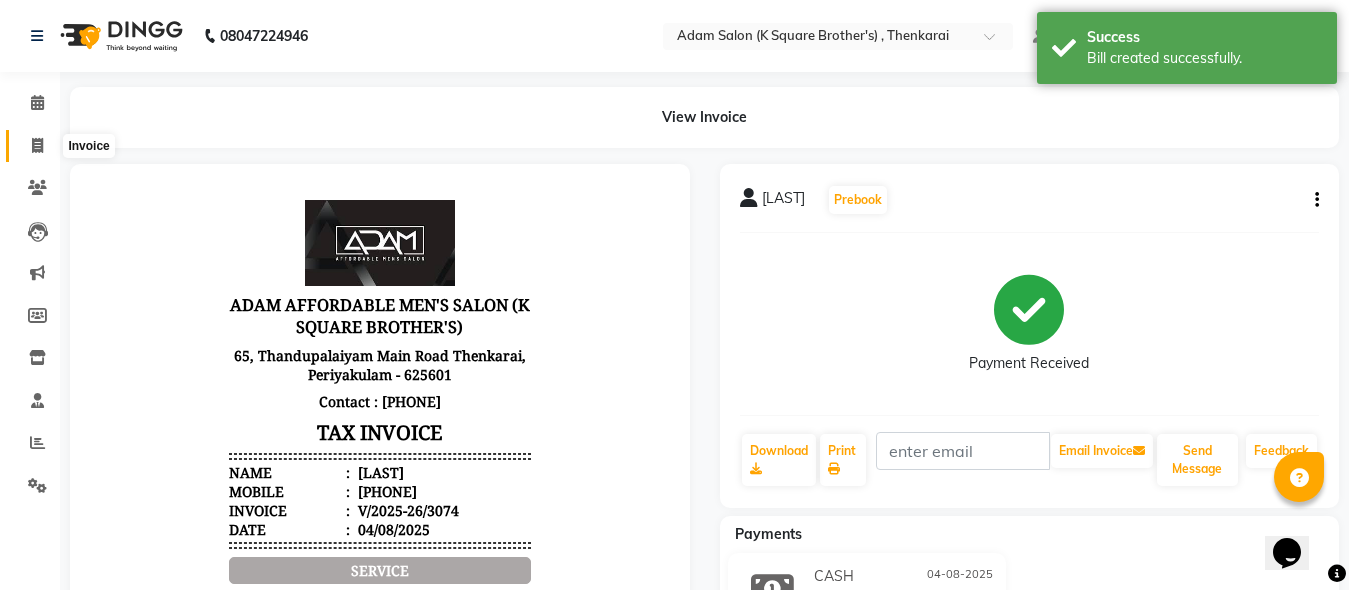 click 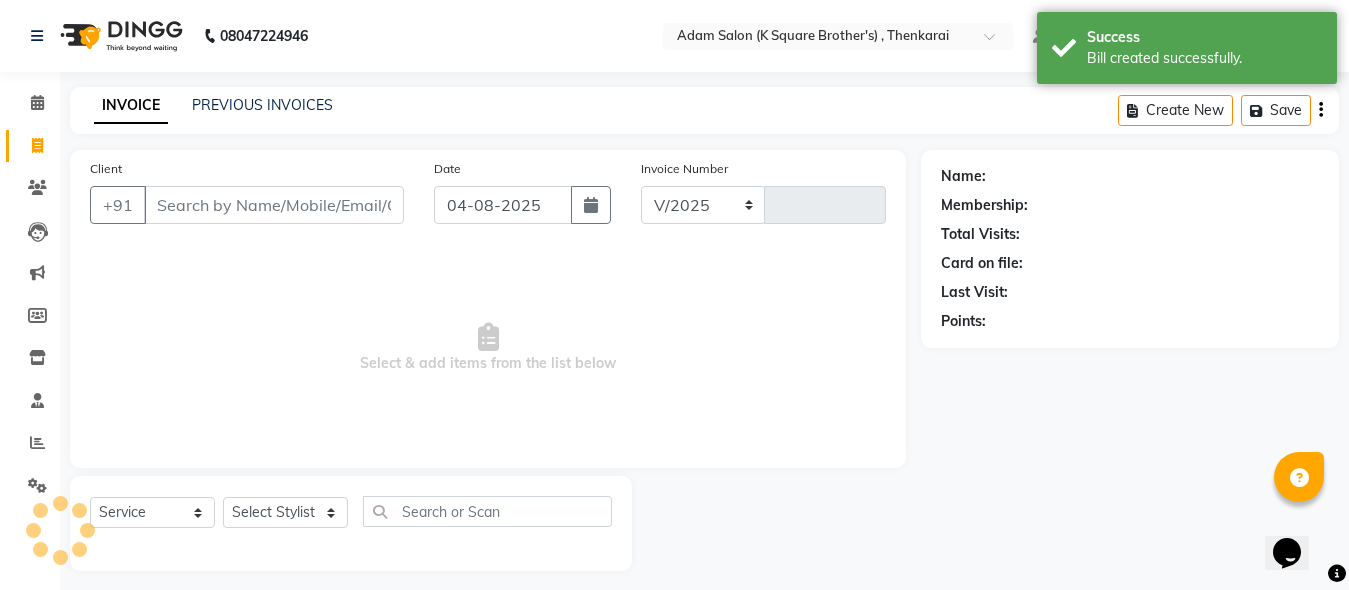select on "8195" 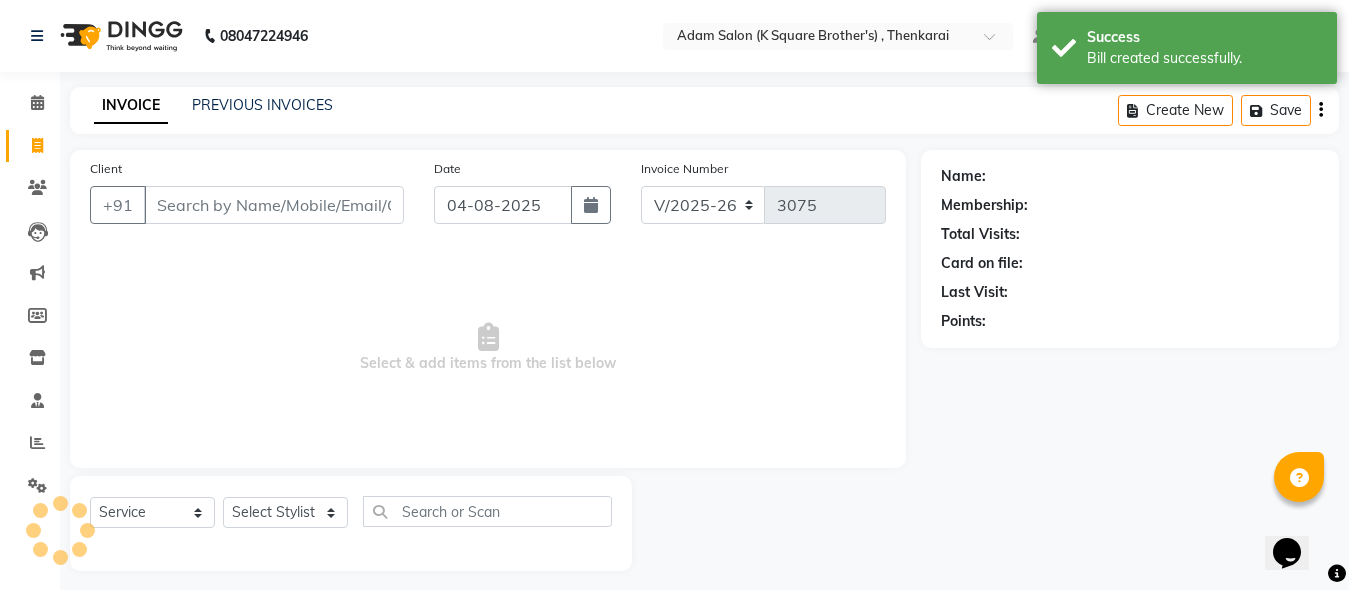 scroll, scrollTop: 11, scrollLeft: 0, axis: vertical 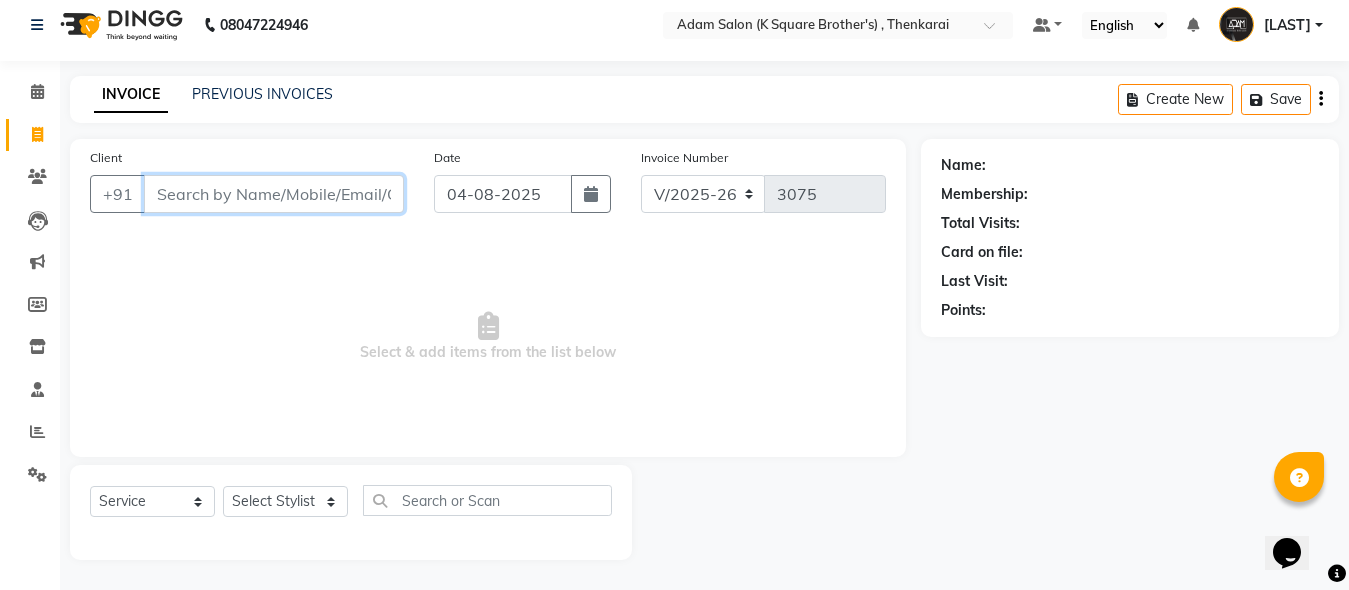 paste on "[PHONE]" 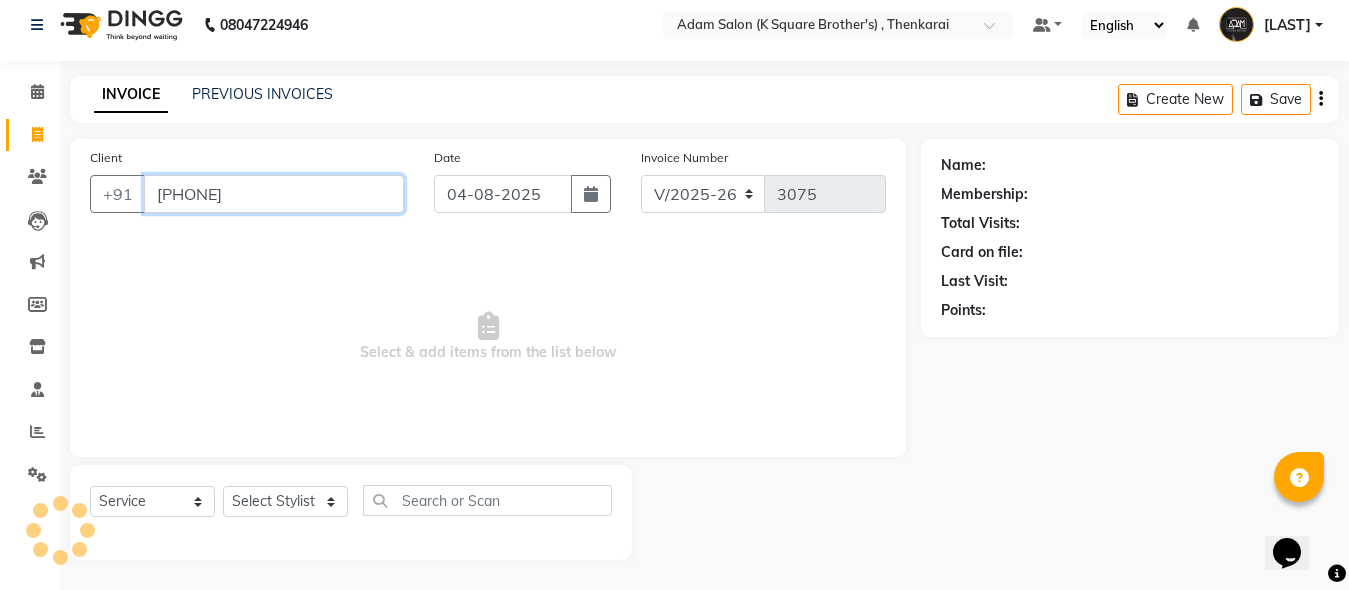 type on "[PHONE]" 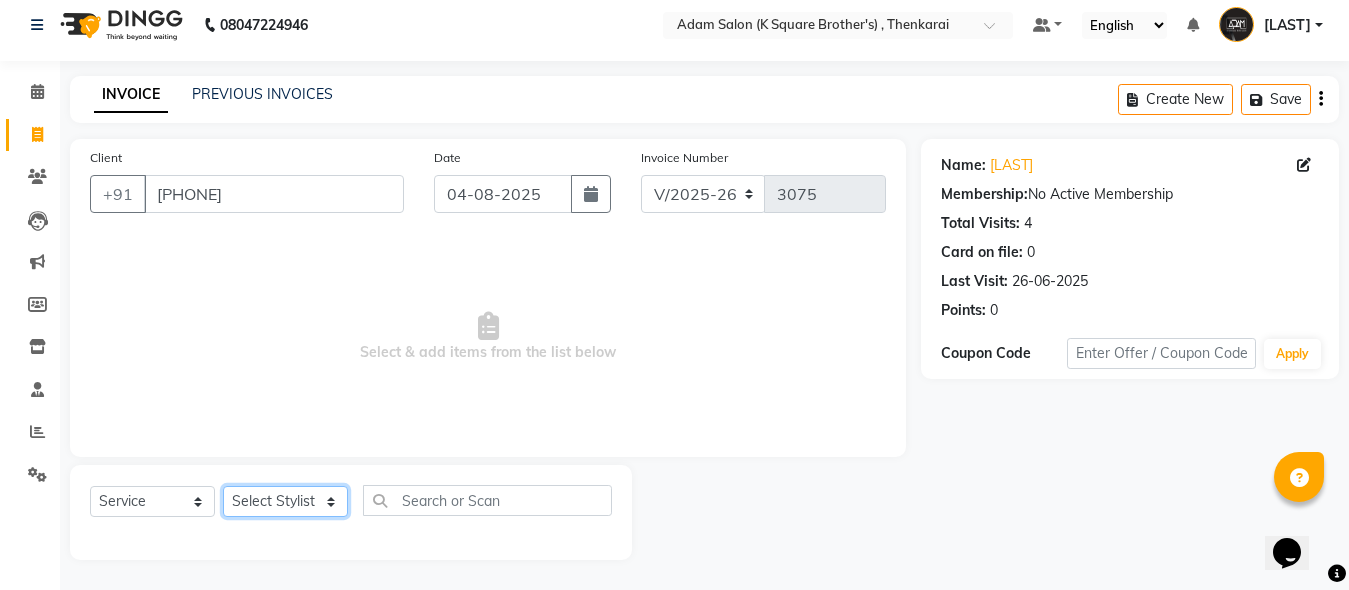 click on "Select Stylist [LAST] [LAST] [LAST] [LAST]" 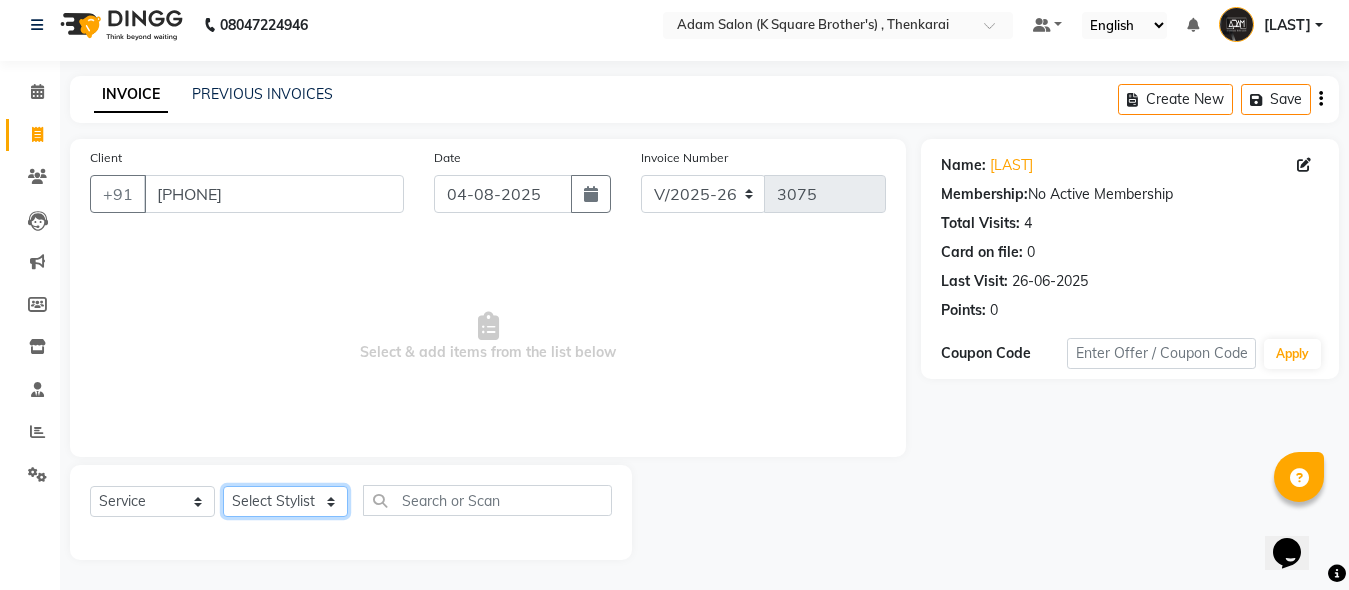 select on "78096" 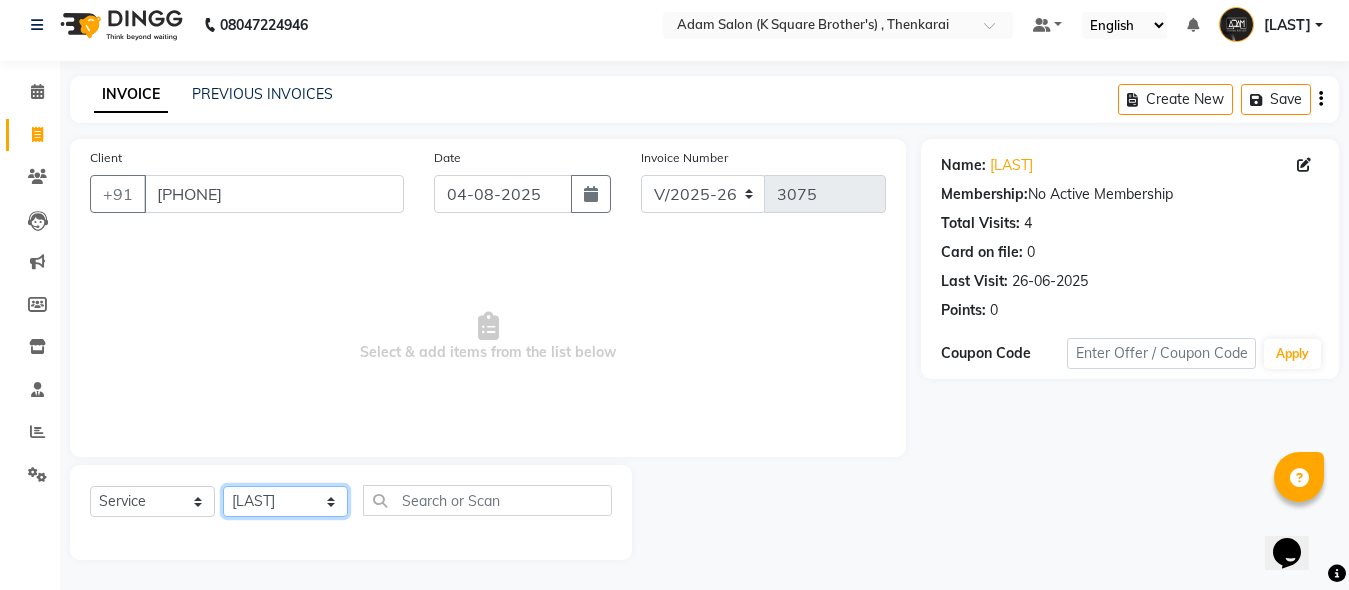 click on "Select Stylist [LAST] [LAST] [LAST] [LAST]" 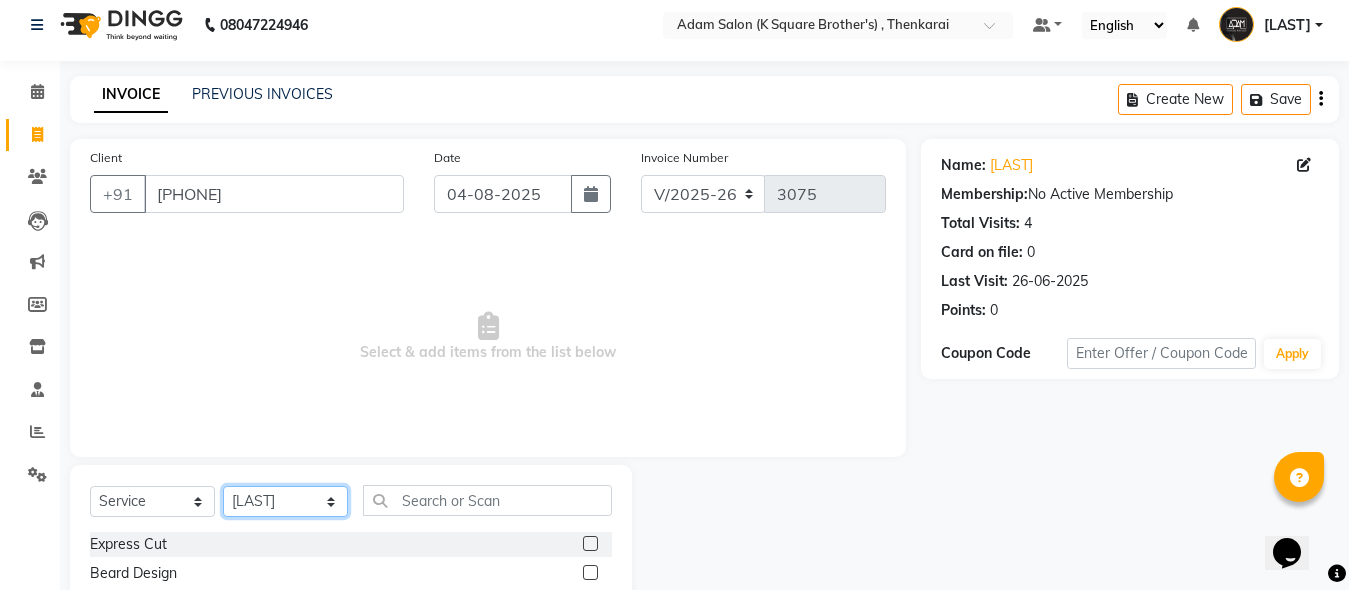 scroll, scrollTop: 211, scrollLeft: 0, axis: vertical 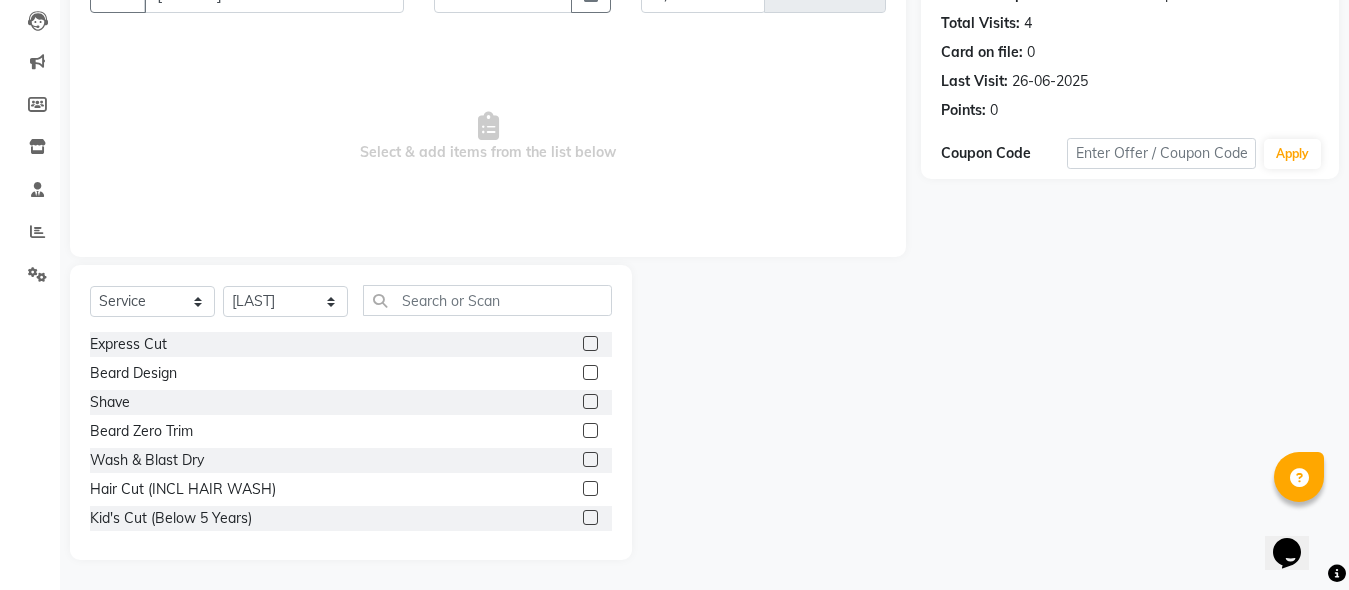 click 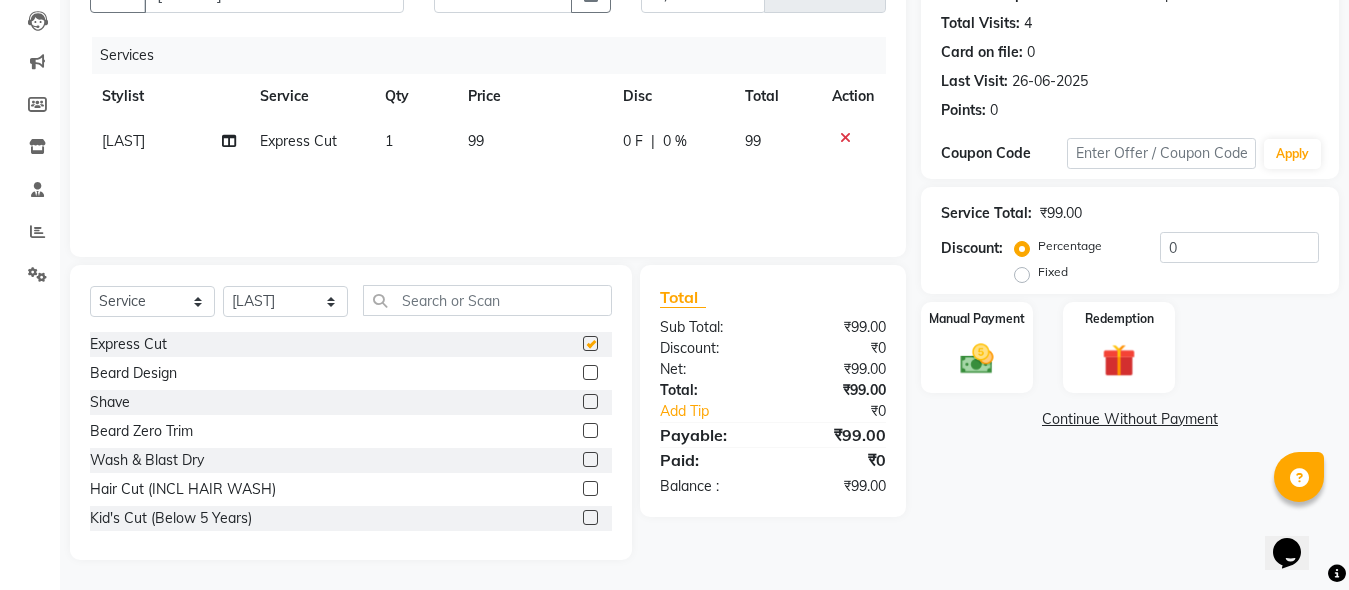 checkbox on "false" 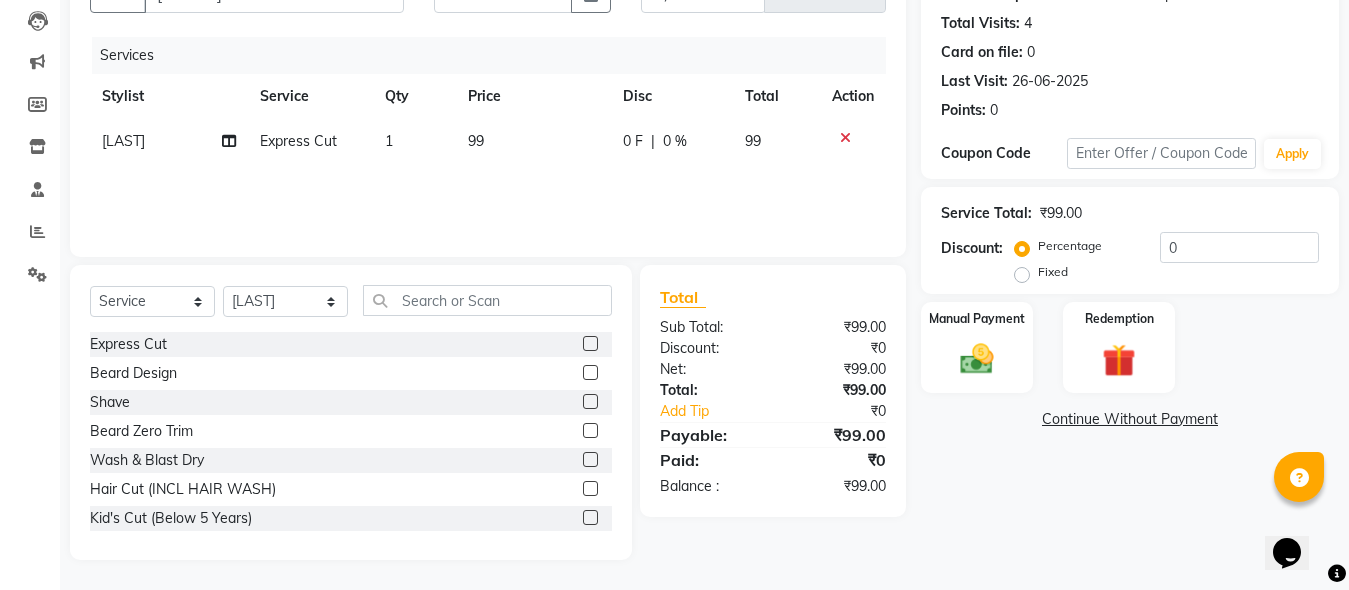 click 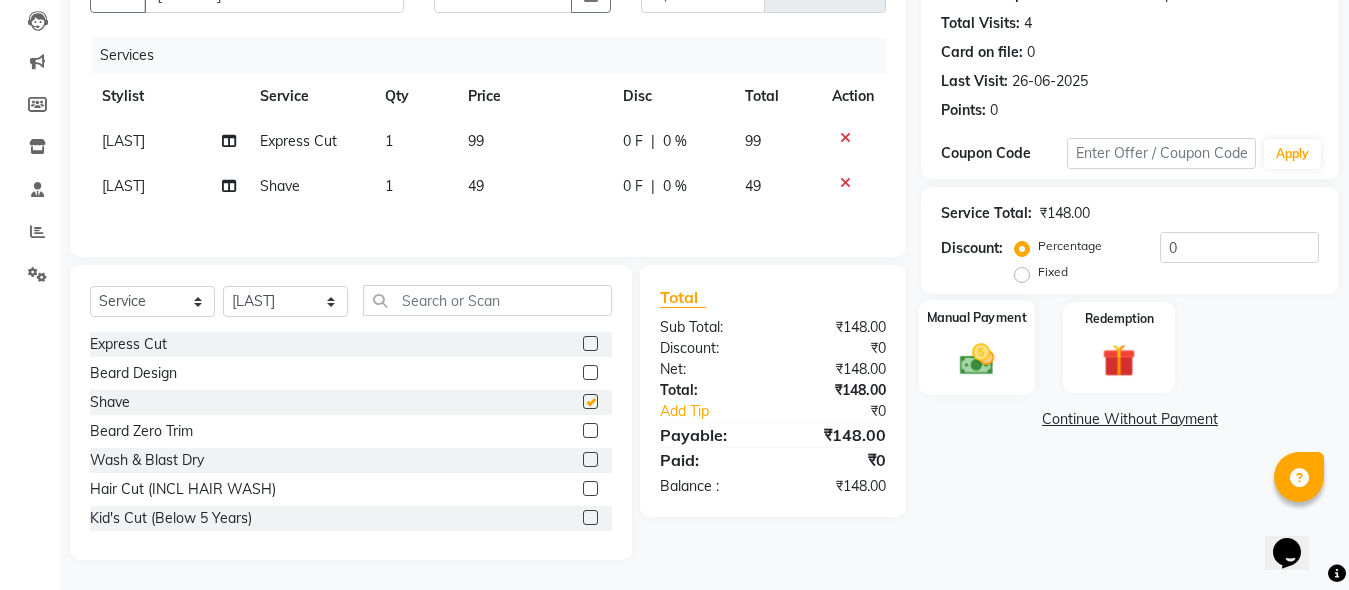 checkbox on "false" 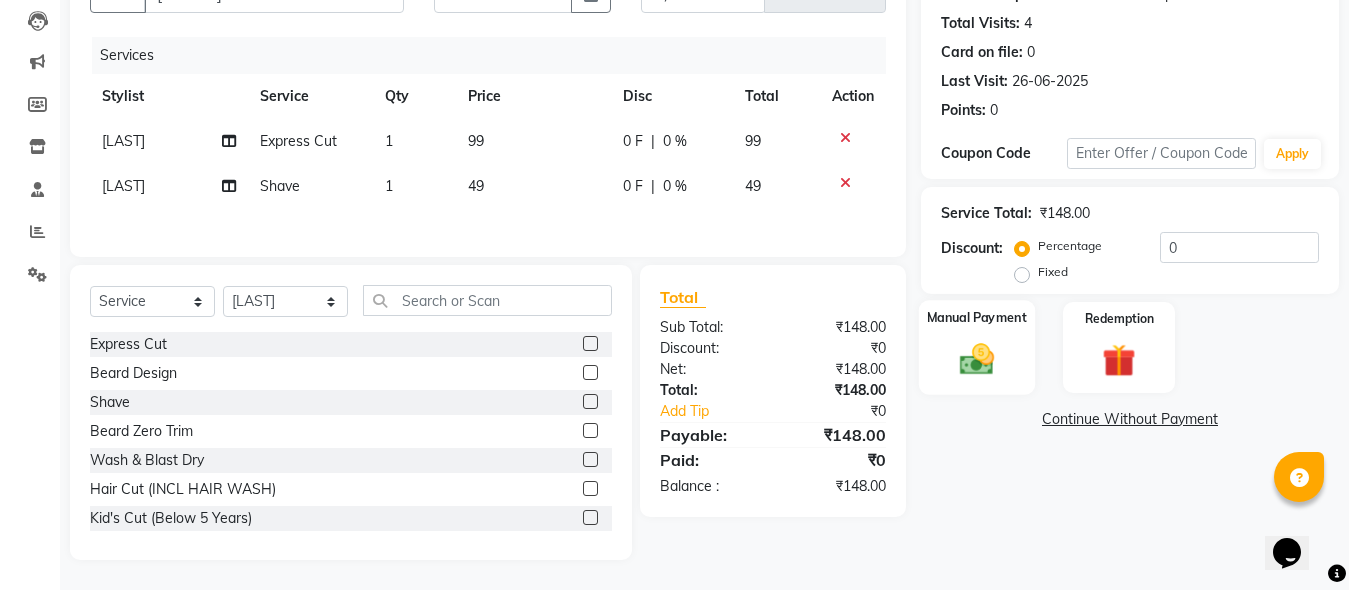 click 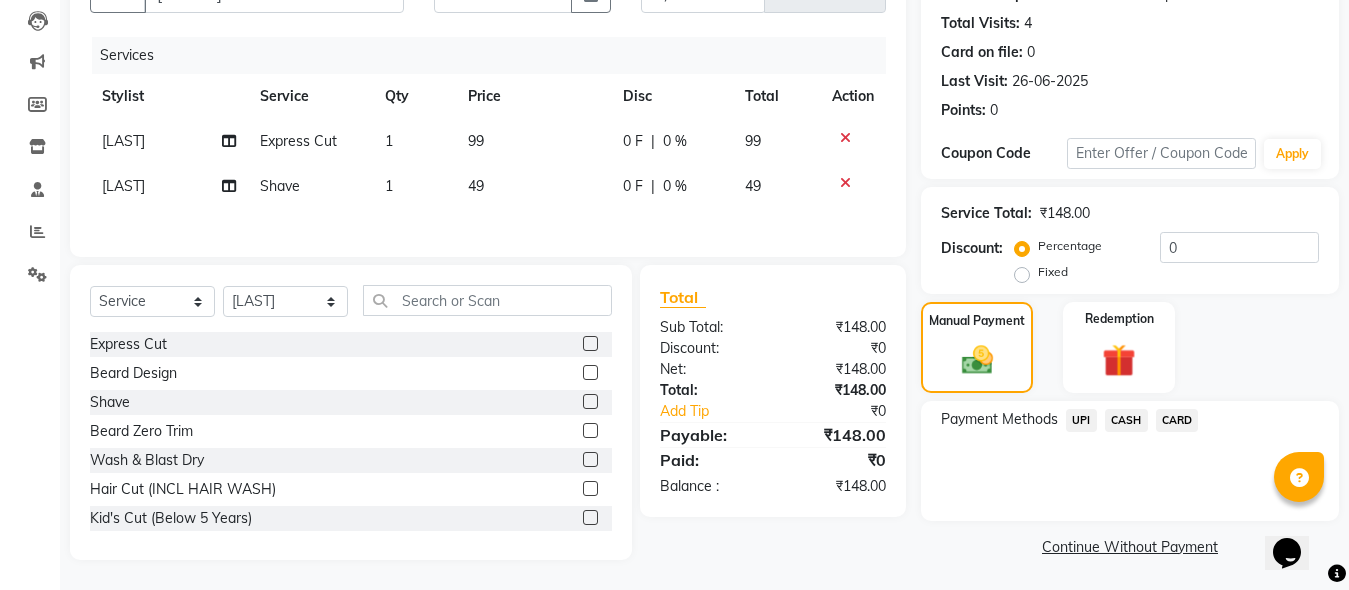 click on "CASH" 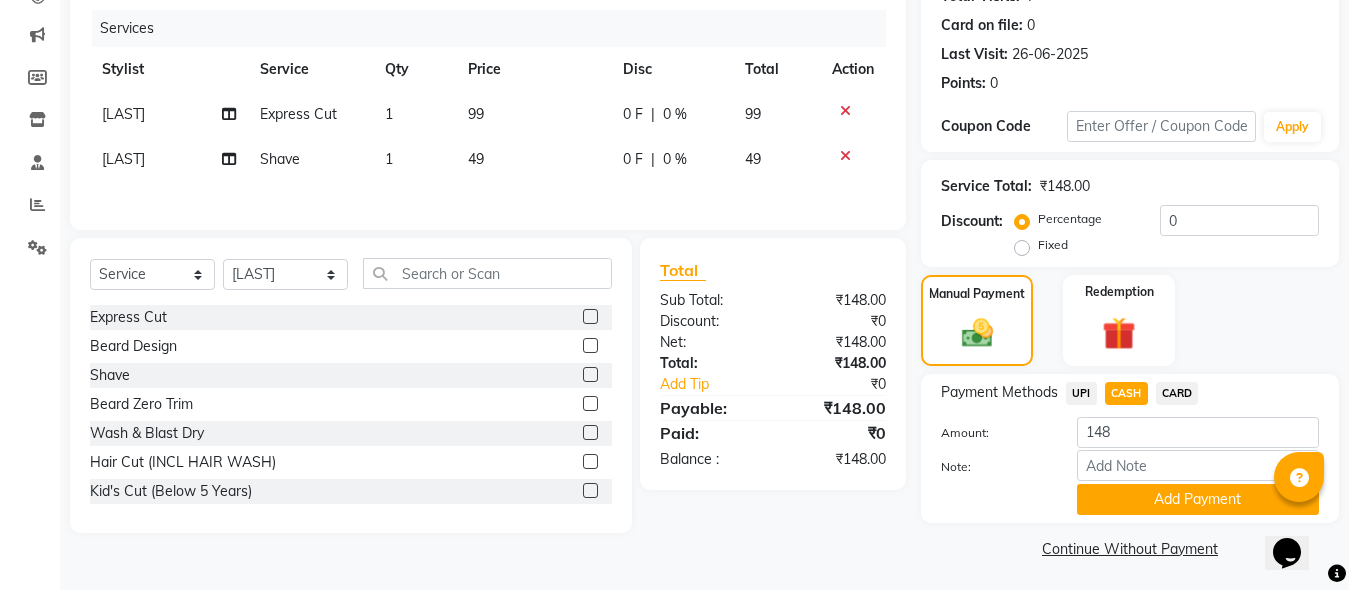 scroll, scrollTop: 242, scrollLeft: 0, axis: vertical 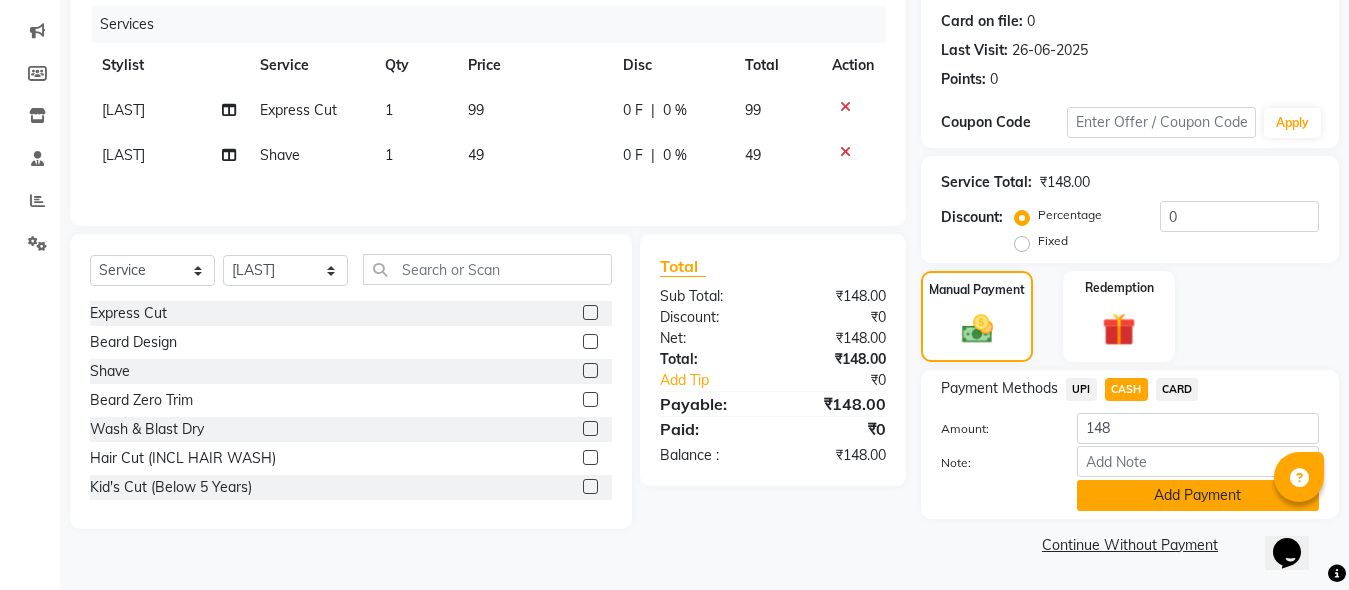 click on "Add Payment" 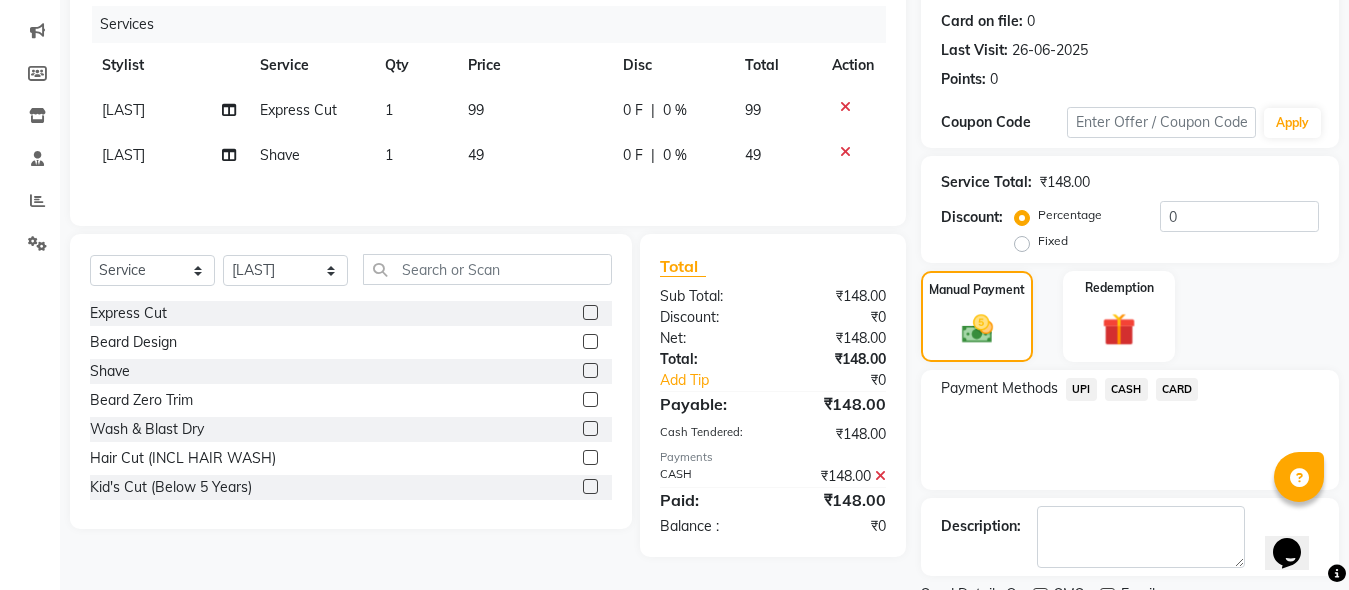 scroll, scrollTop: 326, scrollLeft: 0, axis: vertical 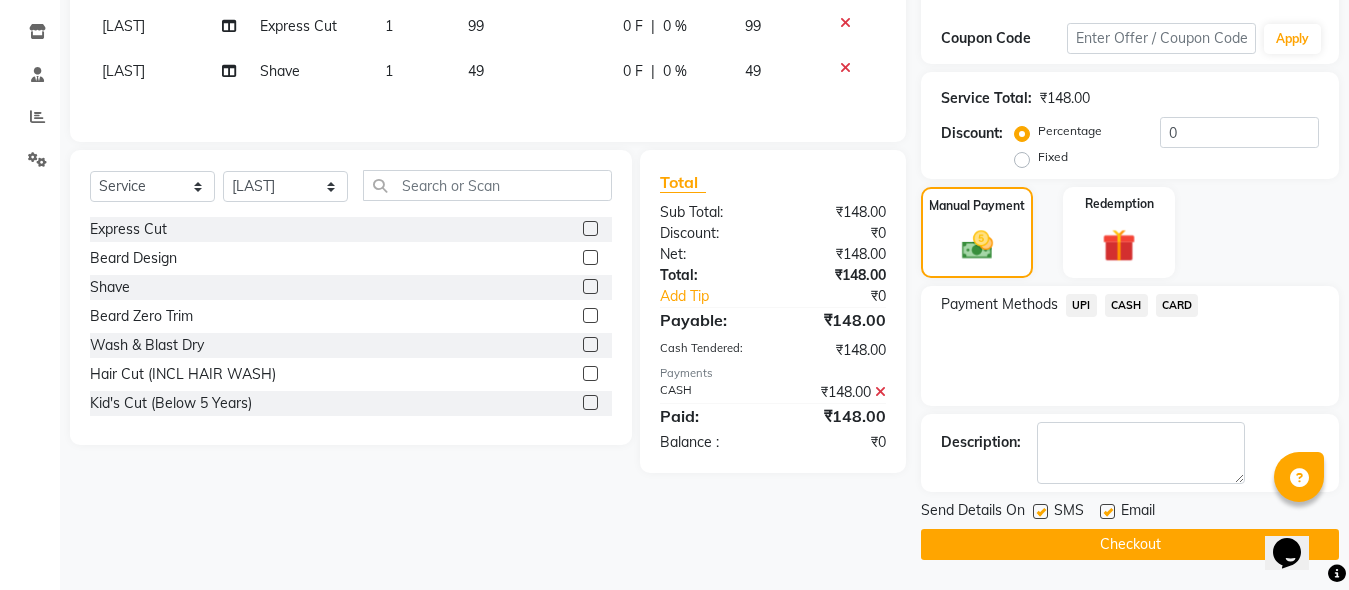 click on "Checkout" 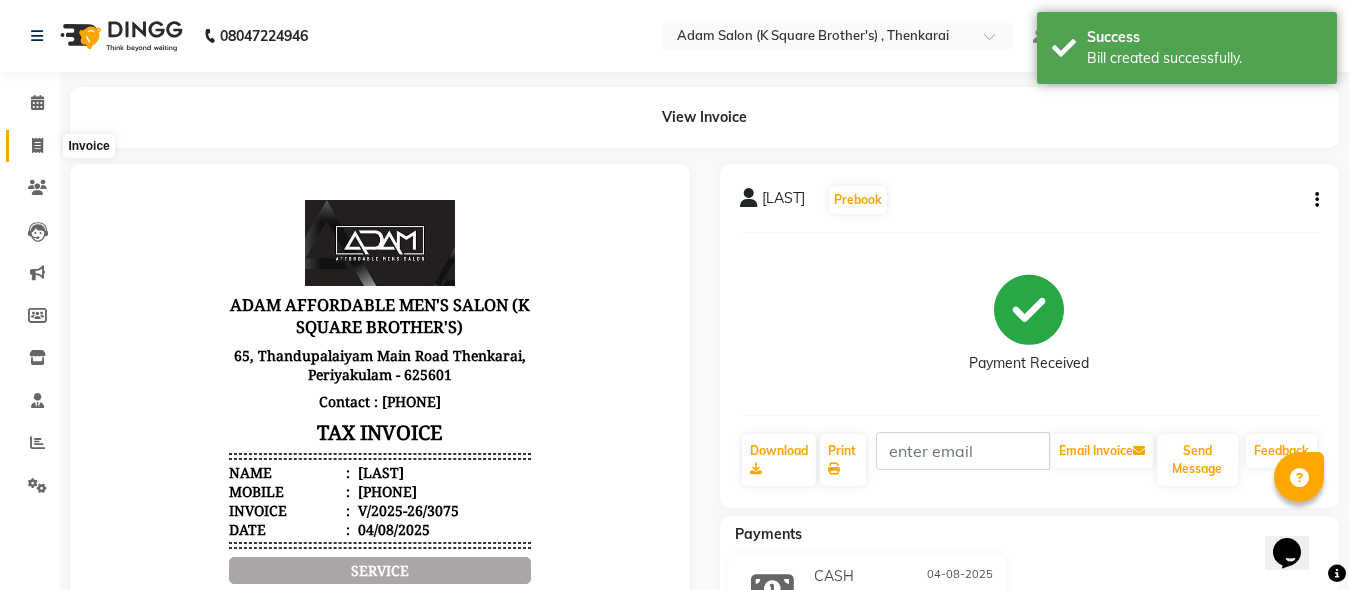 scroll, scrollTop: 0, scrollLeft: 0, axis: both 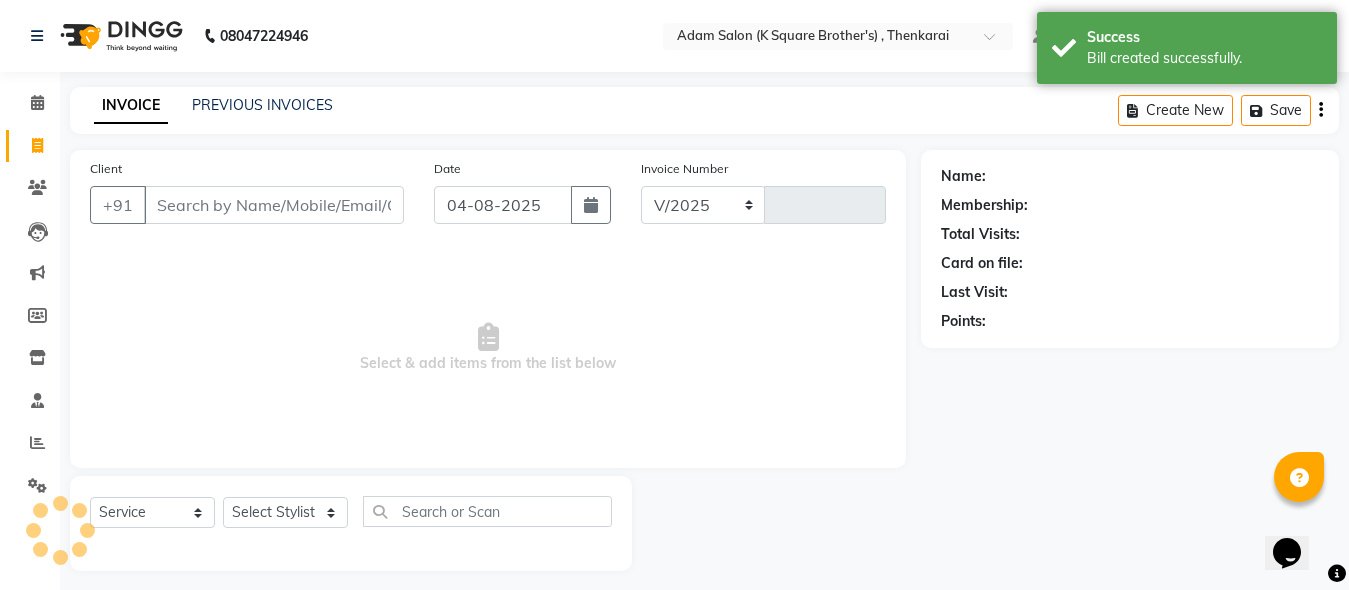select on "8195" 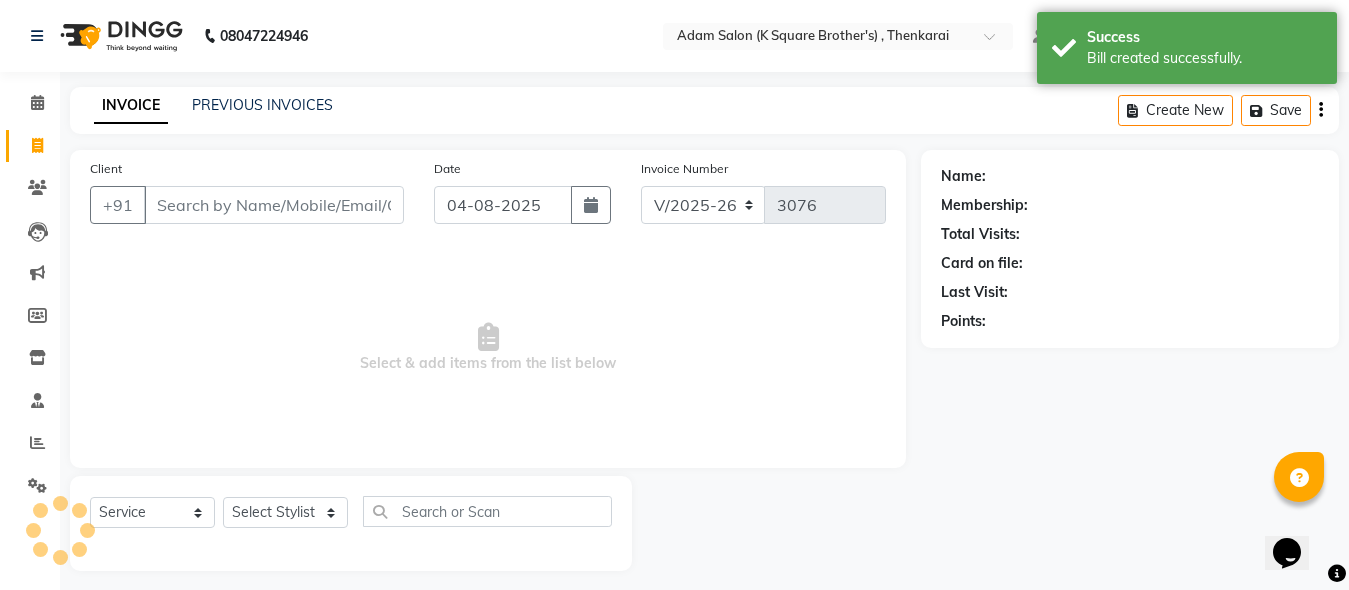 scroll, scrollTop: 11, scrollLeft: 0, axis: vertical 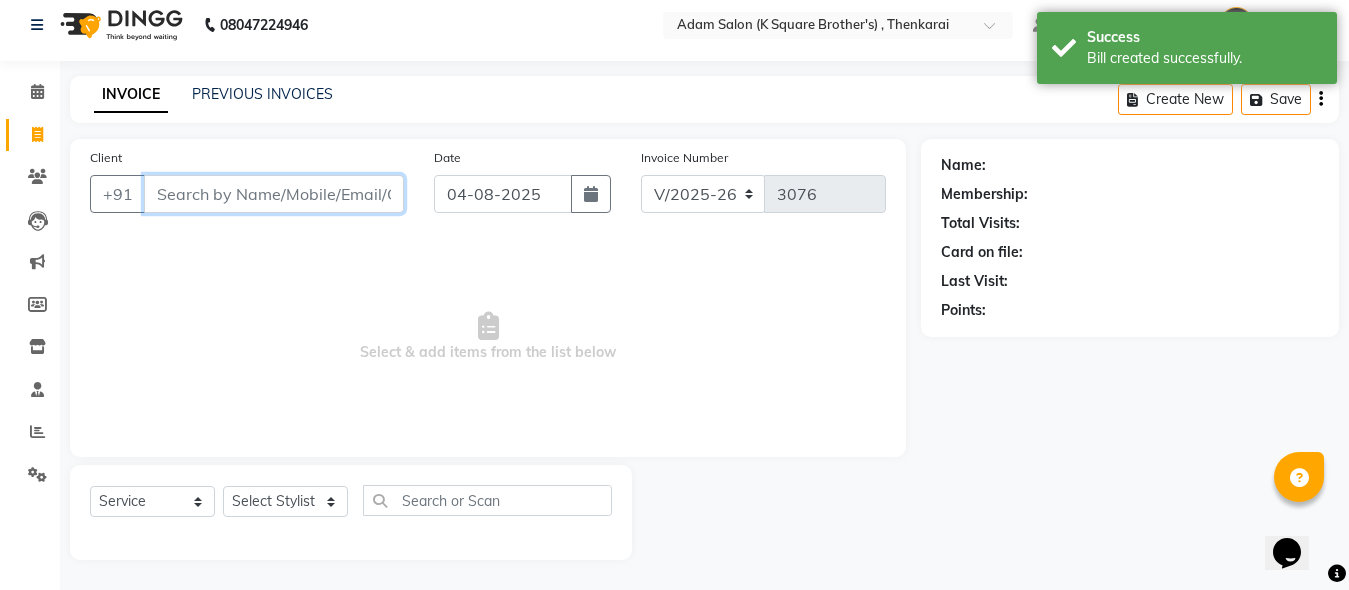 paste on "[PHONE]" 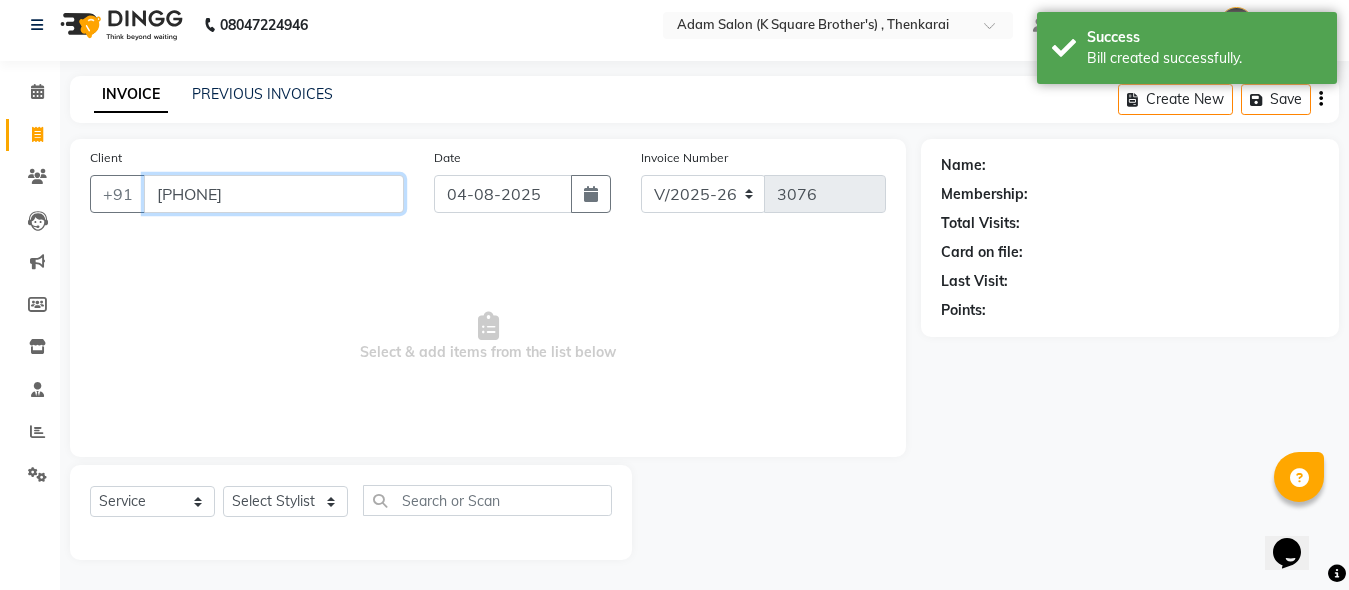 type on "[PHONE]" 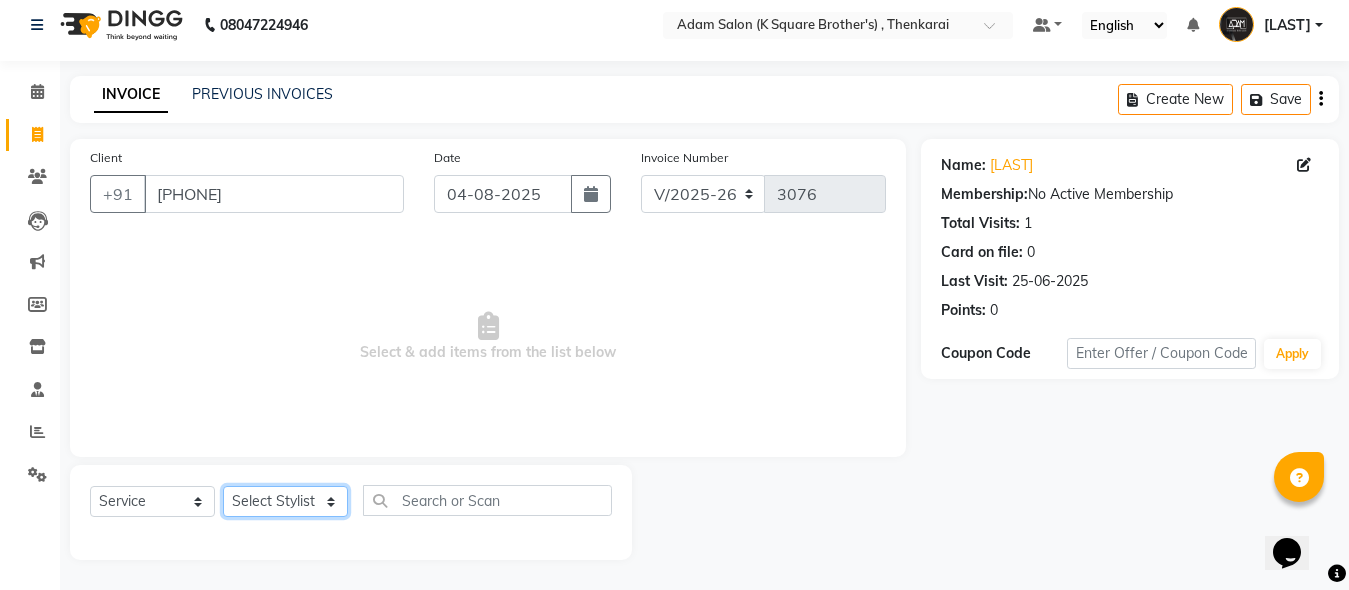 click on "Select Stylist [LAST] [LAST] [LAST] [LAST]" 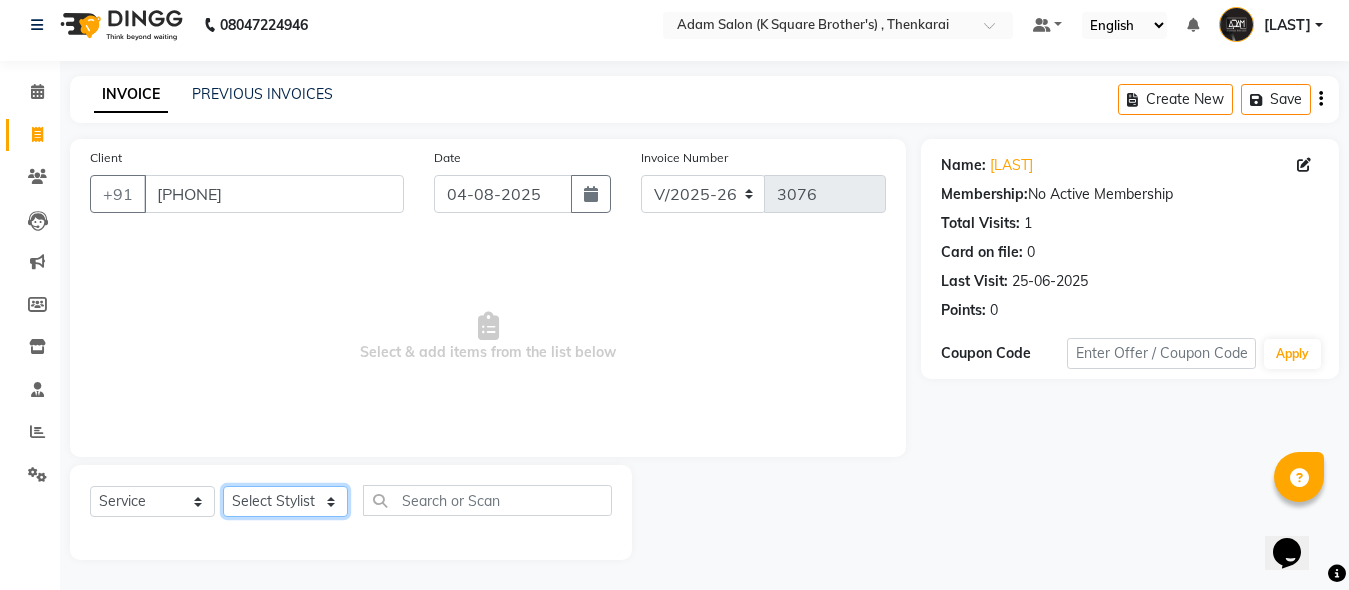 click on "Select Stylist [LAST] [LAST] [LAST] [LAST]" 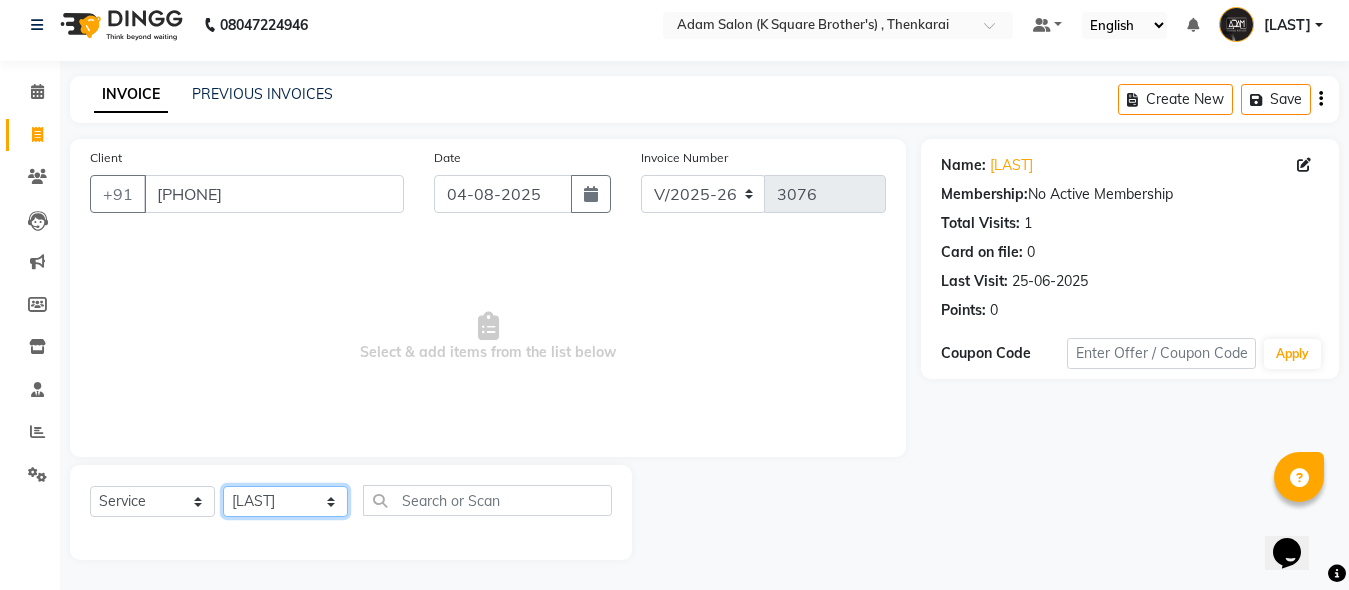 click on "Select Stylist [LAST] [LAST] [LAST] [LAST]" 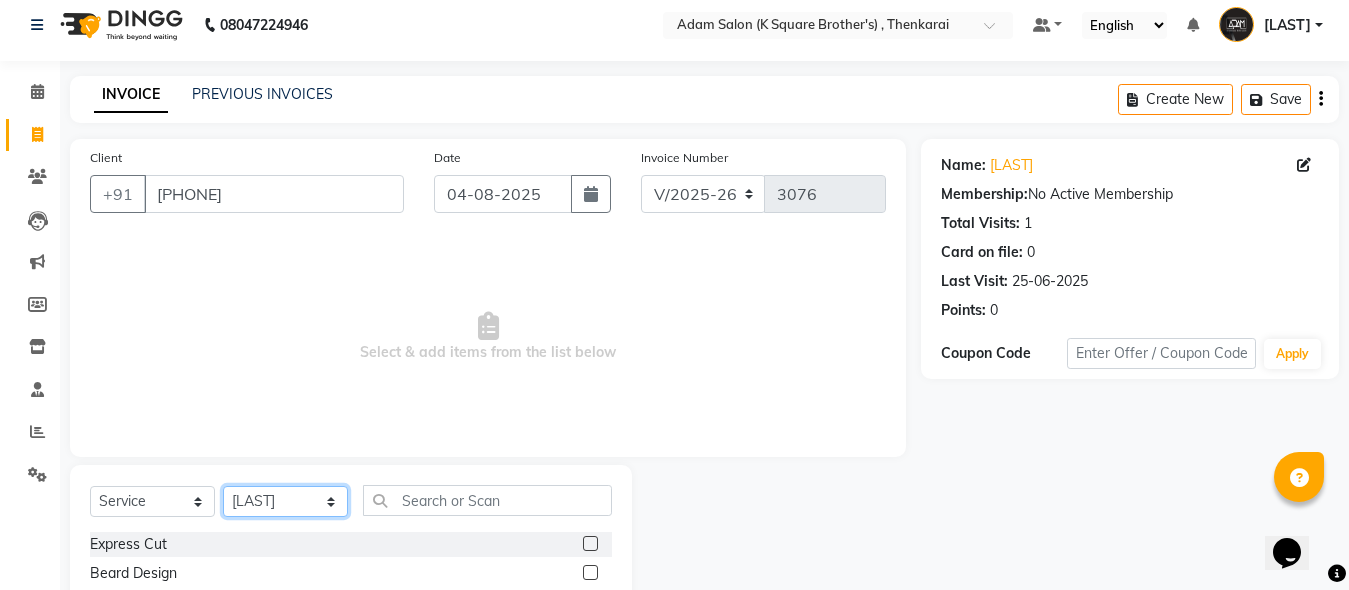 click on "Select Stylist [LAST] [LAST] [LAST] [LAST]" 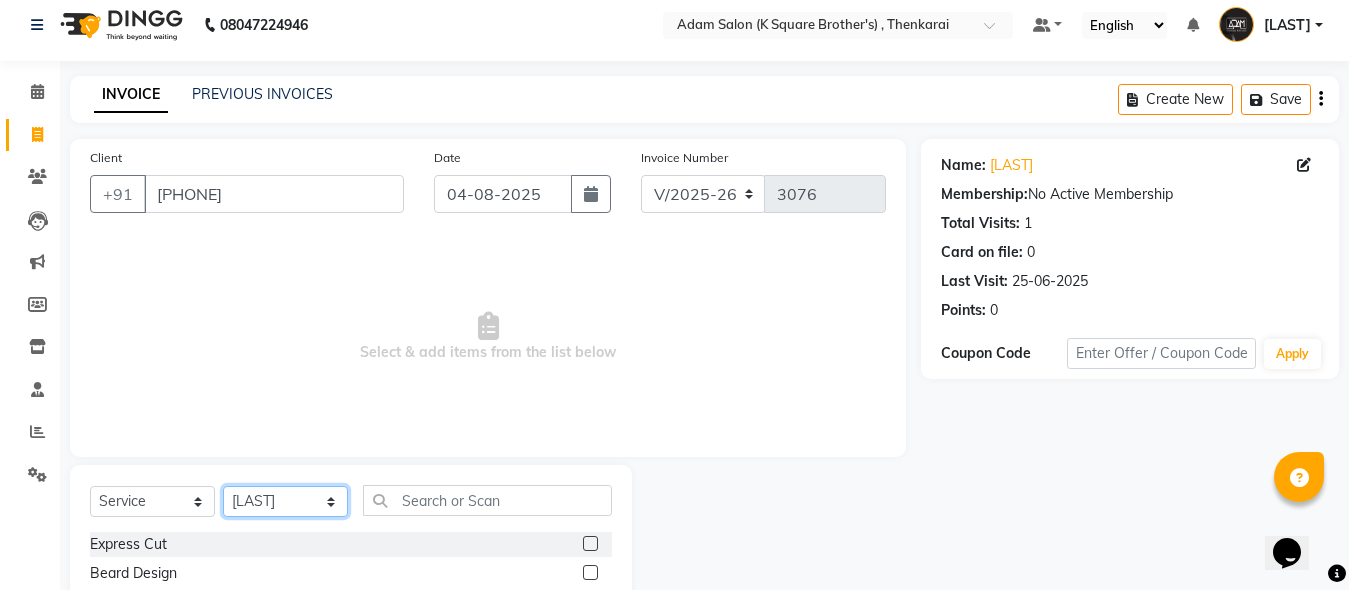 select on "78097" 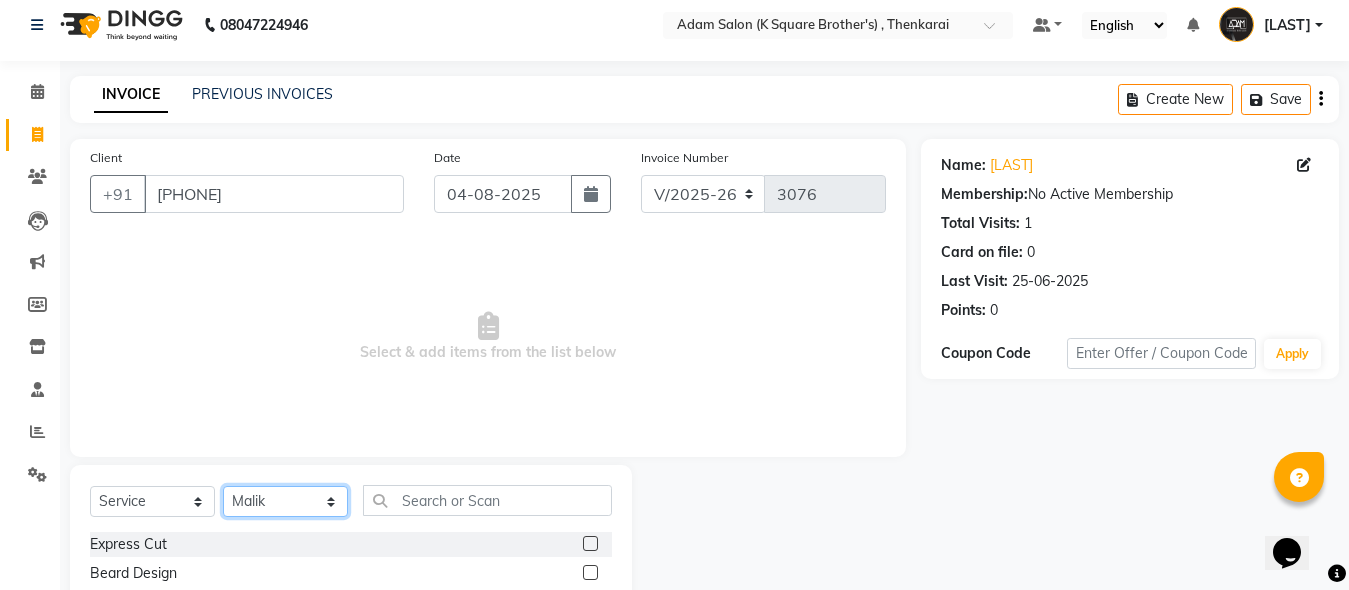 click on "Select Stylist [LAST] [LAST] [LAST] [LAST]" 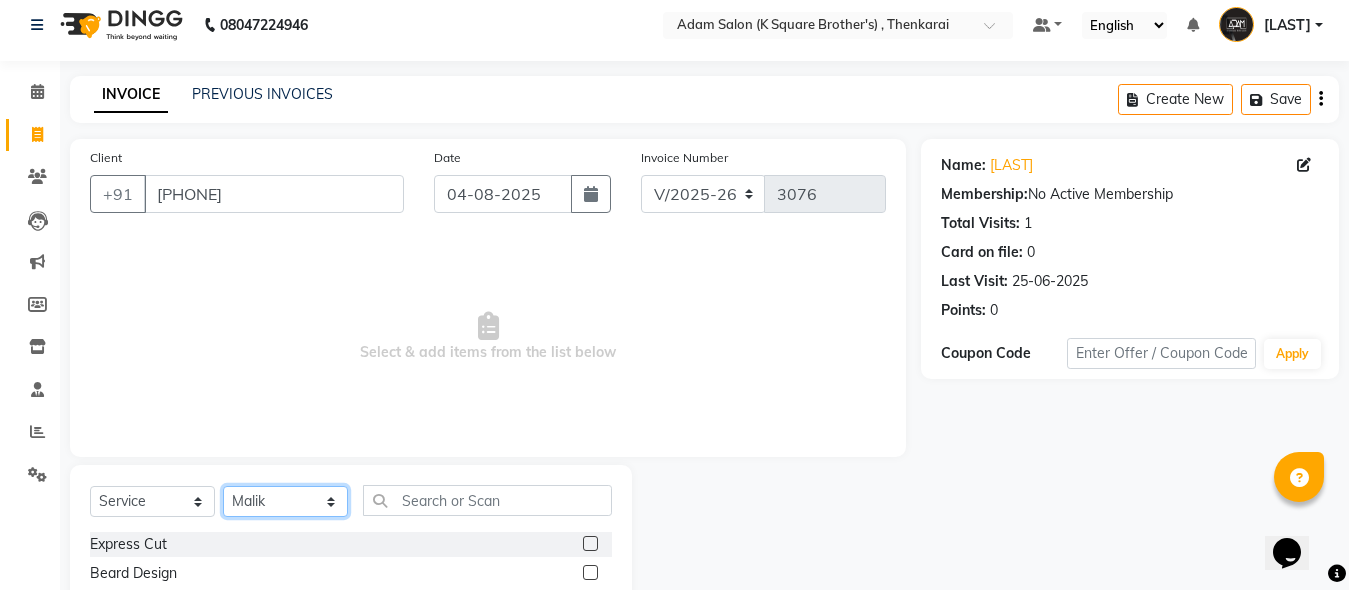 scroll, scrollTop: 211, scrollLeft: 0, axis: vertical 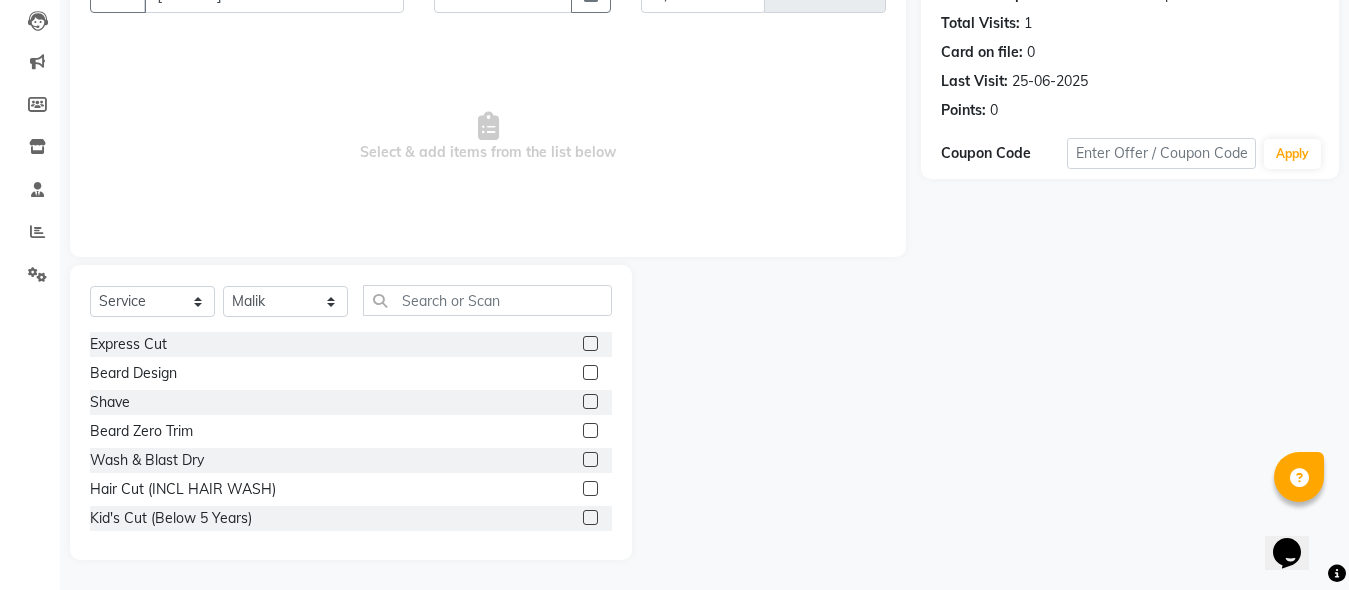 click 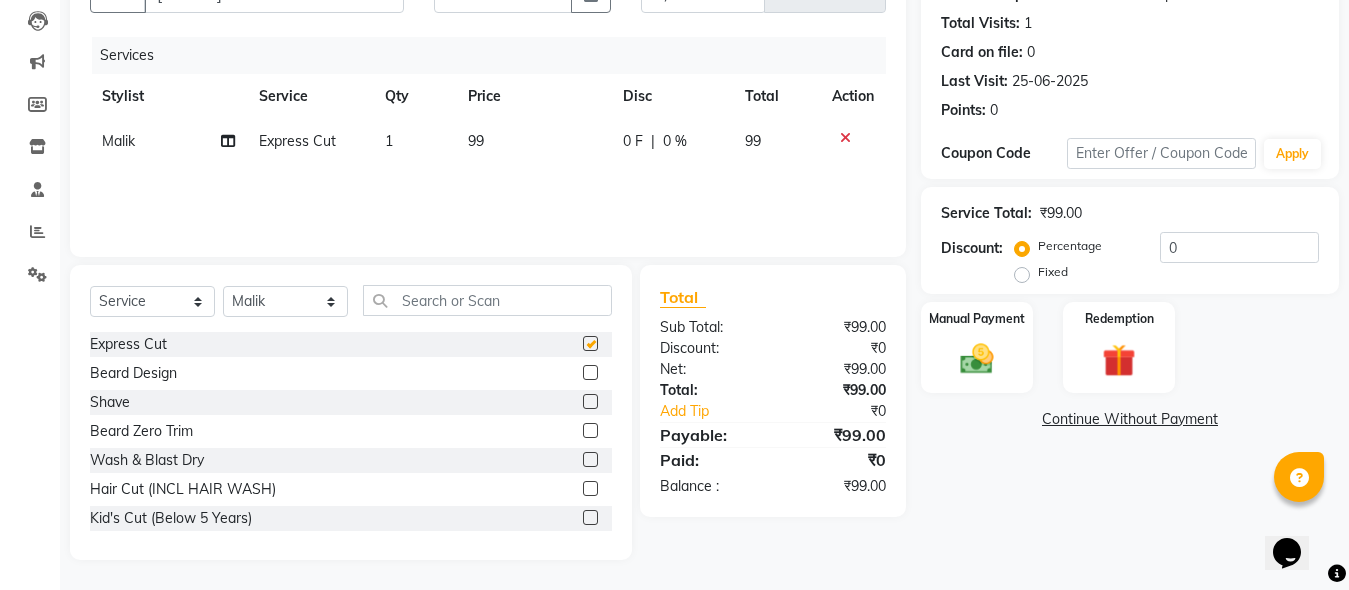 checkbox on "false" 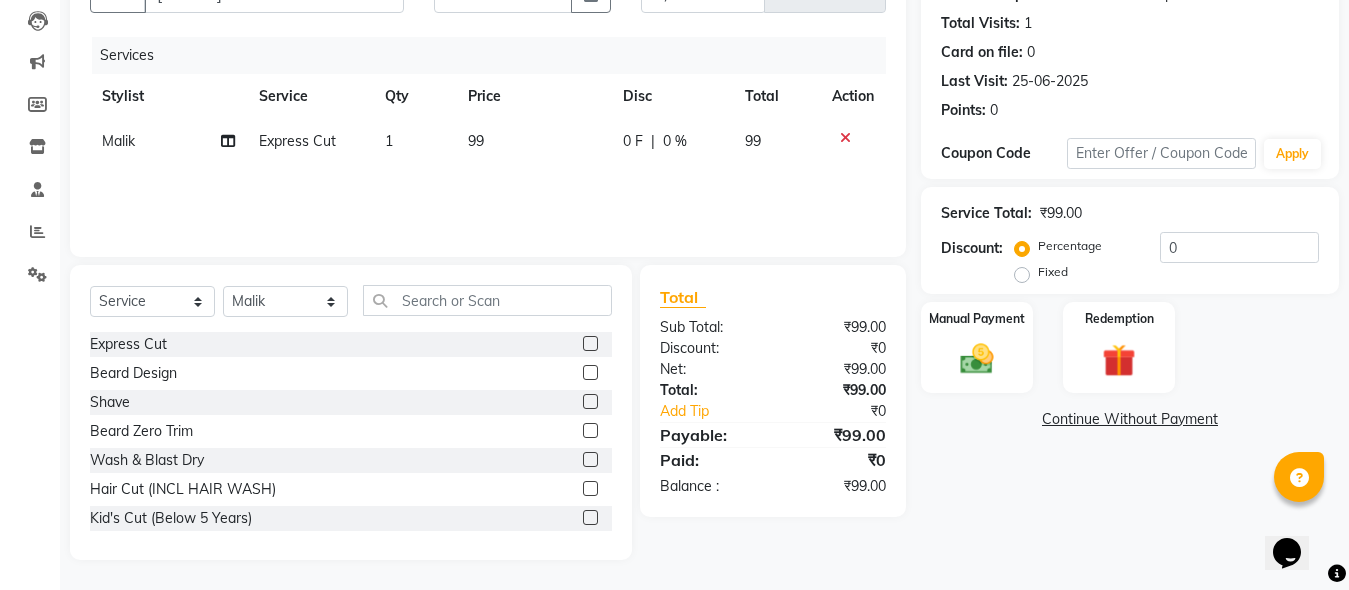 click 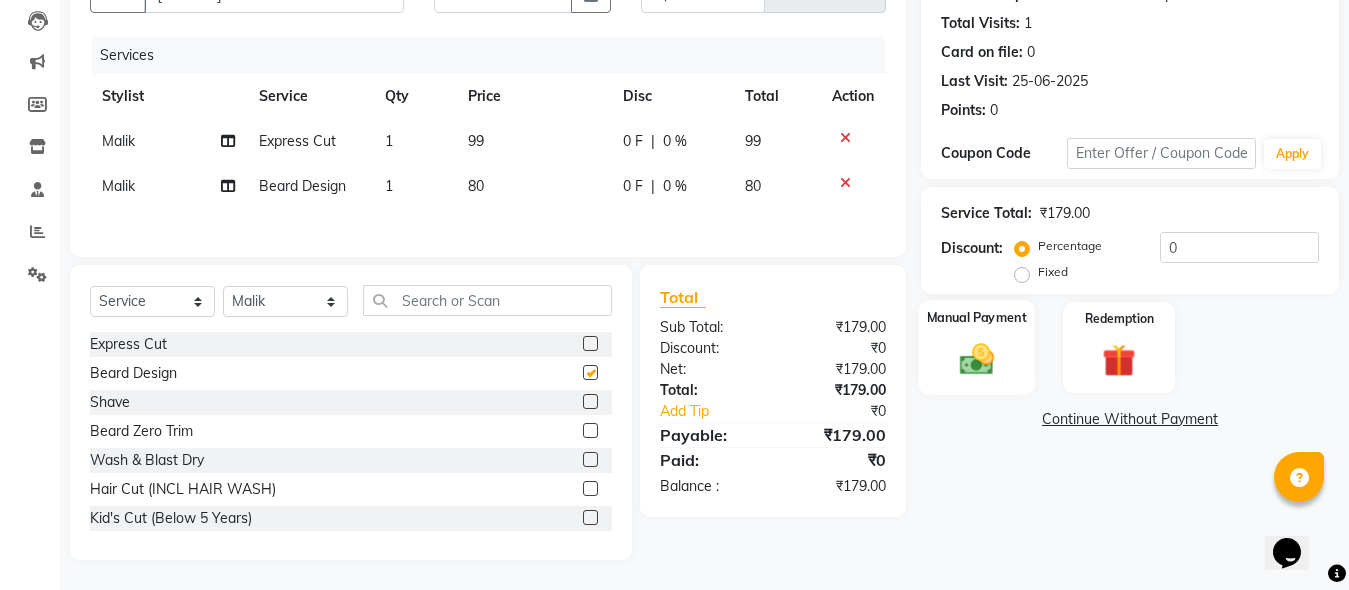 checkbox on "false" 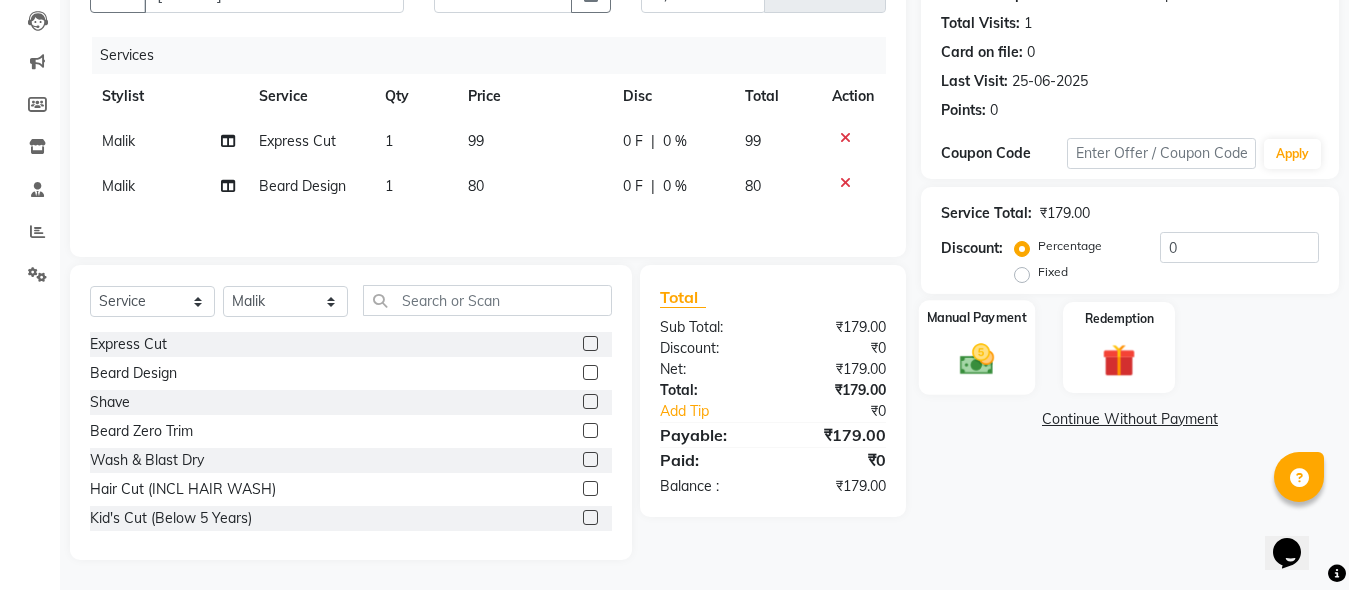 click 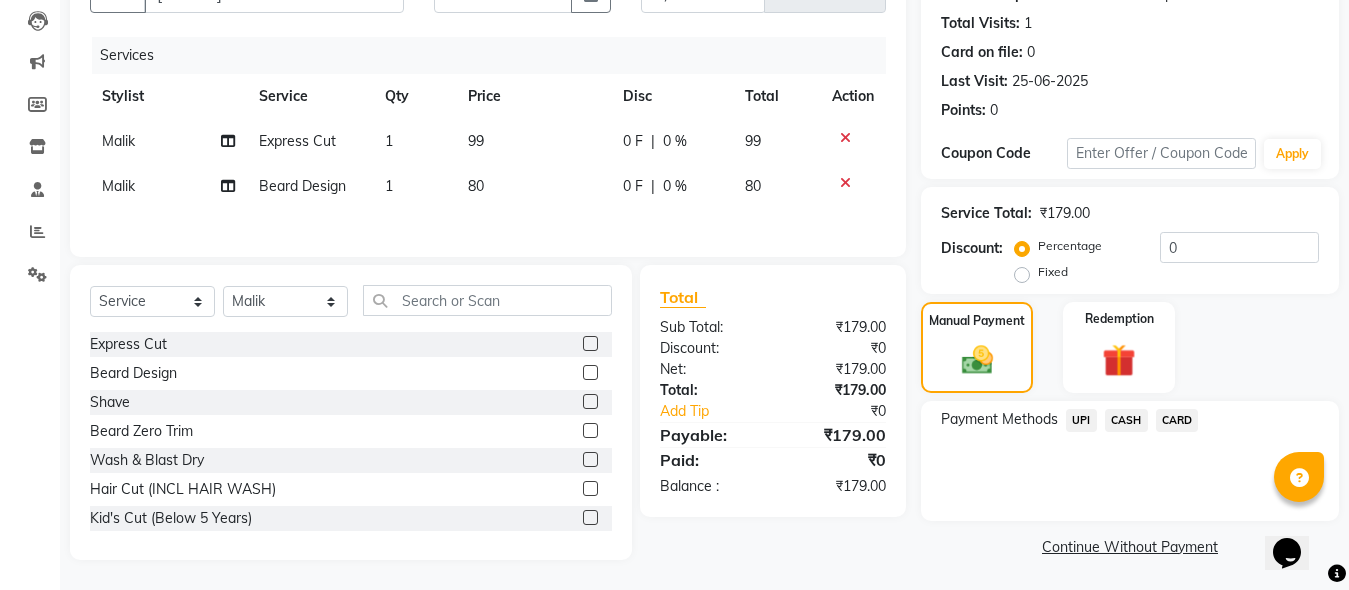 click on "CASH" 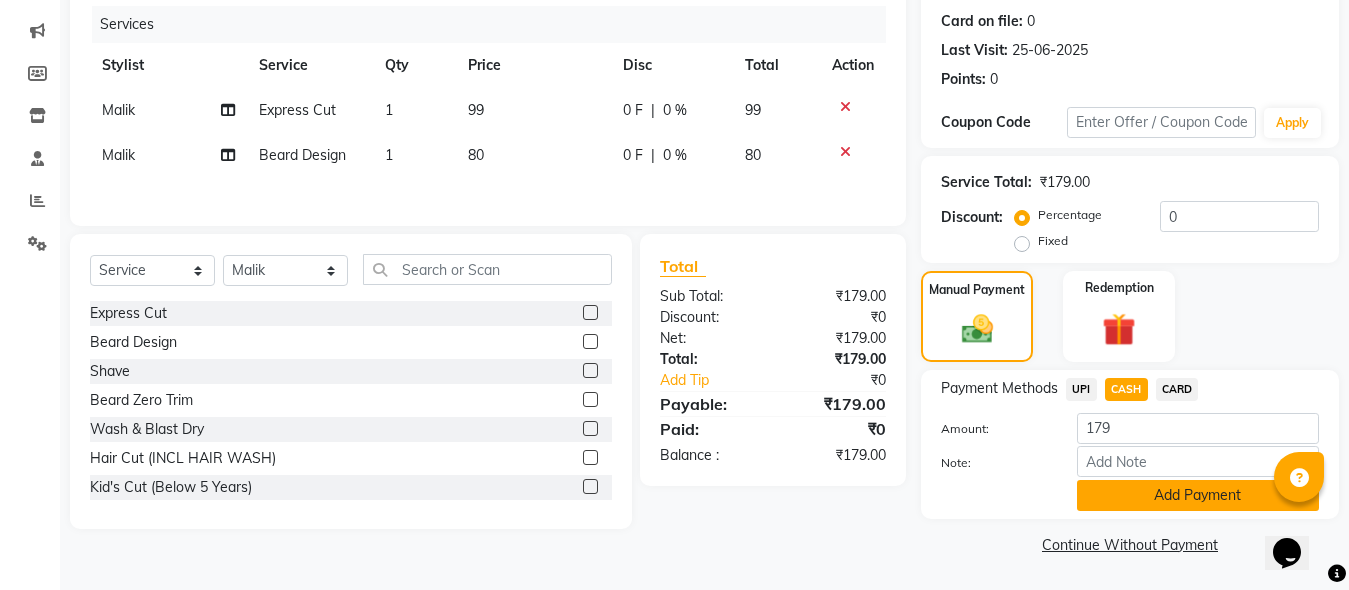 click on "Add Payment" 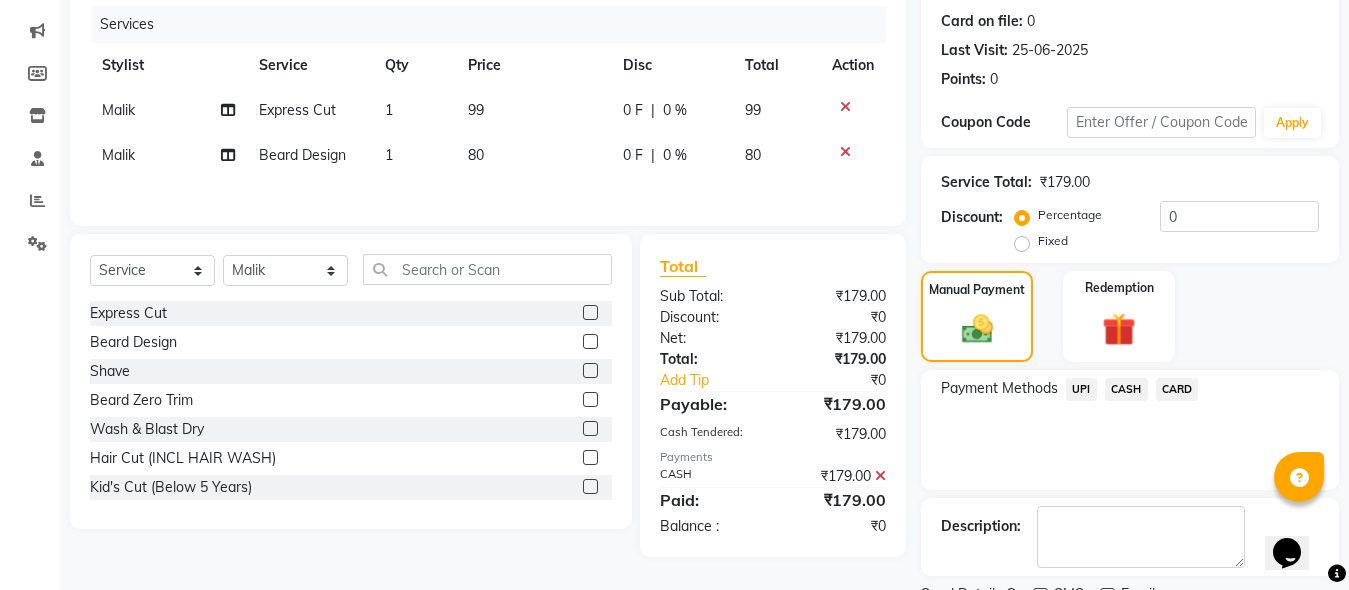scroll, scrollTop: 326, scrollLeft: 0, axis: vertical 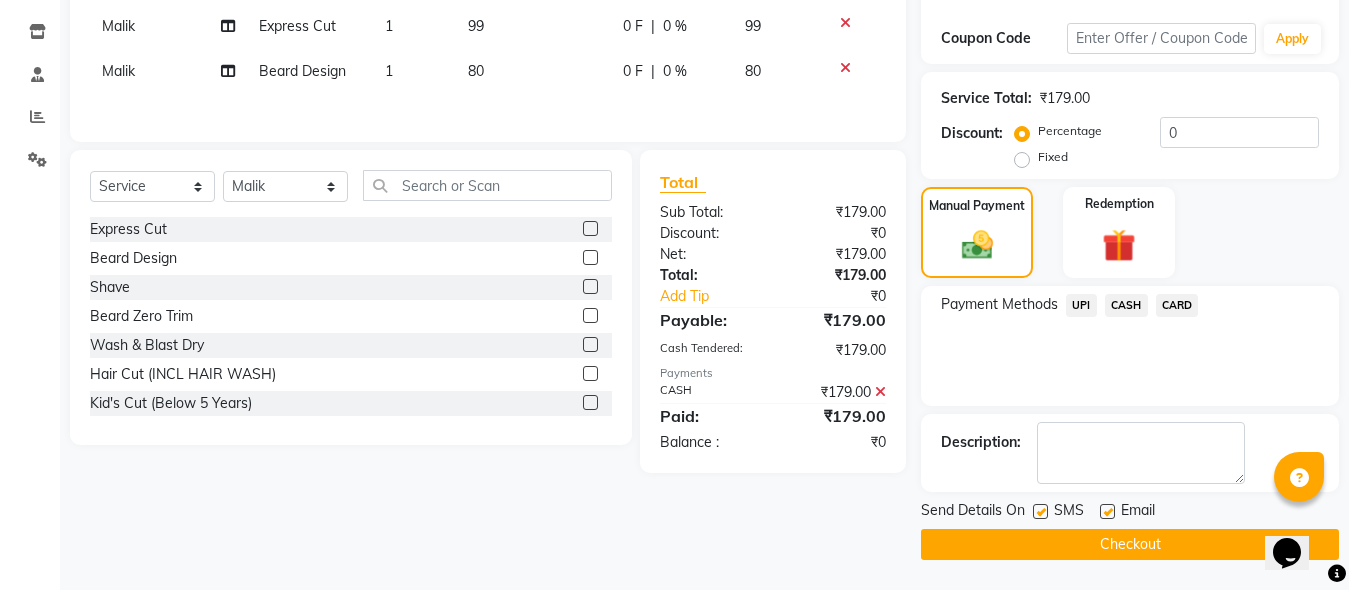 click on "Checkout" 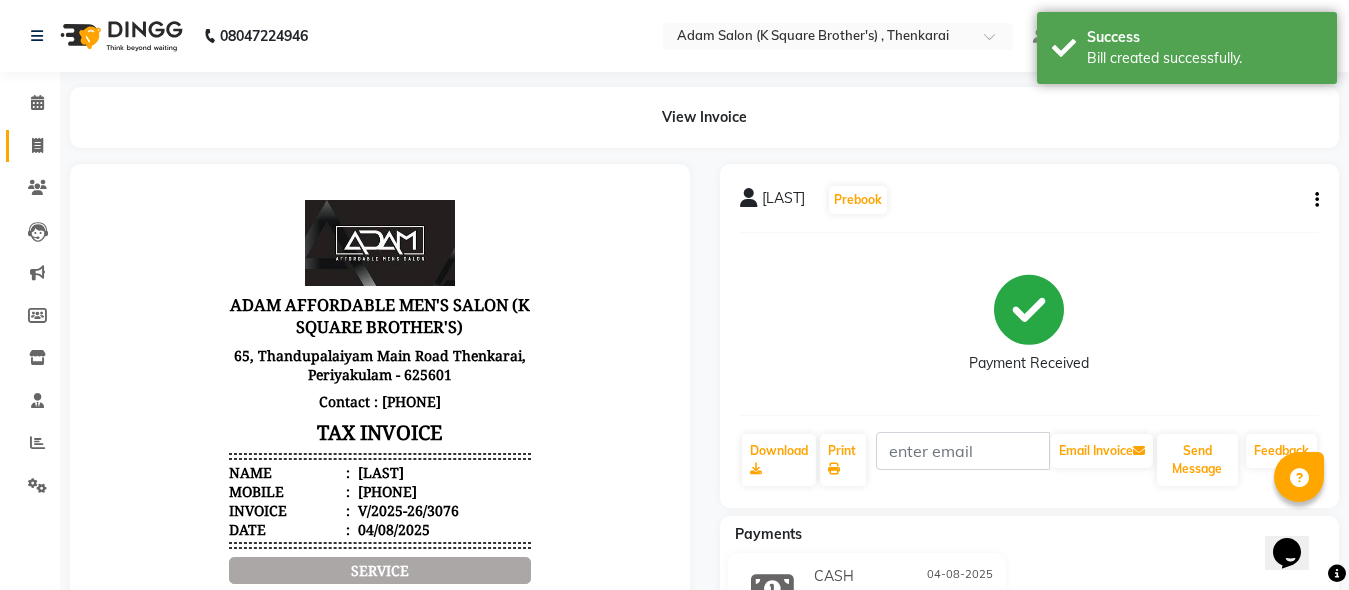 scroll, scrollTop: 0, scrollLeft: 0, axis: both 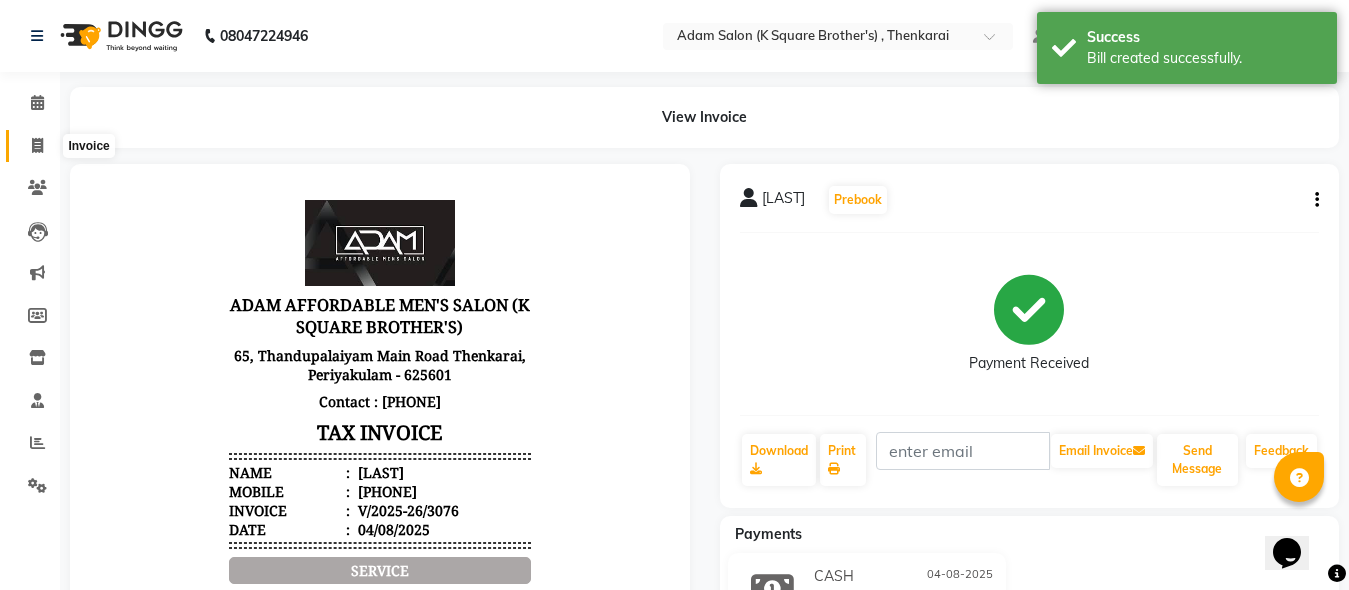 click 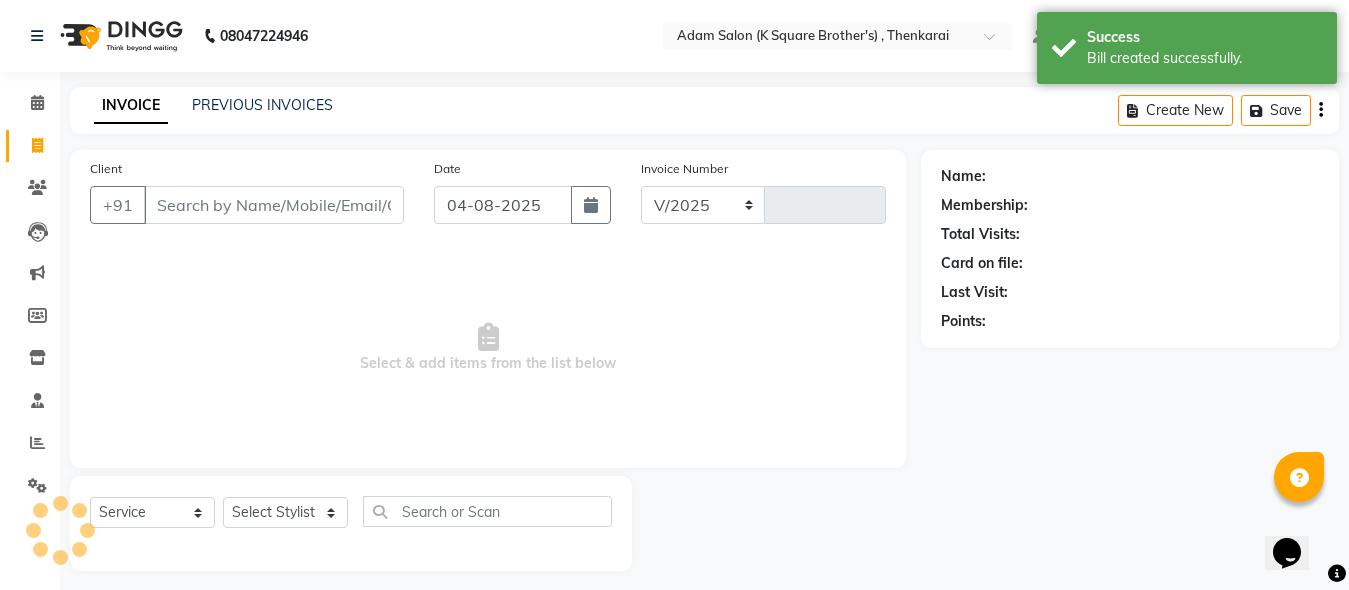 select on "8195" 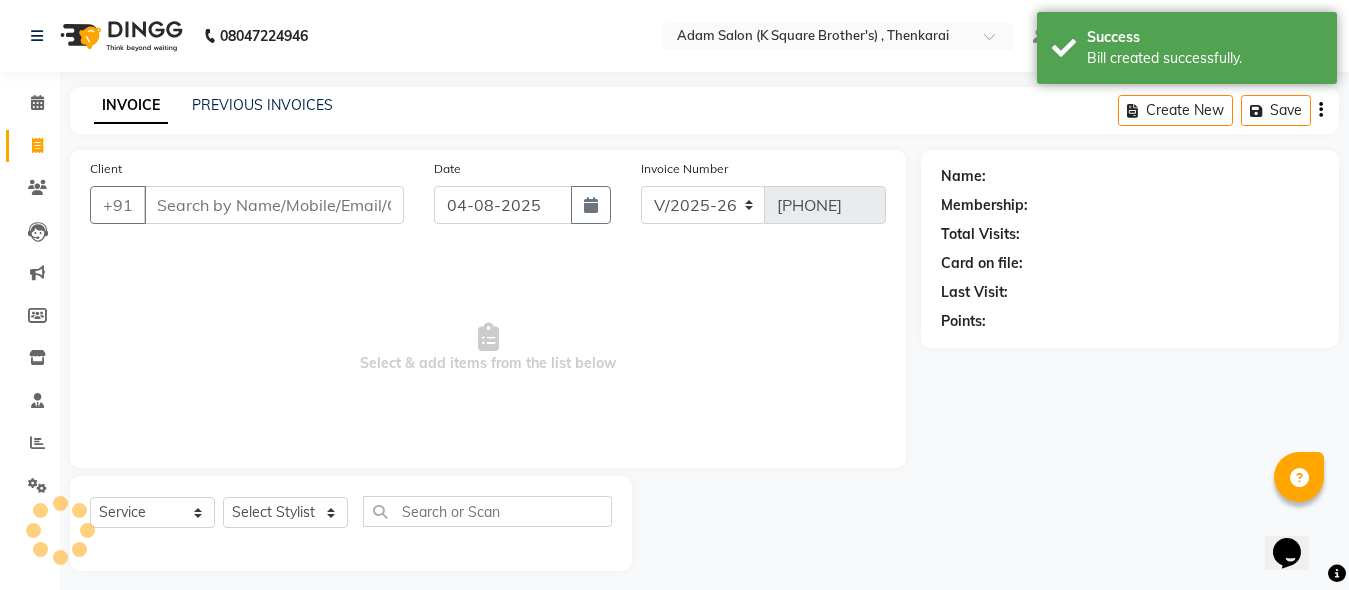 scroll, scrollTop: 11, scrollLeft: 0, axis: vertical 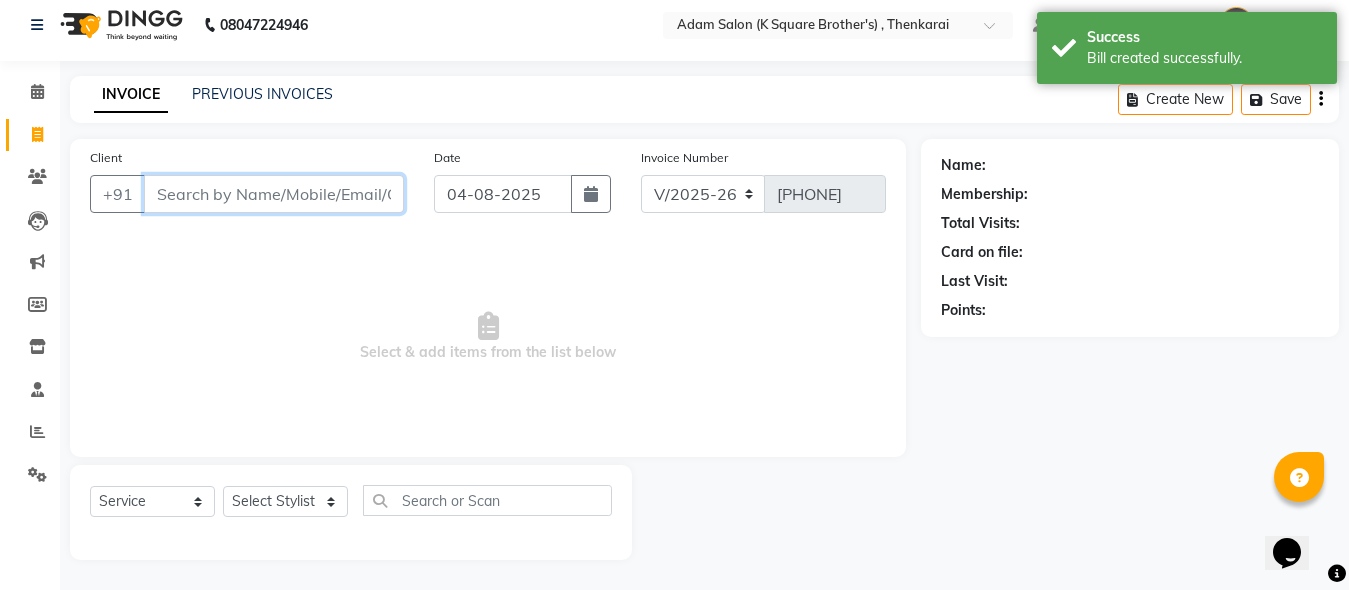 click on "Client" at bounding box center (274, 194) 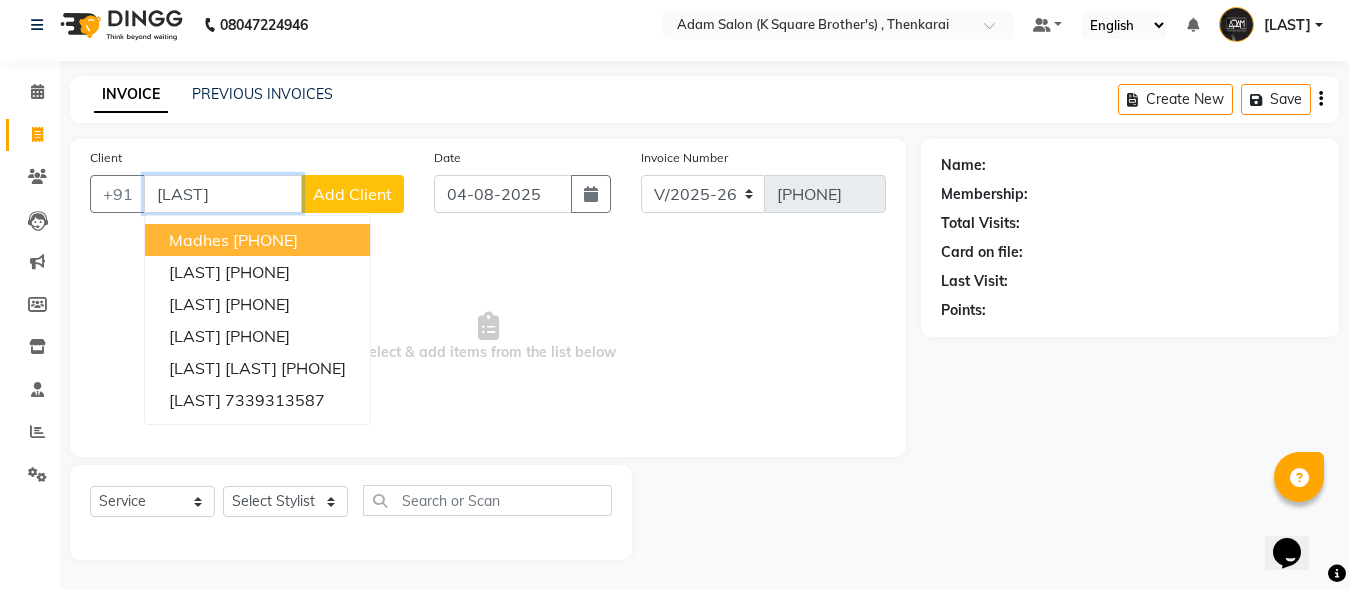 click on "[LAST]" at bounding box center (223, 194) 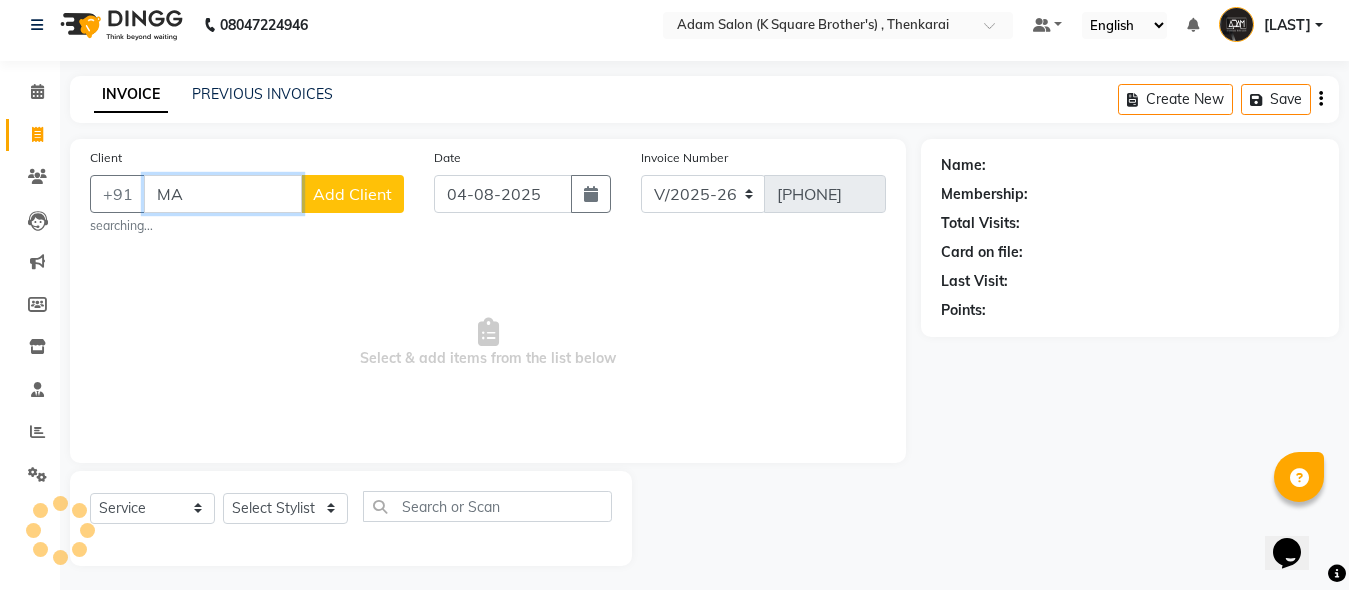 type on "M" 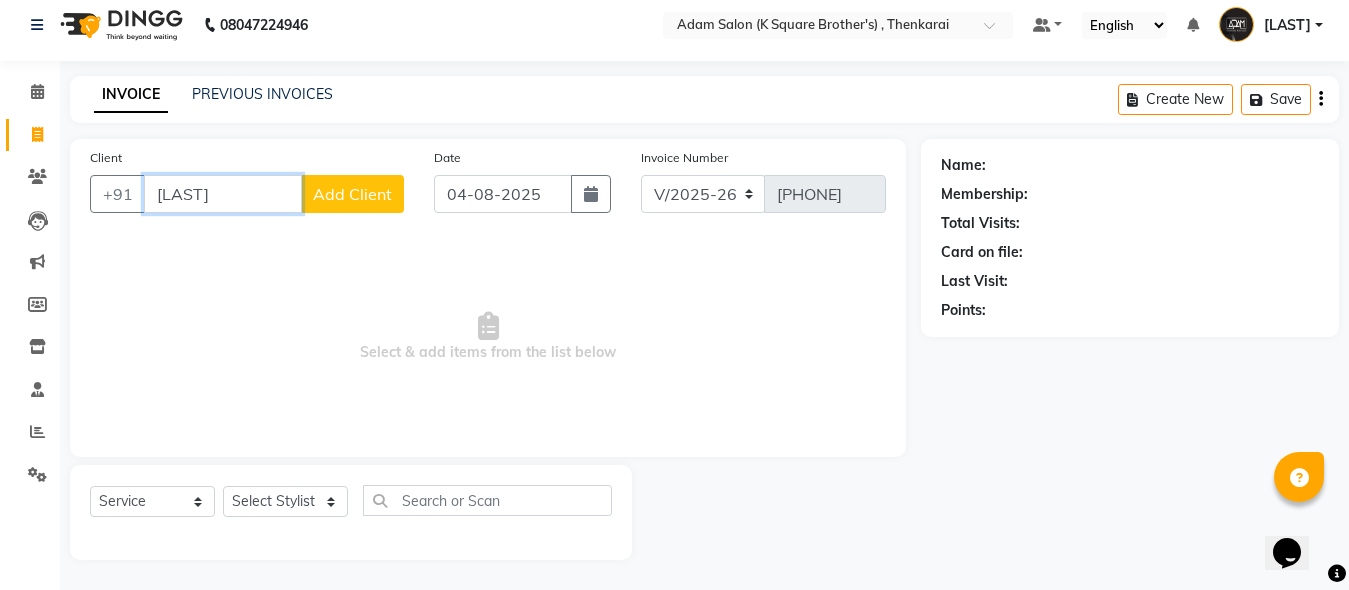 type on "madh" 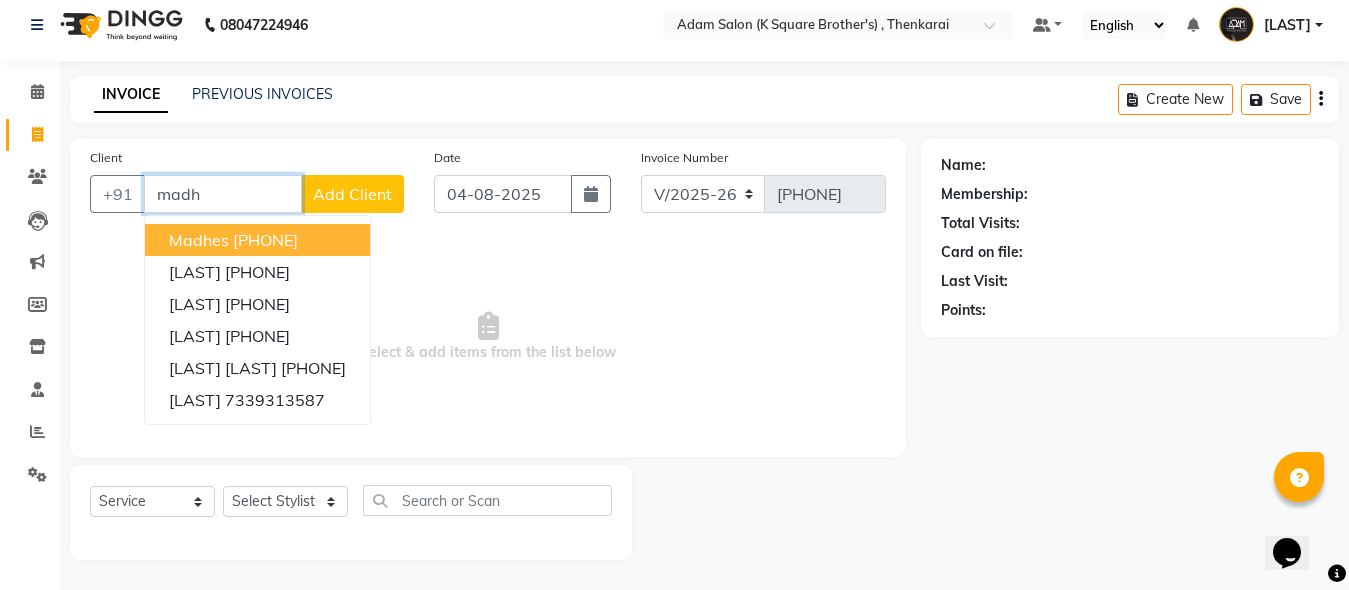 click on "madh" at bounding box center (223, 194) 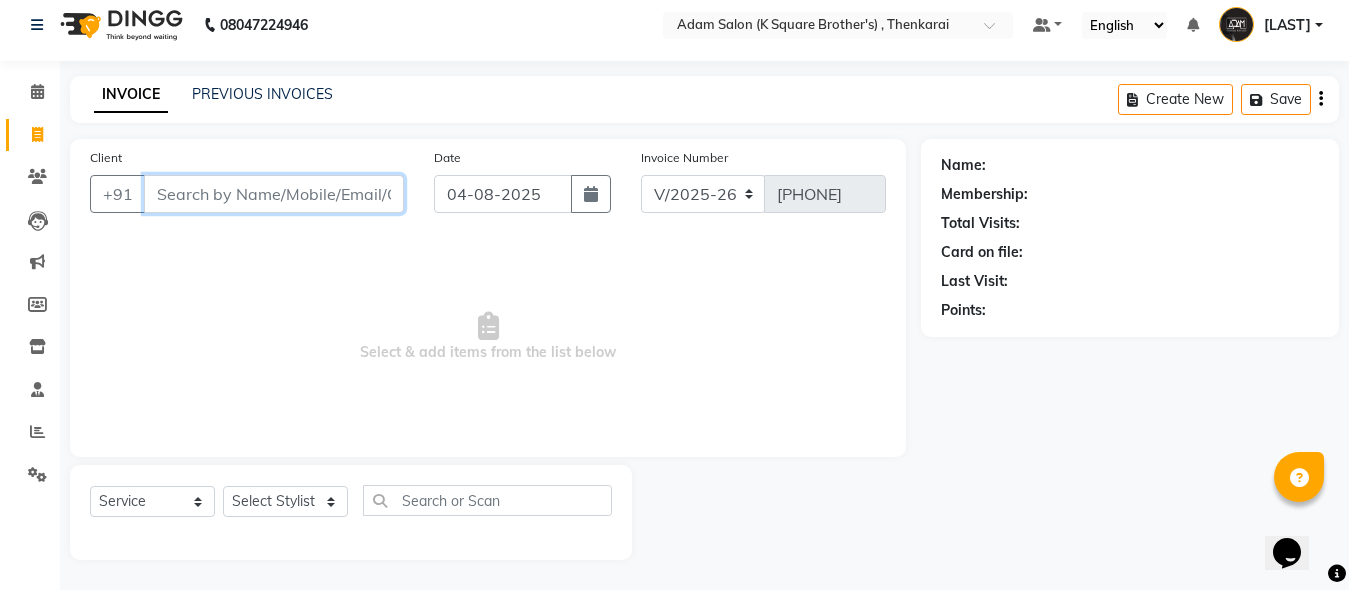 type on "m" 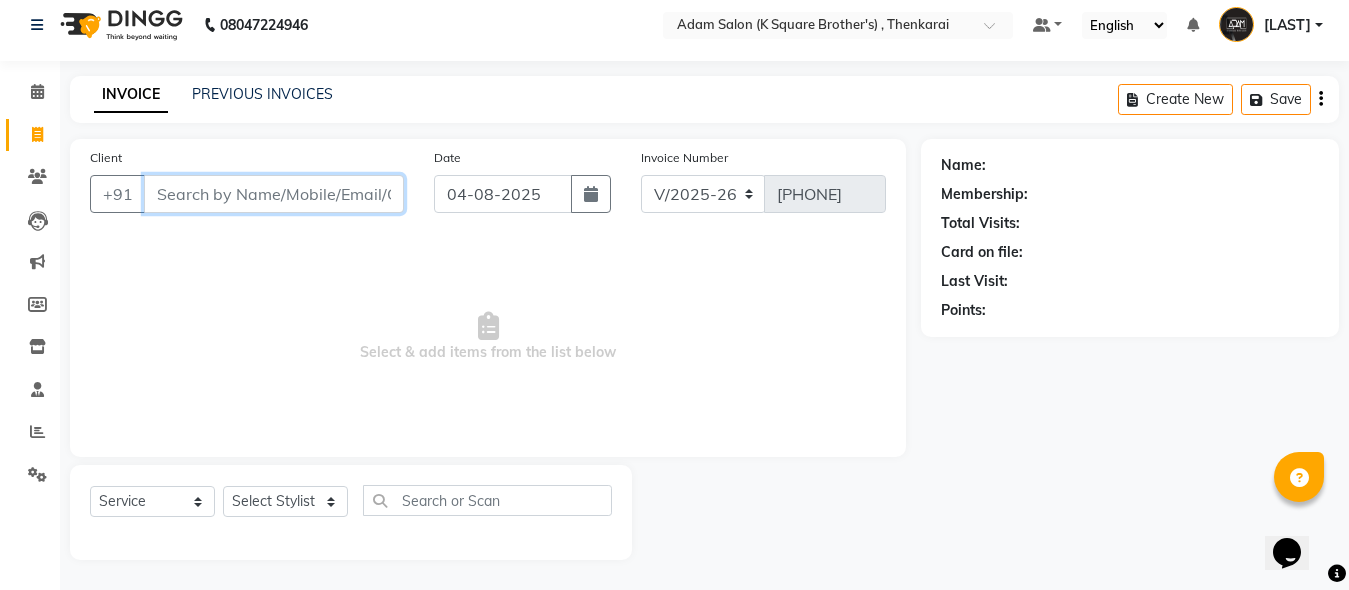 click on "Client" at bounding box center [274, 194] 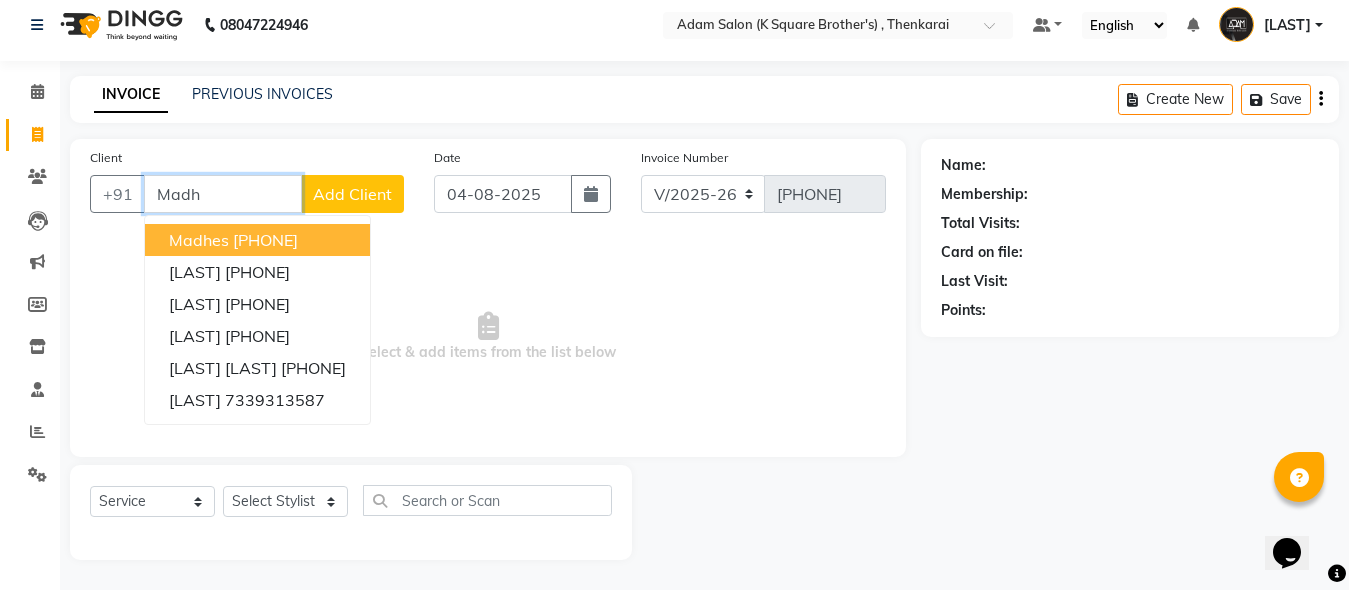 click on "Madh" at bounding box center [223, 194] 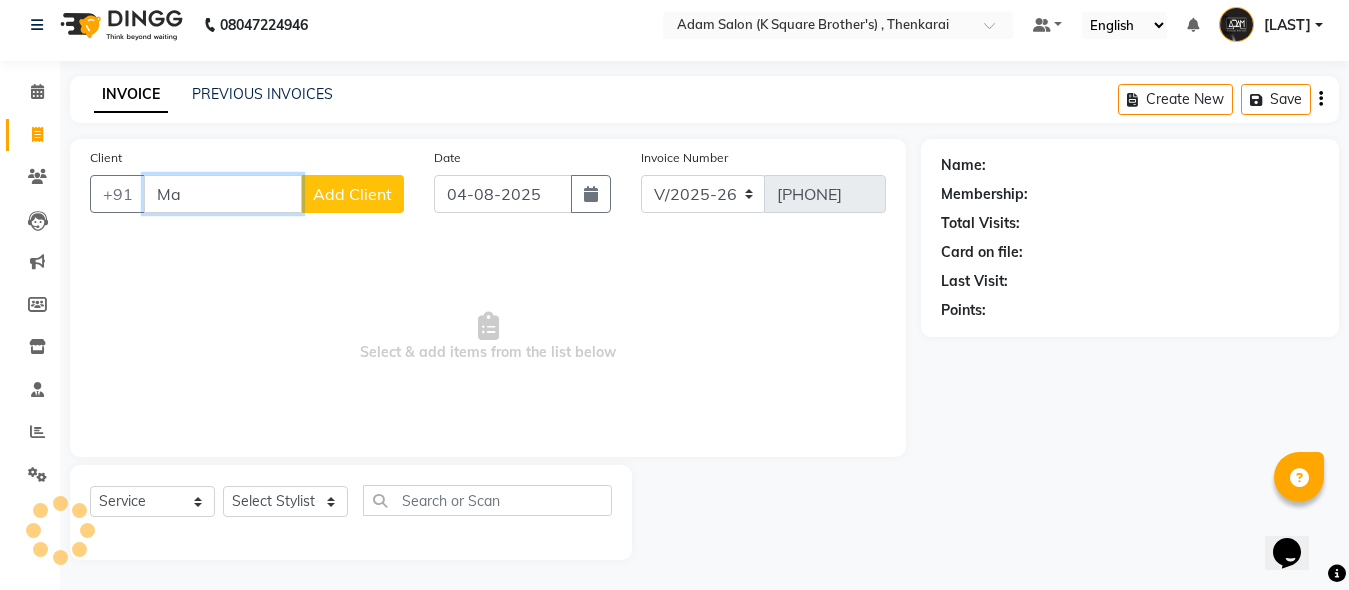 type on "M" 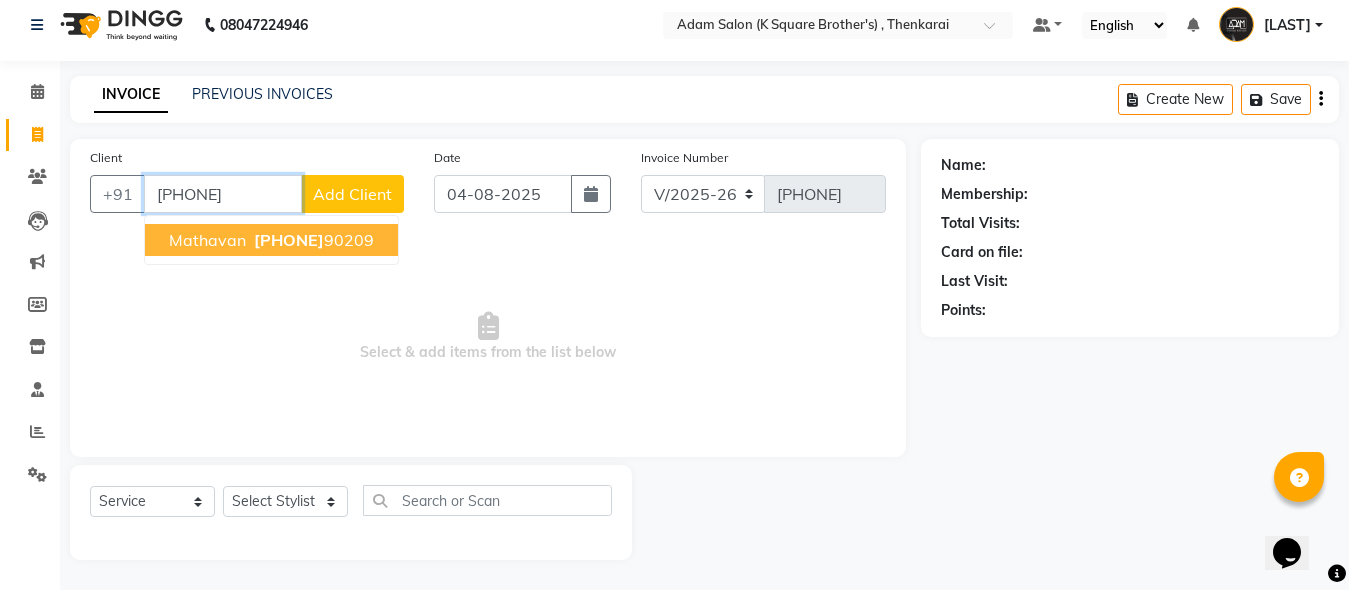click on "[PHONE]" at bounding box center (289, 240) 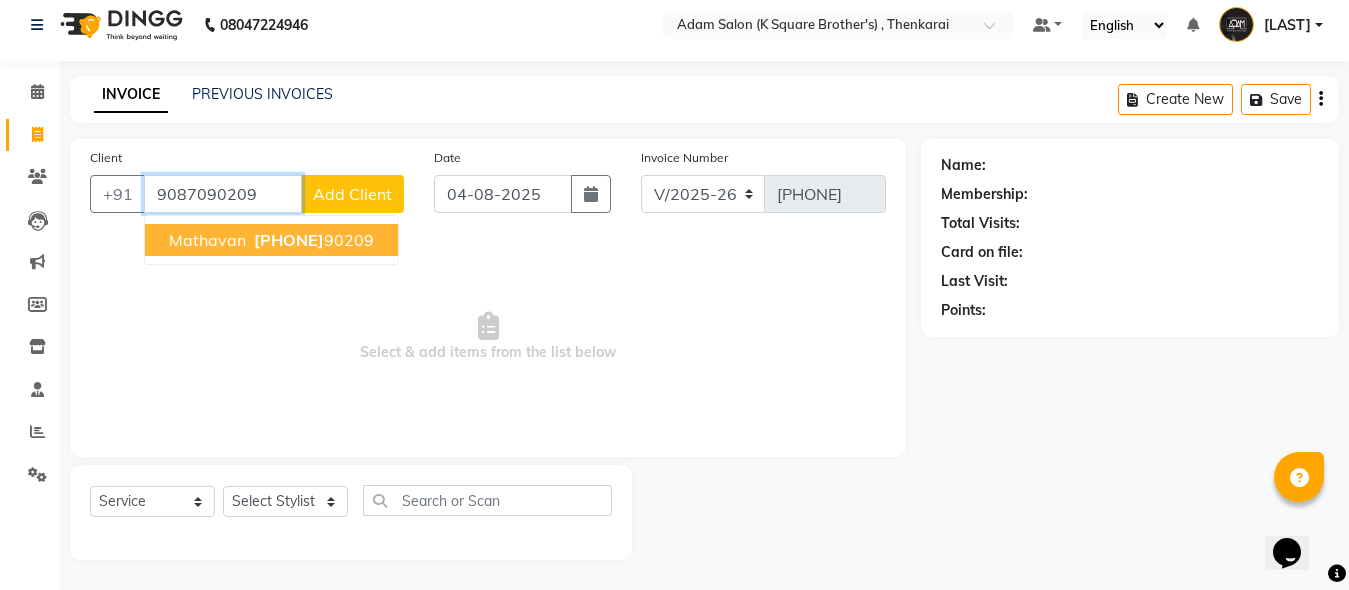 type on "9087090209" 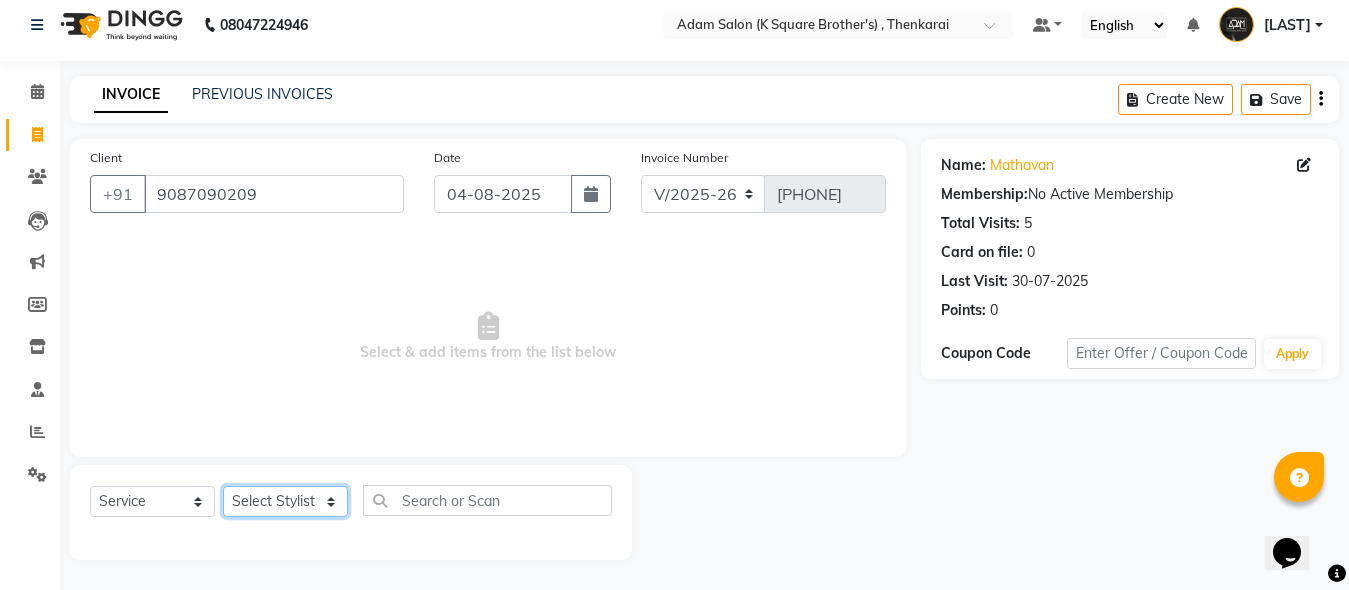 click on "Select Stylist [LAST] [LAST] [LAST] [LAST]" 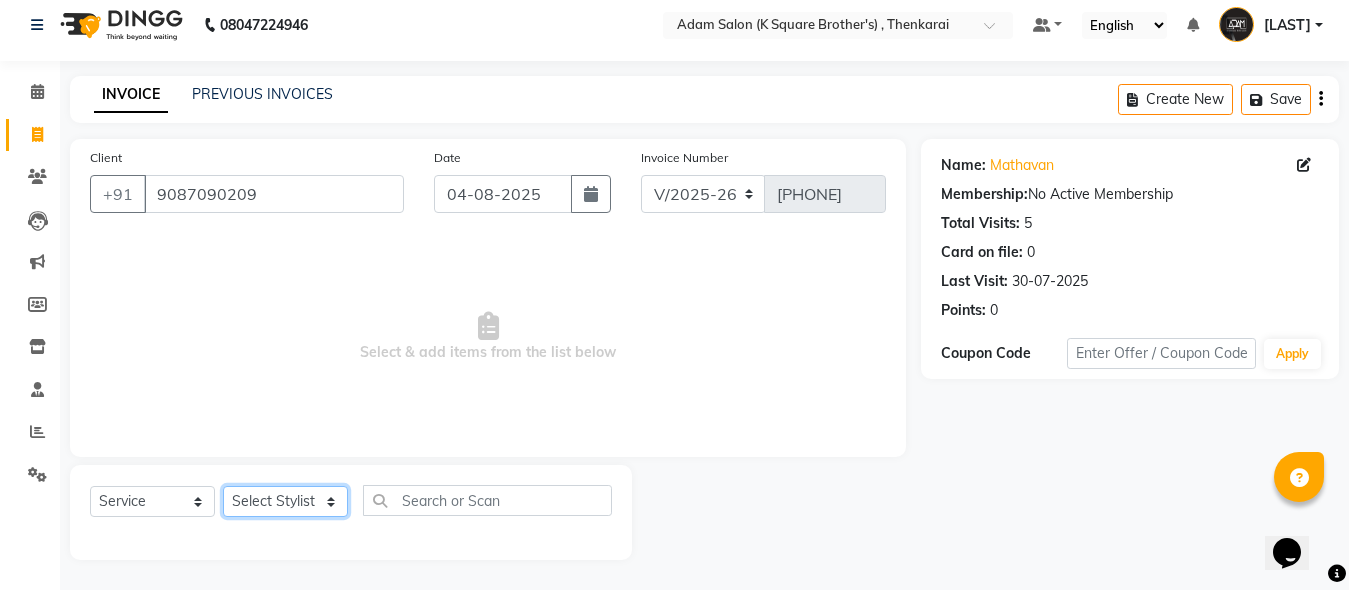 select on "78097" 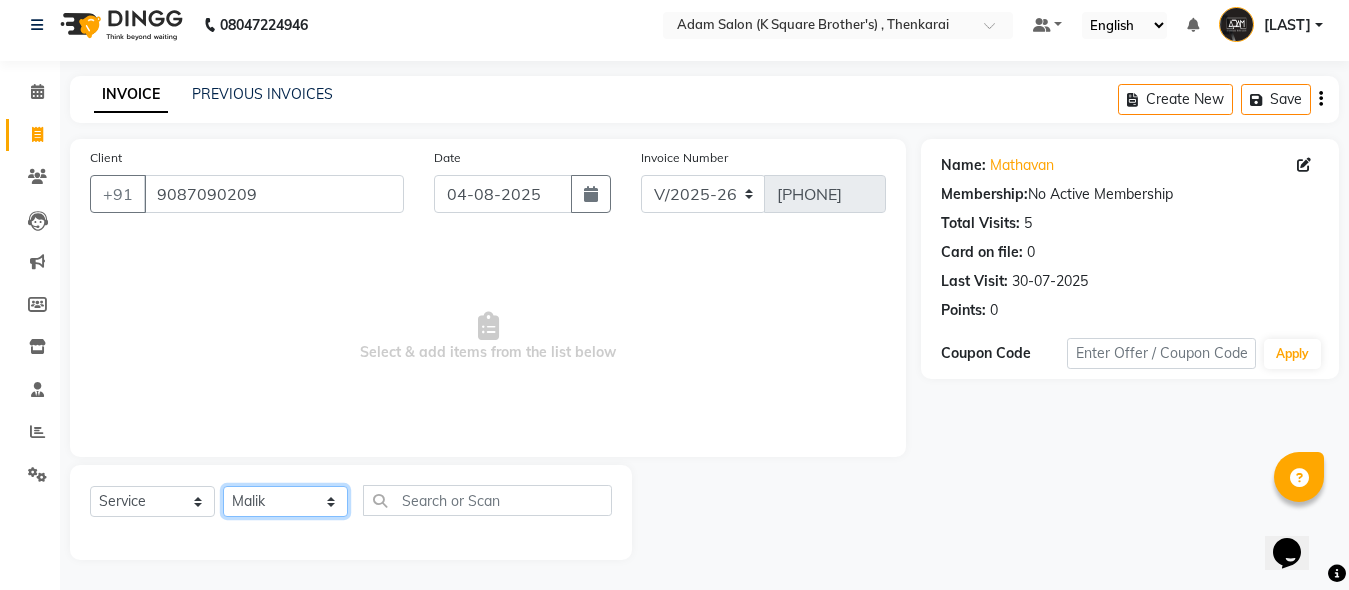 click on "Select Stylist [LAST] [LAST] [LAST] [LAST]" 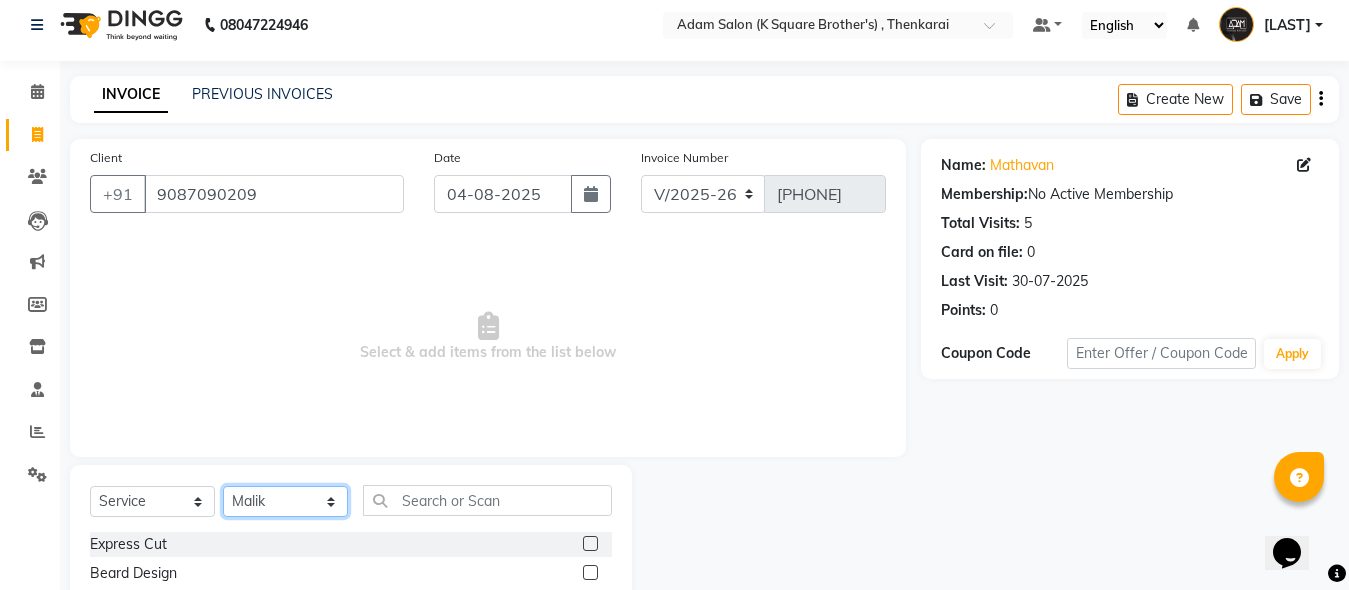 scroll, scrollTop: 211, scrollLeft: 0, axis: vertical 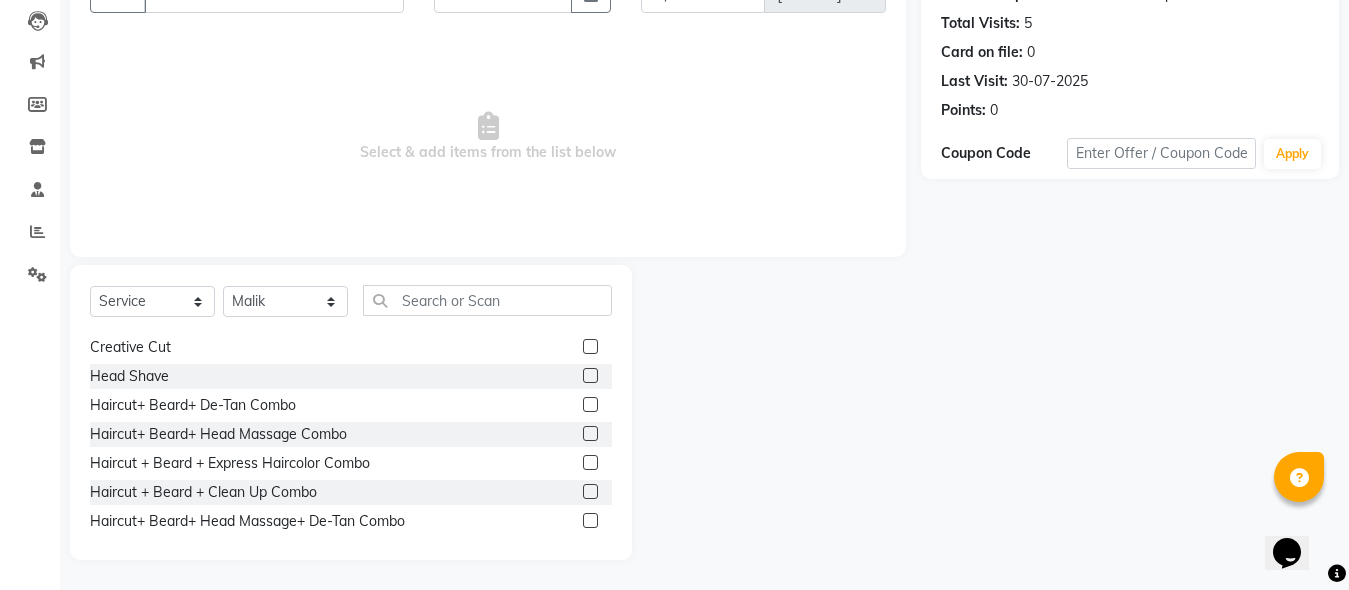 click 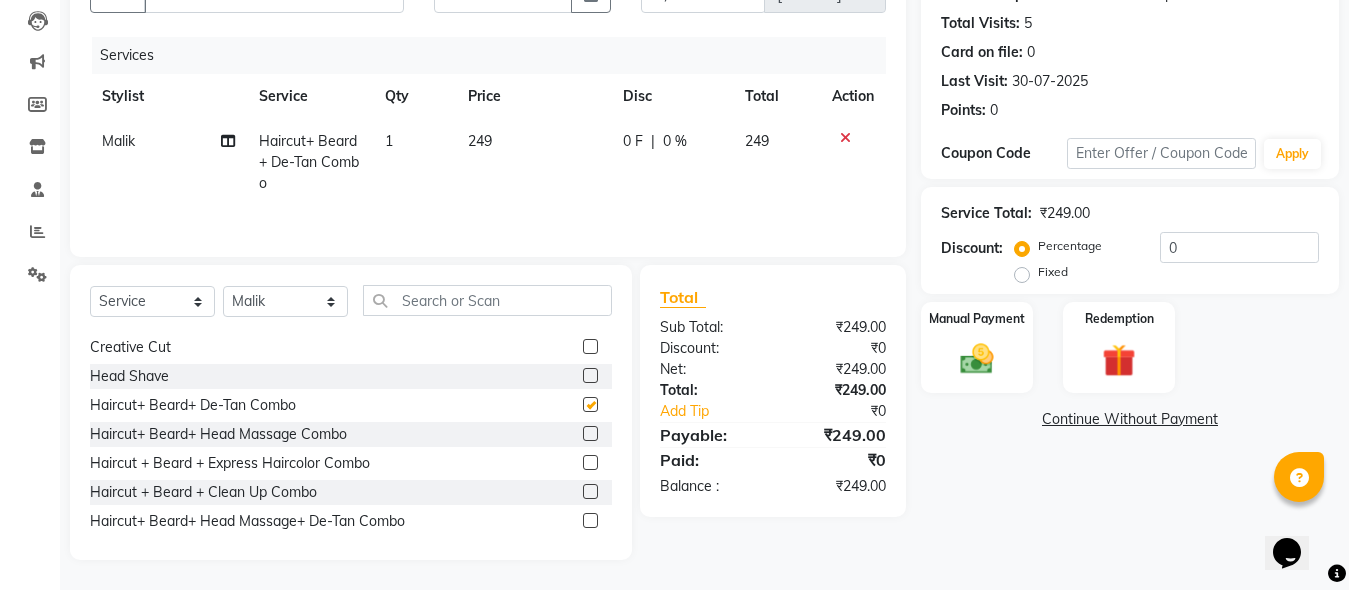 checkbox on "false" 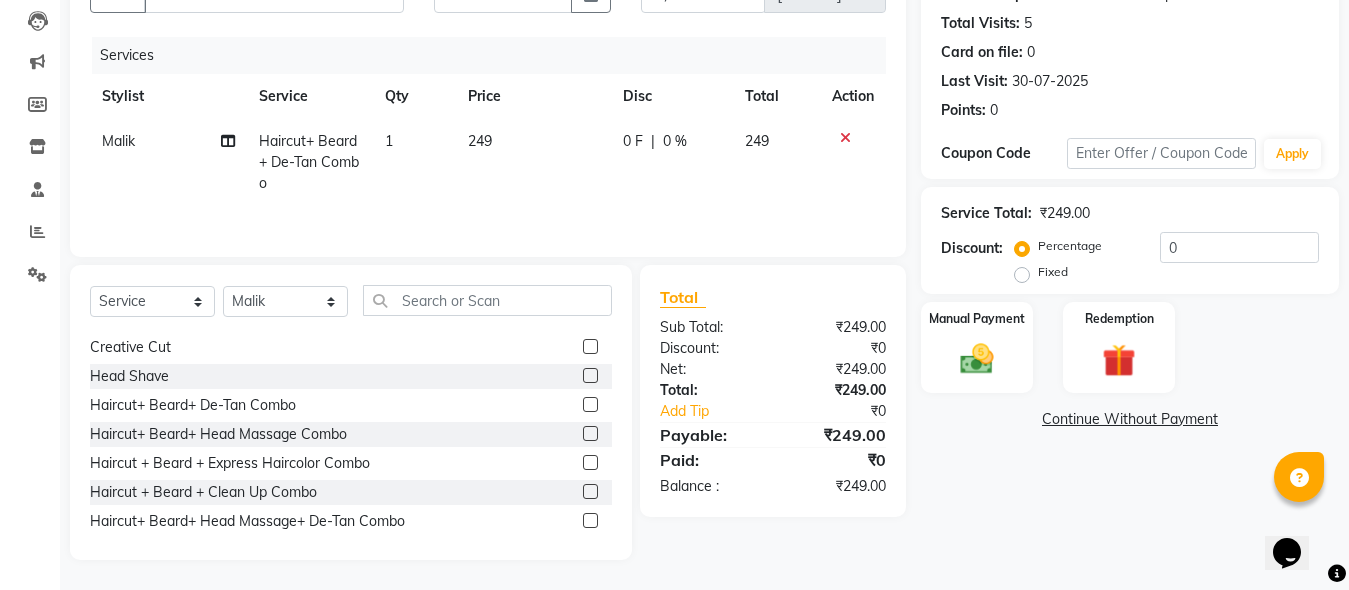 click 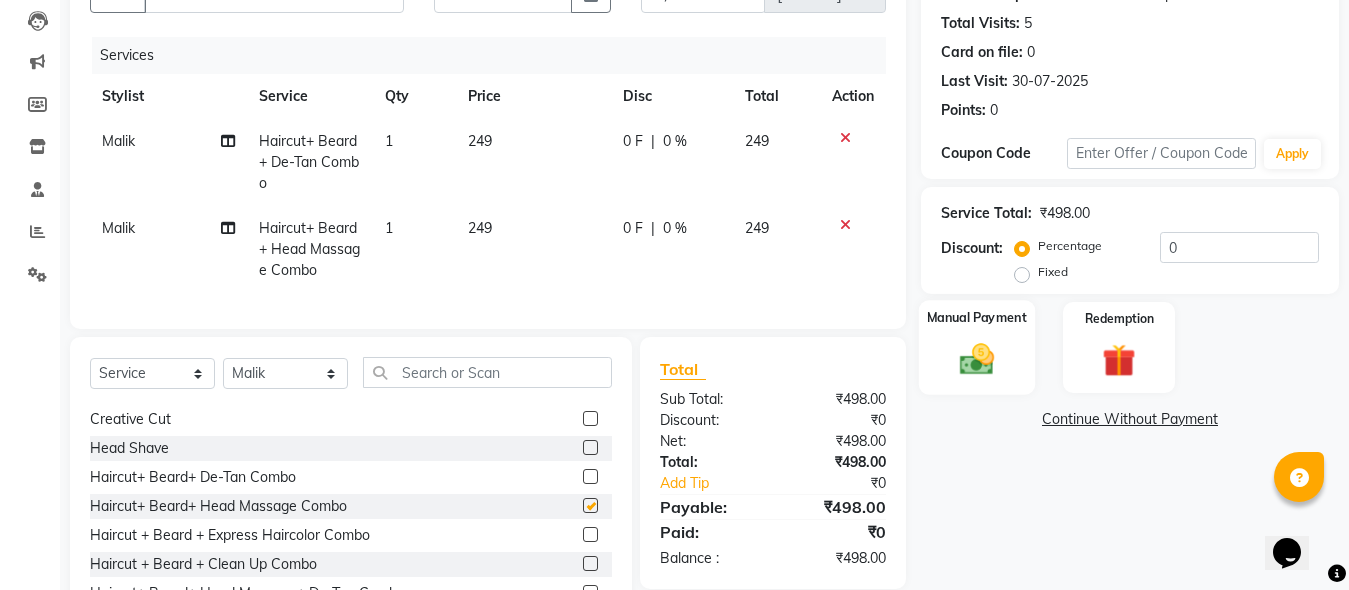 checkbox on "false" 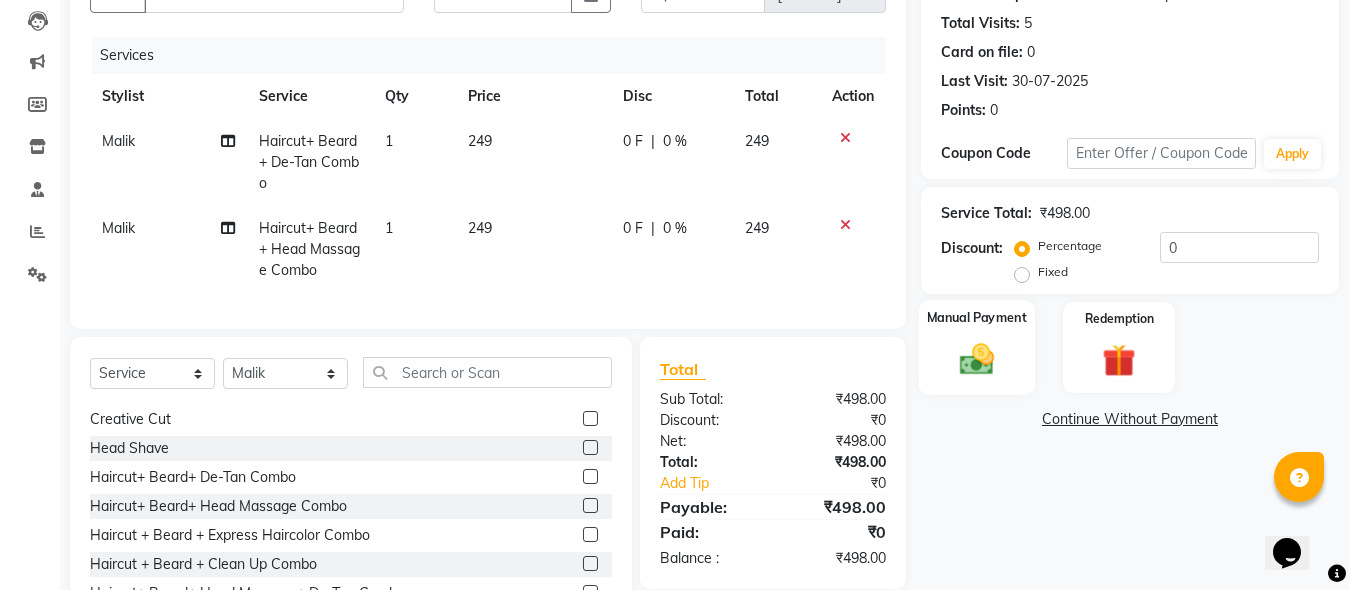 click 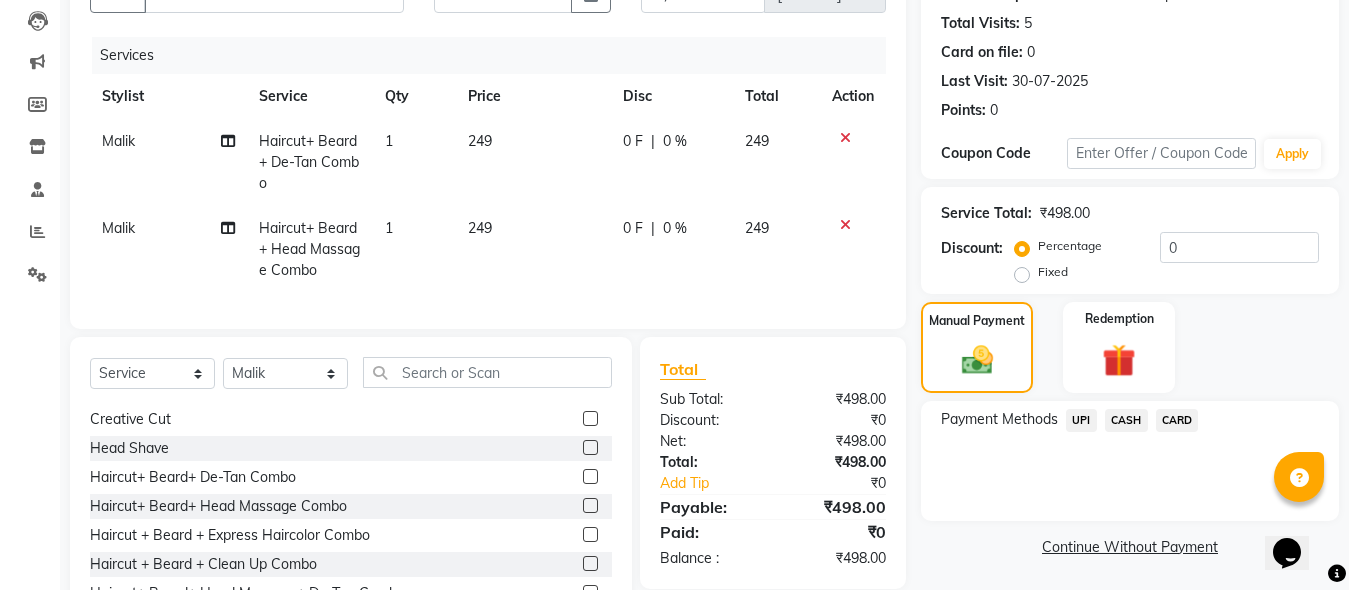 click on "CASH" 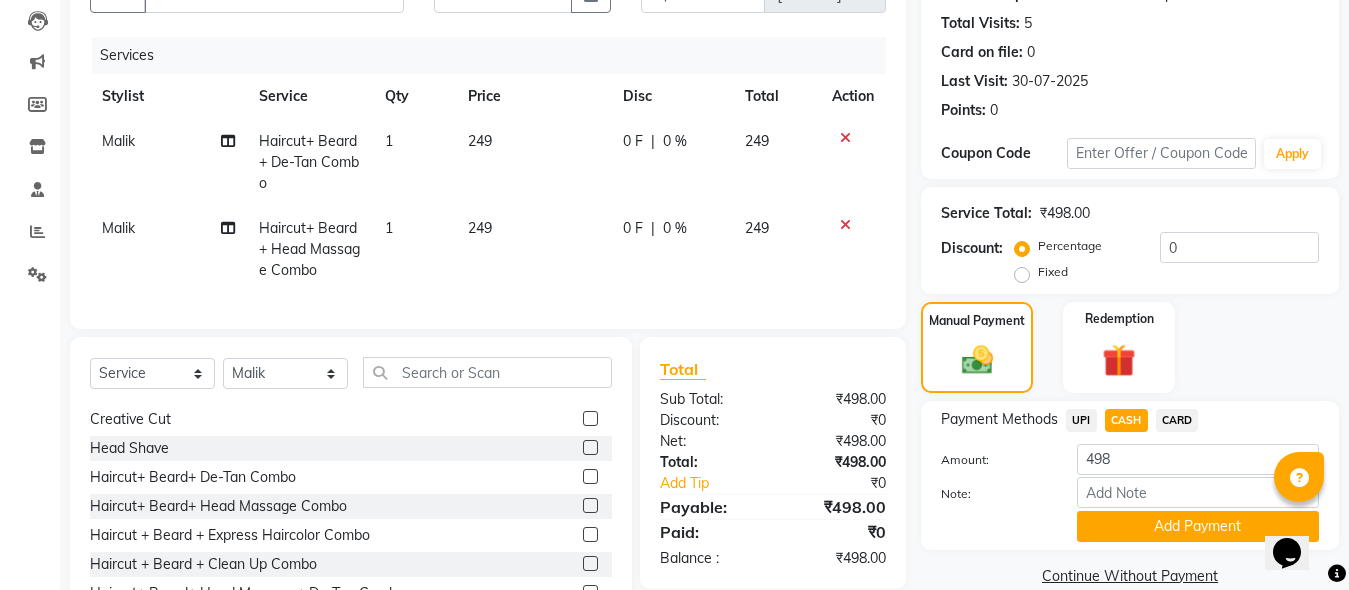 scroll, scrollTop: 300, scrollLeft: 0, axis: vertical 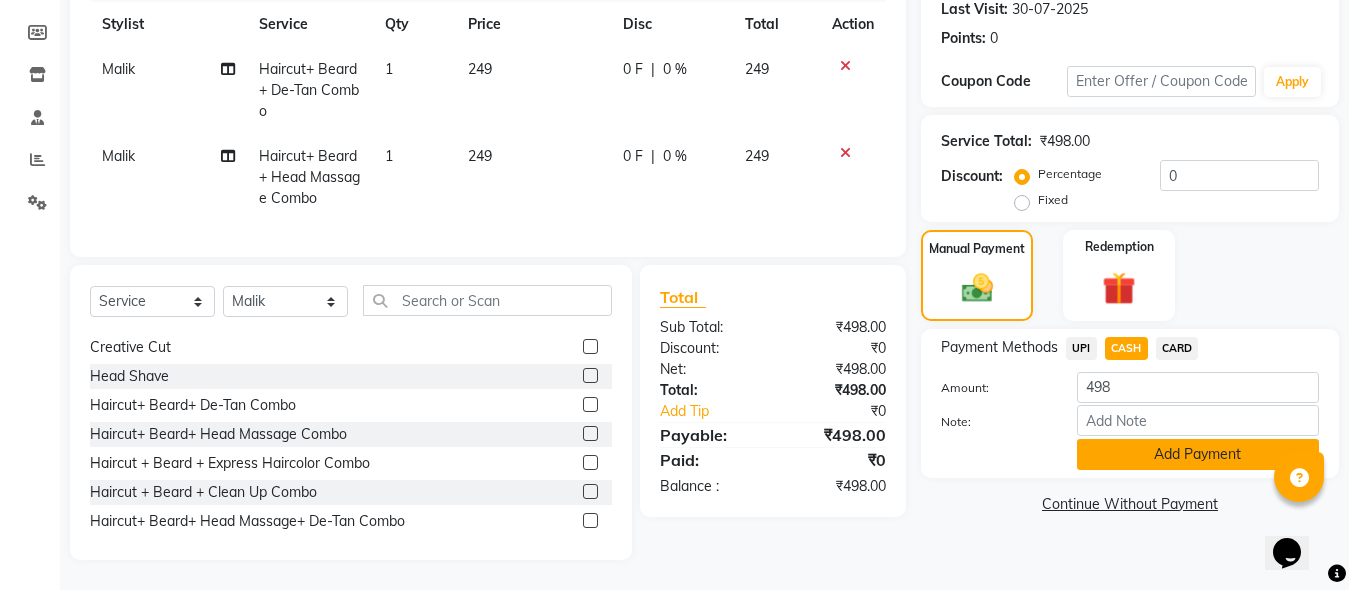 click on "Add Payment" 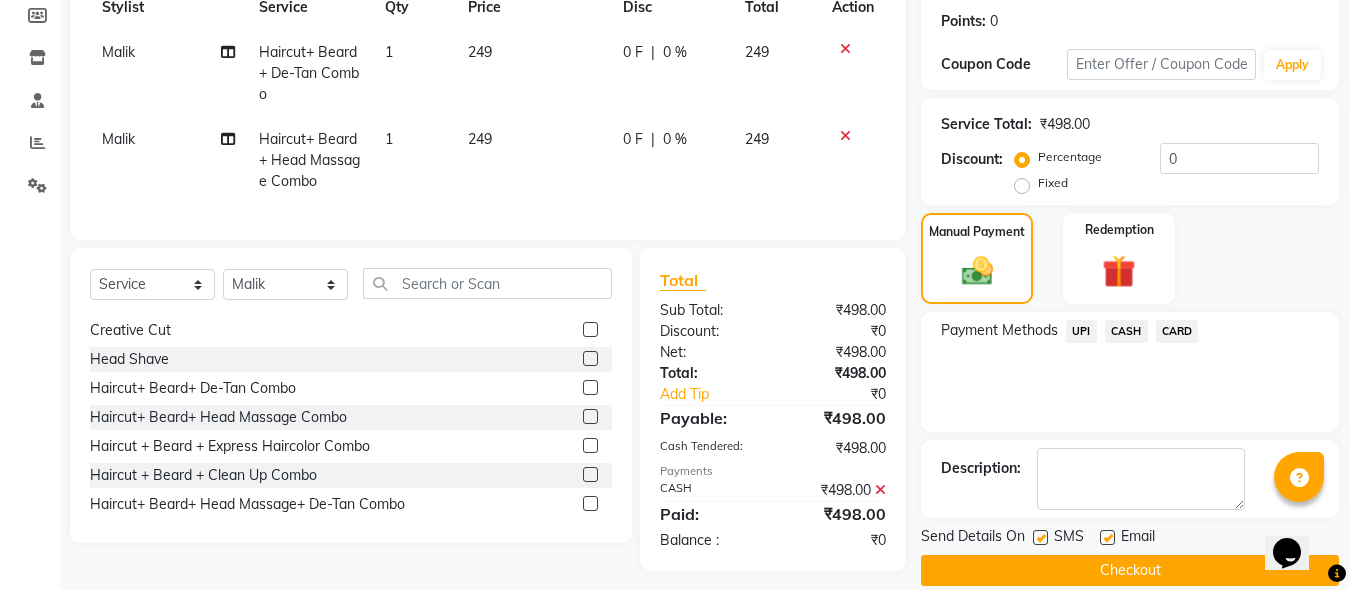 scroll, scrollTop: 328, scrollLeft: 0, axis: vertical 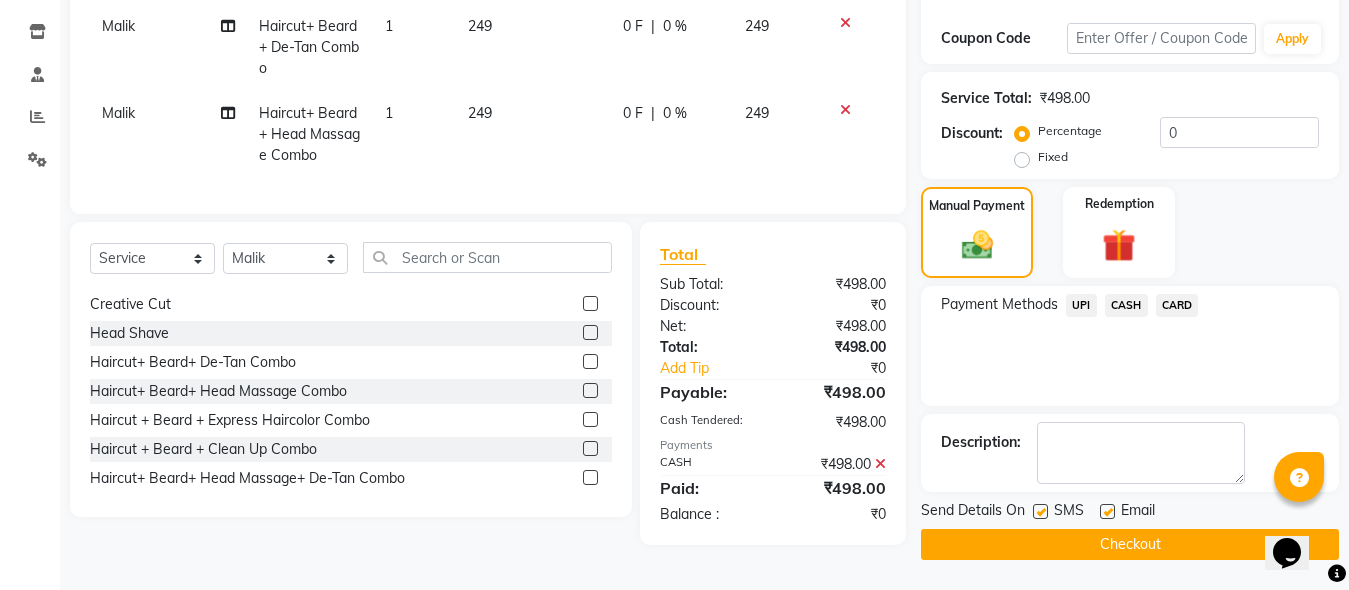 click on "Checkout" 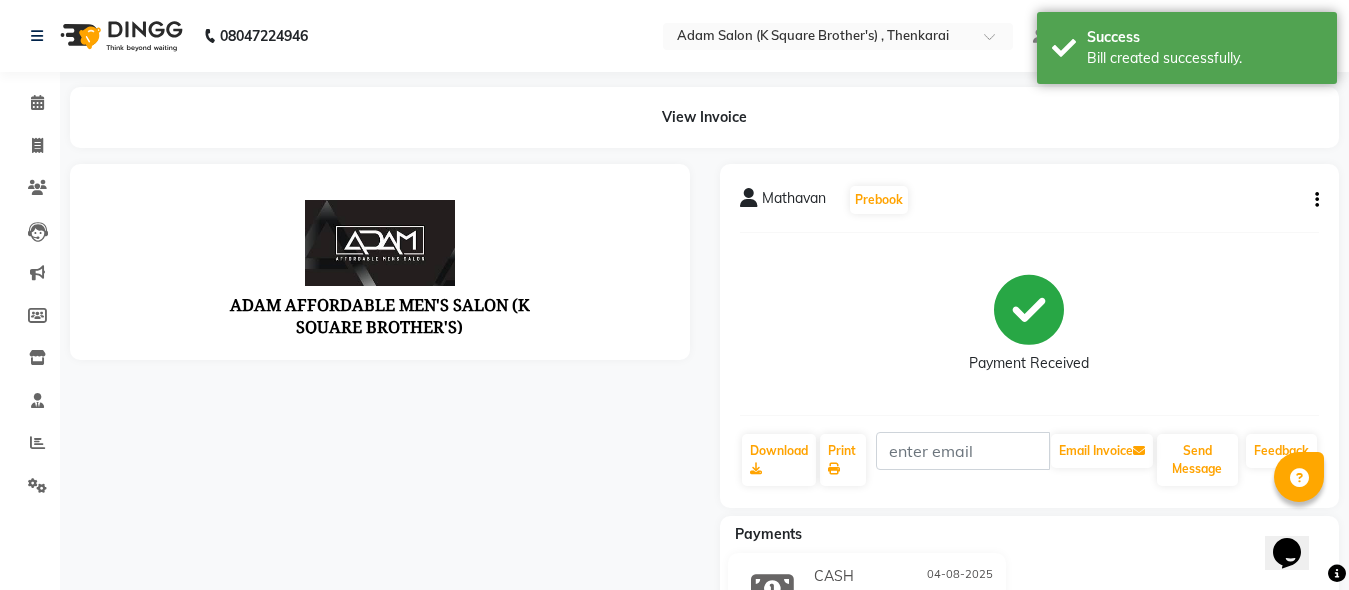 scroll, scrollTop: 0, scrollLeft: 0, axis: both 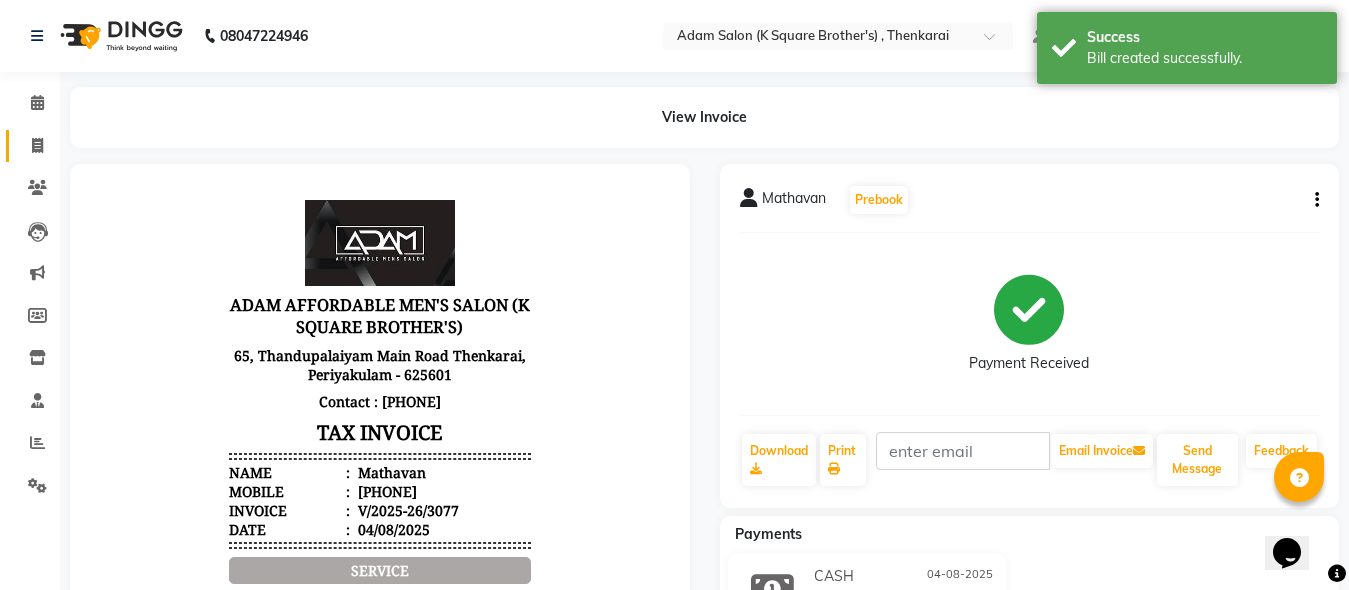 click 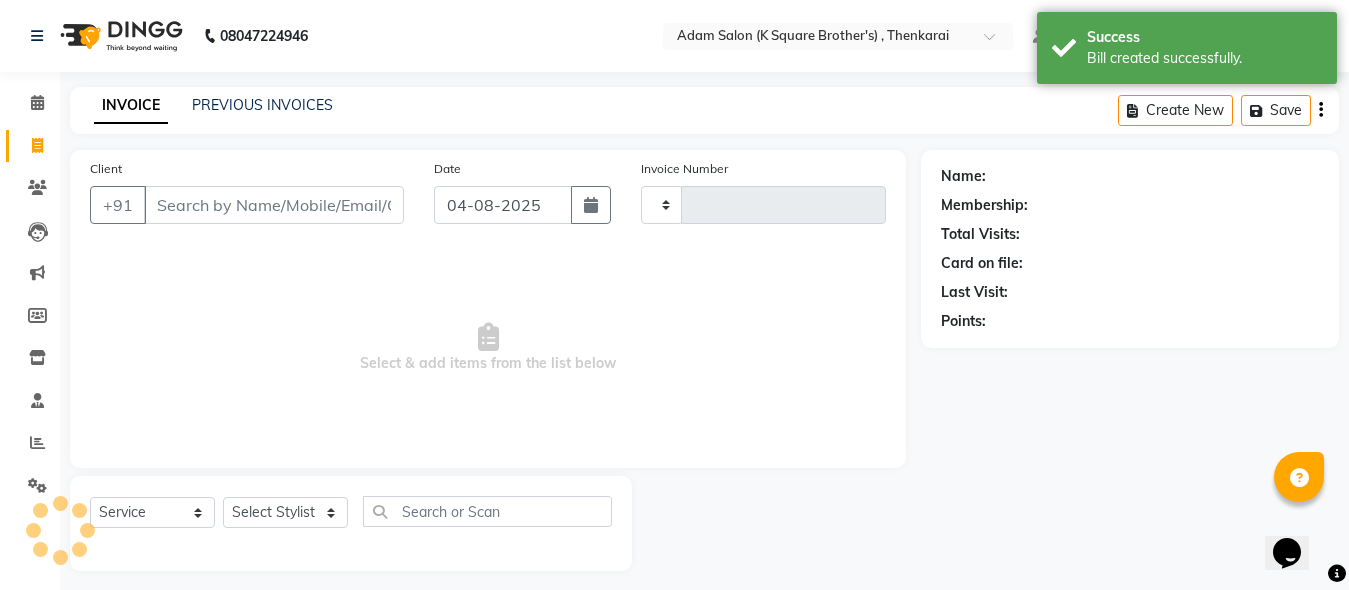 type on "3078" 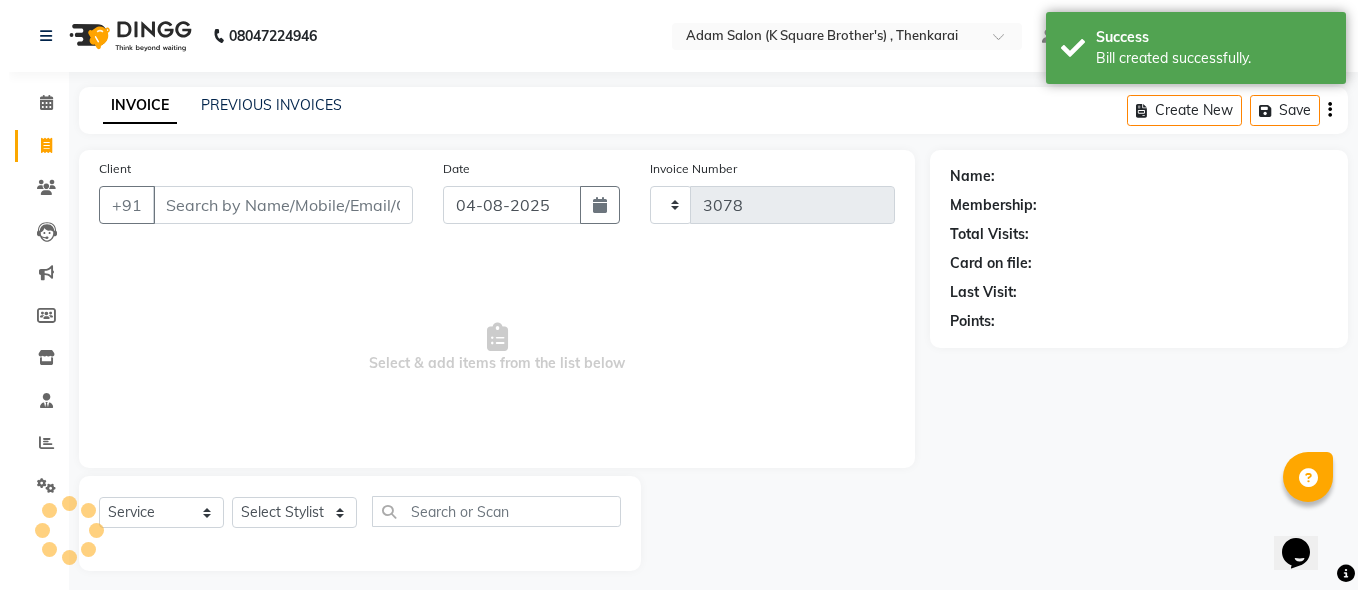 scroll, scrollTop: 11, scrollLeft: 0, axis: vertical 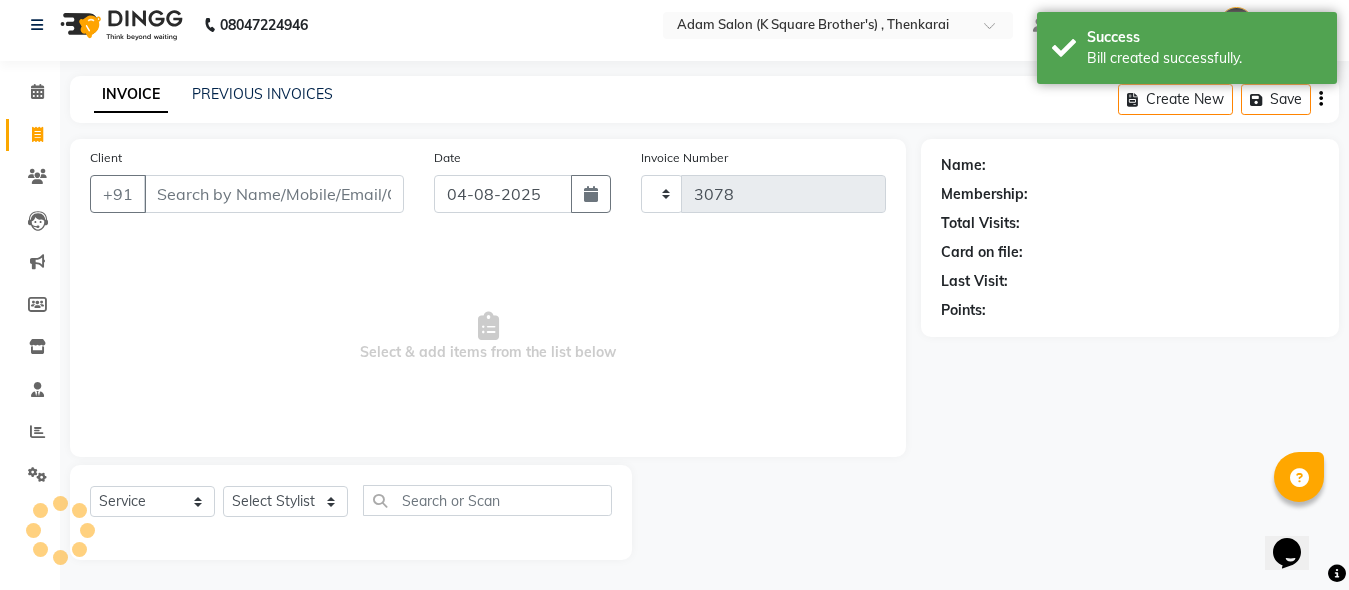 select on "8195" 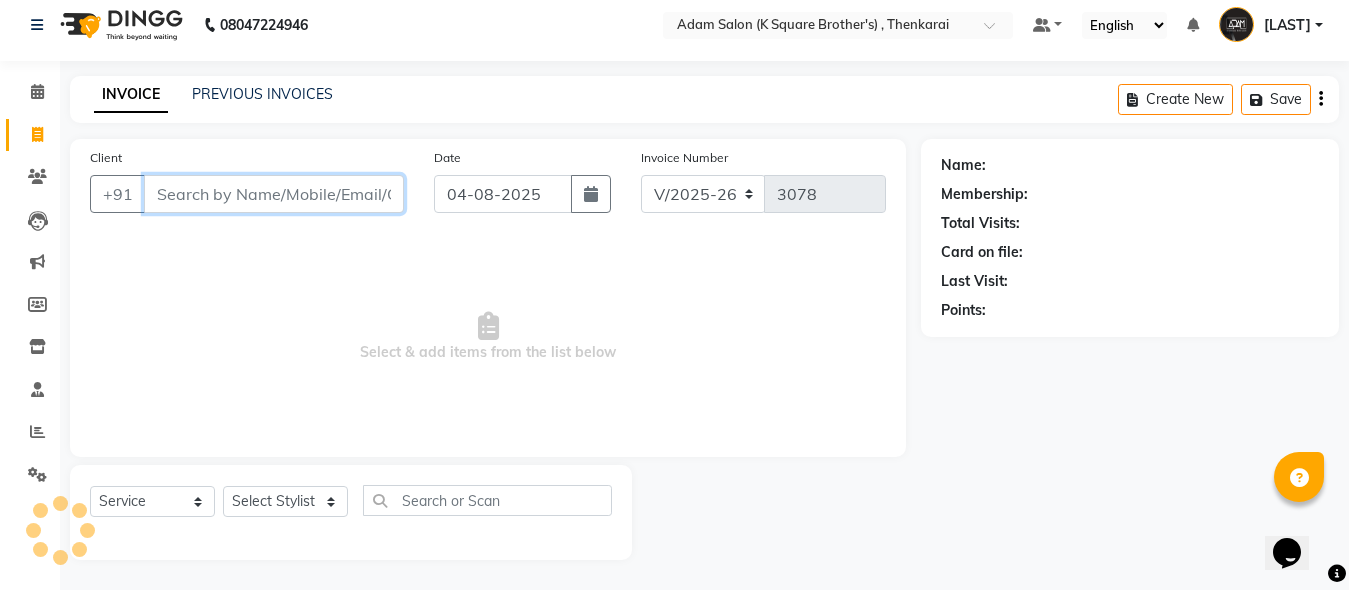 paste on "[PHONE]" 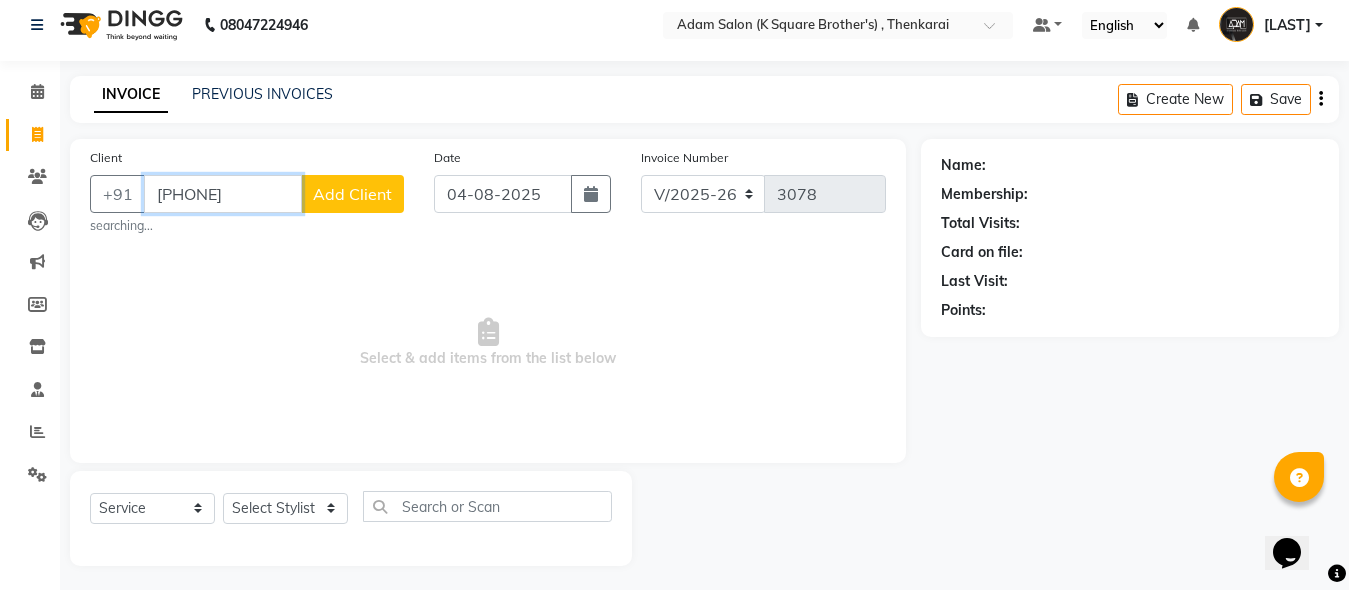 type on "[PHONE]" 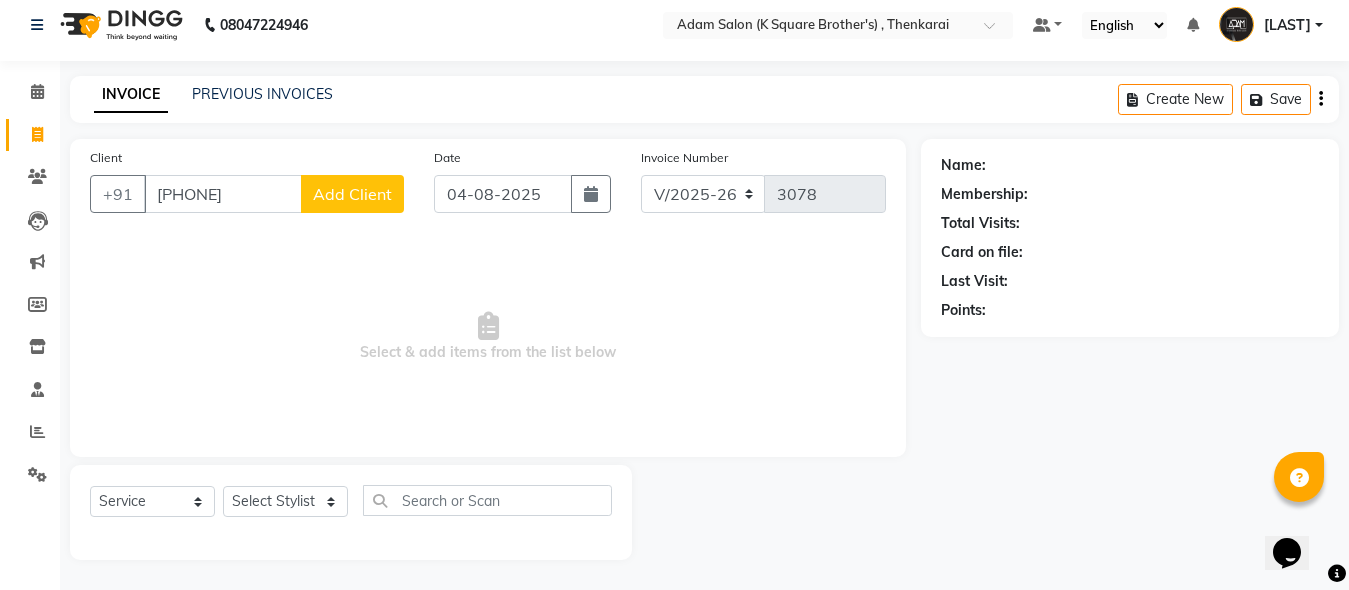 click on "Add Client" 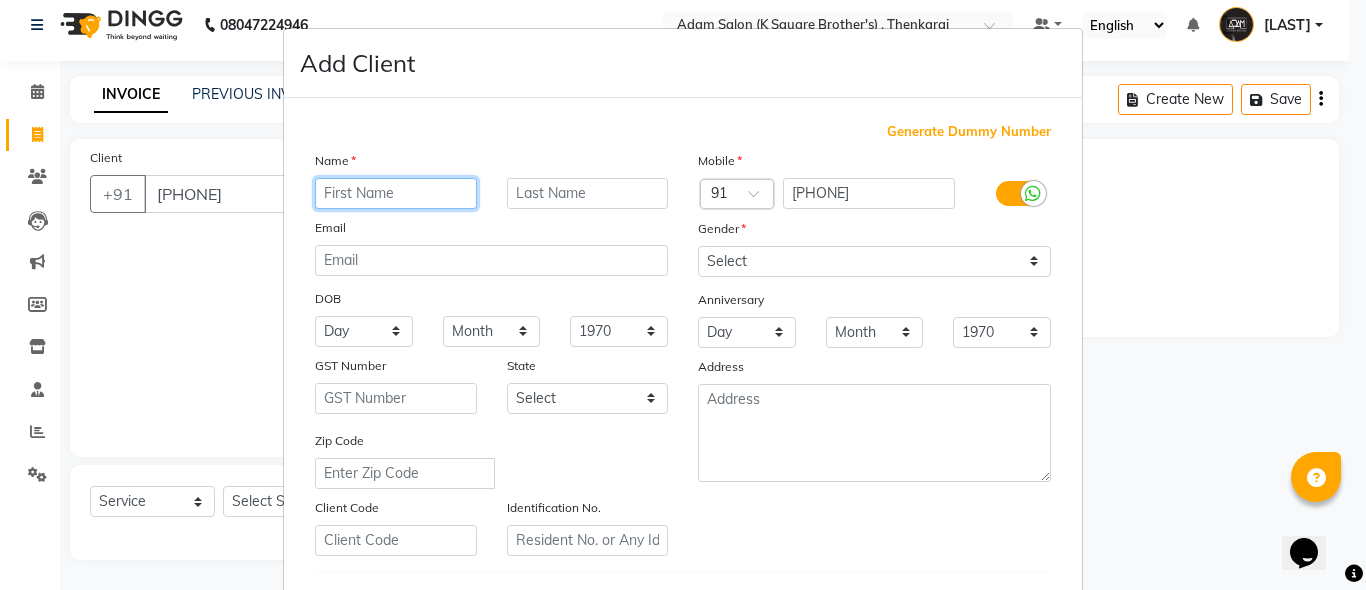 paste on "[LAST]" 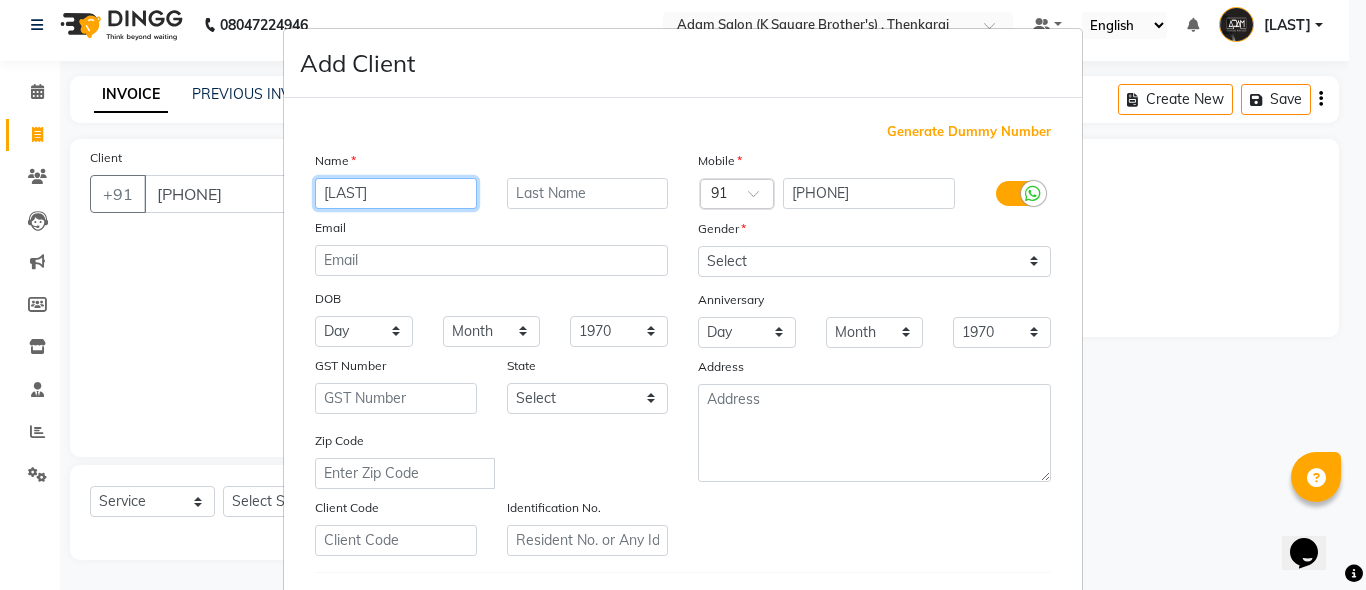 type on "[LAST]" 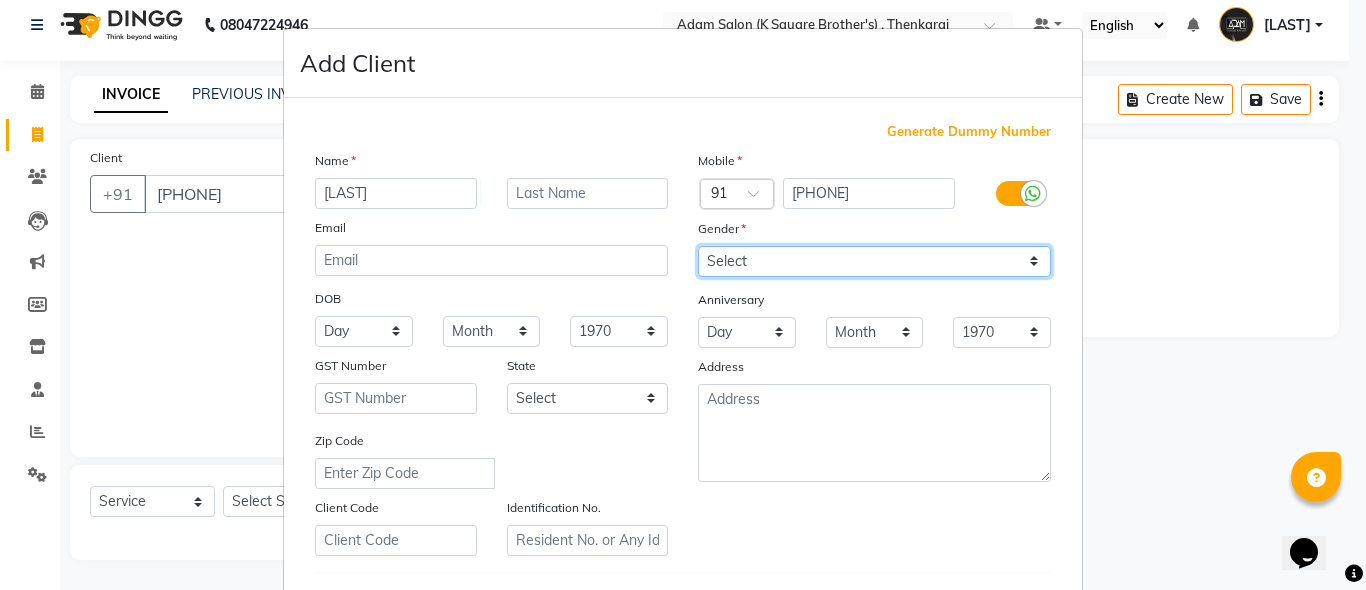 click on "Select Male Female Other Prefer Not To Say" at bounding box center (874, 261) 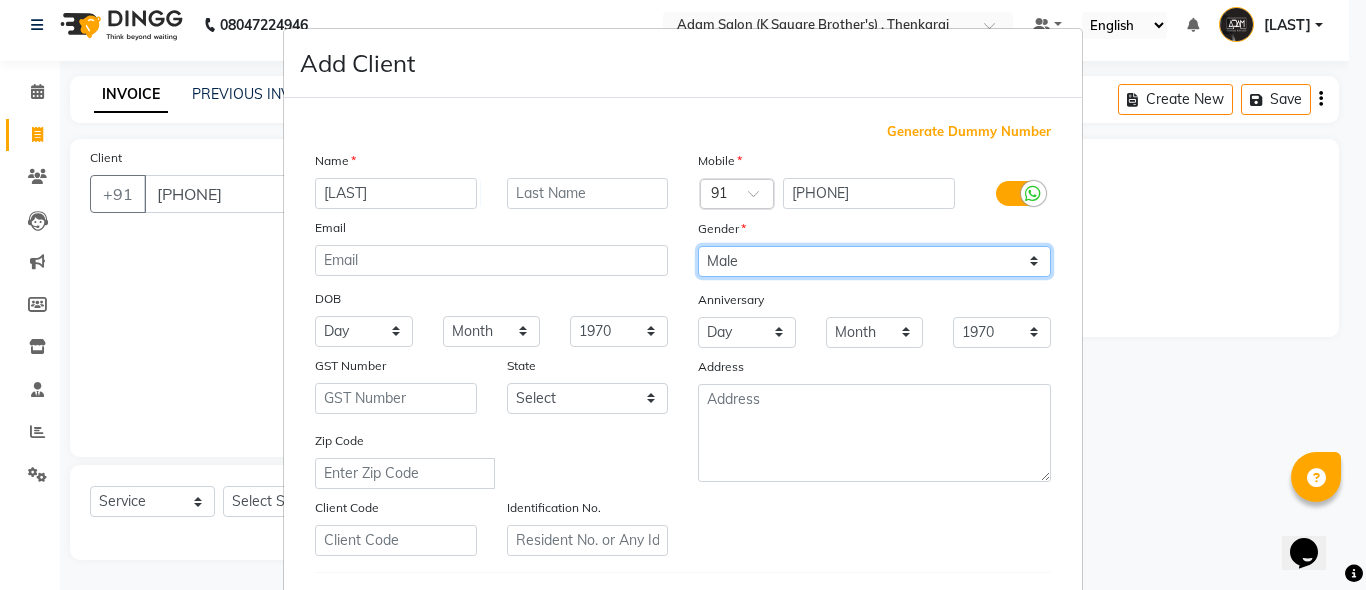 click on "Select Male Female Other Prefer Not To Say" at bounding box center (874, 261) 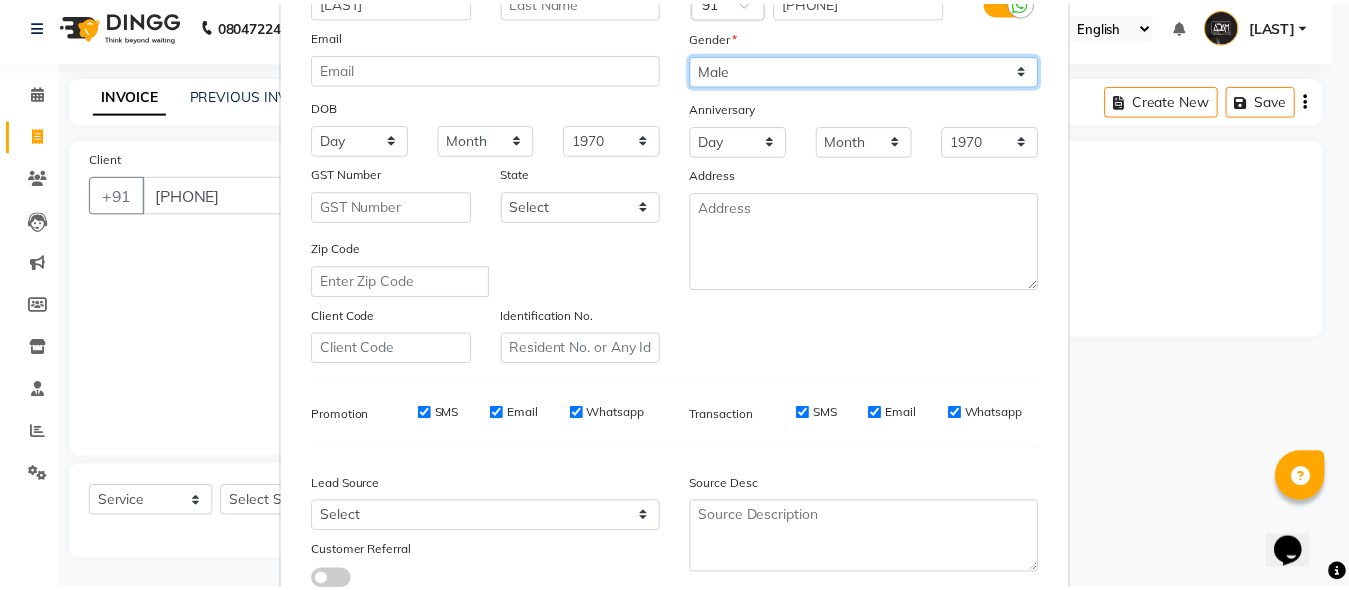 scroll, scrollTop: 333, scrollLeft: 0, axis: vertical 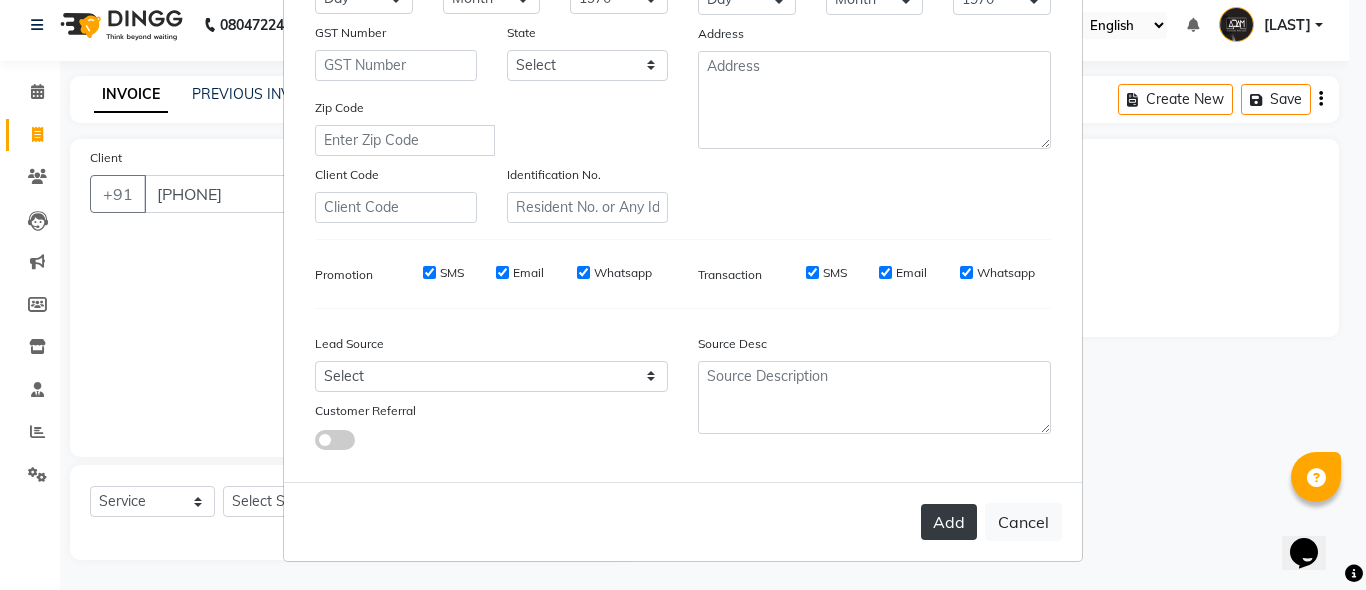 click on "Add" at bounding box center (949, 522) 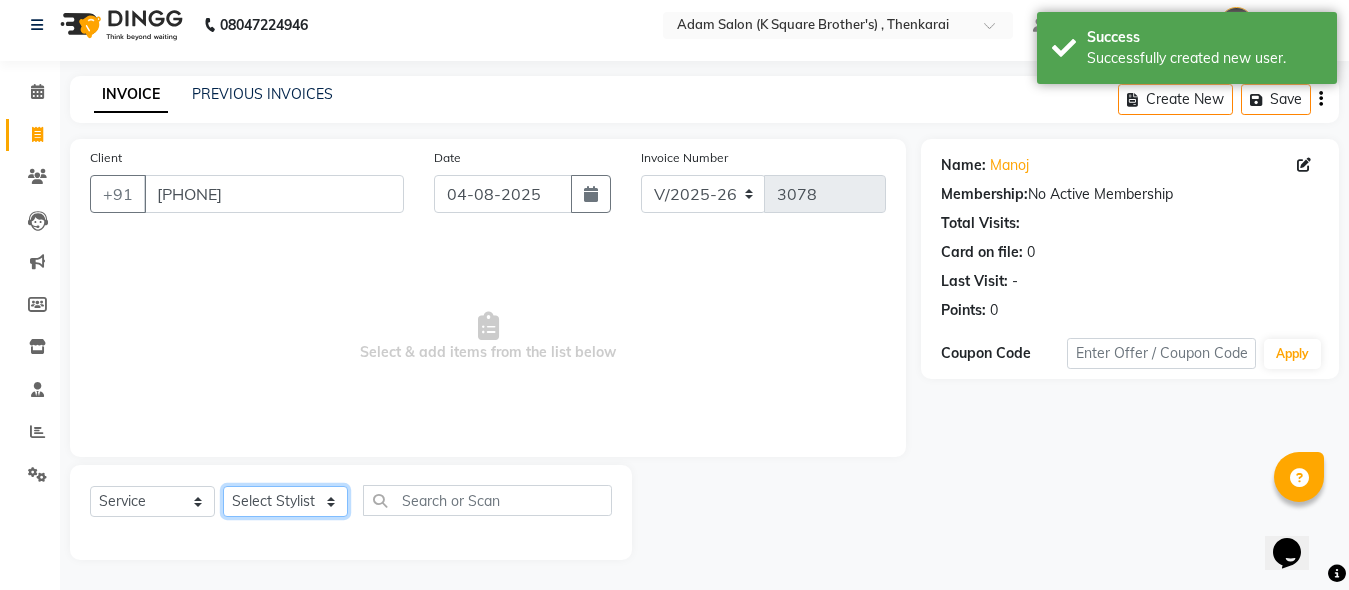 click on "Select Stylist [LAST] [LAST] [LAST] [LAST]" 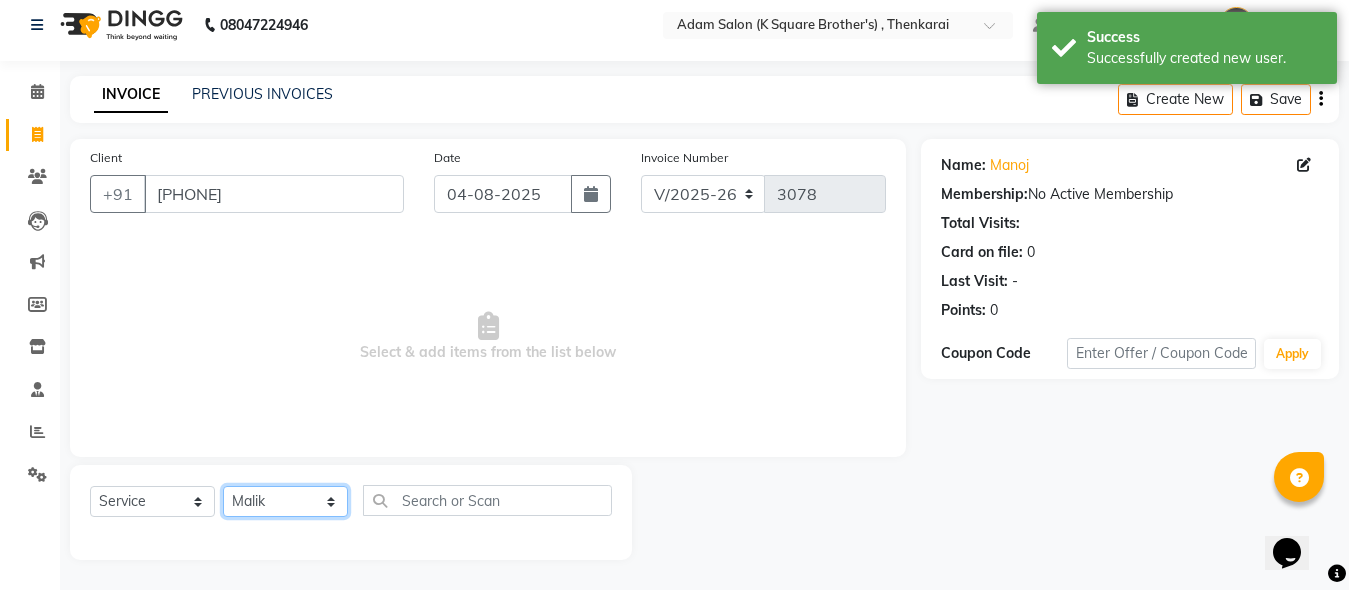 click on "Select Stylist [LAST] [LAST] [LAST] [LAST]" 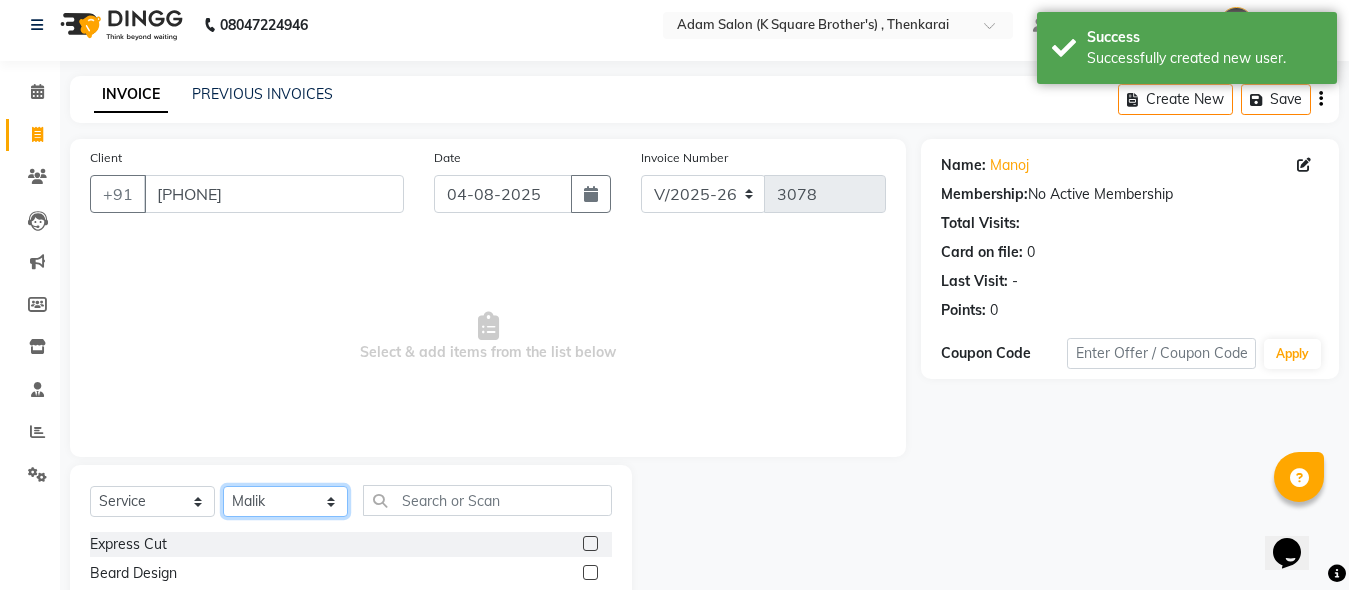 click on "Select Stylist [LAST] [LAST] [LAST] [LAST]" 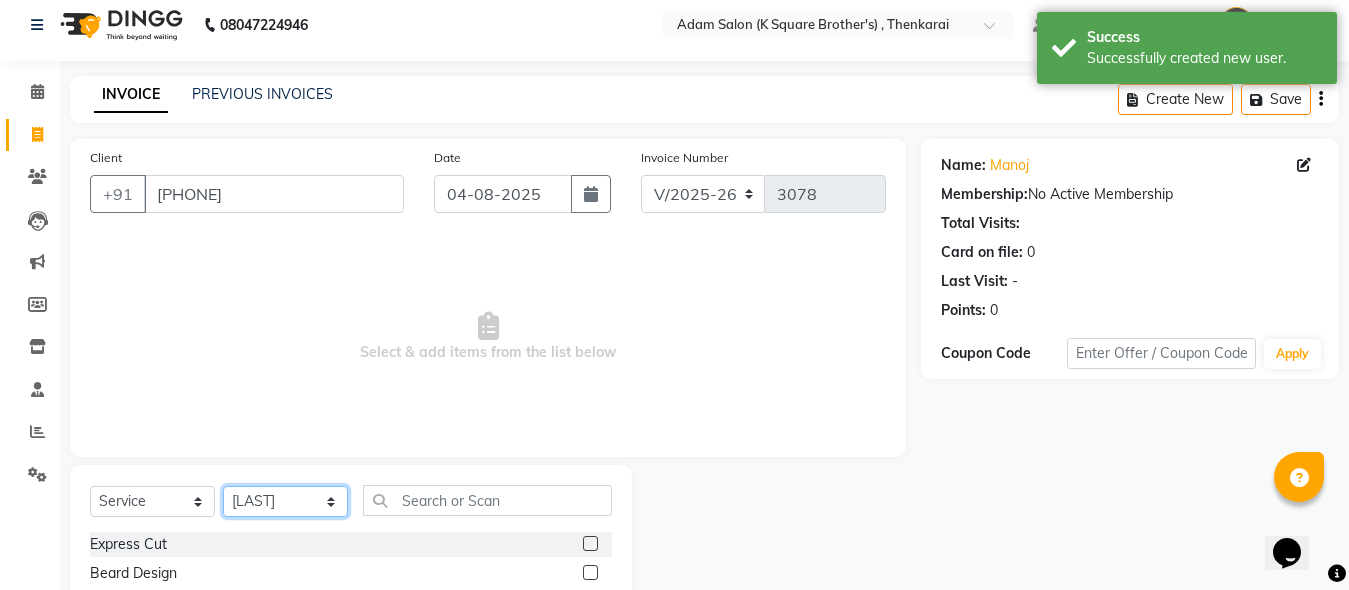 click on "Select Stylist [LAST] [LAST] [LAST] [LAST]" 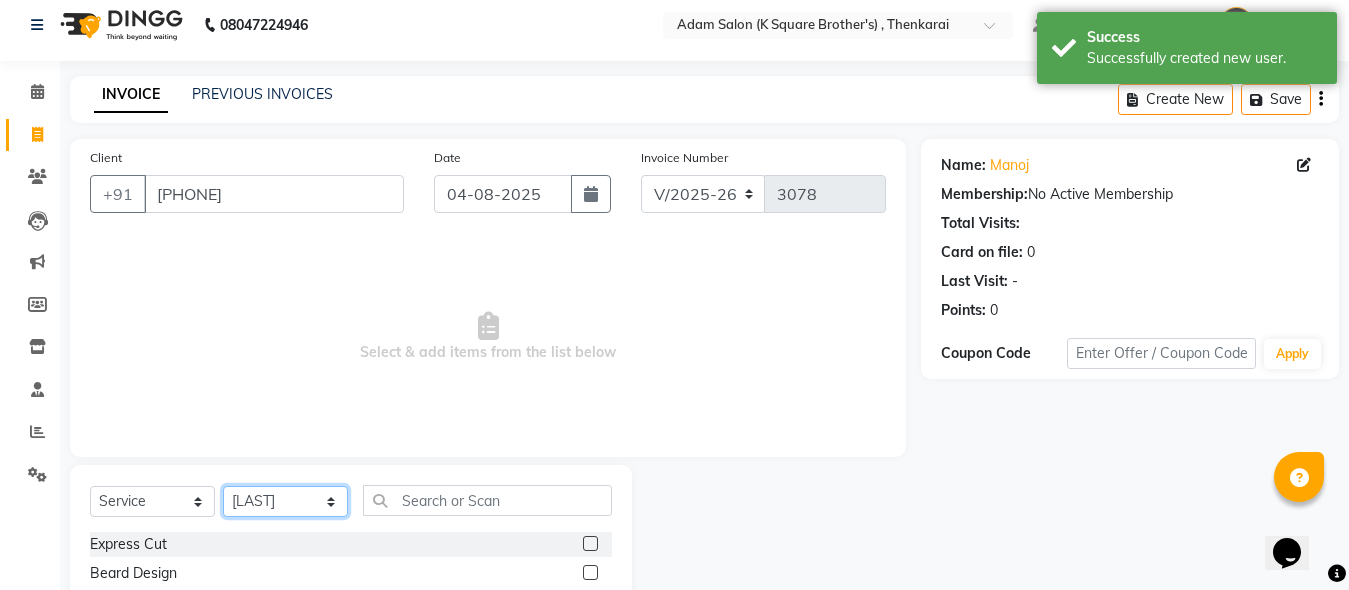 scroll, scrollTop: 211, scrollLeft: 0, axis: vertical 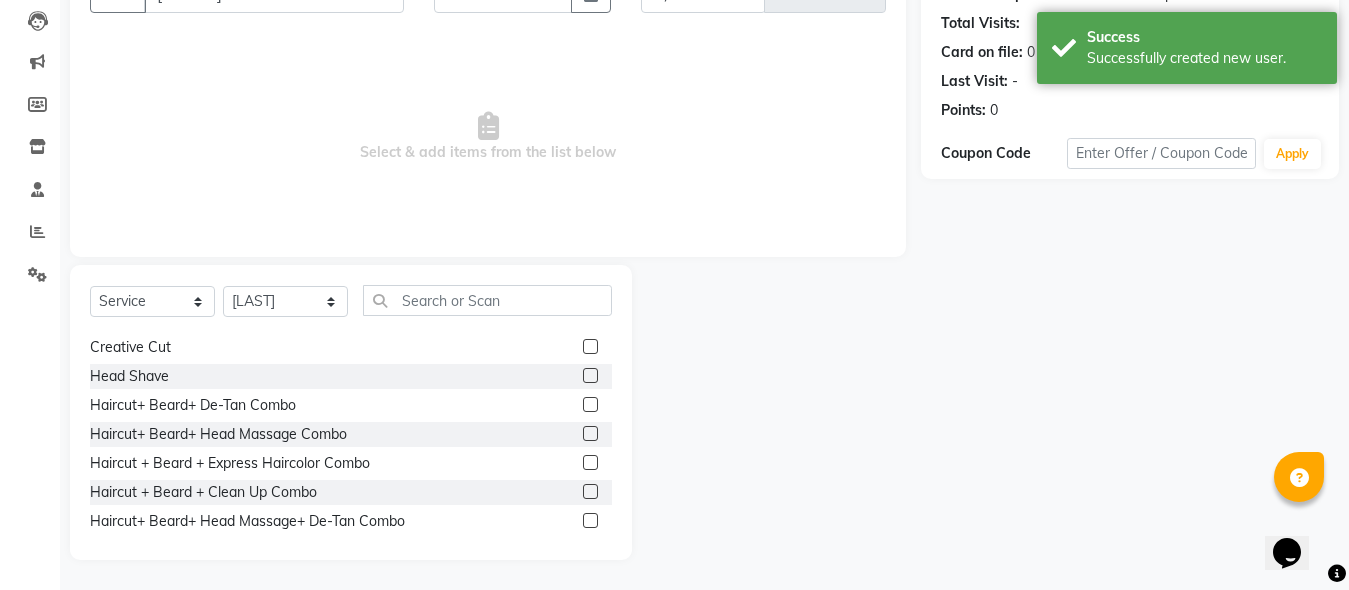 click 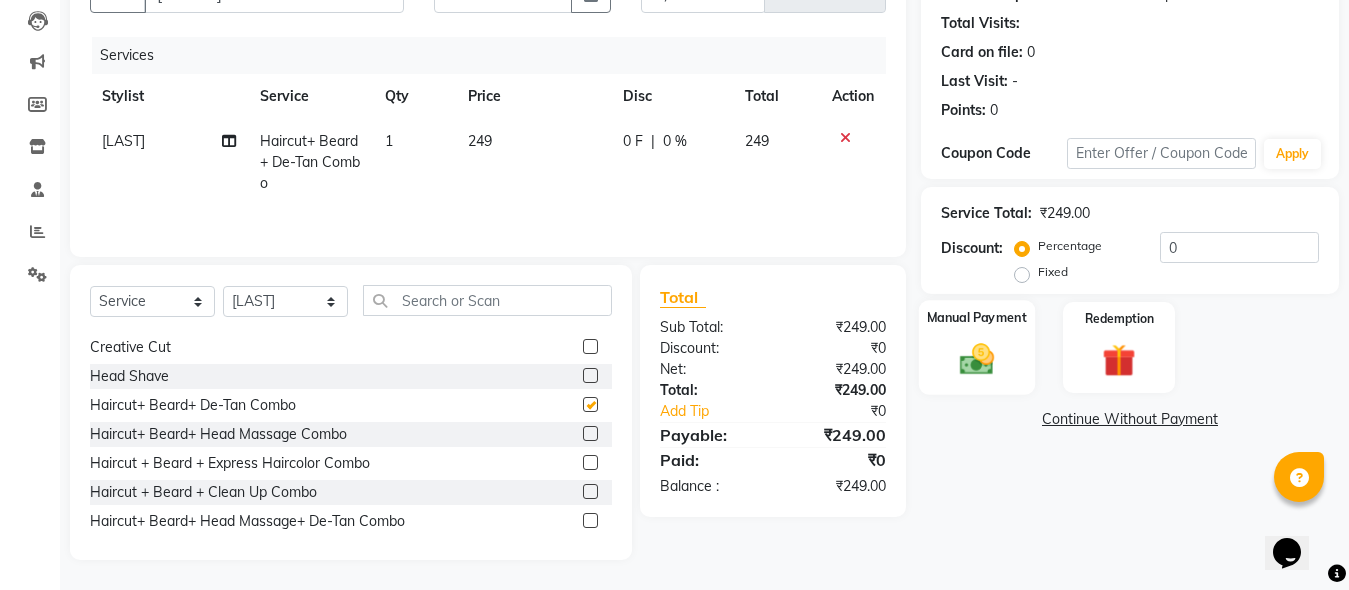 checkbox on "false" 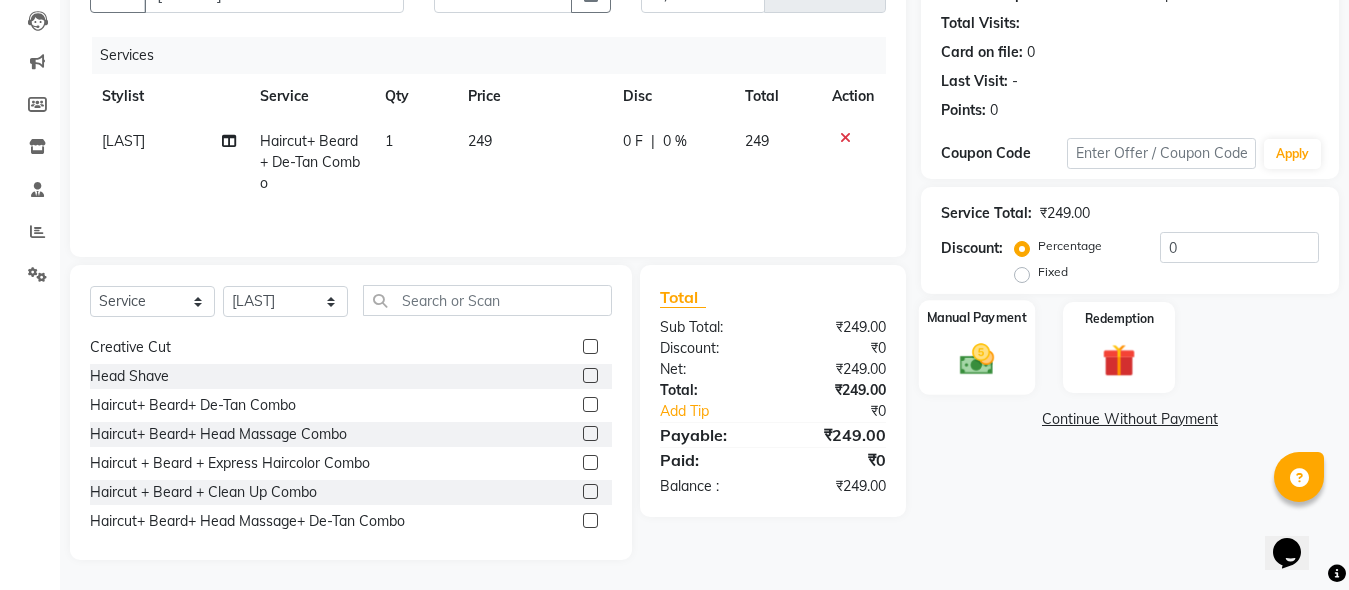 click 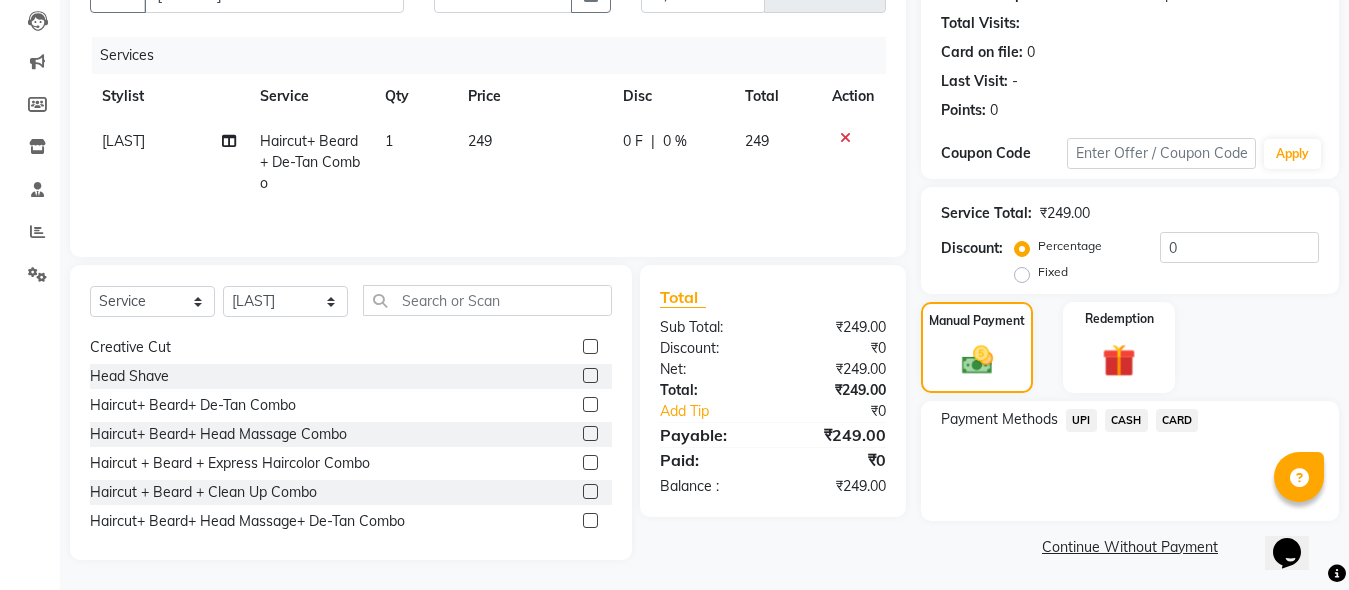 click on "CASH" 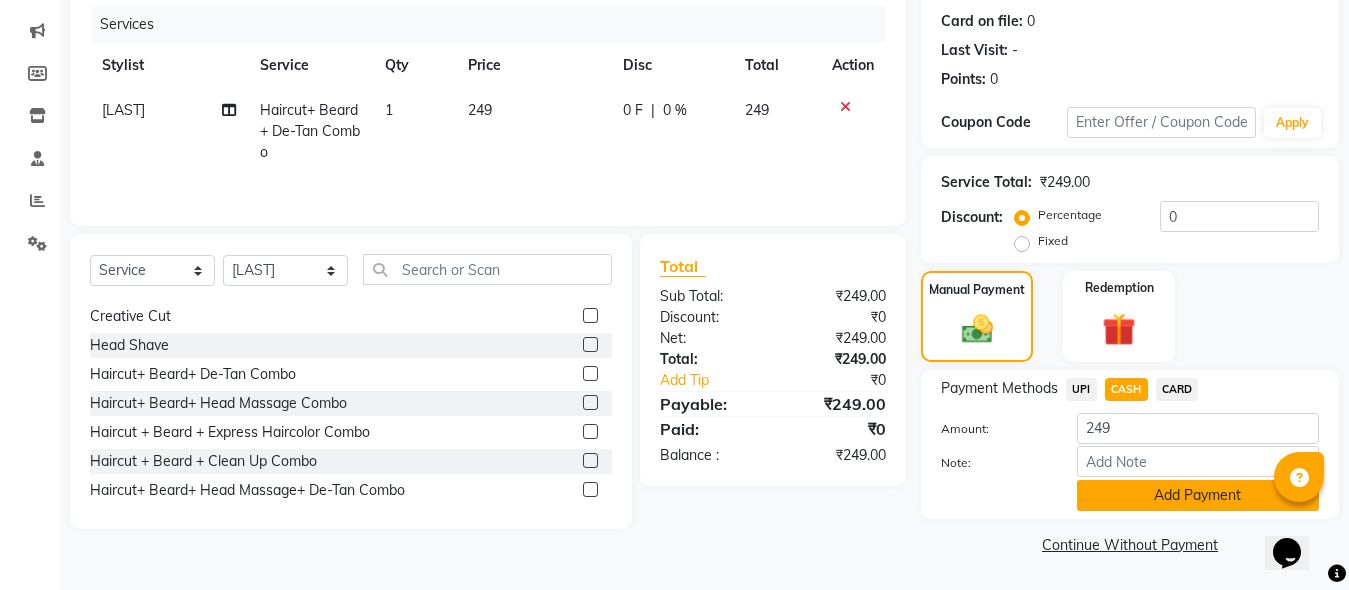 click on "Add Payment" 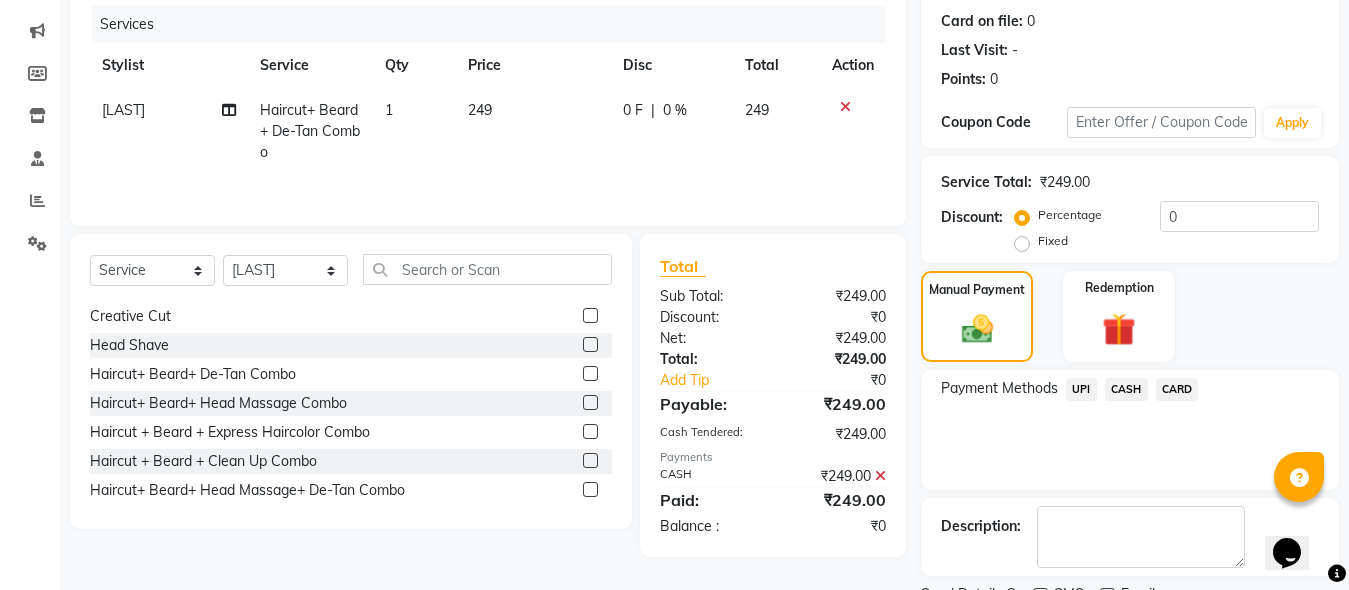 scroll, scrollTop: 326, scrollLeft: 0, axis: vertical 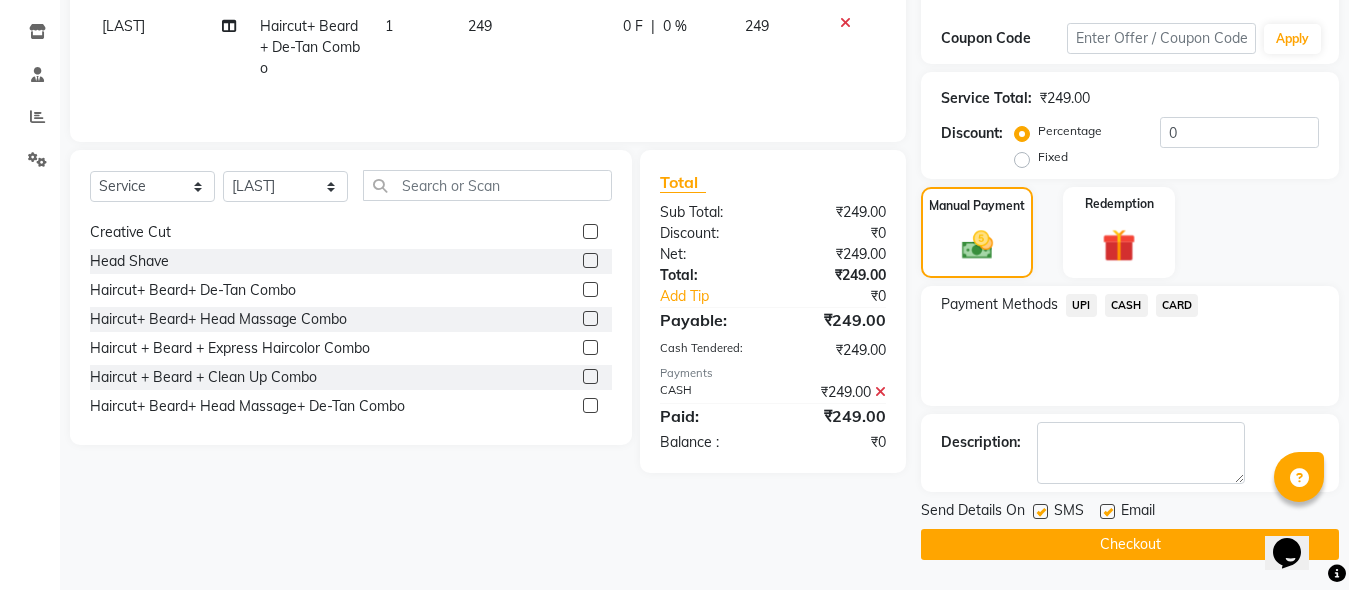 click on "Checkout" 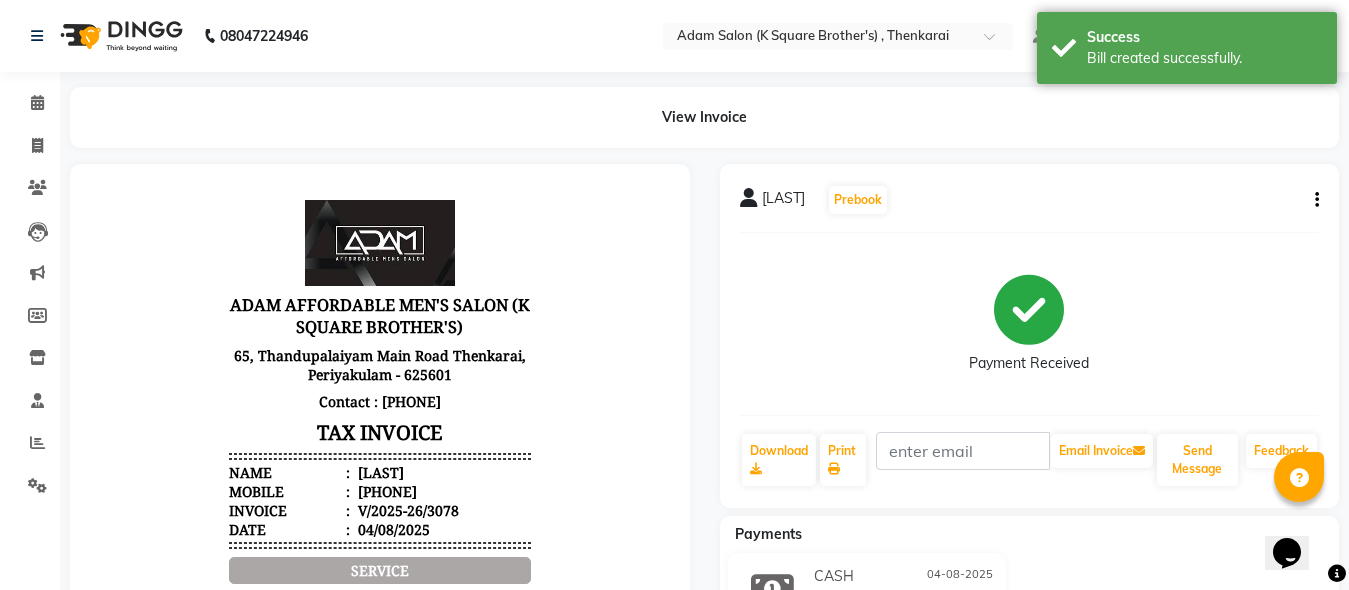 scroll, scrollTop: 0, scrollLeft: 0, axis: both 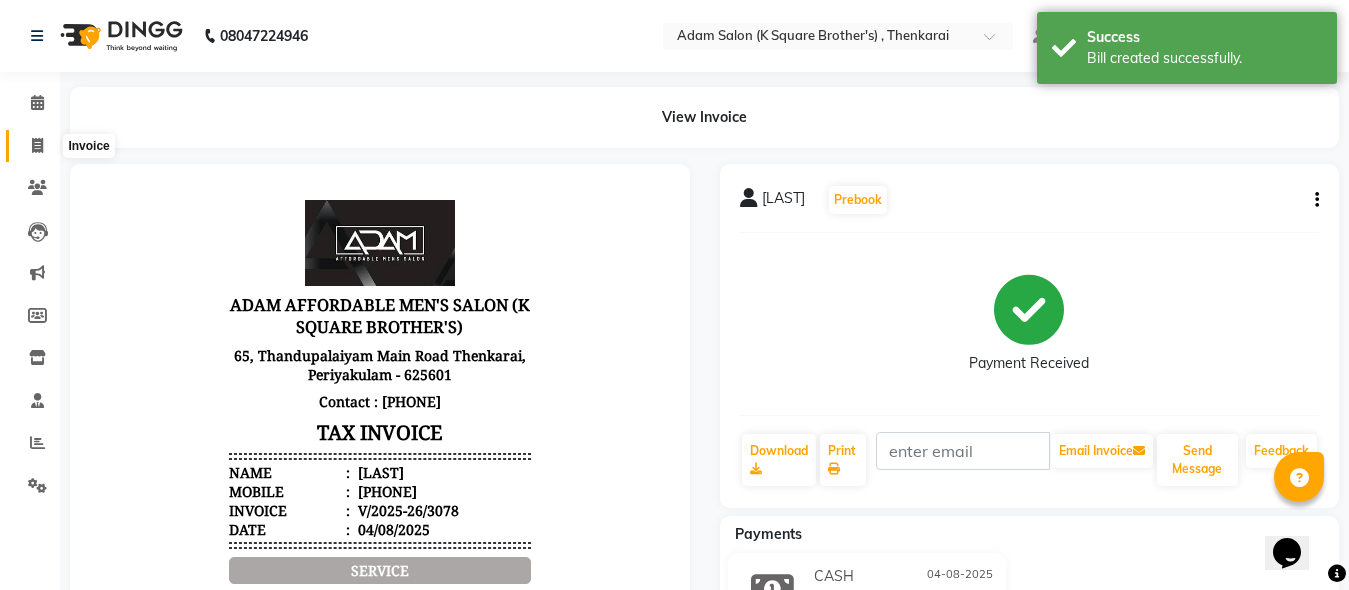 click 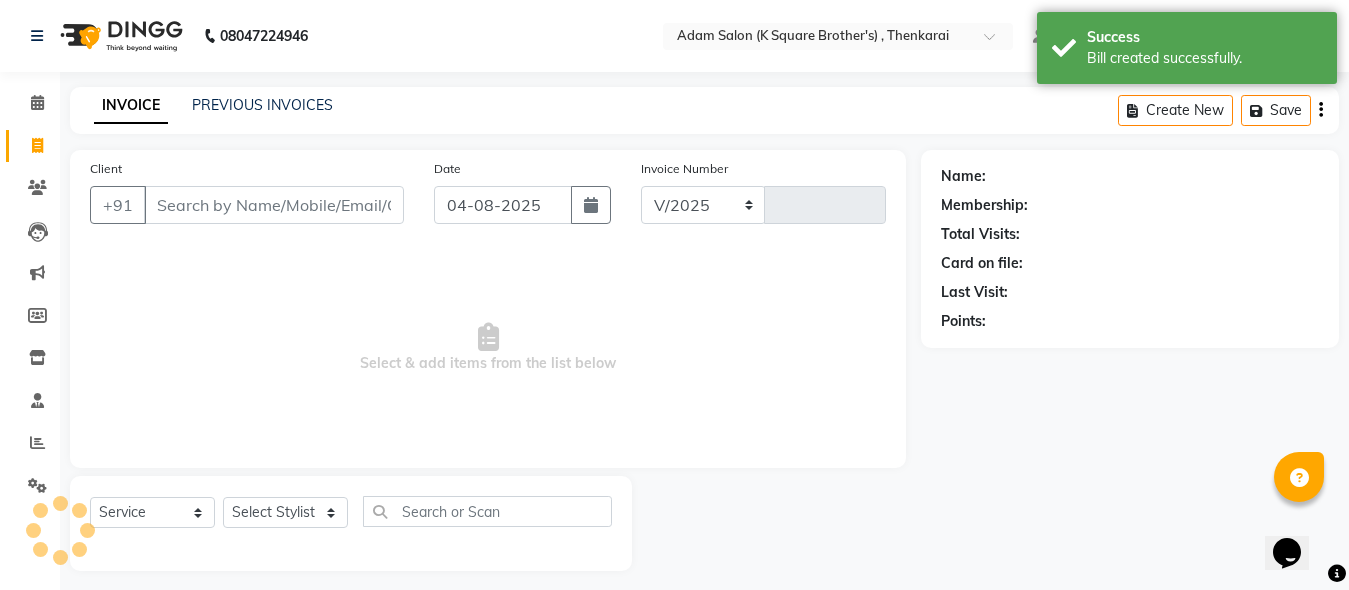 scroll, scrollTop: 11, scrollLeft: 0, axis: vertical 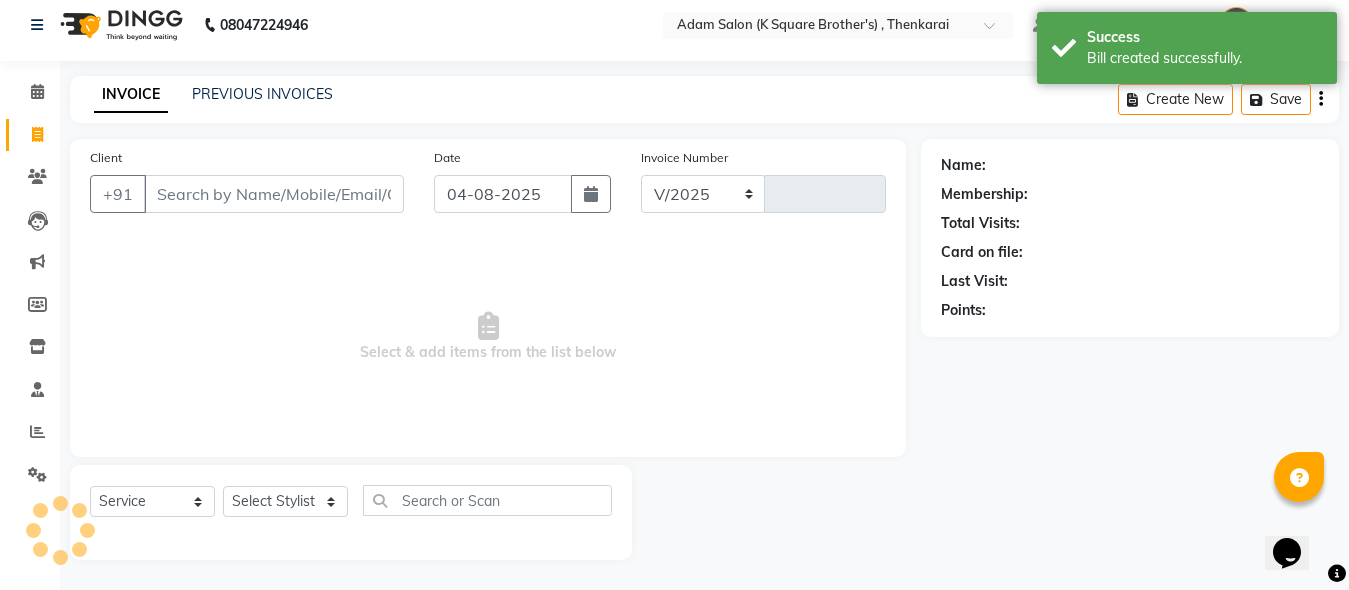 select on "8195" 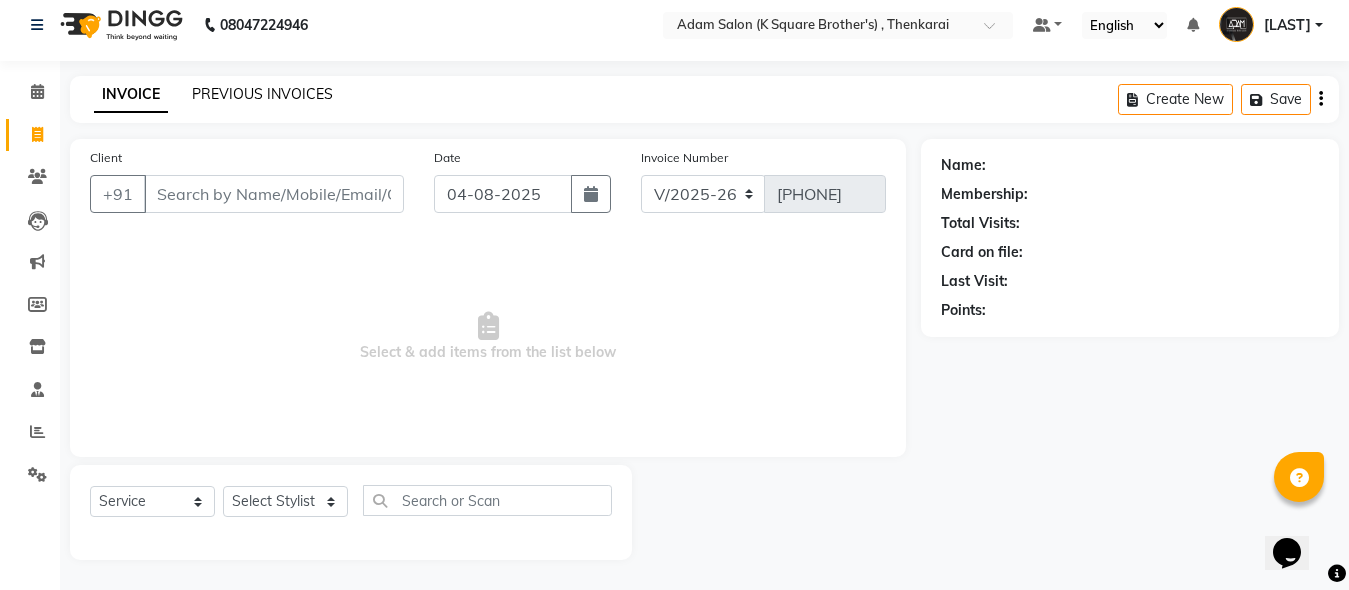 click on "PREVIOUS INVOICES" 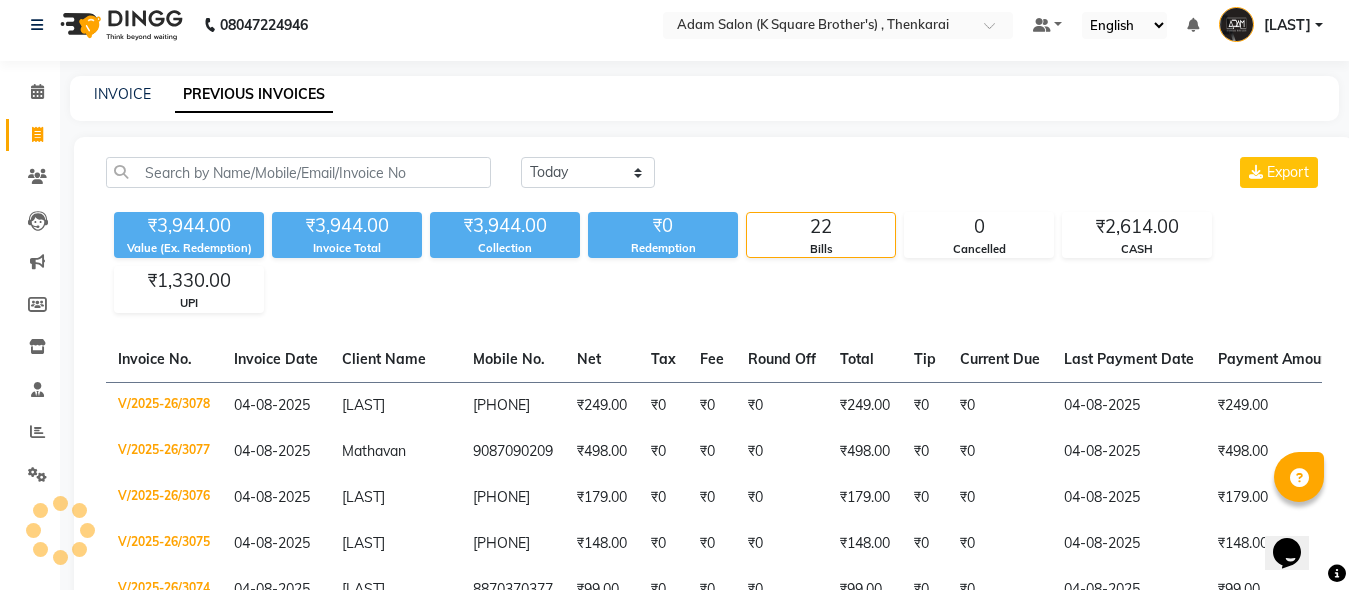 scroll, scrollTop: 0, scrollLeft: 0, axis: both 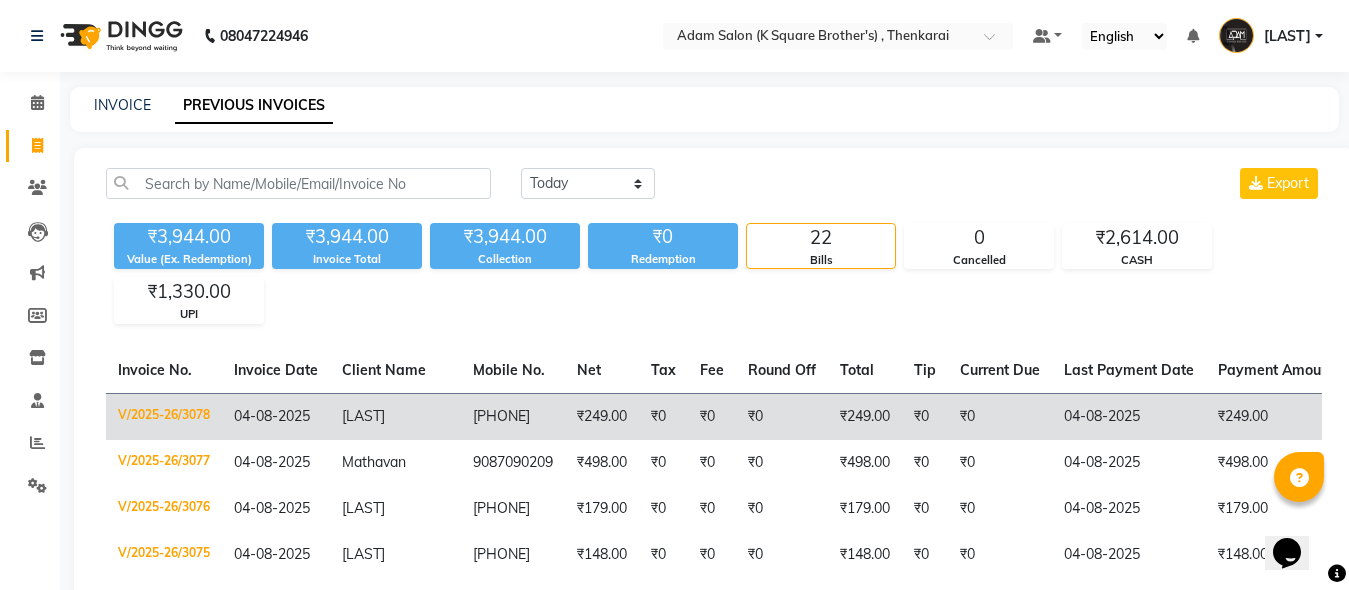 click on "[PHONE]" 